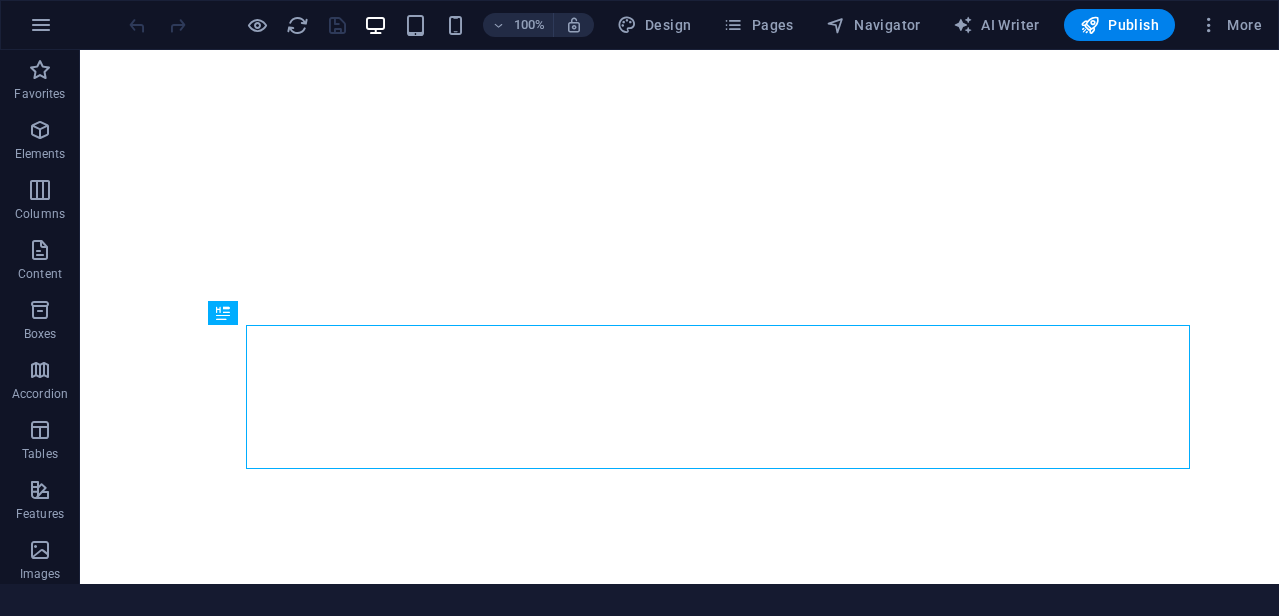scroll, scrollTop: 0, scrollLeft: 0, axis: both 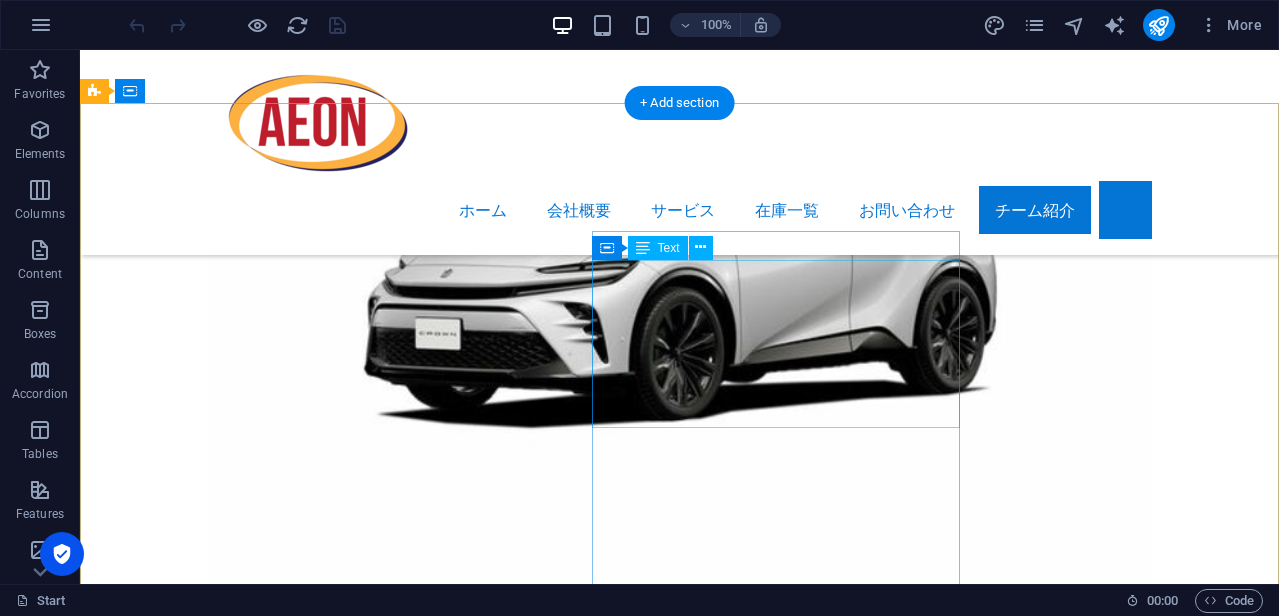 click on "#113、デワナンビヤティッサマーワタ、     マラダナ、コロンボ10、[GEOGRAPHIC_DATA]、 スリランカ。 [PHONE_NUMBER] [EMAIL_ADDRESS][DOMAIN_NAME]     事業者登録番号 : WA/211650" at bounding box center [568, 22196] 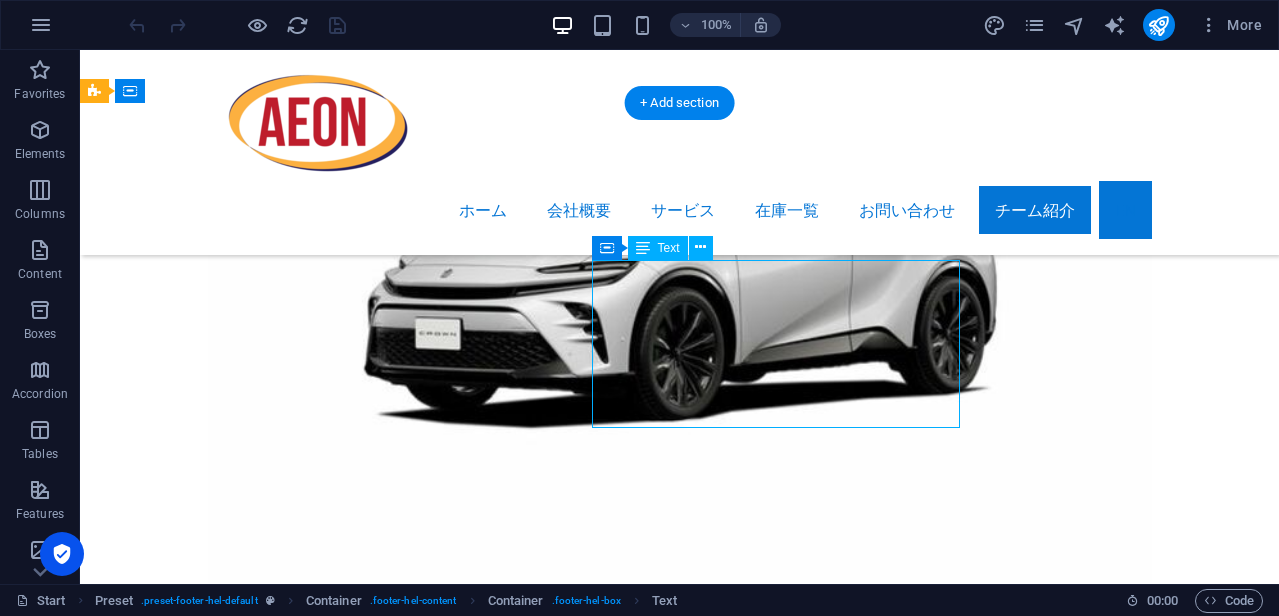 click on "#113、デワナンビヤティッサマーワタ、     マラダナ、コロンボ10、[GEOGRAPHIC_DATA]、 スリランカ。 [PHONE_NUMBER] [EMAIL_ADDRESS][DOMAIN_NAME]     事業者登録番号 : WA/211650" at bounding box center (568, 22196) 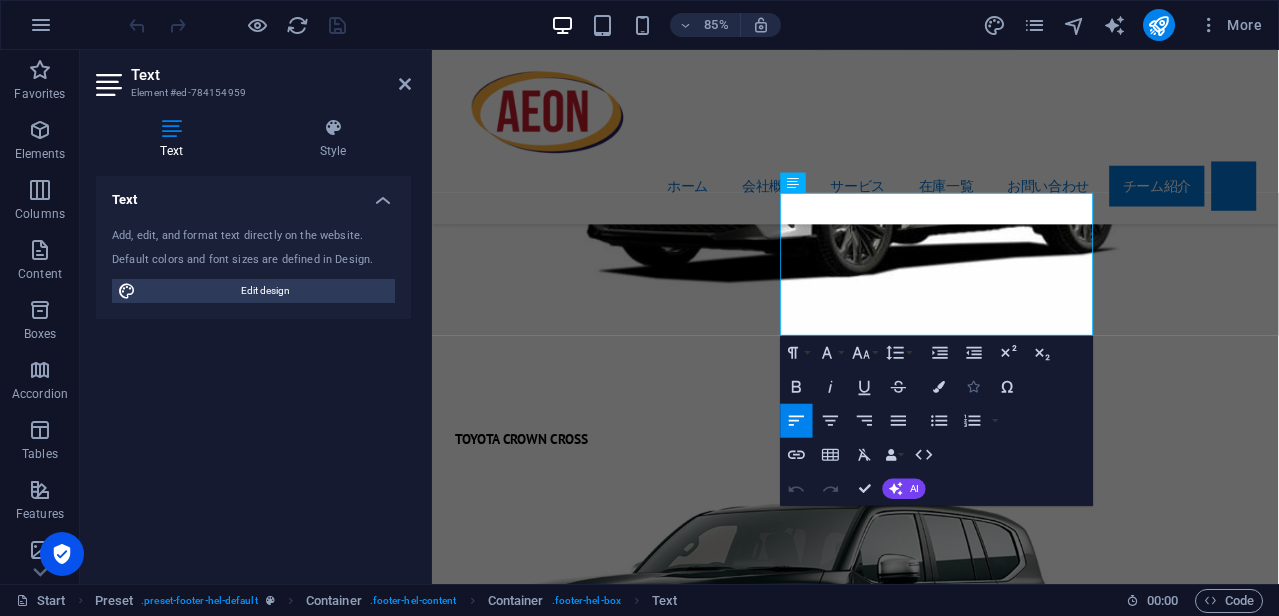 click at bounding box center (974, 386) 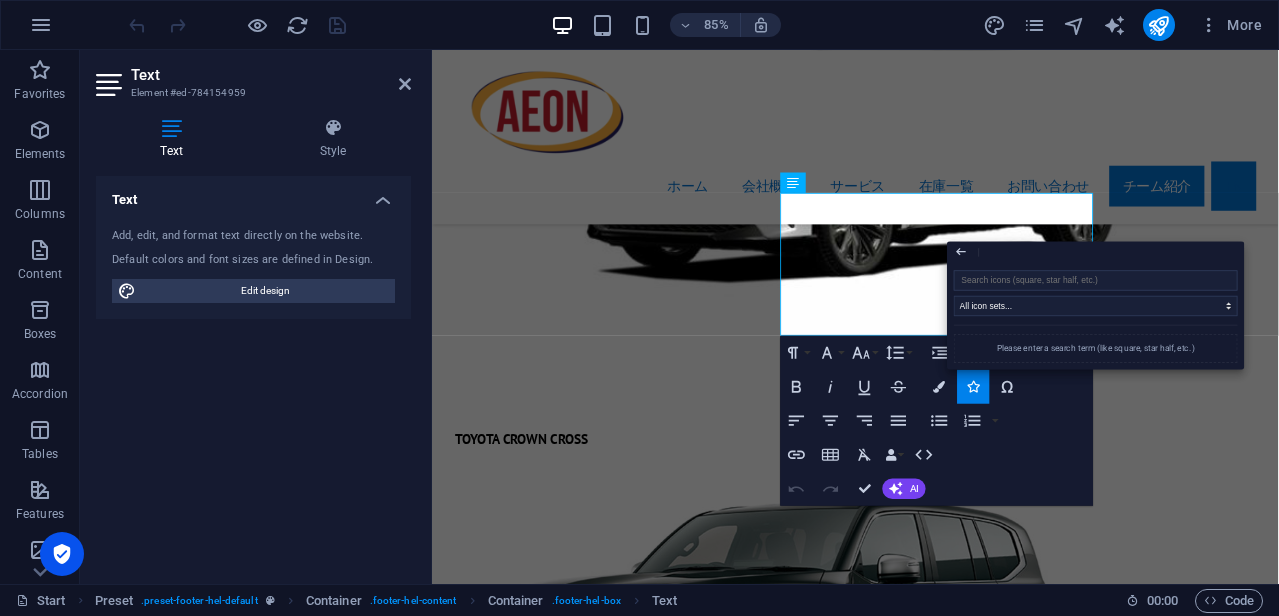click at bounding box center (1096, 280) 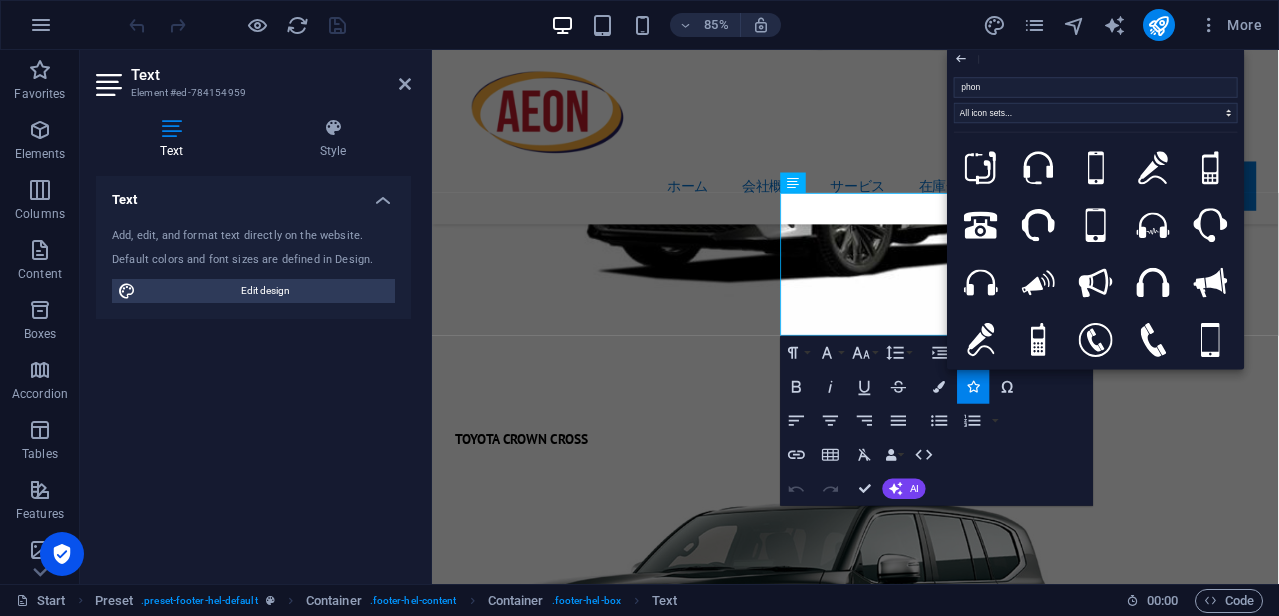 type on "phone" 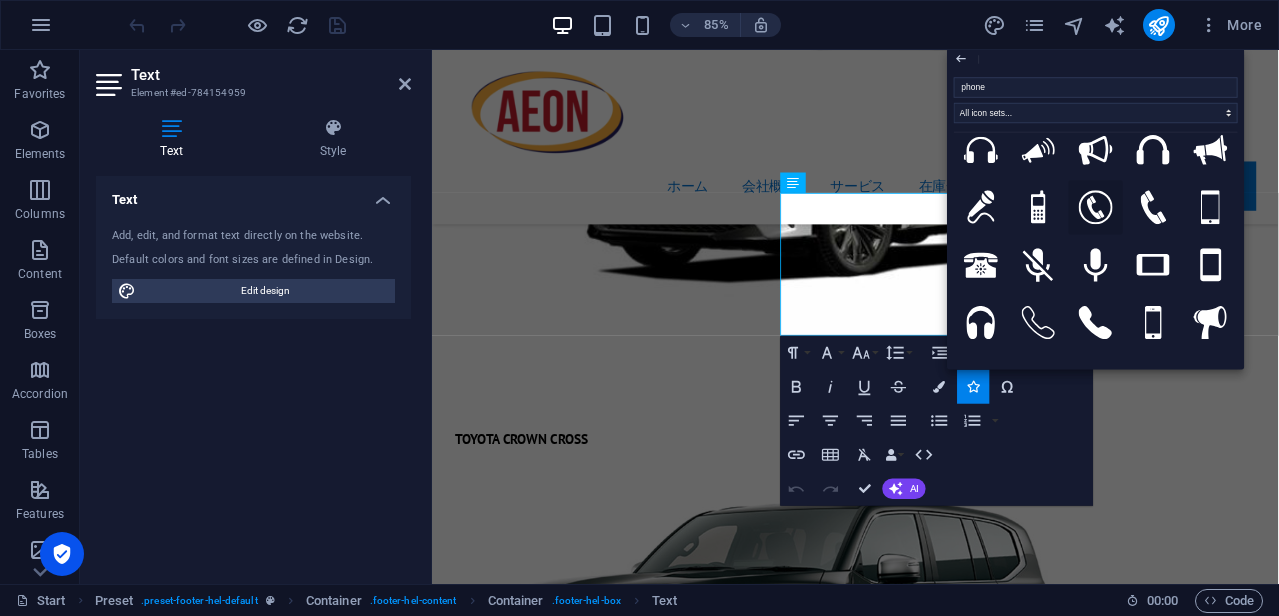 scroll, scrollTop: 165, scrollLeft: 0, axis: vertical 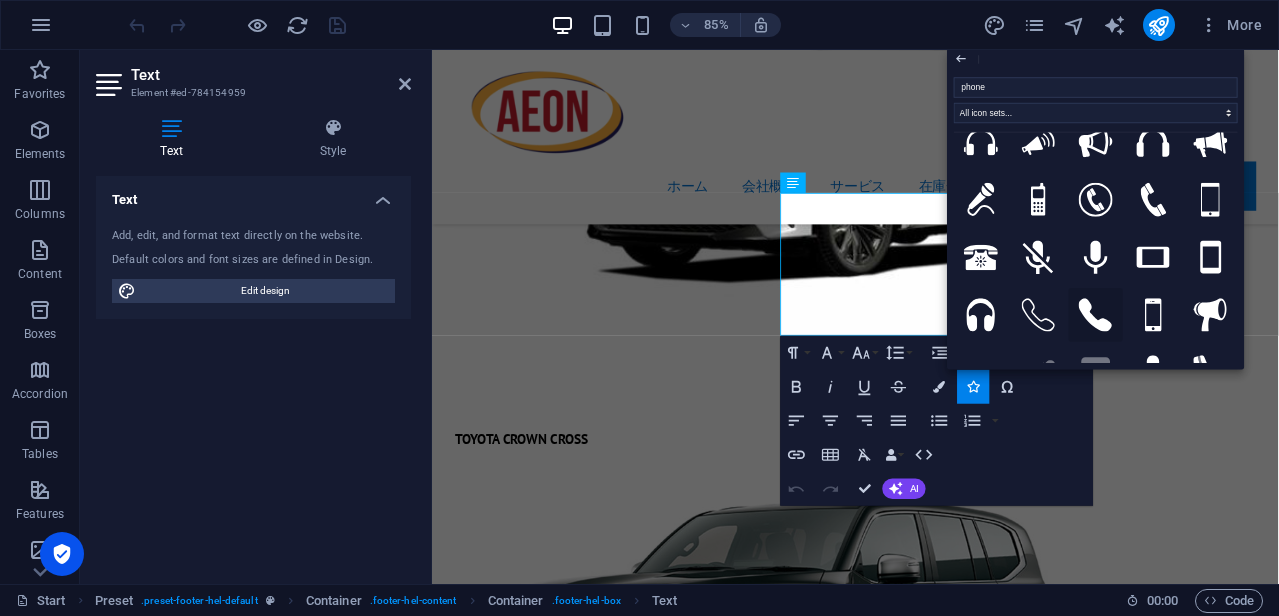 click 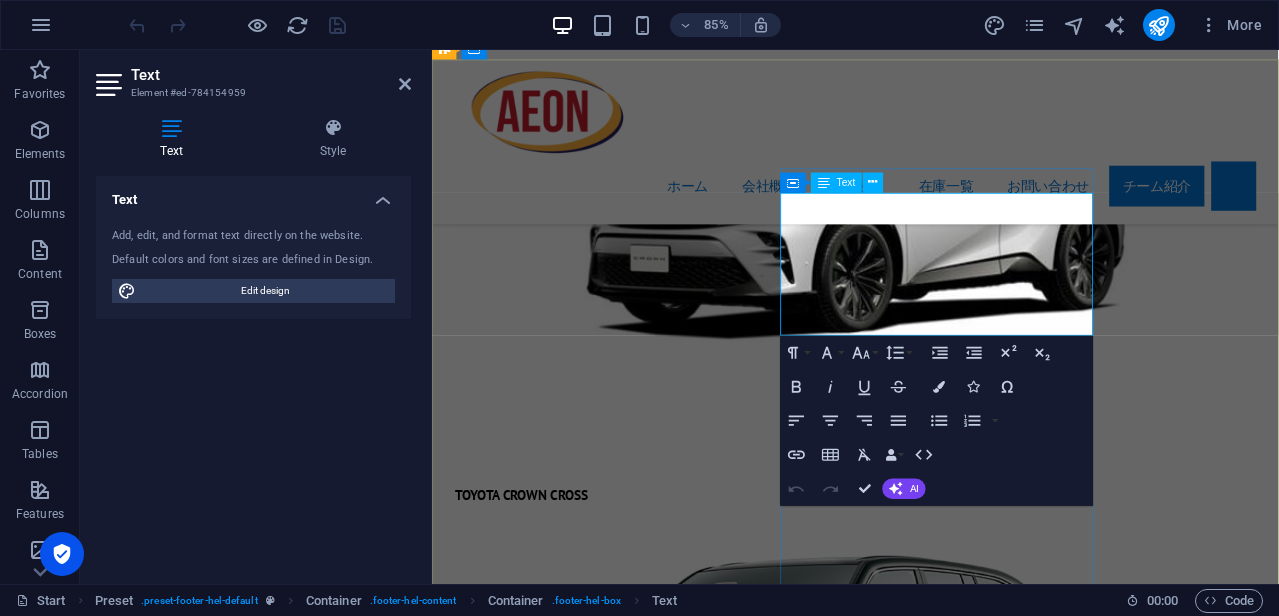 click on "[EMAIL_ADDRESS][DOMAIN_NAME]" at bounding box center [933, 23815] 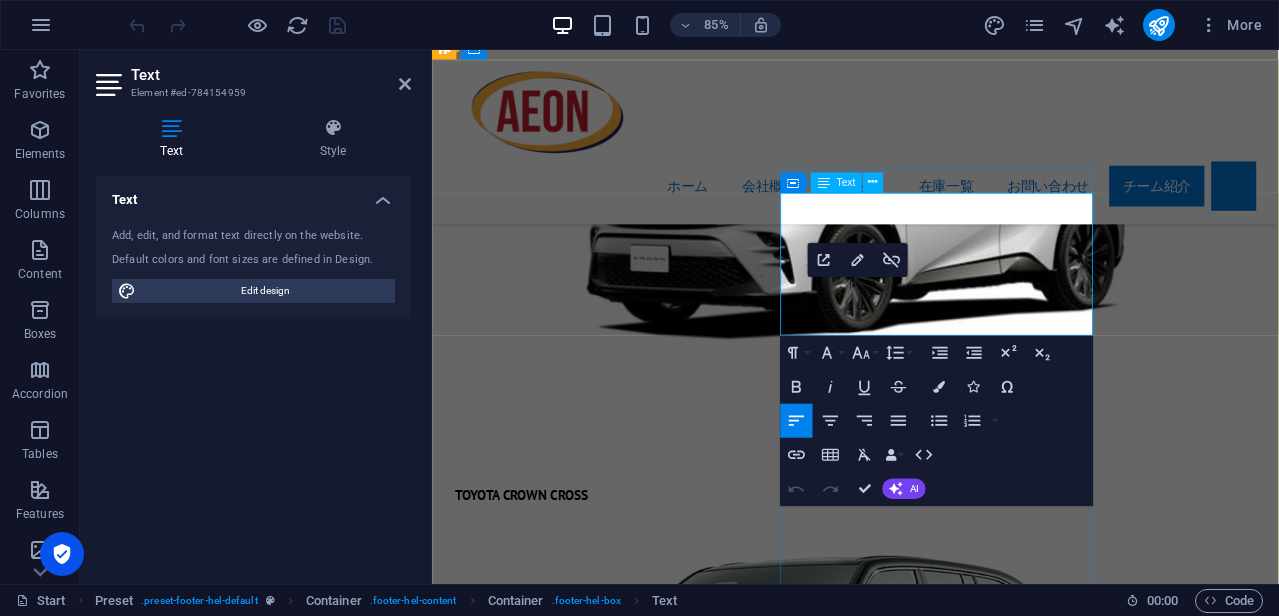 click on "[EMAIL_ADDRESS][DOMAIN_NAME]" at bounding box center [933, 23815] 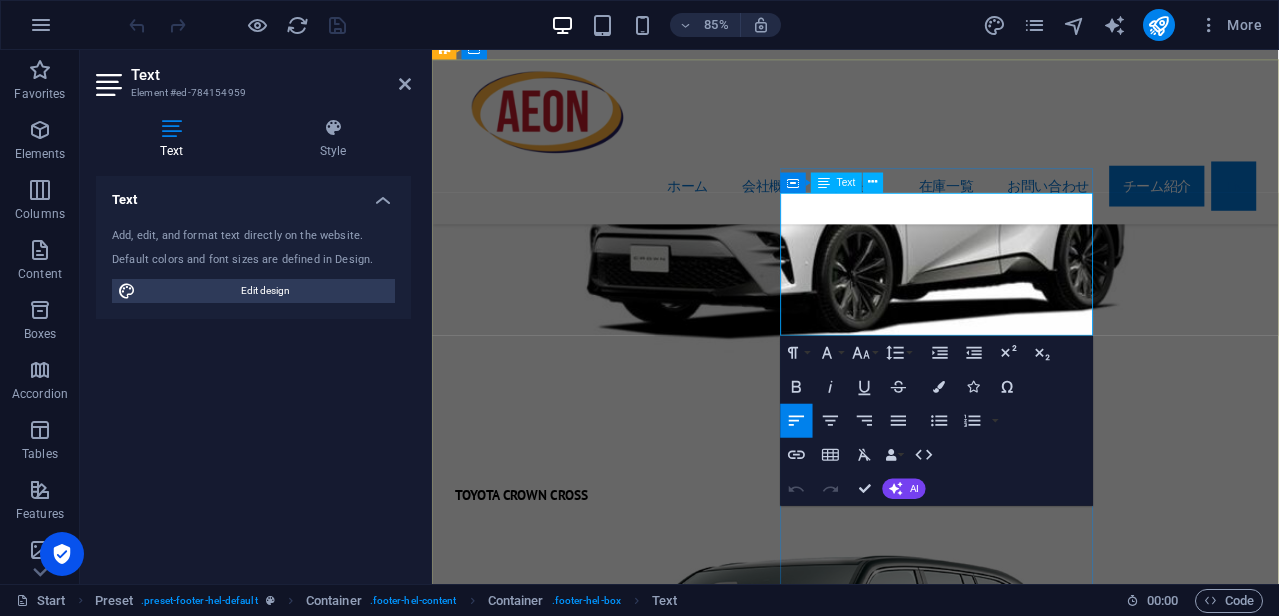 click on "[PHONE_NUMBER]" at bounding box center [580, 23783] 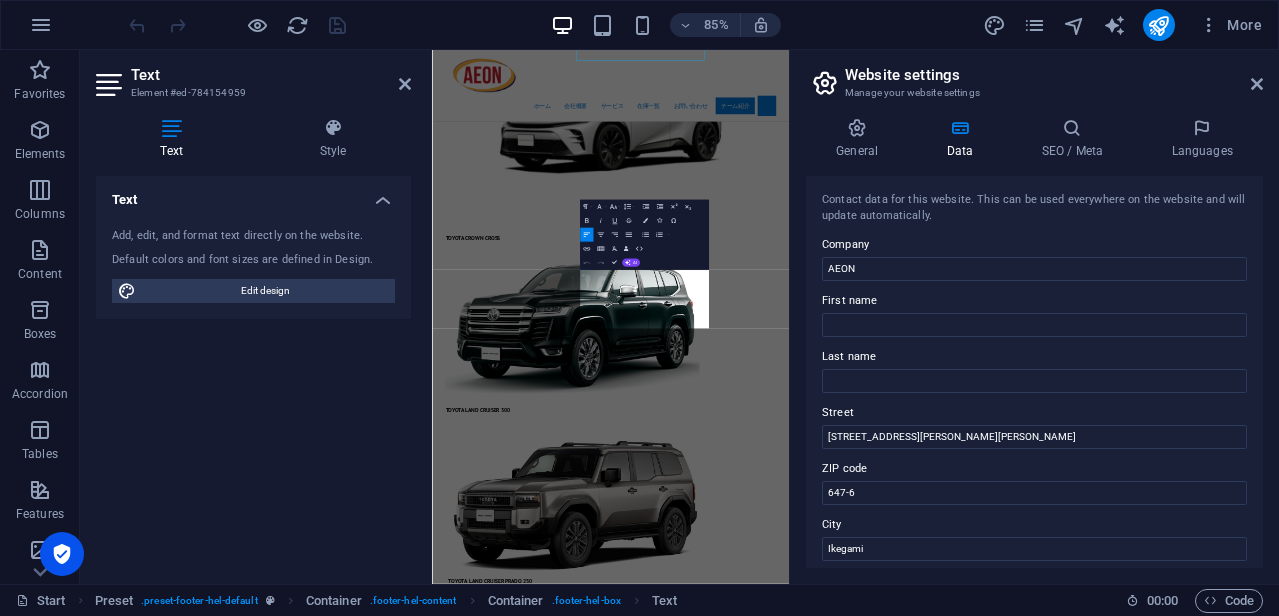 click on "AEON" at bounding box center [1034, 269] 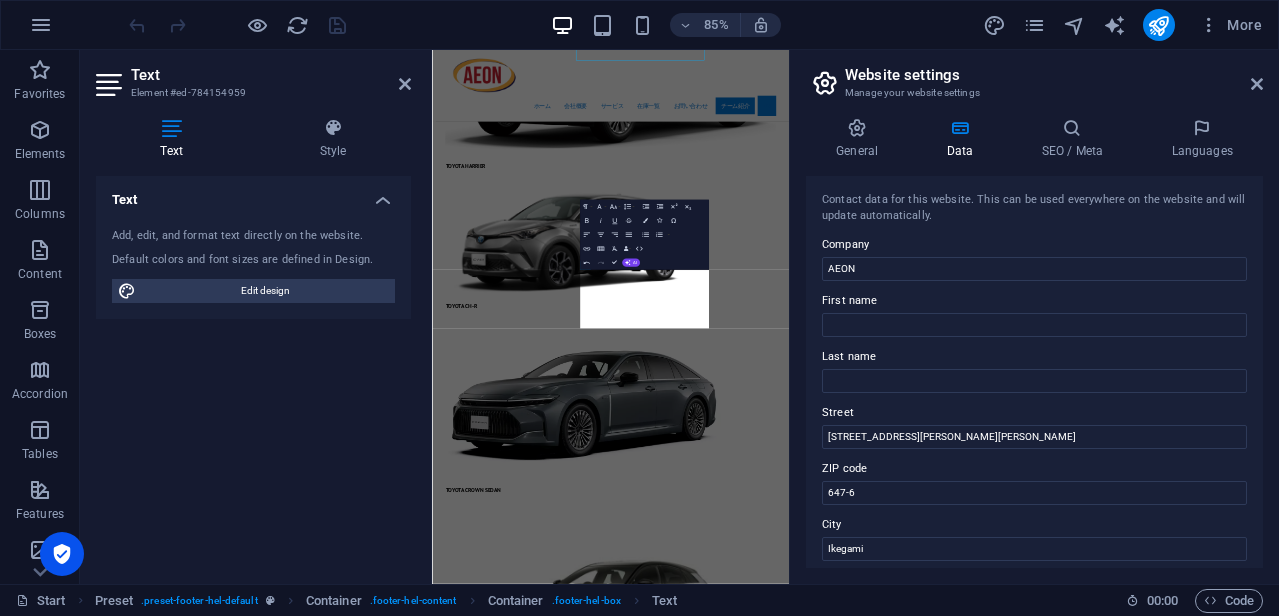 click on "AEON" at bounding box center [1034, 269] 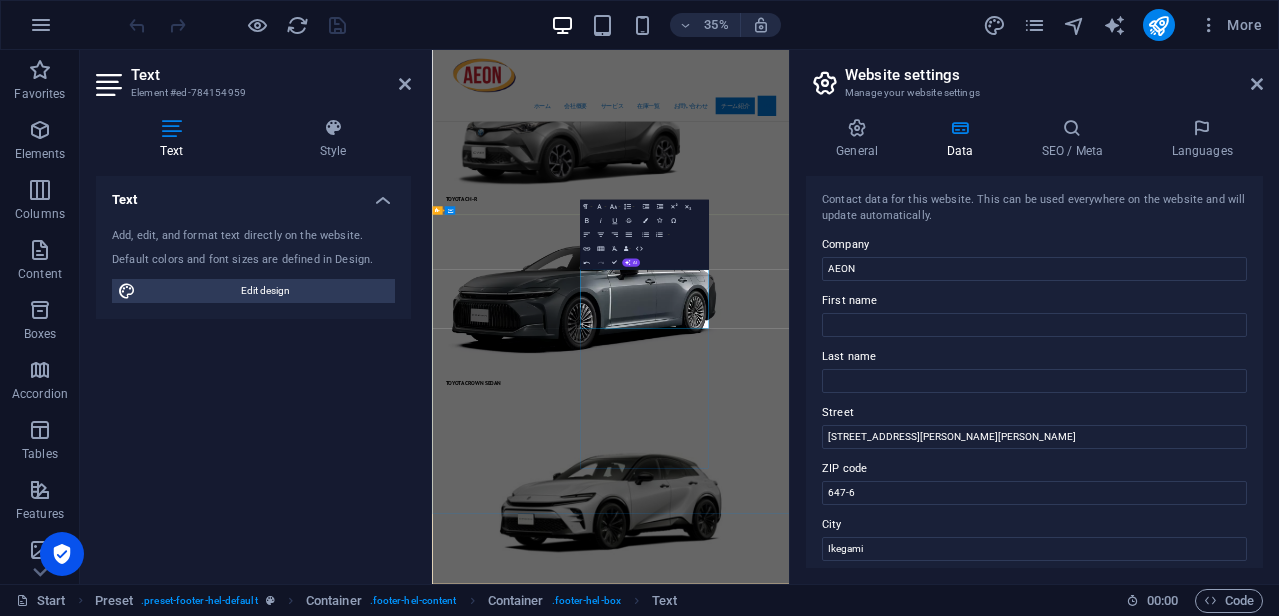 click on "[PHONE_NUMBER]" at bounding box center [580, 25359] 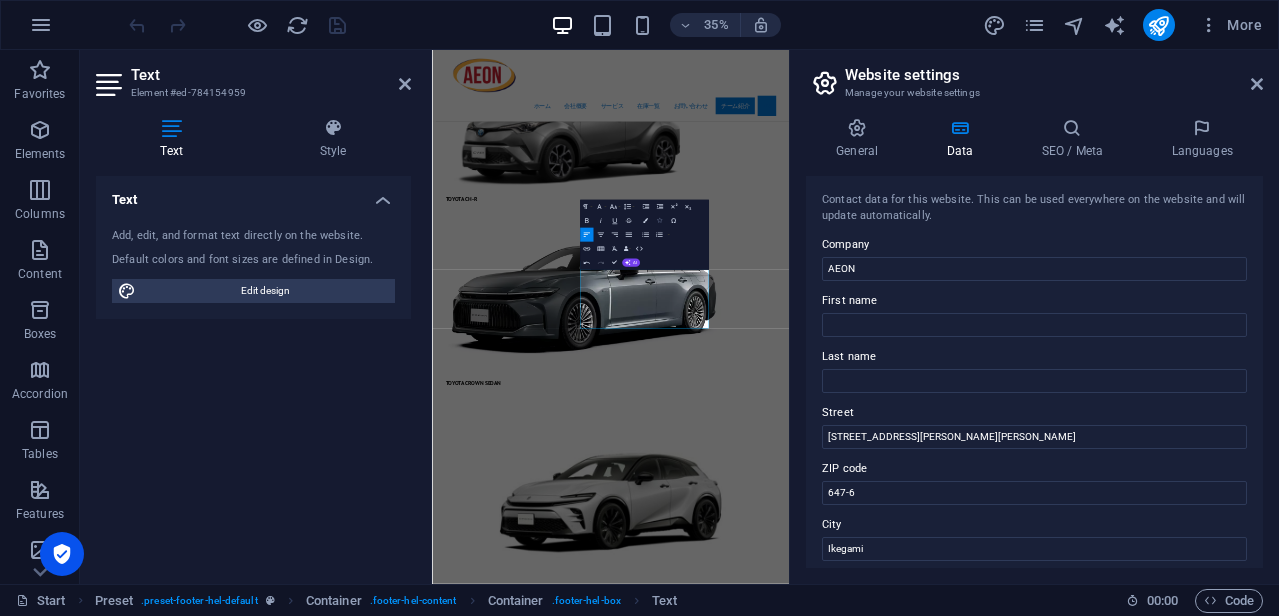 click at bounding box center (659, 220) 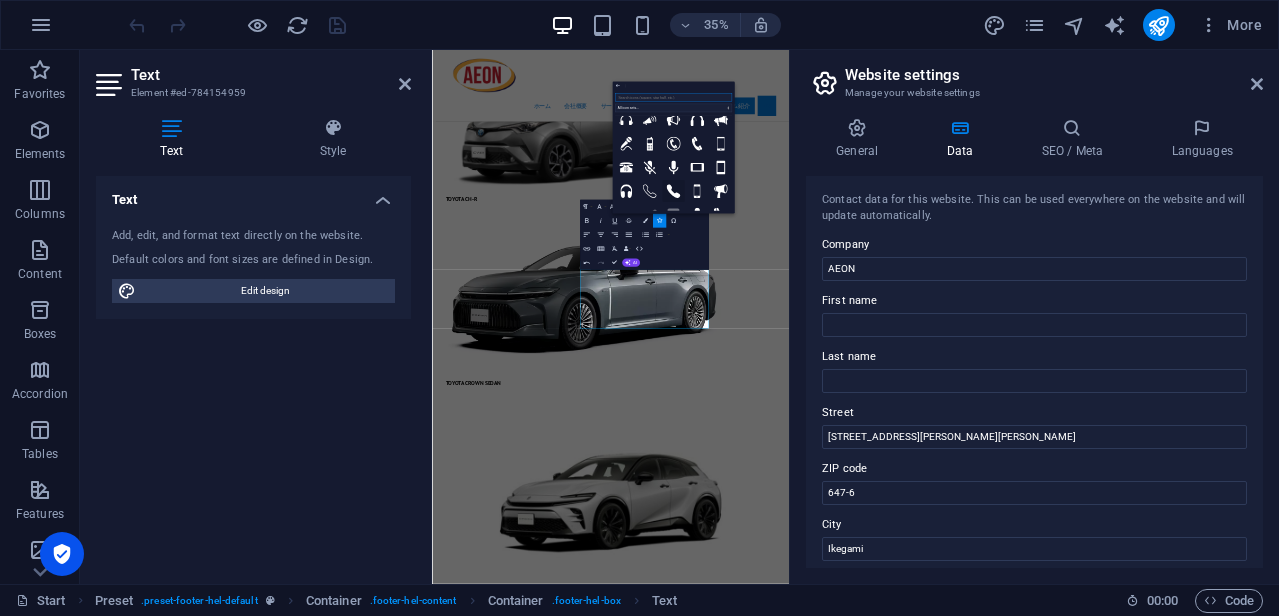 click 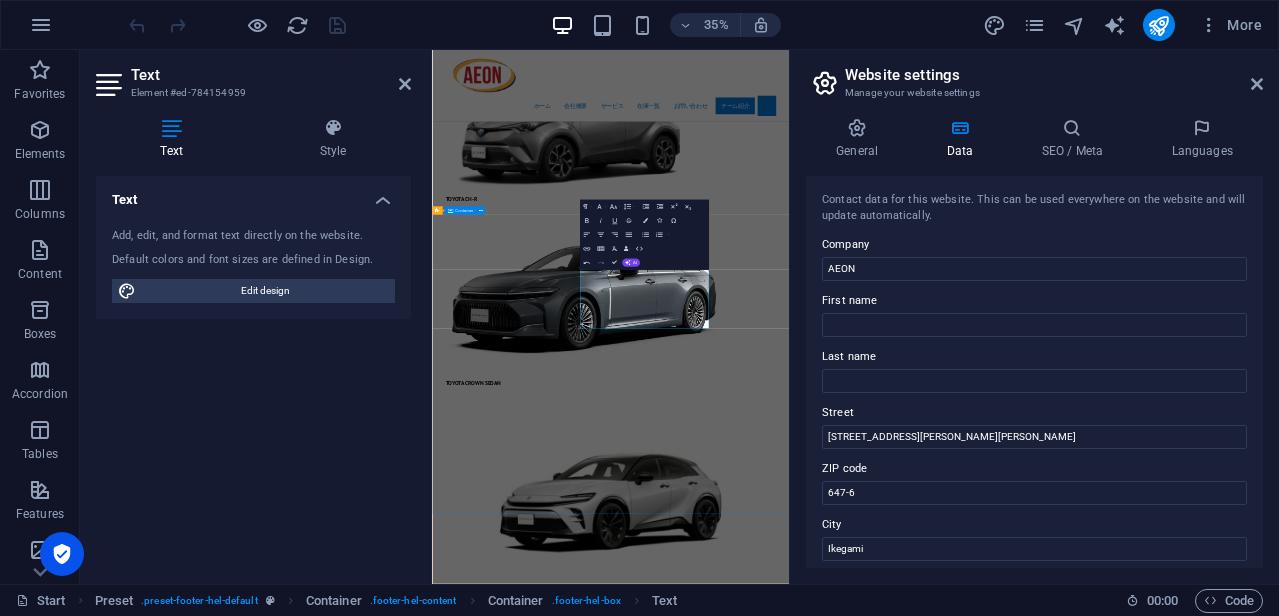 click on "お問い合わせ お気軽にお問い合わせください 日本 [STREET_ADDRESS][PERSON_NAME][PERSON_NAME]-Shi [PHONE_NUMBER] [EMAIL_ADDRESS][DOMAIN_NAME] 法的通知  |  プライバシー     古物商許可証 : 431190066486 法人番号：5700150106760 会社法人等番号 :  [PHONE_NUMBER] スリランカ           #113、デワナンビヤティッサマーワタ、     [GEOGRAPHIC_DATA]、コロンボ10、[GEOGRAPHIC_DATA]、 [GEOGRAPHIC_DATA] +81909     2586806 [EMAIL_ADDRESS][DOMAIN_NAME]     事業者登録番号 : WA/211650   プライバシーポリシーを確認し、内容に同意します。 Unreadable? Regenerate リクエストを送信する" at bounding box center [942, 24095] 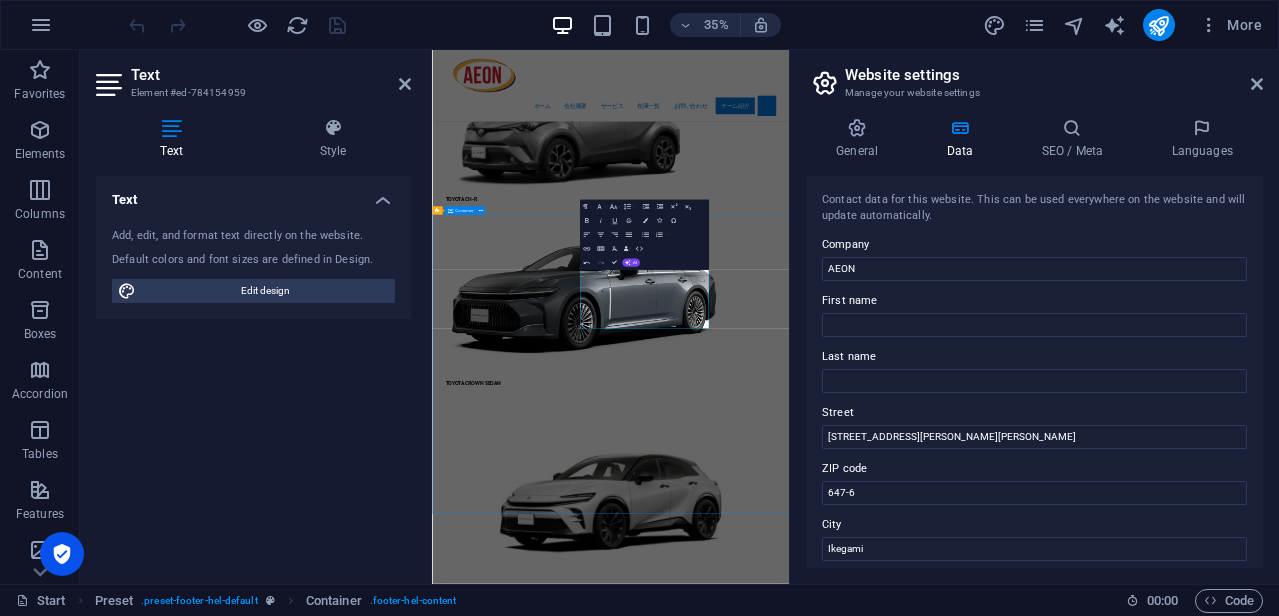 click on "お問い合わせ お気軽にお問い合わせください 日本 [STREET_ADDRESS][PERSON_NAME][PERSON_NAME]-Shi [PHONE_NUMBER] [EMAIL_ADDRESS][DOMAIN_NAME] 法的通知  |  プライバシー     古物商許可証 : 431190066486 法人番号：5700150106760 会社法人等番号 :  [PHONE_NUMBER] スリランカ           #113、デワナンビヤティッサマーワタ、     [GEOGRAPHIC_DATA]、コロンボ10、[GEOGRAPHIC_DATA]、 [GEOGRAPHIC_DATA] +81909     2586806 [EMAIL_ADDRESS][DOMAIN_NAME]     事業者登録番号 : WA/211650   プライバシーポリシーを確認し、内容に同意します。 Unreadable? Regenerate リクエストを送信する" at bounding box center (942, 24095) 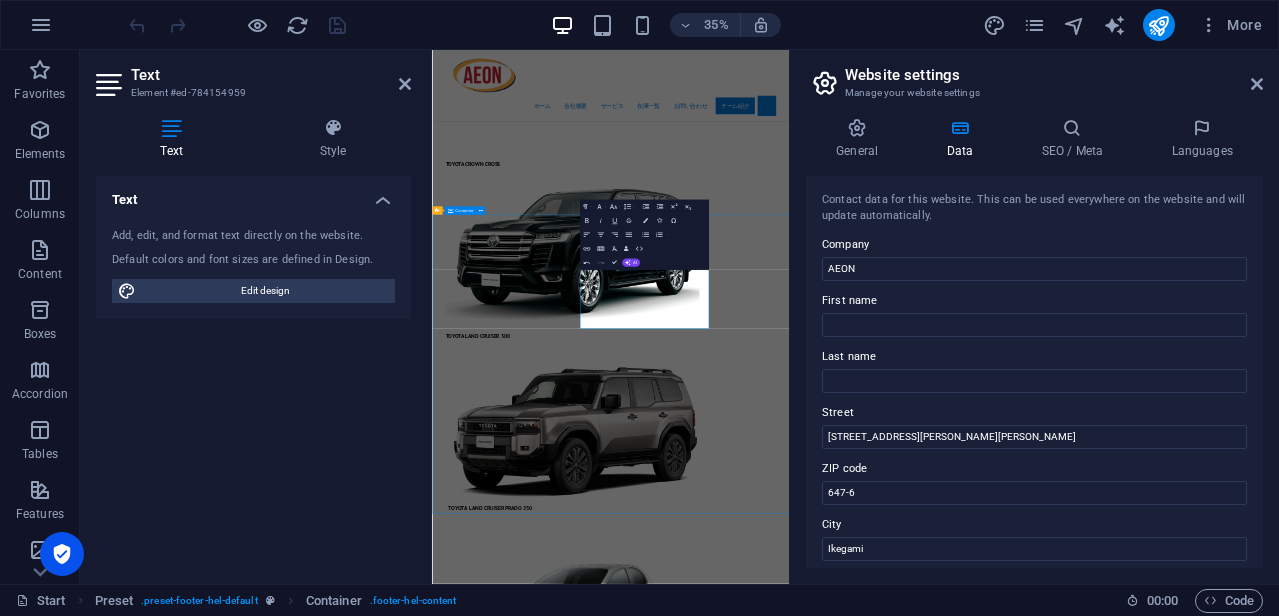 click on "お問い合わせ お気軽にお問い合わせください 日本 [STREET_ADDRESS][PERSON_NAME][PERSON_NAME]-Shi [PHONE_NUMBER] [EMAIL_ADDRESS][DOMAIN_NAME] 法的通知  |  プライバシー     古物商許可証 : 431190066486 法人番号：5700150106760 会社法人等番号 :  [PHONE_NUMBER] スリランカ           #113、デワナンビヤティッサマーワタ、     [GEOGRAPHIC_DATA]、コロンボ10、[GEOGRAPHIC_DATA]、 [GEOGRAPHIC_DATA] +81909     2586806 [EMAIL_ADDRESS][DOMAIN_NAME]     事業者登録番号 : WA/211650   プライバシーポリシーを確認し、内容に同意します。 Unreadable? Regenerate リクエストを送信する" at bounding box center [942, 22420] 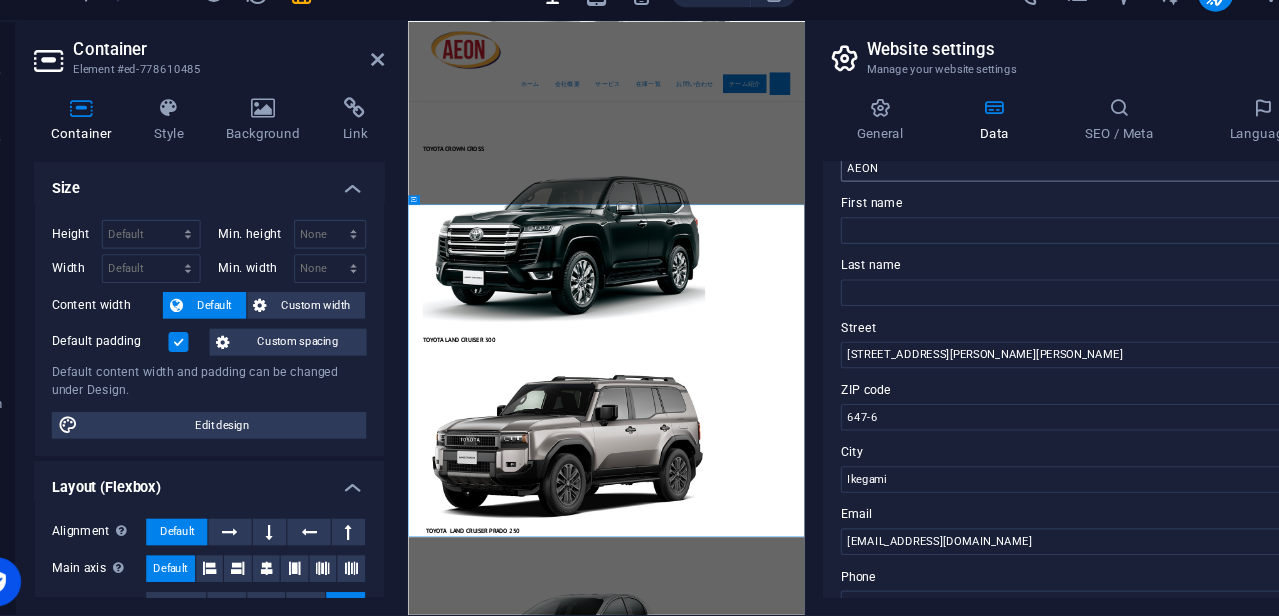 scroll, scrollTop: 0, scrollLeft: 0, axis: both 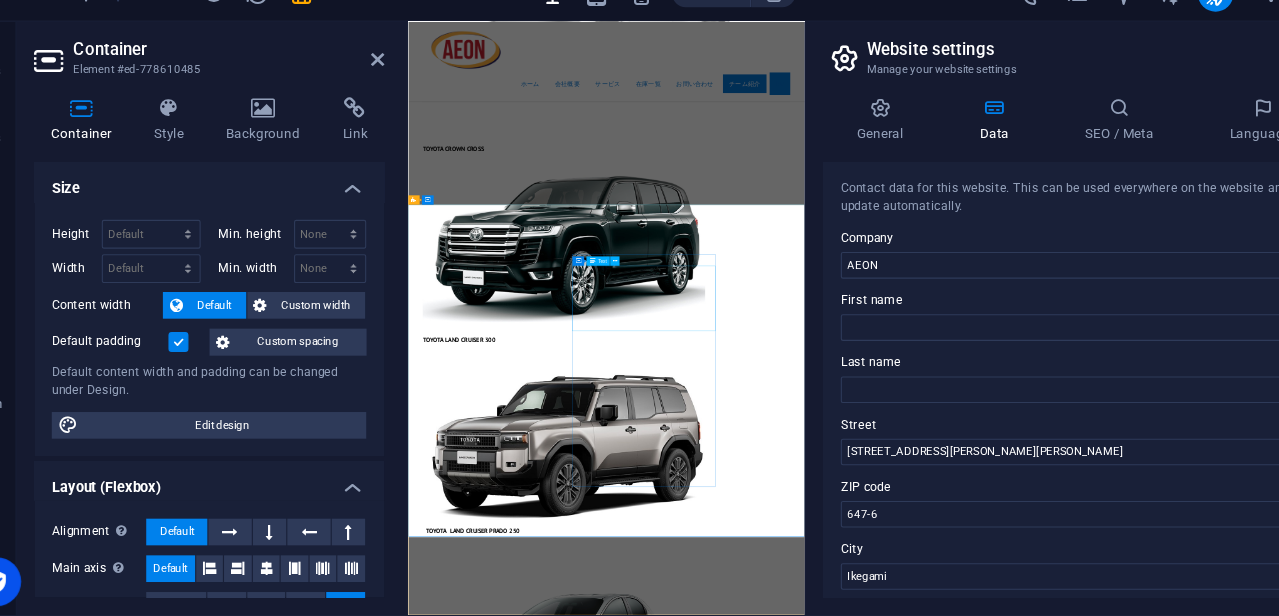 click on "#113、デワナンビヤティッサマーワタ、     マラダナ、コロンボ10、[GEOGRAPHIC_DATA]、 スリランカ。 +81909     2586806 [EMAIL_ADDRESS][DOMAIN_NAME]     事業者登録番号 : WA/211650" at bounding box center (895, 22751) 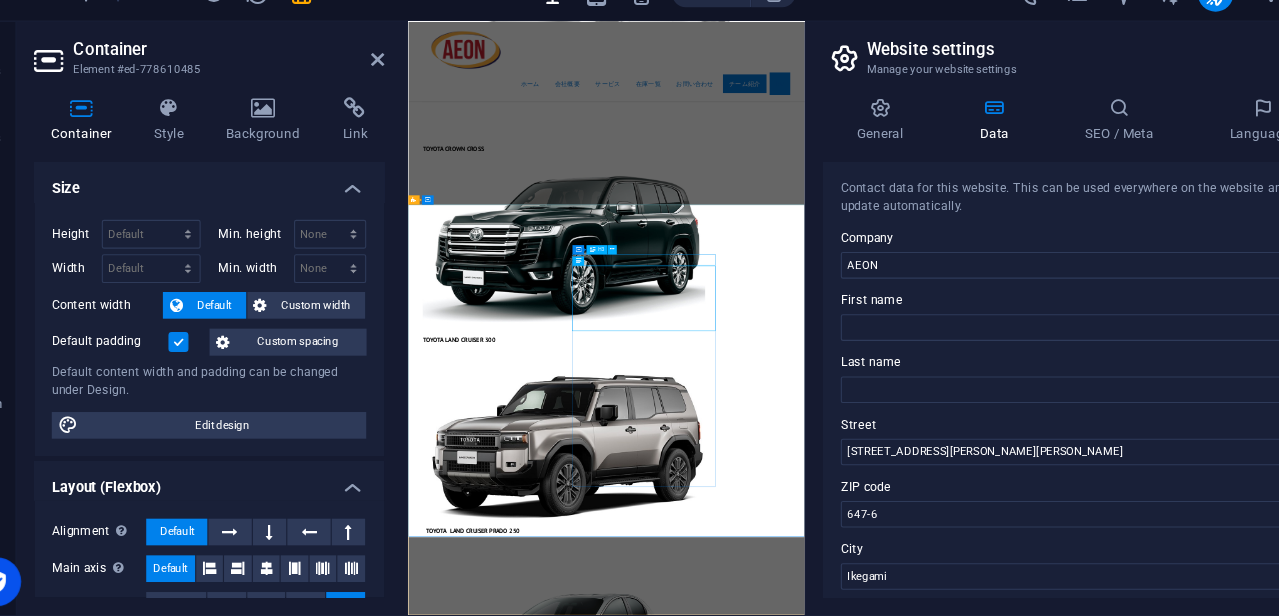 click on "スリランカ" at bounding box center [895, 20109] 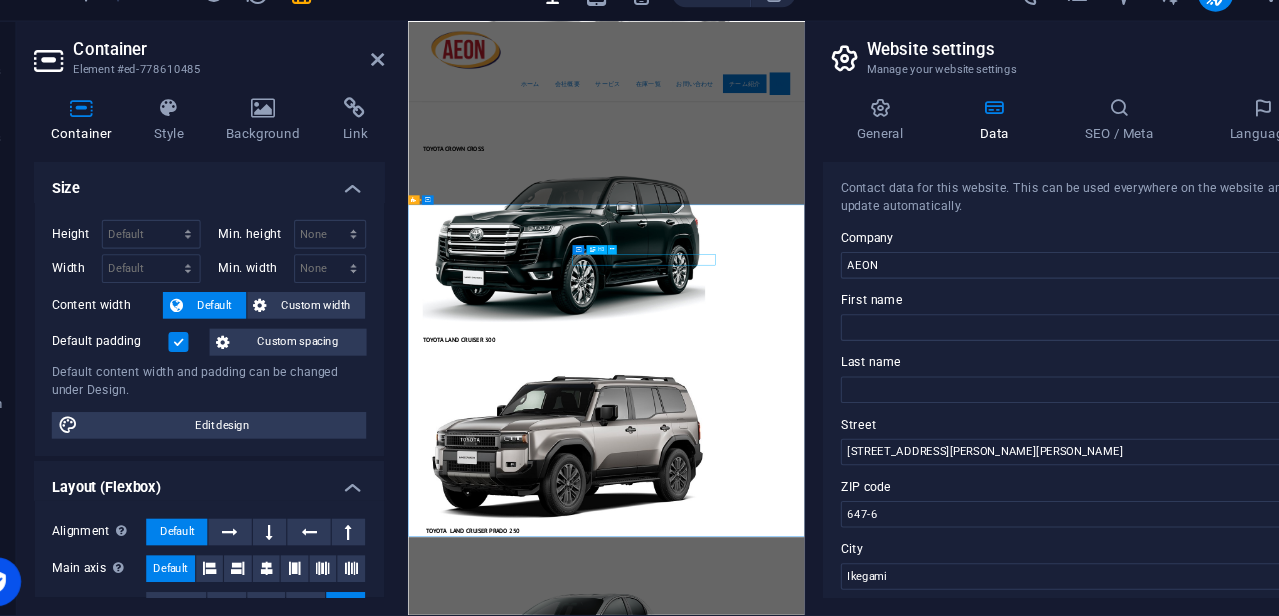 click on "スリランカ" at bounding box center (895, 20109) 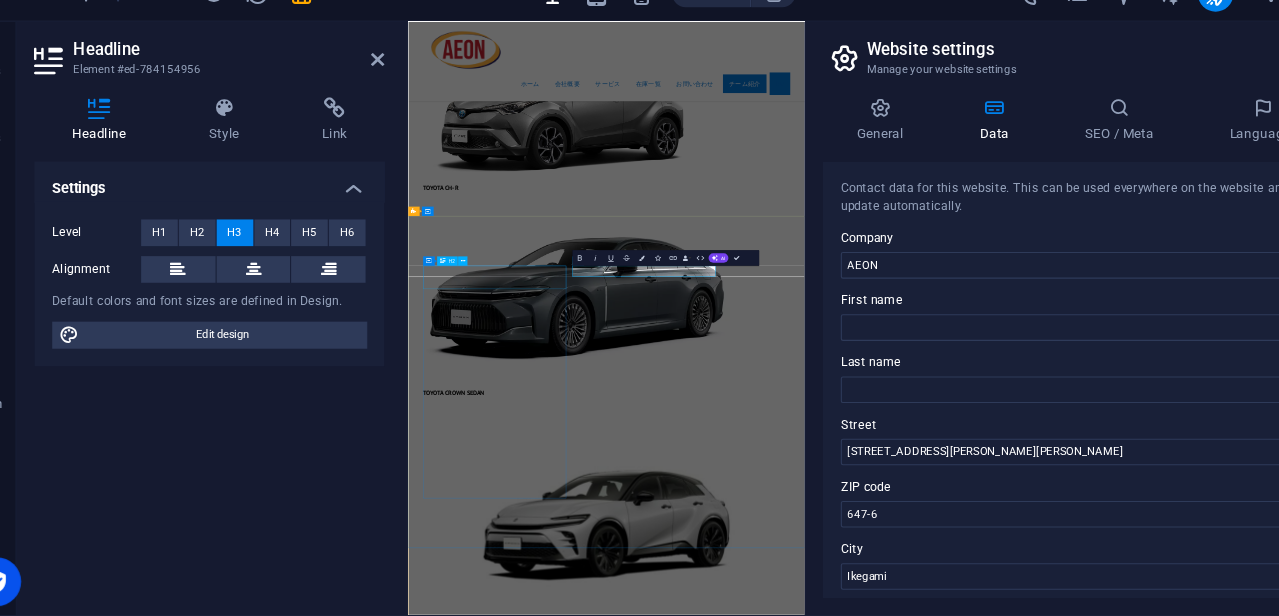 scroll, scrollTop: 10359, scrollLeft: 0, axis: vertical 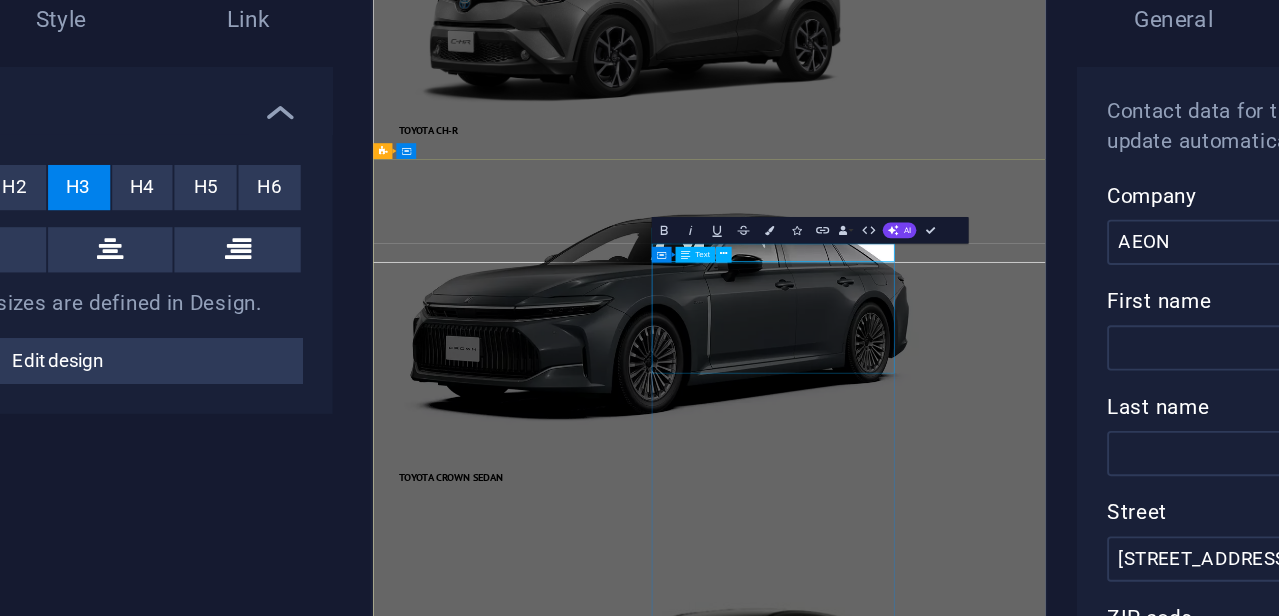 click on "#113、デワナンビヤティッサマーワタ、     マラダナ、コロンボ10、[GEOGRAPHIC_DATA]、 スリランカ。 +81909     2586806 [EMAIL_ADDRESS][DOMAIN_NAME]     事業者登録番号 : WA/211650" at bounding box center (860, 24264) 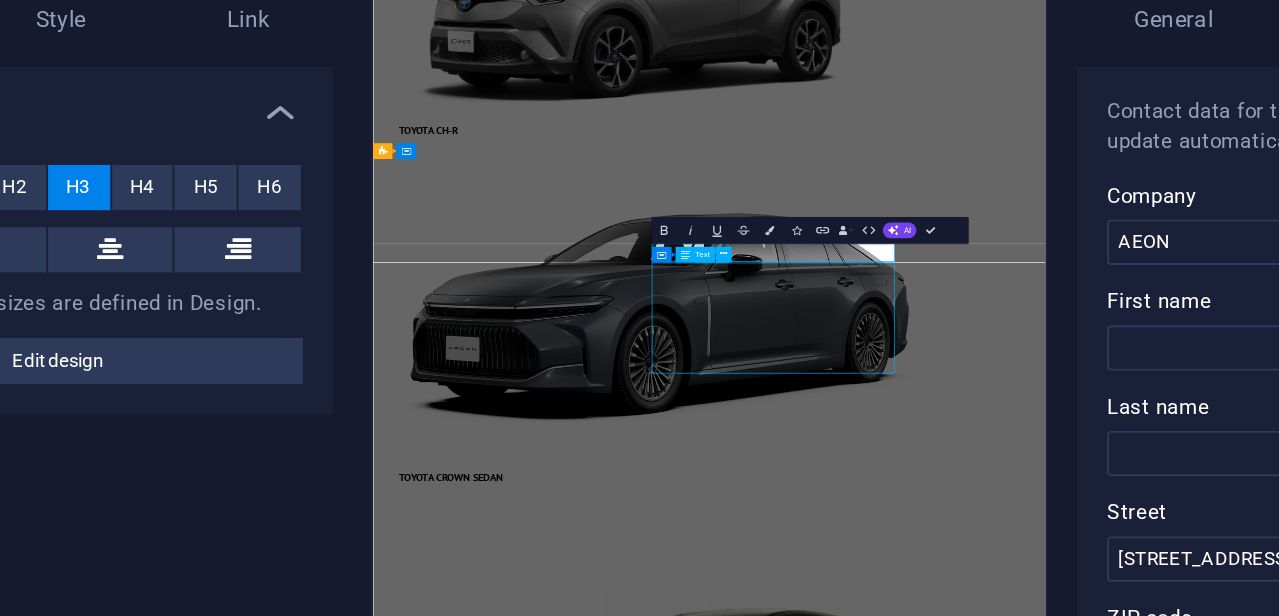 click on "#113、デワナンビヤティッサマーワタ、     マラダナ、コロンボ10、[GEOGRAPHIC_DATA]、 スリランカ。 +81909     2586806 [EMAIL_ADDRESS][DOMAIN_NAME]     事業者登録番号 : WA/211650" at bounding box center (860, 24264) 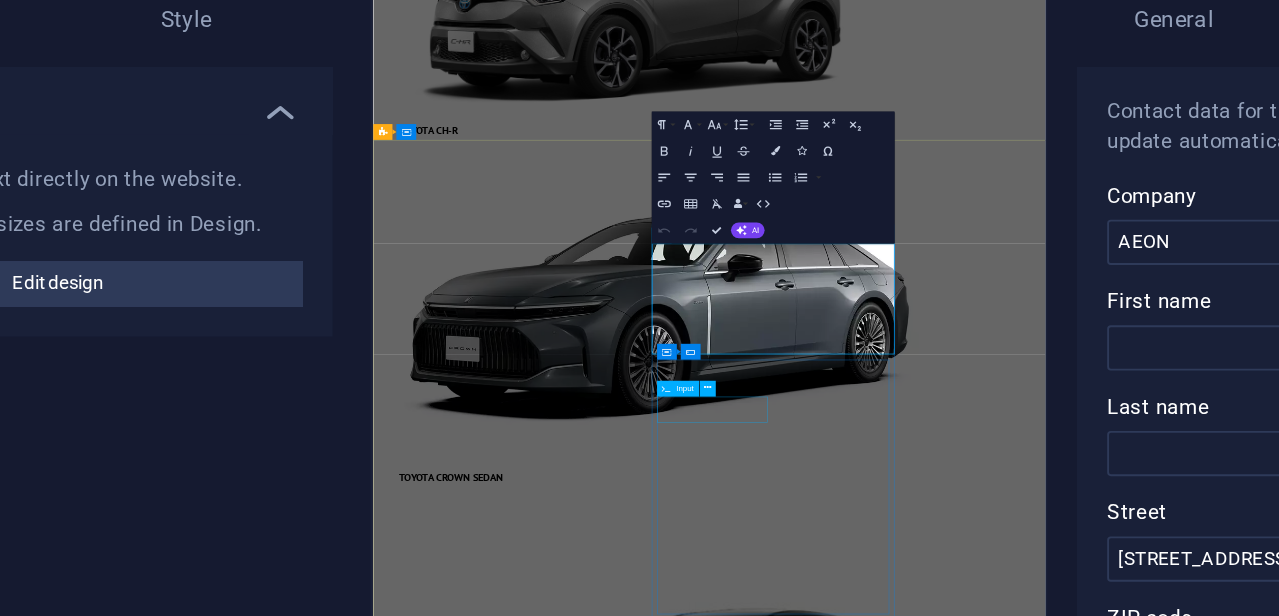 scroll, scrollTop: 10388, scrollLeft: 0, axis: vertical 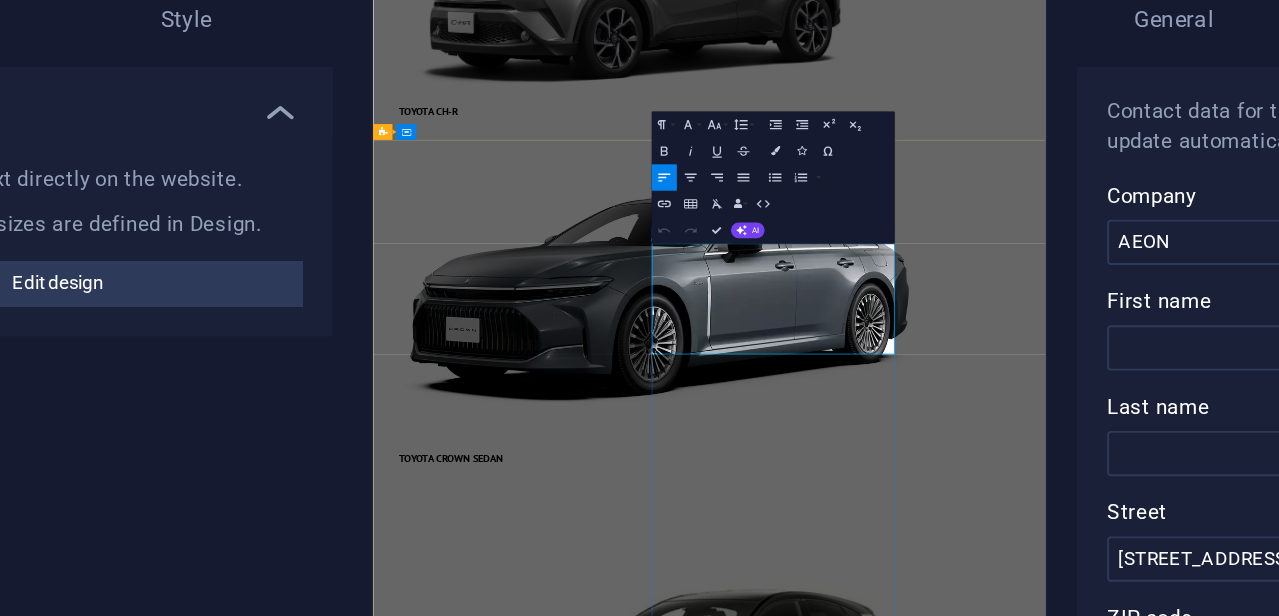 click on "+81909     2586806" at bounding box center [873, 25613] 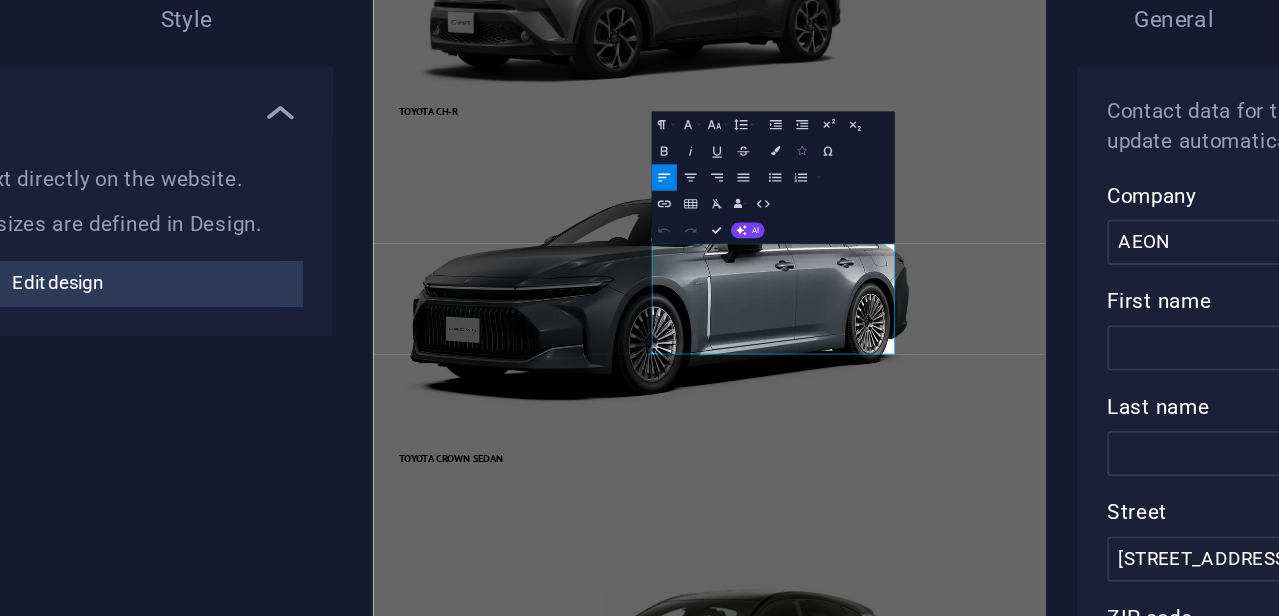 click at bounding box center (659, 220) 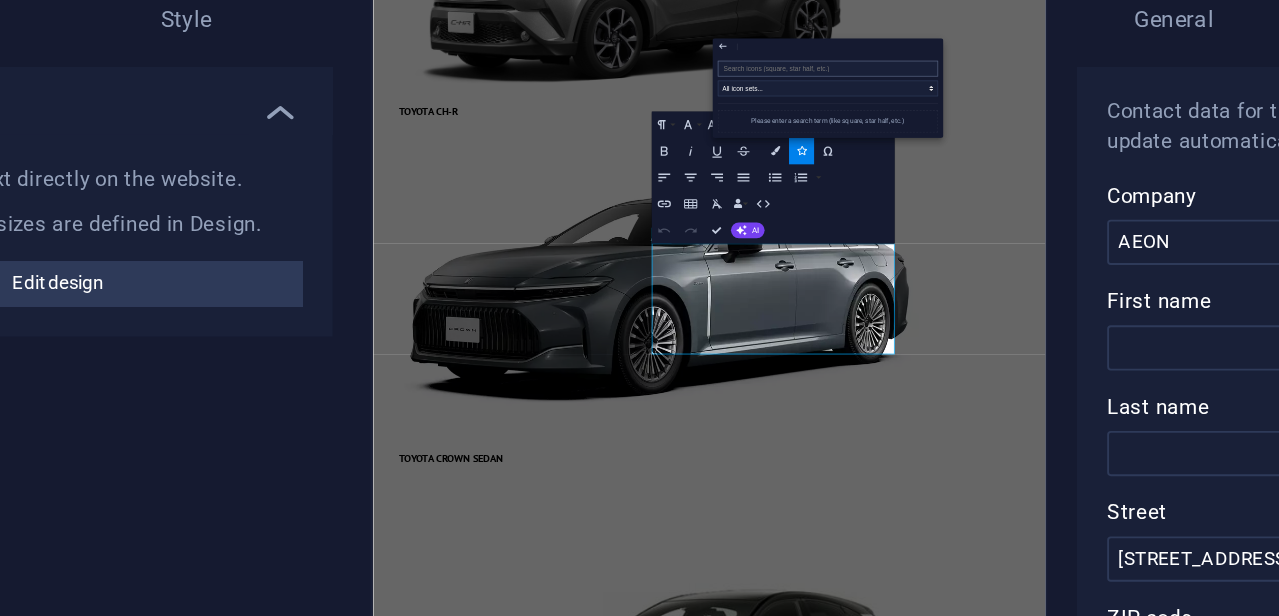 click at bounding box center [673, 177] 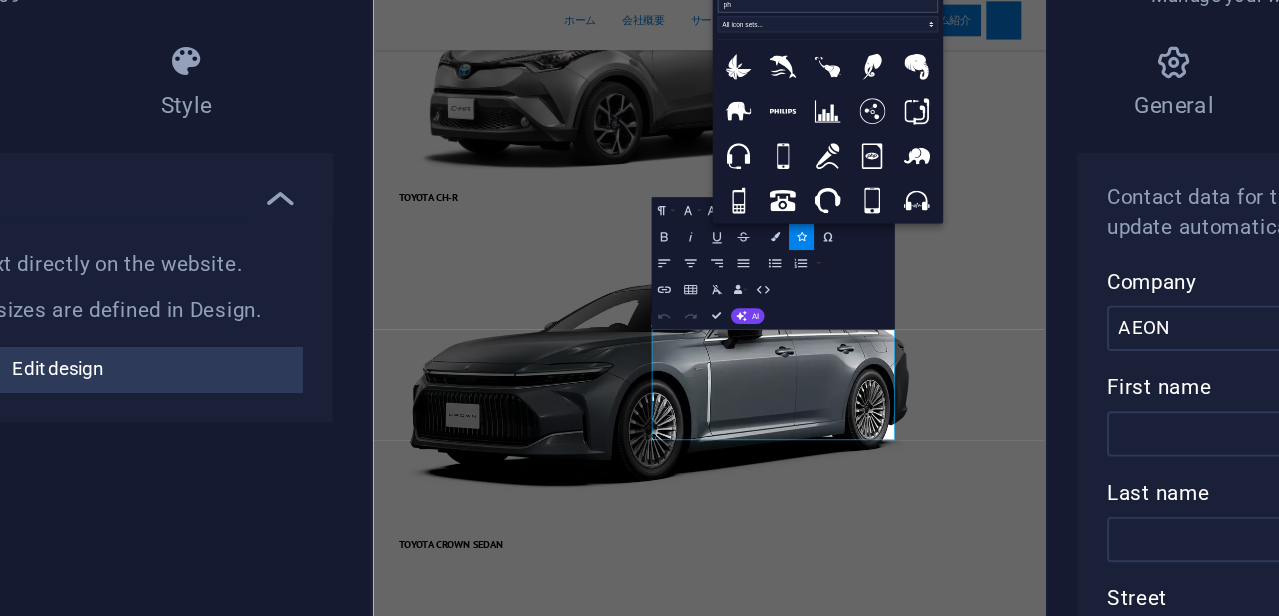 type on "pho" 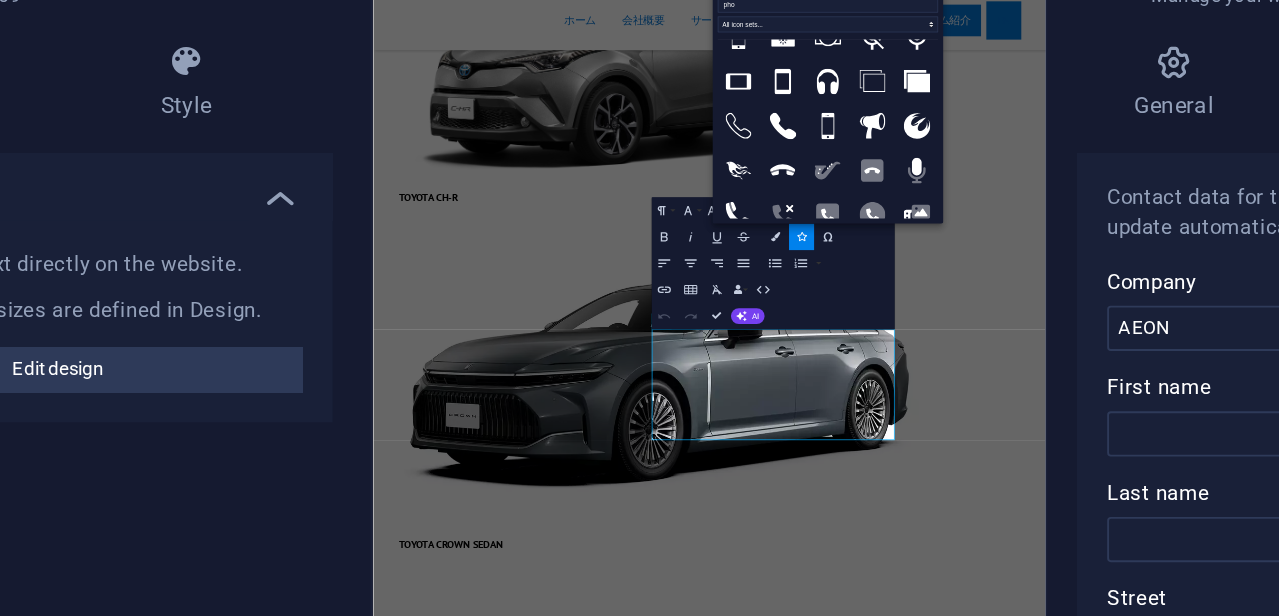 scroll, scrollTop: 317, scrollLeft: 0, axis: vertical 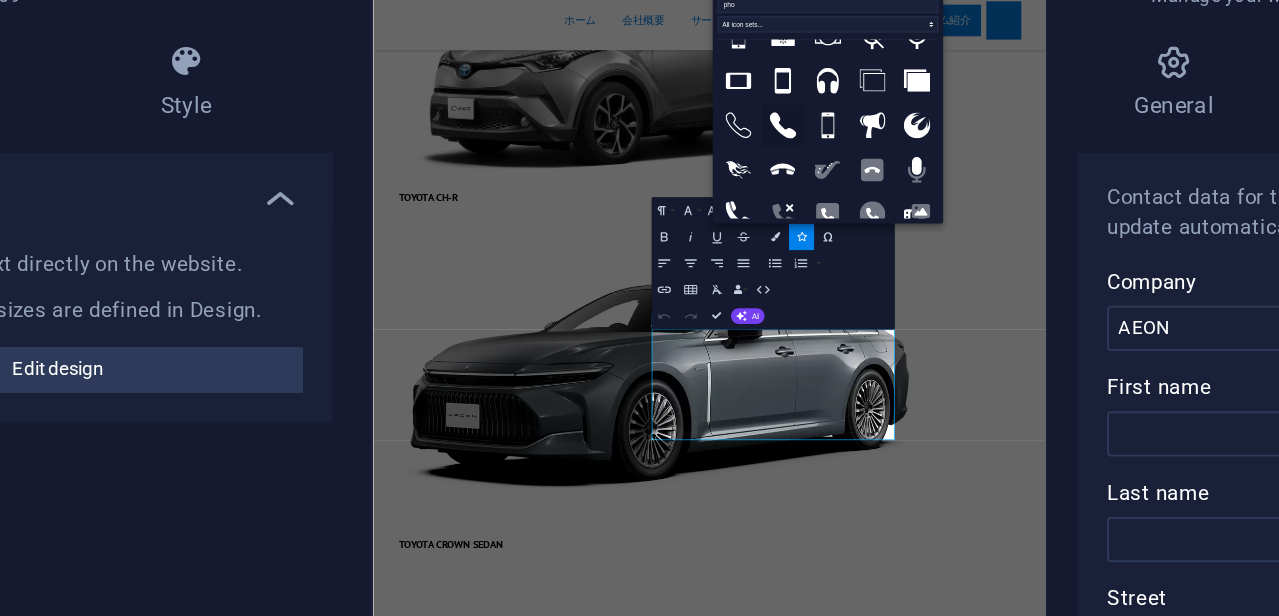click 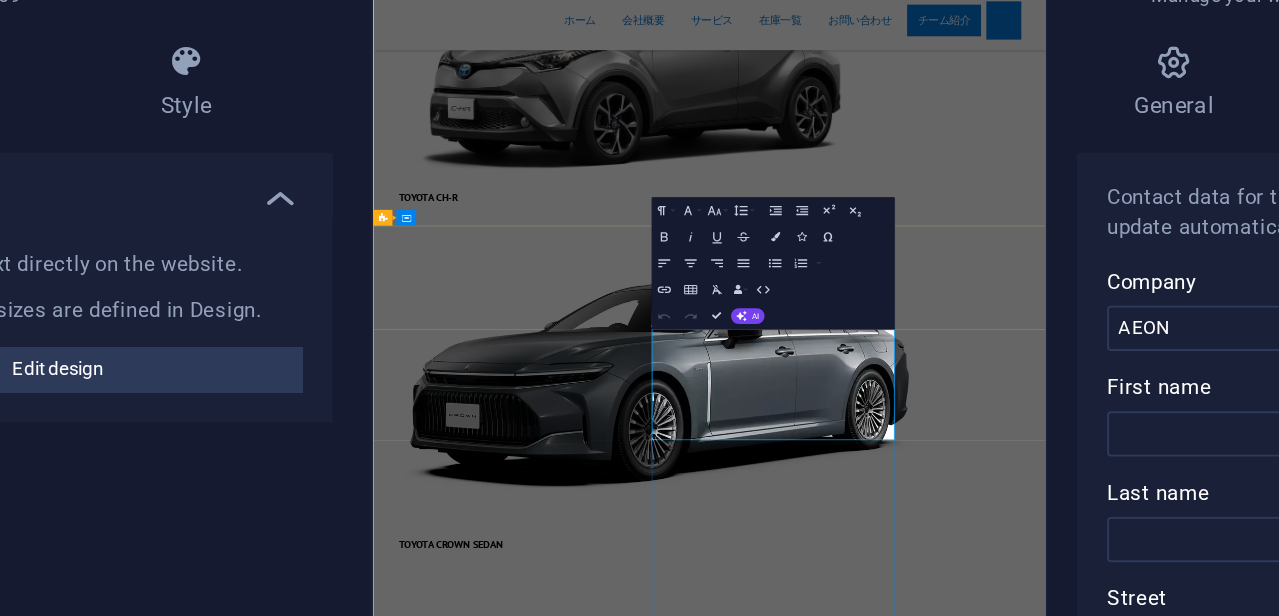 click on "#113、デワナンビヤティッサマーワタ、     マラダナ、コロンボ10、[GEOGRAPHIC_DATA]、 スリランカ。 [PHONE_NUMBER] [EMAIL_ADDRESS][DOMAIN_NAME]     事業者登録番号 : WA/211650" at bounding box center (860, 23373) 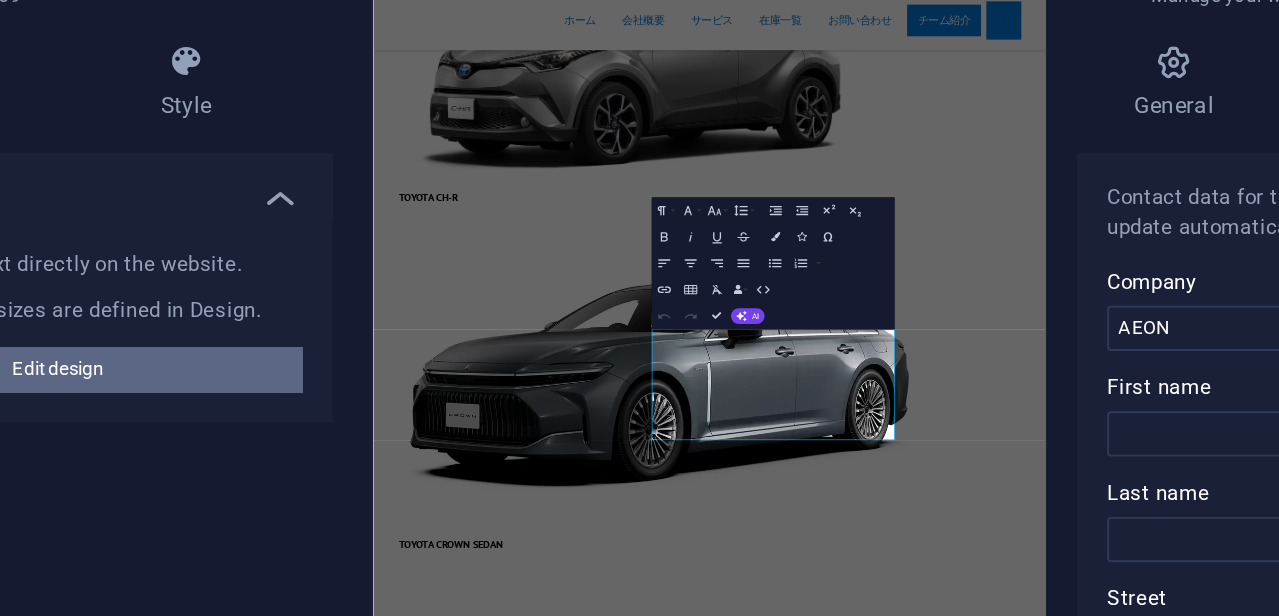 click on "Edit design" at bounding box center [265, 291] 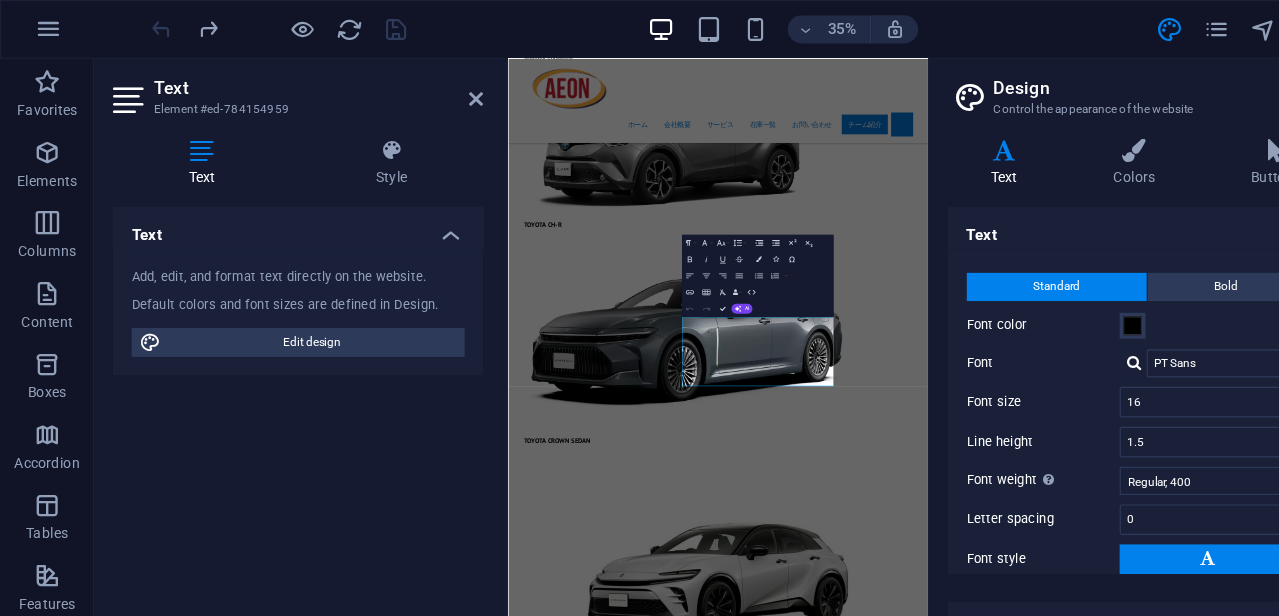 scroll, scrollTop: 142, scrollLeft: 0, axis: vertical 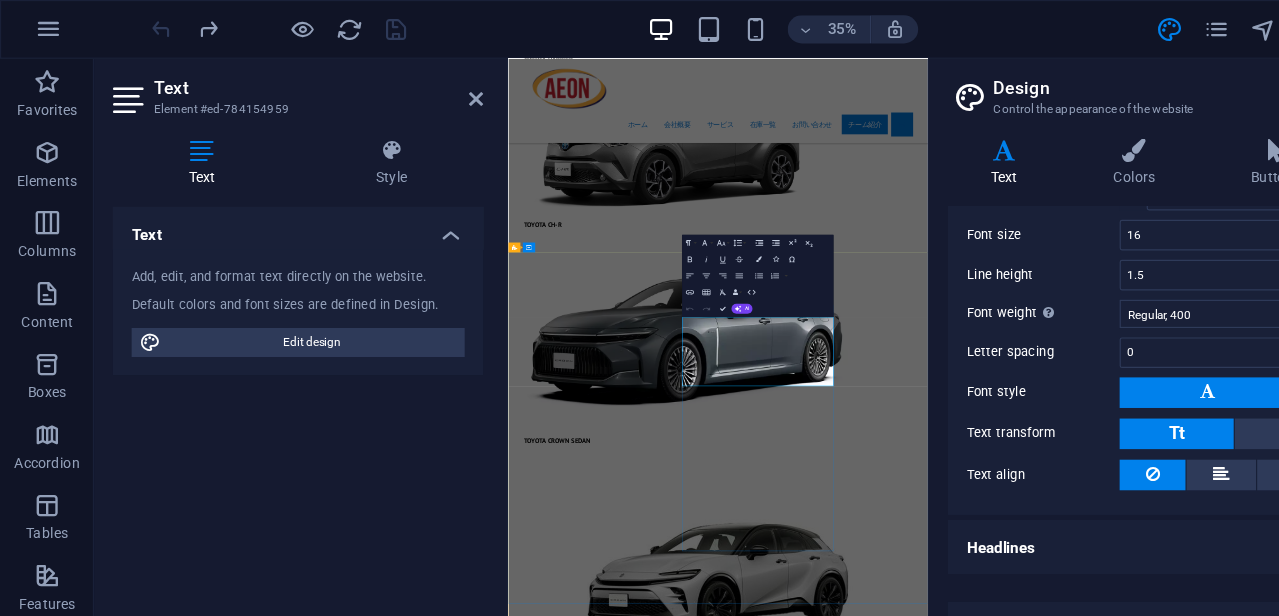 click on "#113、デワナンビヤティッサマーワタ、     マラダナ、コロンボ10、[GEOGRAPHIC_DATA]、 スリランカ。 [PHONE_NUMBER] [EMAIL_ADDRESS][DOMAIN_NAME]     事業者登録番号 : WA/211650" at bounding box center (995, 23491) 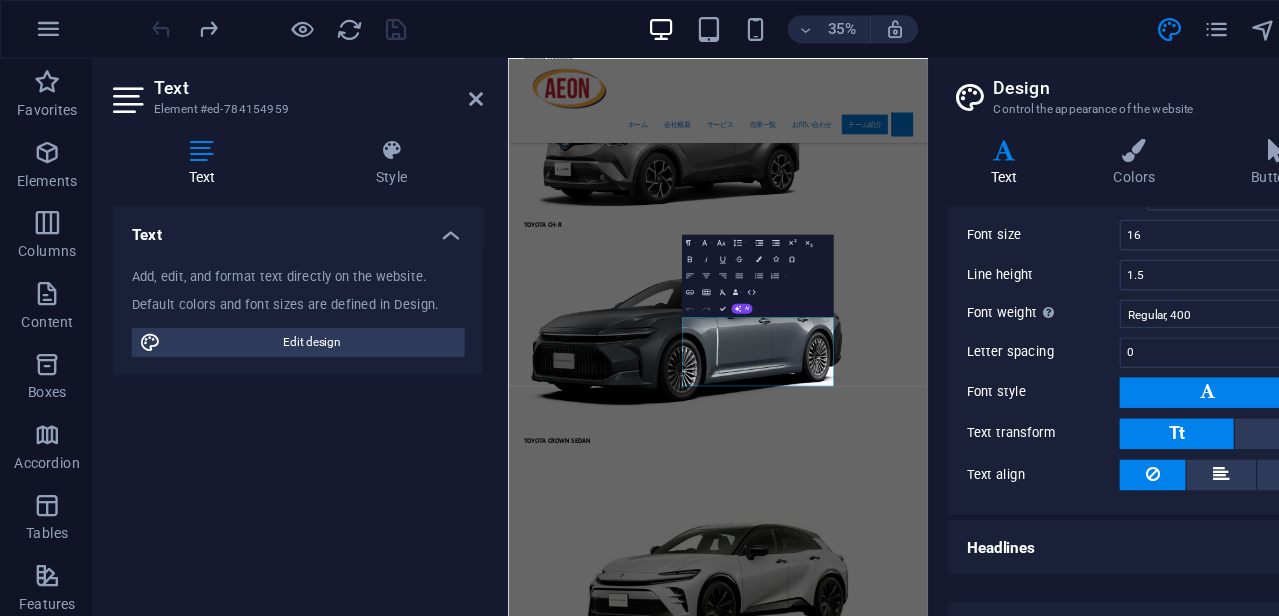 click on "Text Add, edit, and format text directly on the website. Default colors and font sizes are defined in Design. Edit design Alignment Left aligned Centered Right aligned" at bounding box center [253, 372] 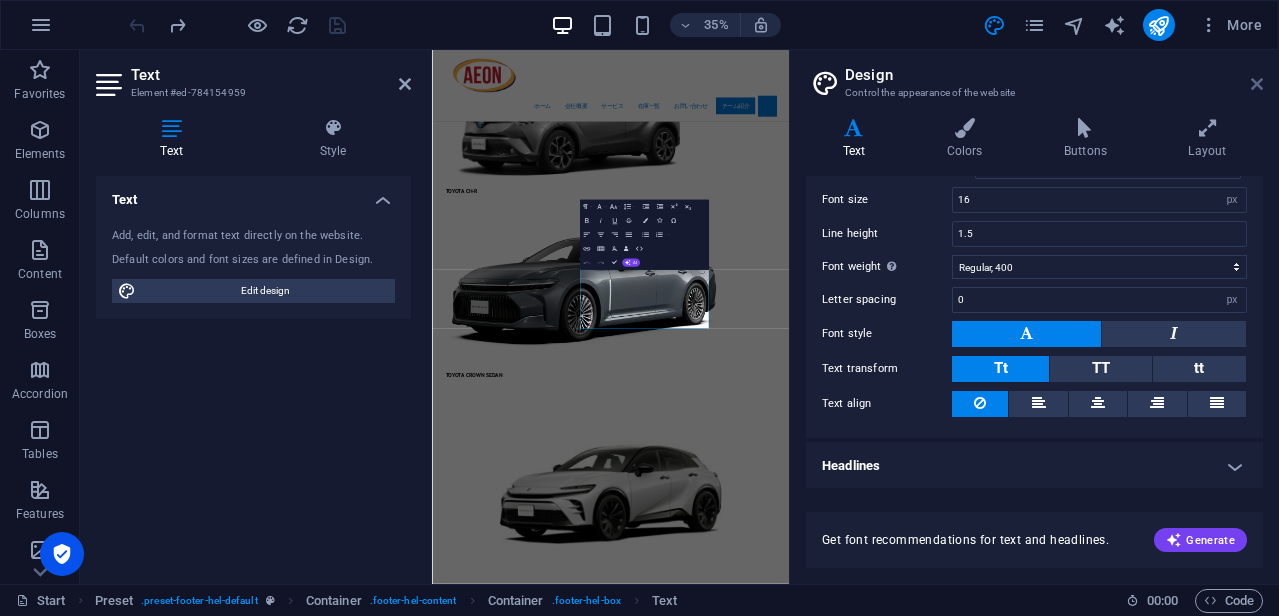 click at bounding box center (1257, 84) 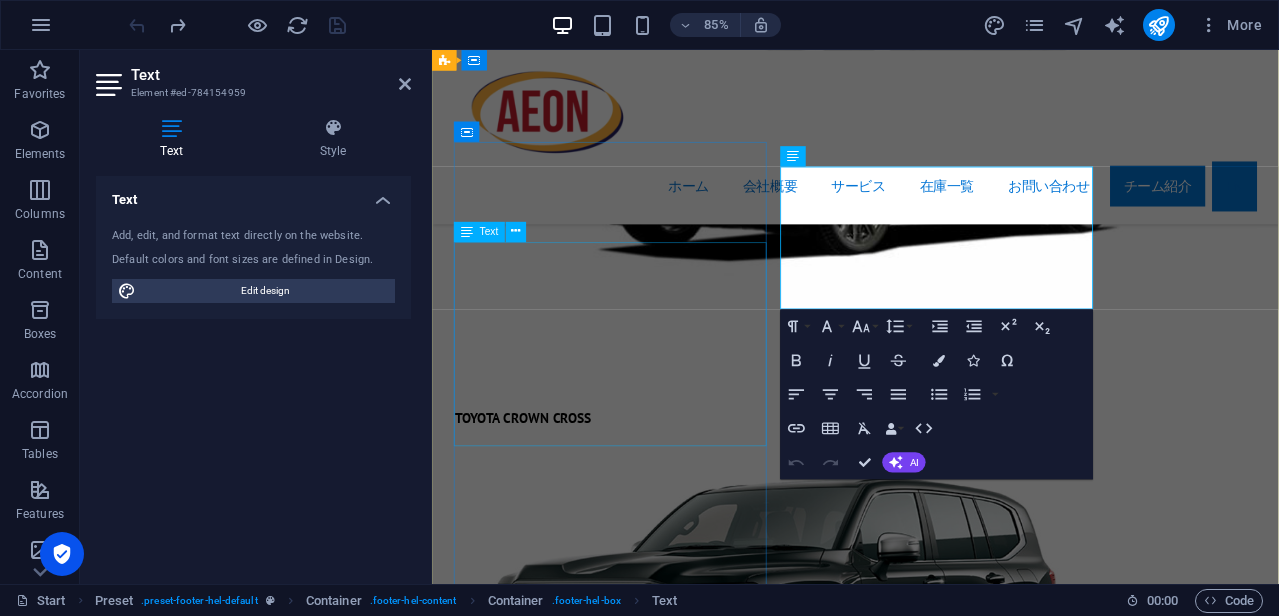 scroll, scrollTop: 10073, scrollLeft: 0, axis: vertical 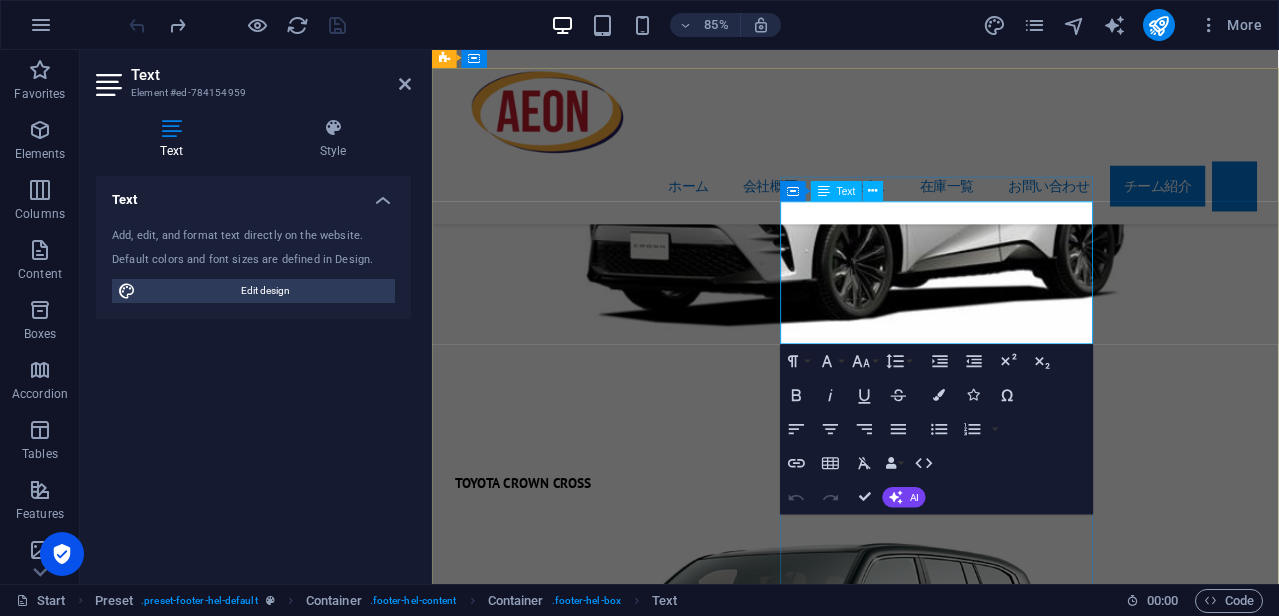 click on "#113、デワナンビヤティッサマーワタ、     マラダナ、コロンボ10、[GEOGRAPHIC_DATA]、 スリランカ。 [PHONE_NUMBER] [EMAIL_ADDRESS][DOMAIN_NAME]     事業者登録番号 : WA/211650" at bounding box center (920, 21916) 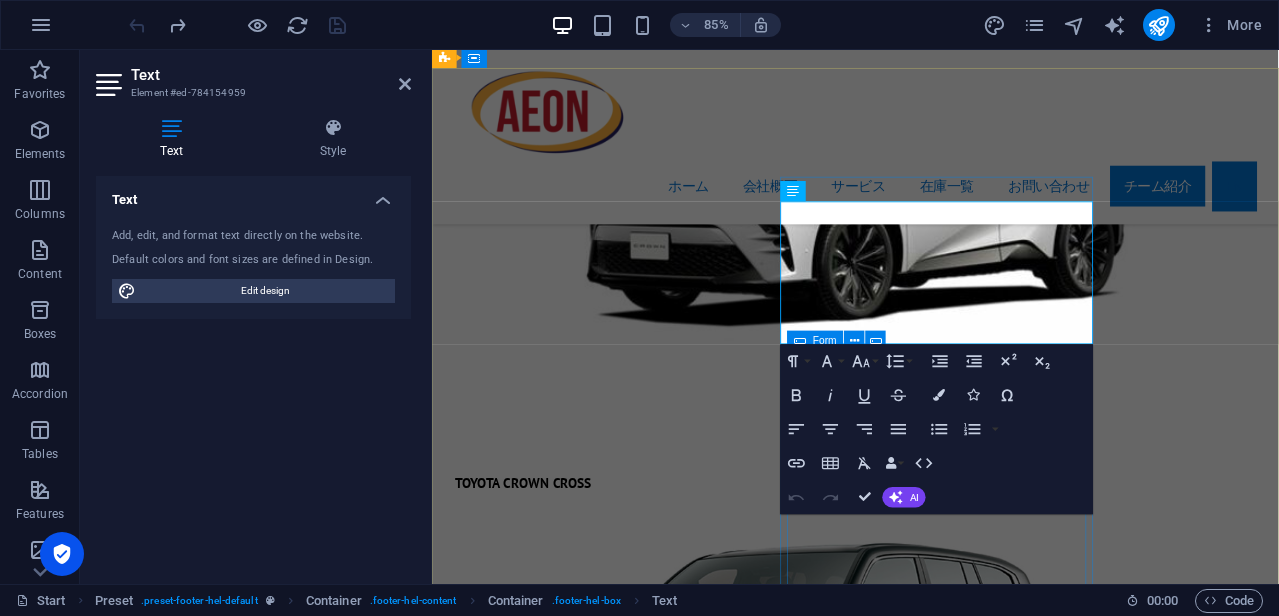 click on "プライバシーポリシーを確認し、内容に同意します。 Unreadable? Regenerate リクエストを送信する" at bounding box center (920, 23775) 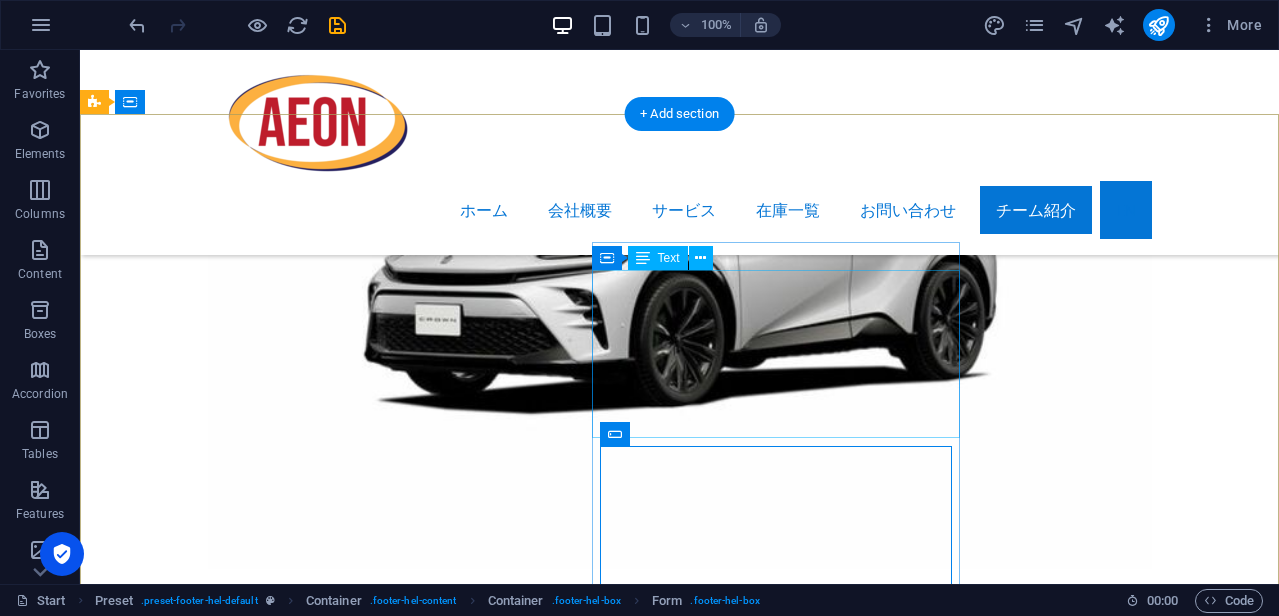 click on "#113、デワナンビヤティッサマーワタ、     マラダナ、コロンボ10、[GEOGRAPHIC_DATA]、 スリランカ。 [PHONE_NUMBER] [EMAIL_ADDRESS][DOMAIN_NAME]     事業者登録番号 : WA/211650" at bounding box center [568, 22182] 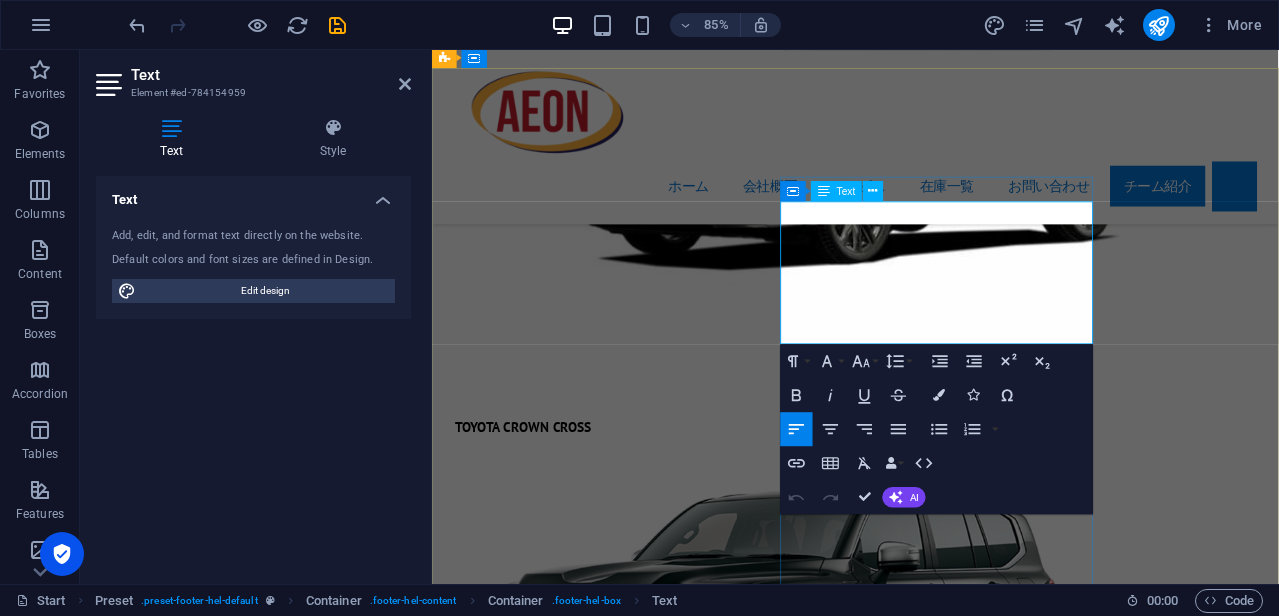 click on "[PHONE_NUMBER]" at bounding box center (536, 22728) 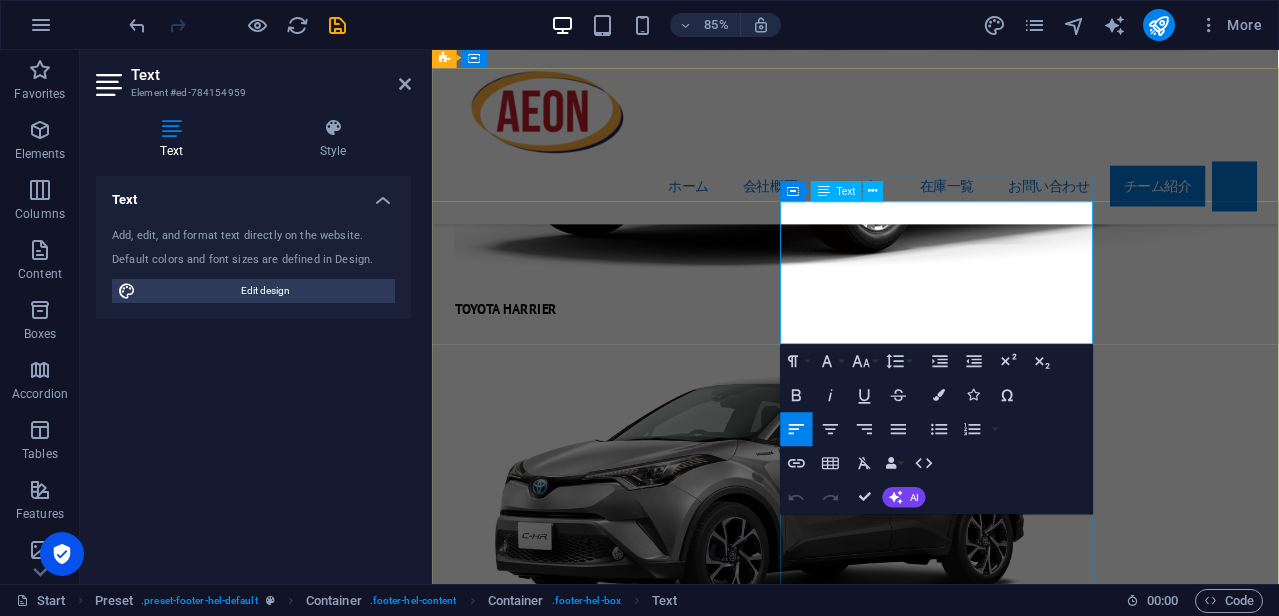 scroll, scrollTop: 10388, scrollLeft: 0, axis: vertical 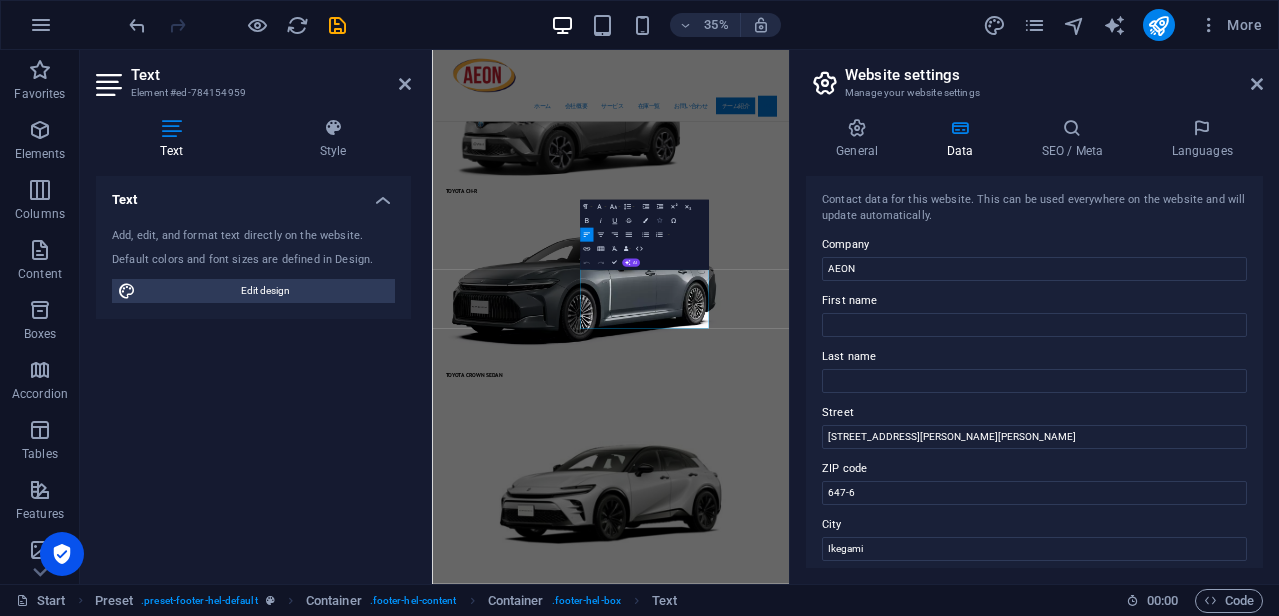 click at bounding box center [659, 220] 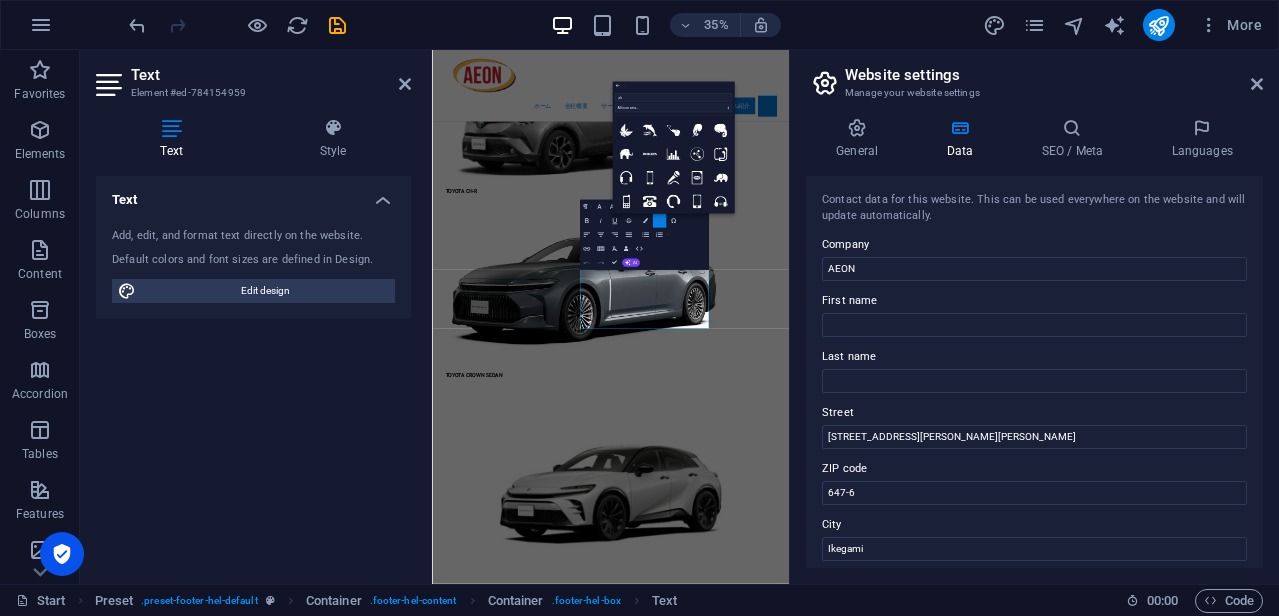 type on "pho" 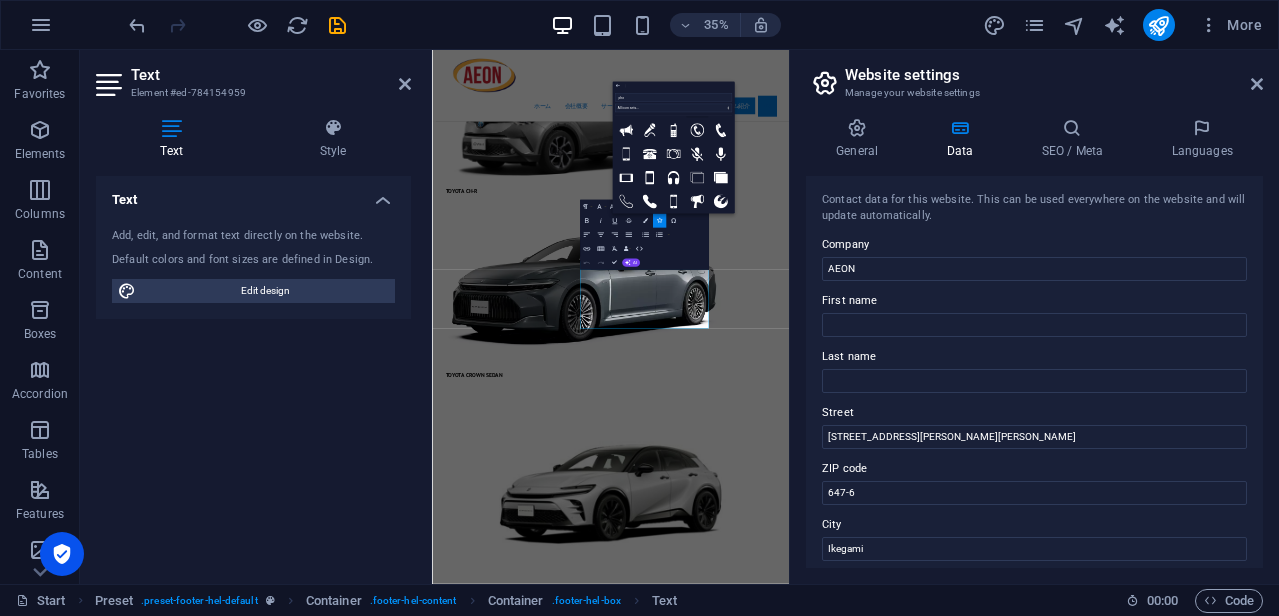 scroll, scrollTop: 213, scrollLeft: 0, axis: vertical 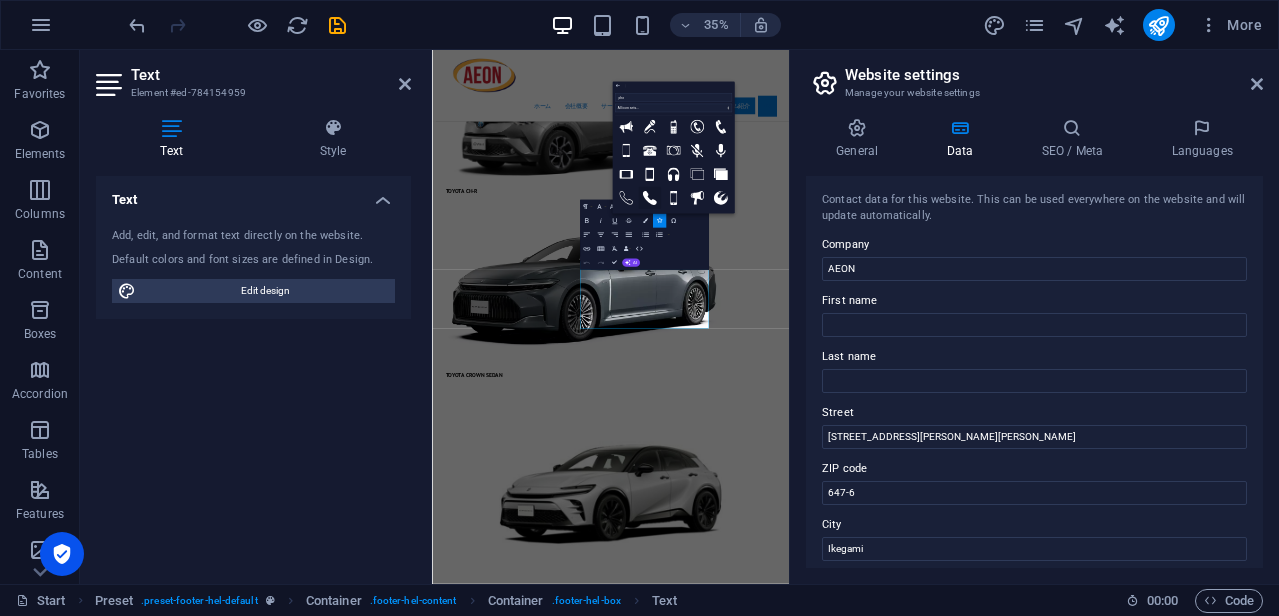 click 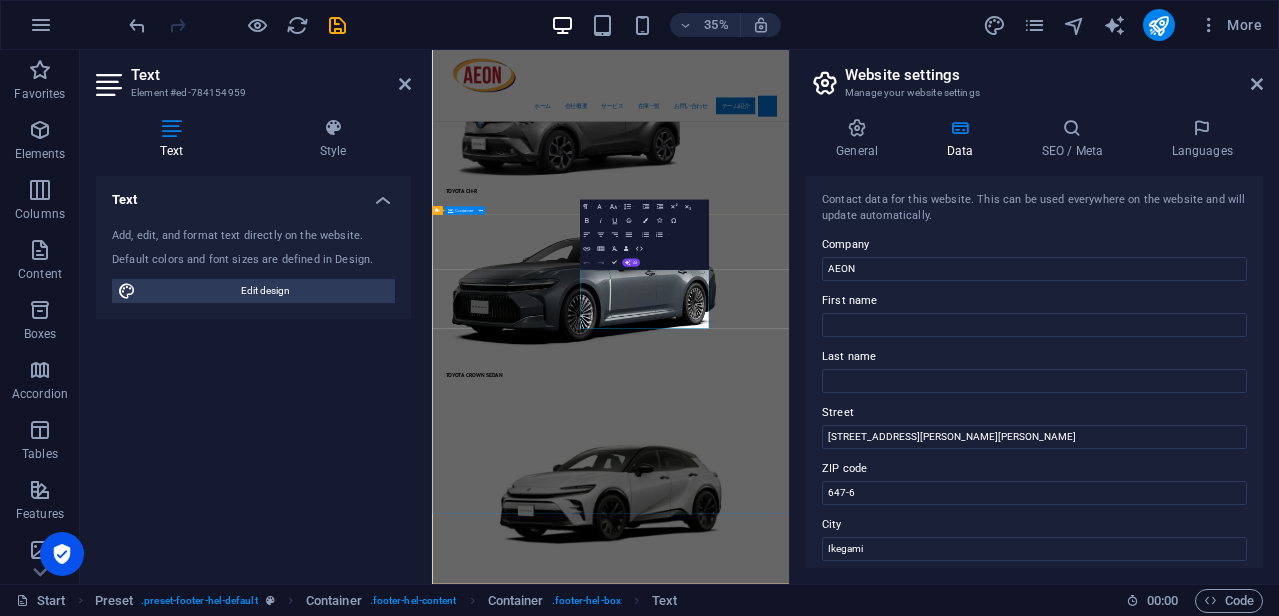 click on "お問い合わせ お気軽にお問い合わせください 日本 [STREET_ADDRESS][PERSON_NAME][PERSON_NAME]-Shi [PHONE_NUMBER] [EMAIL_ADDRESS][DOMAIN_NAME] 法的通知  |  プライバシー     古物商許可証 : 431190066486 法人番号：5700150106760 会社法人等番号 :  [PHONE_NUMBER] スリランカ       #113、デワナンビヤティッサマーワタ、     [GEOGRAPHIC_DATA]、コロンボ10、[GEOGRAPHIC_DATA]、 スリランカ。     [PHONE_NUMBER] [EMAIL_ADDRESS][DOMAIN_NAME]     事業者登録番号 : WA/211650   プライバシーポリシーを確認し、内容に同意します。 Unreadable? Regenerate リクエストを送信する" at bounding box center [942, 23585] 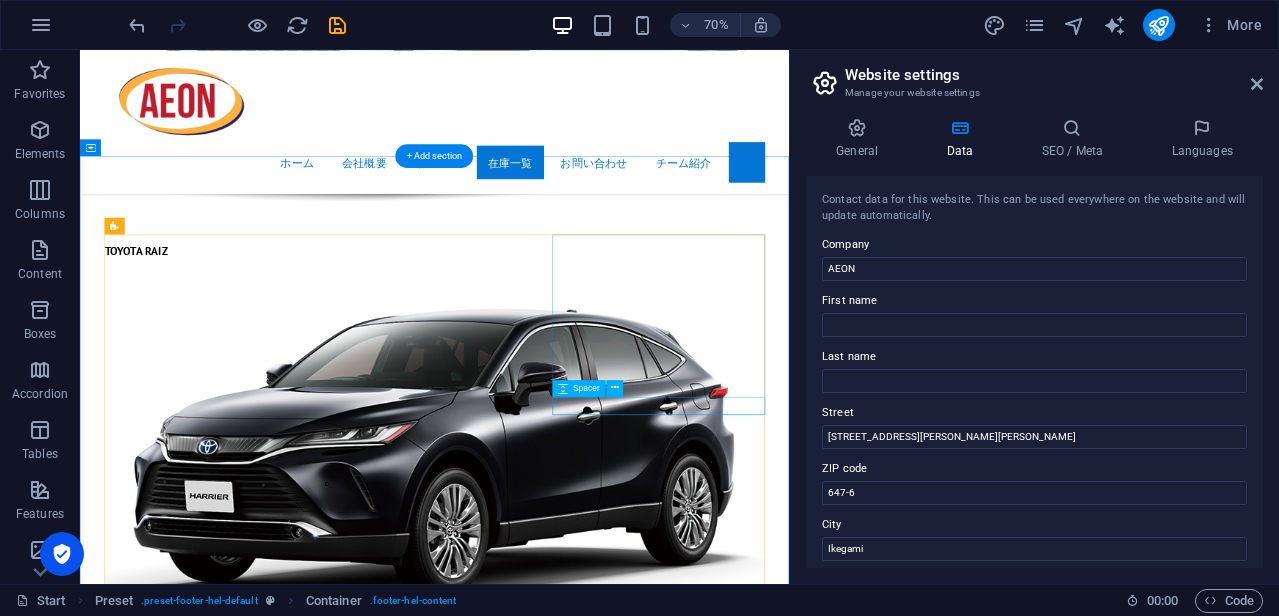 scroll, scrollTop: 8009, scrollLeft: 0, axis: vertical 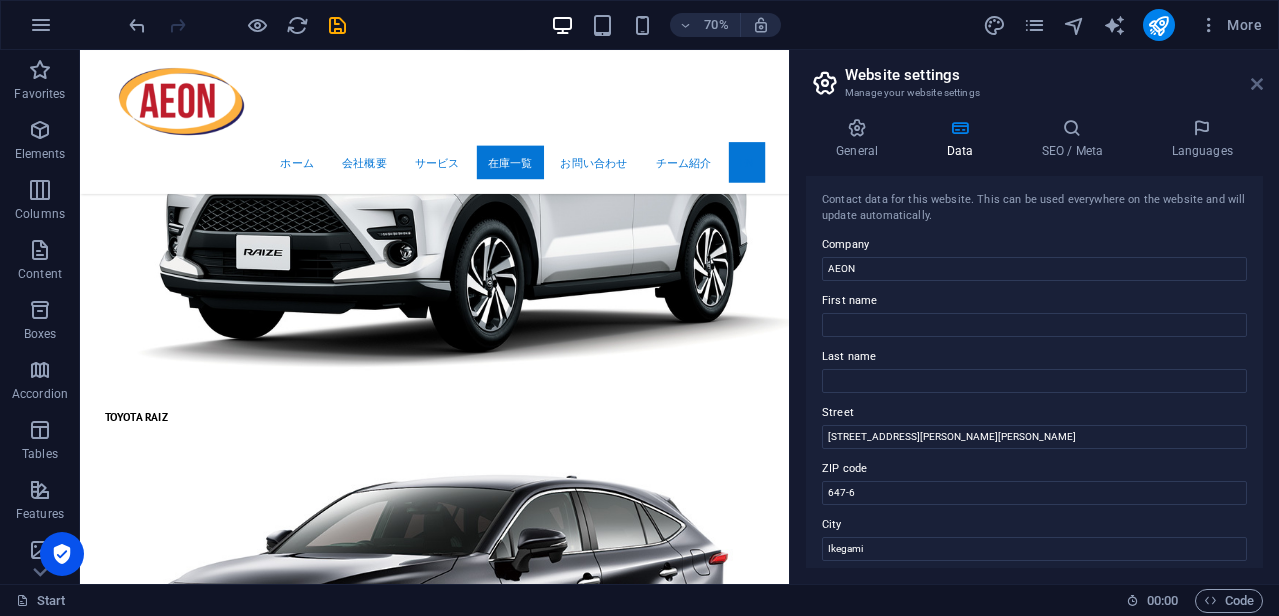 click at bounding box center (1257, 84) 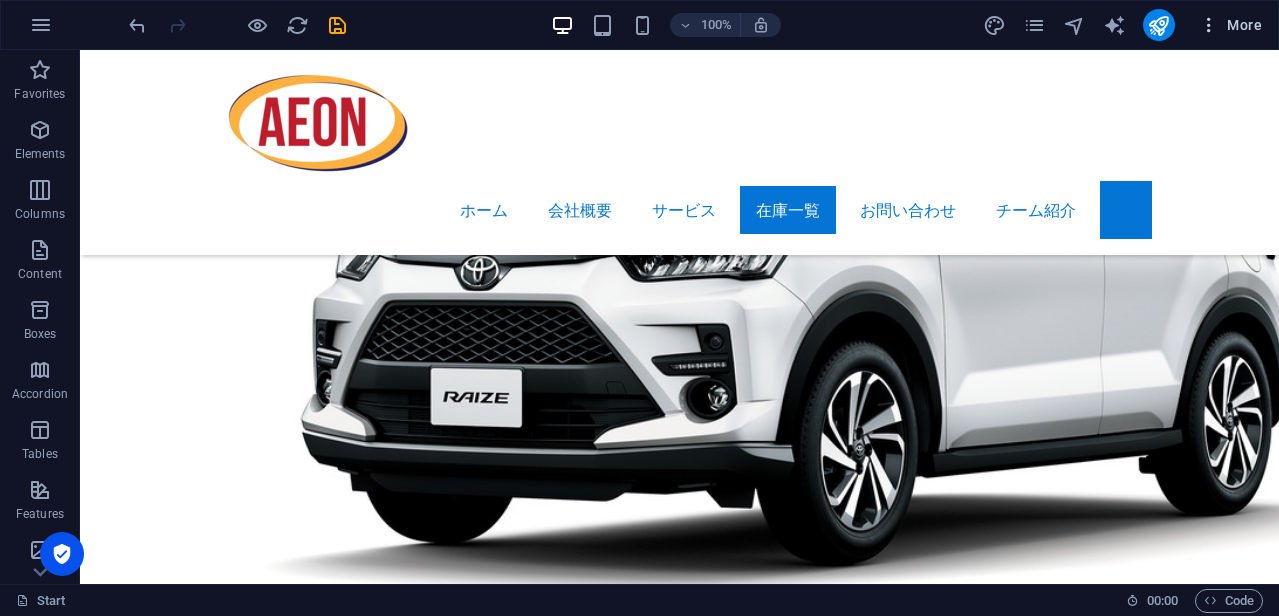 click on "More" at bounding box center (1230, 25) 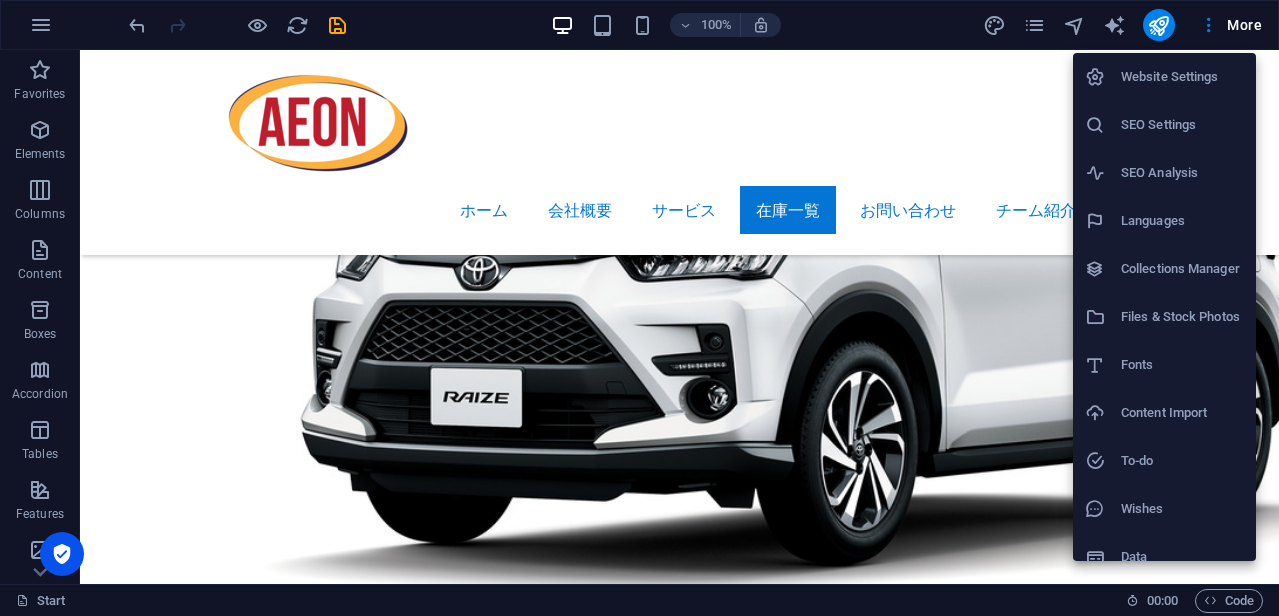 click on "Languages" at bounding box center [1182, 221] 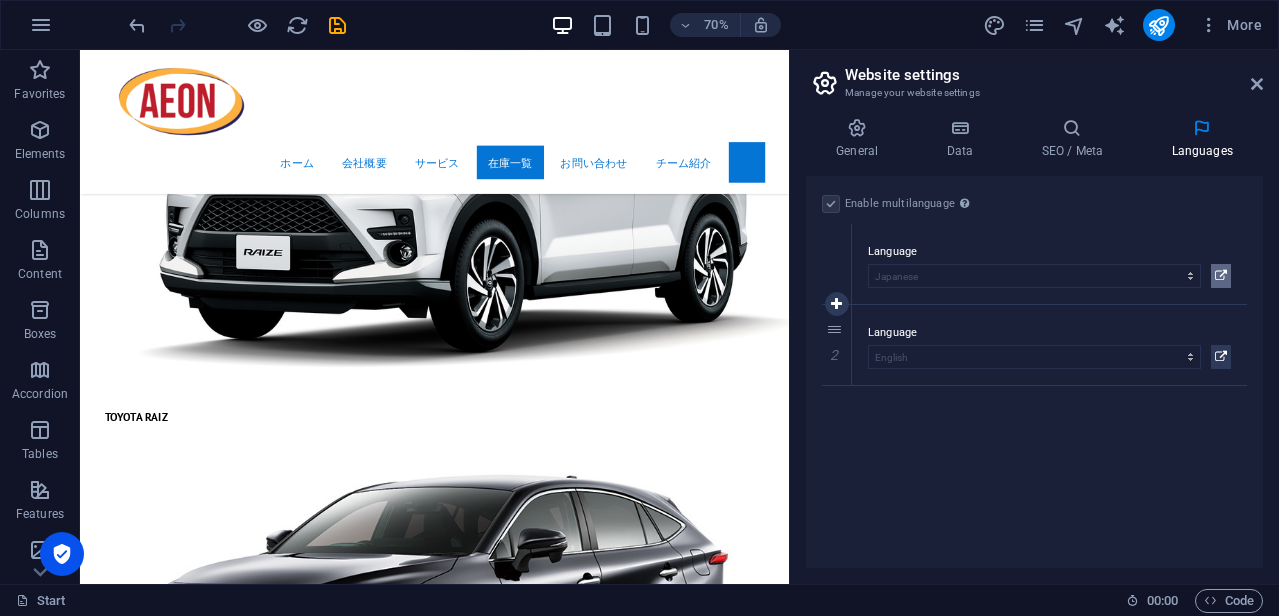 click at bounding box center (1221, 276) 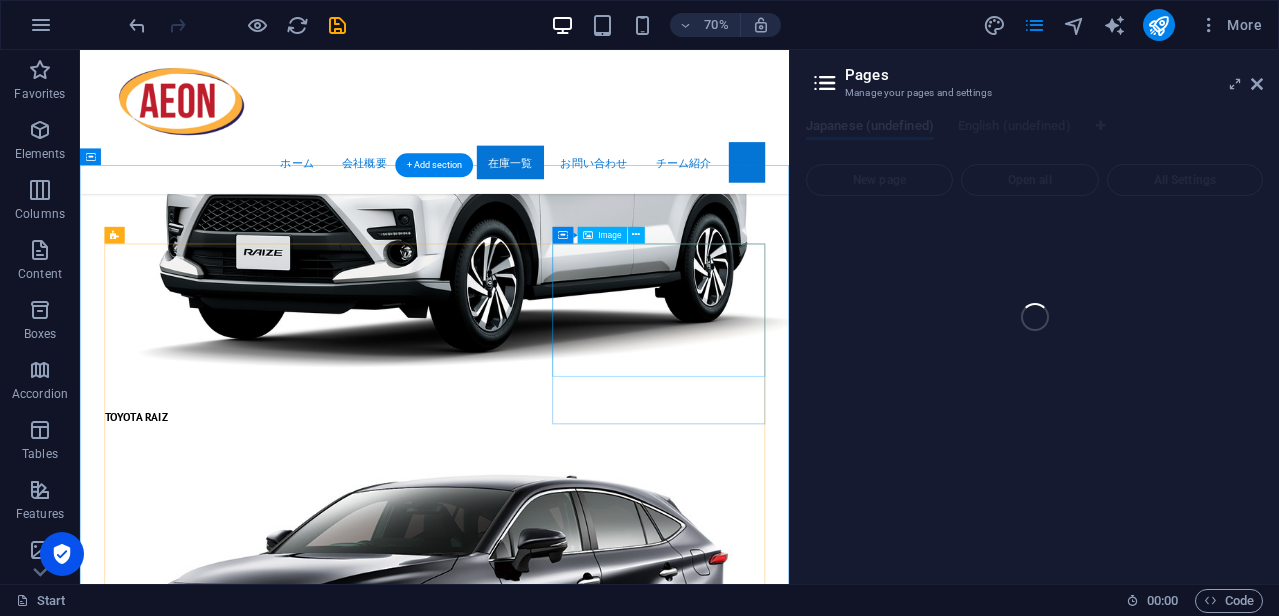 click at bounding box center (587, 13509) 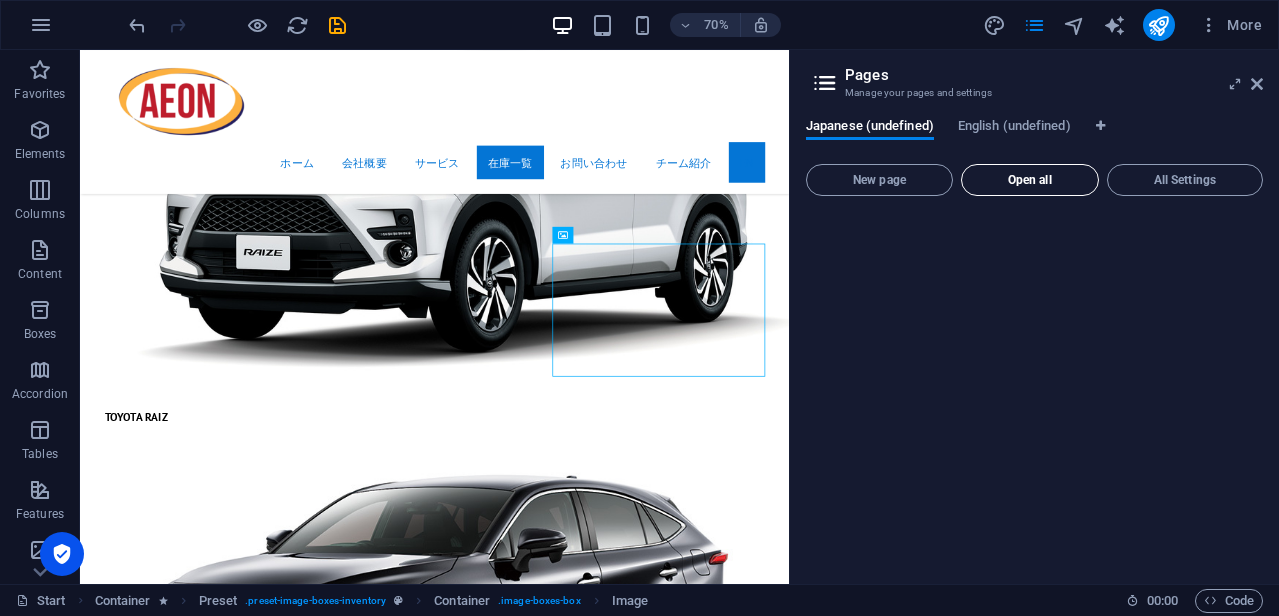 click on "Open all" at bounding box center [1030, 180] 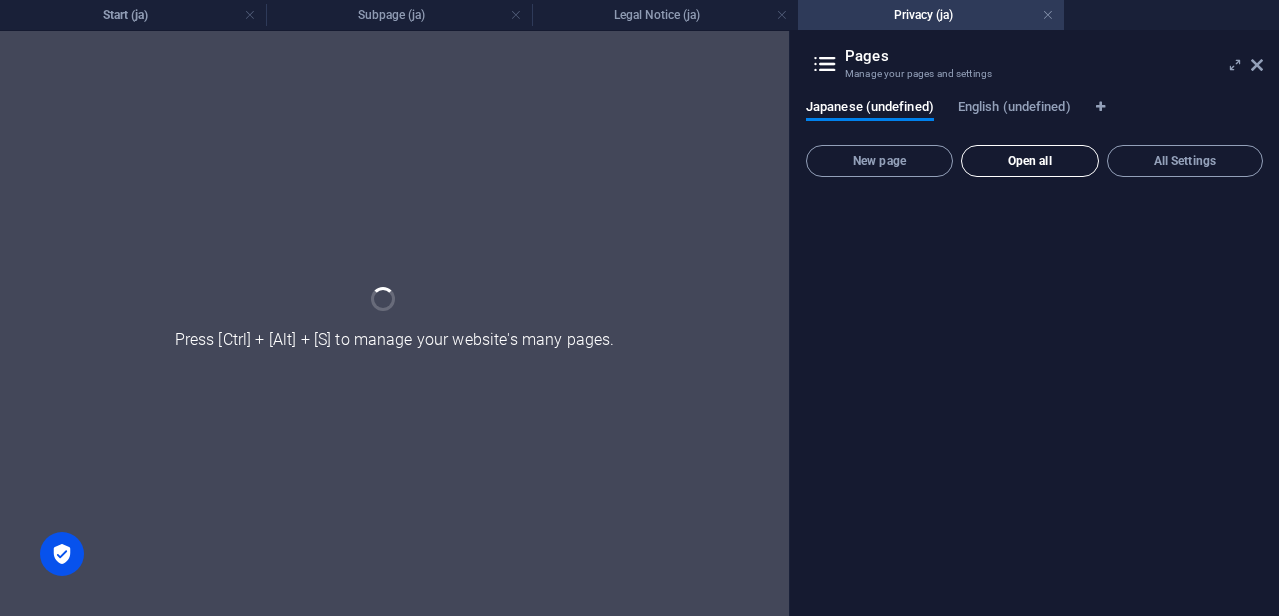 scroll, scrollTop: 0, scrollLeft: 0, axis: both 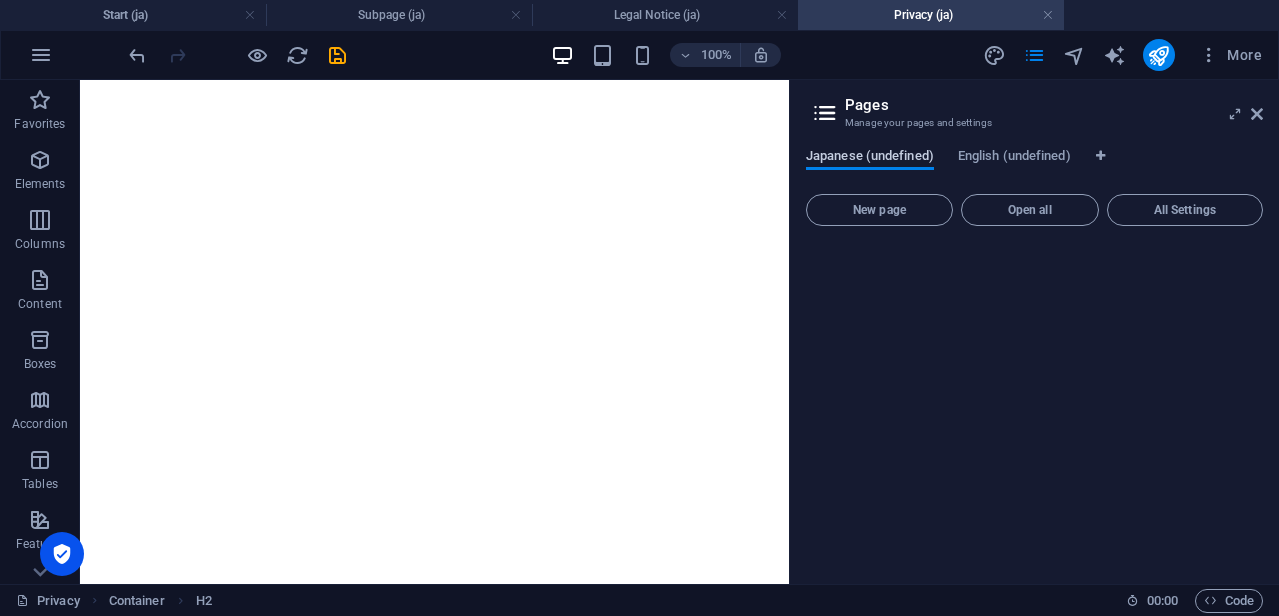 click on "Japanese (undefined)" at bounding box center [870, 158] 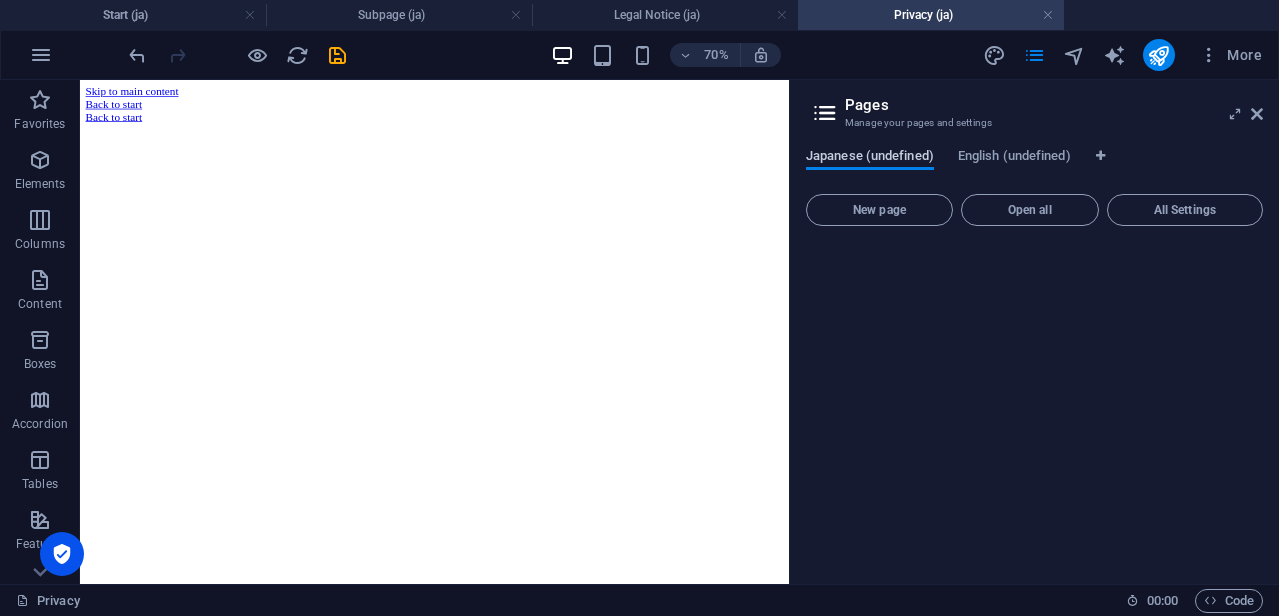 scroll, scrollTop: 0, scrollLeft: 0, axis: both 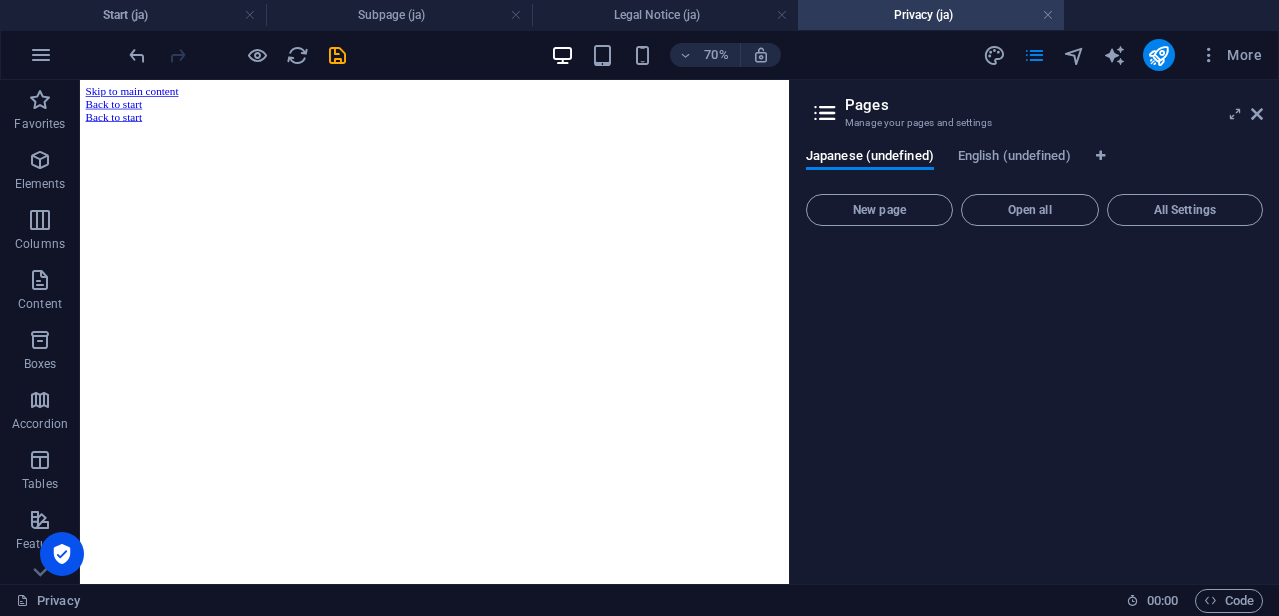 click on "Privacy (ja)" at bounding box center [931, 15] 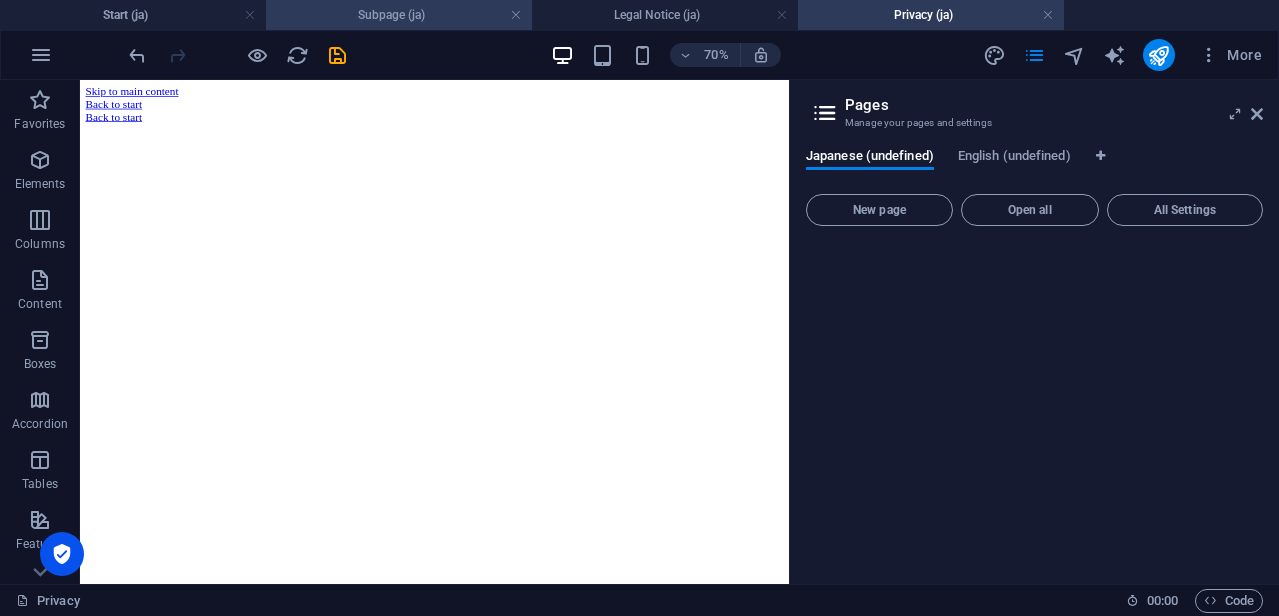 click on "Subpage (ja)" at bounding box center (399, 15) 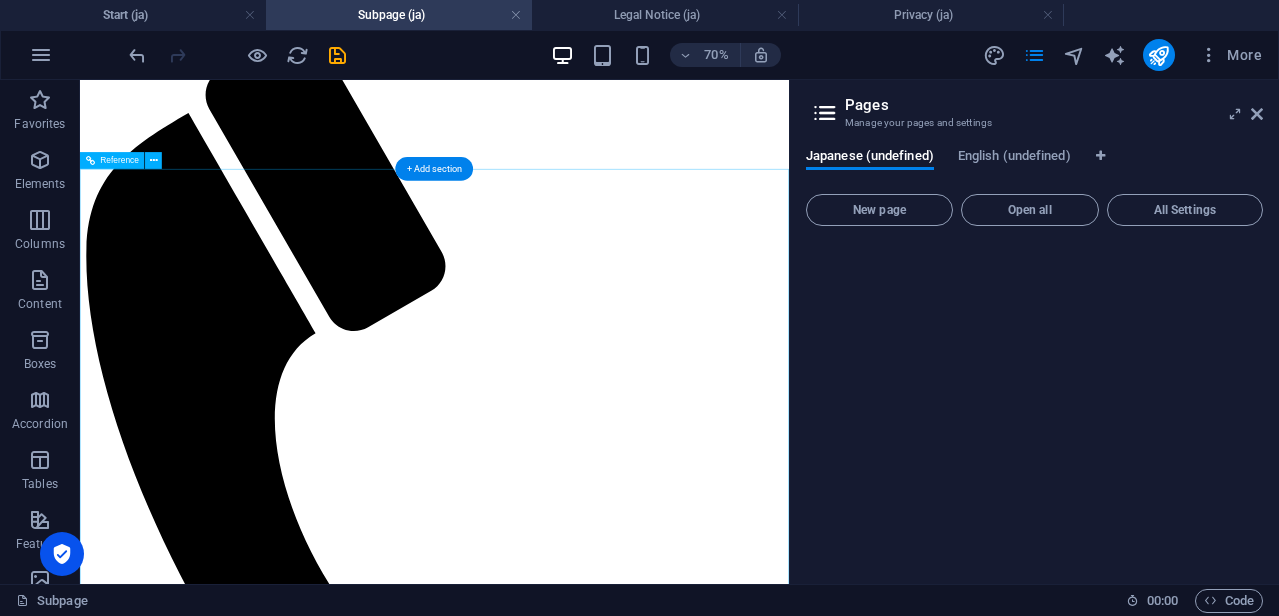 scroll, scrollTop: 0, scrollLeft: 0, axis: both 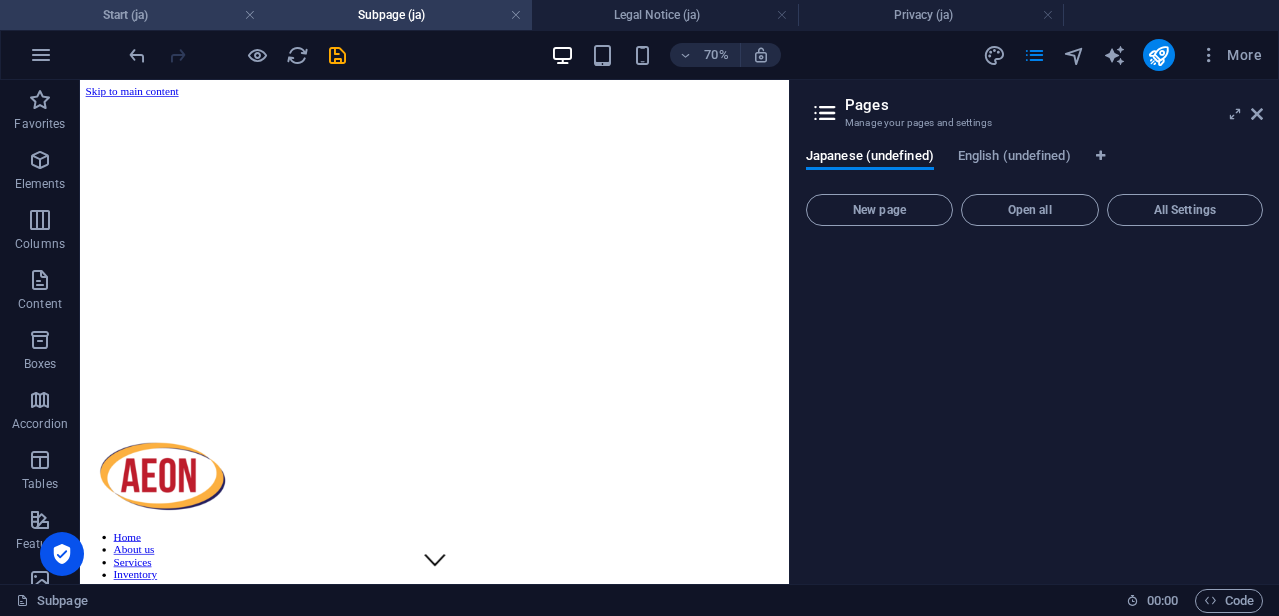 click on "Start (ja)" at bounding box center [133, 15] 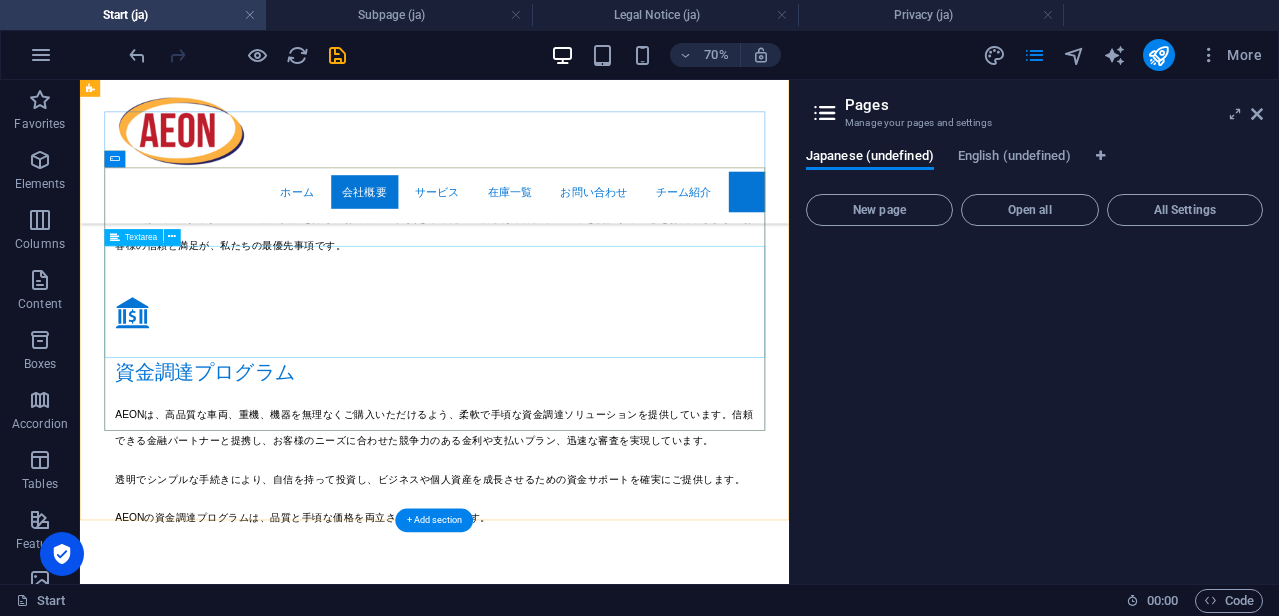 scroll, scrollTop: 3300, scrollLeft: 0, axis: vertical 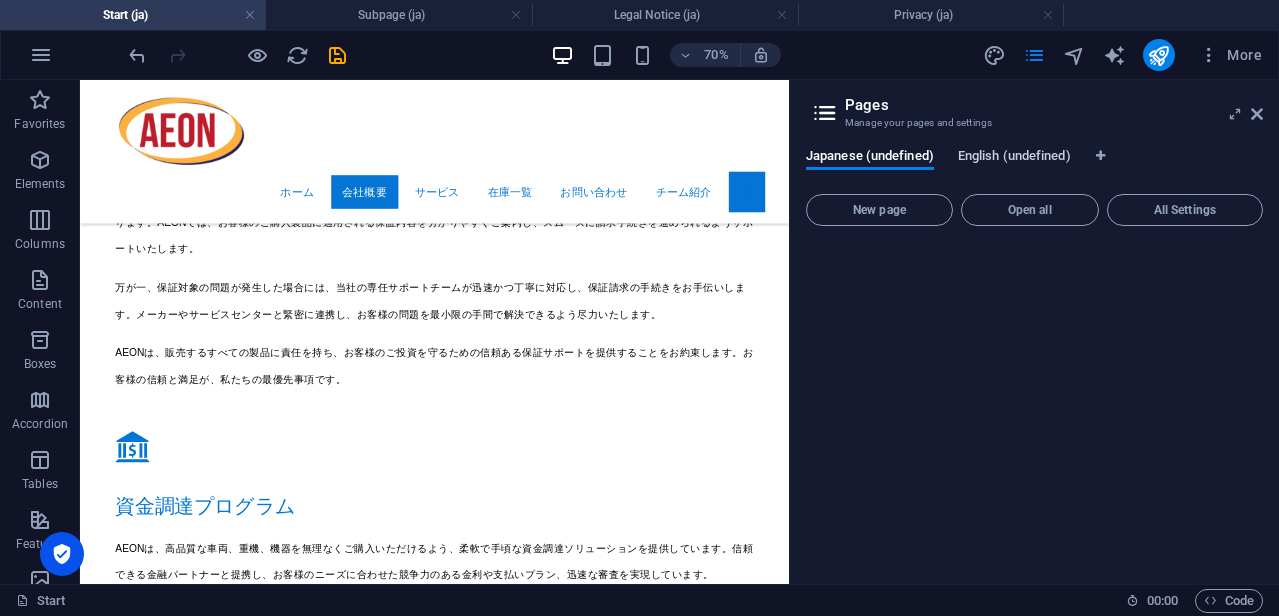 click on "English (undefined)" at bounding box center (1014, 158) 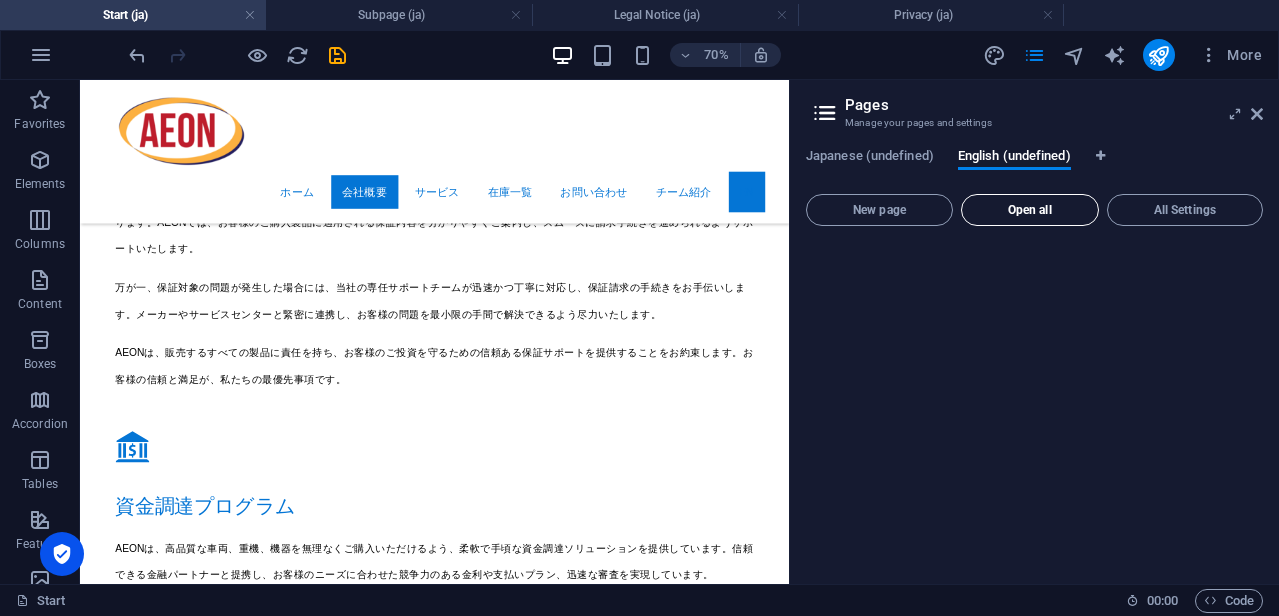 click on "Open all" at bounding box center [1030, 210] 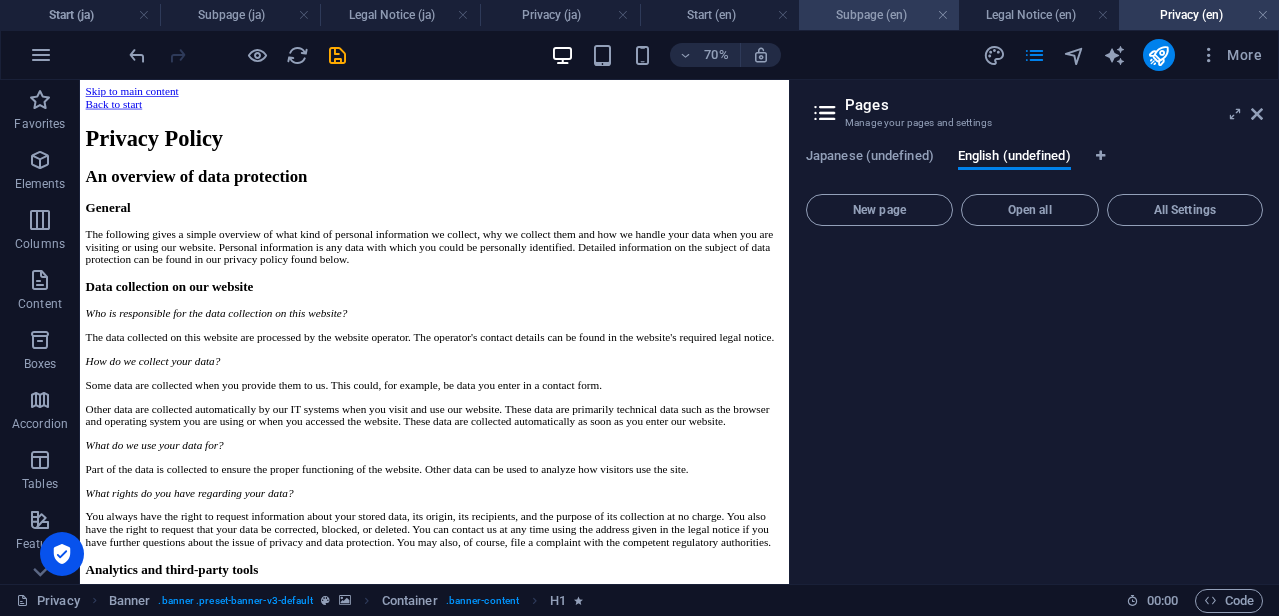 scroll, scrollTop: 0, scrollLeft: 0, axis: both 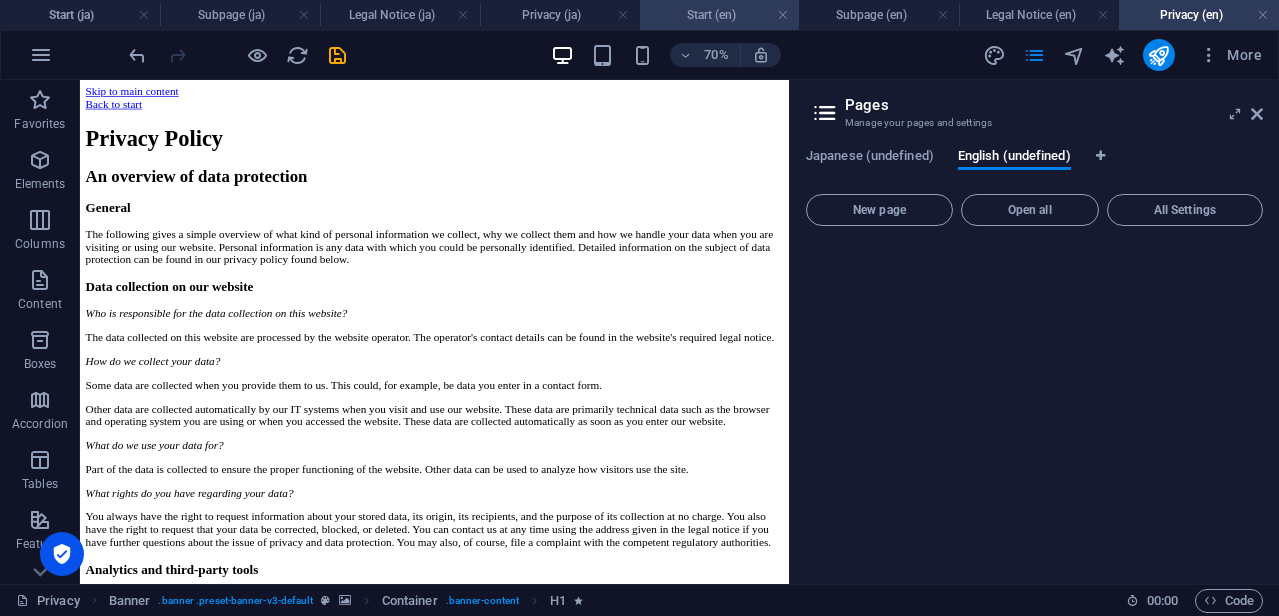 click on "Start (en)" at bounding box center (720, 15) 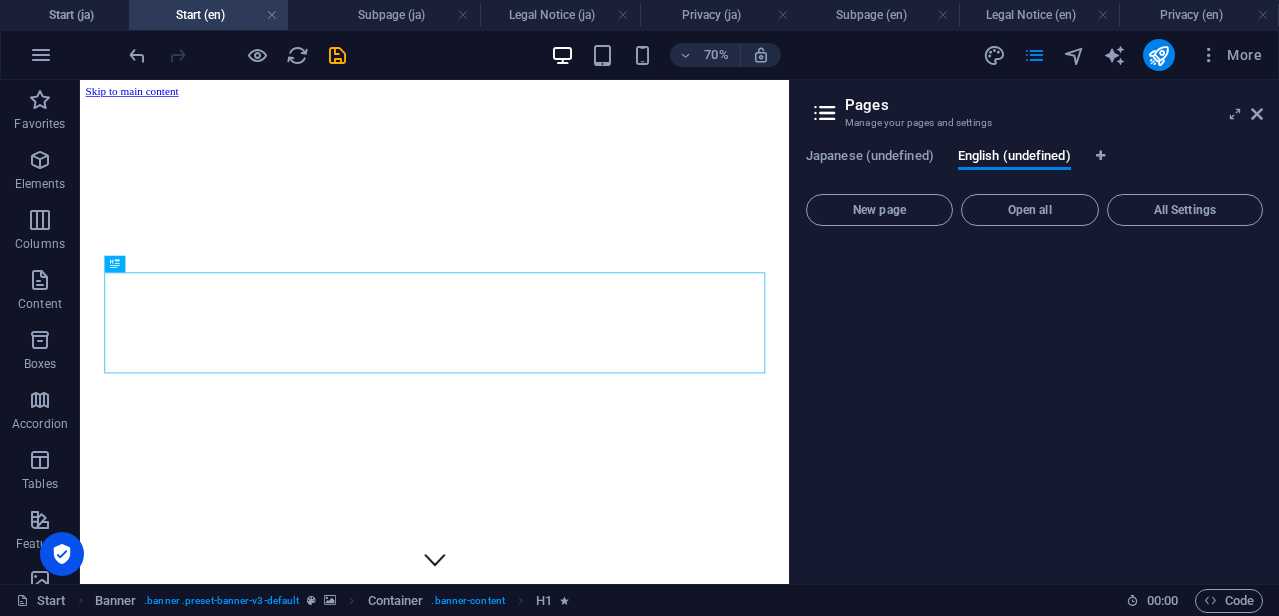 drag, startPoint x: 744, startPoint y: 9, endPoint x: 235, endPoint y: 30, distance: 509.433 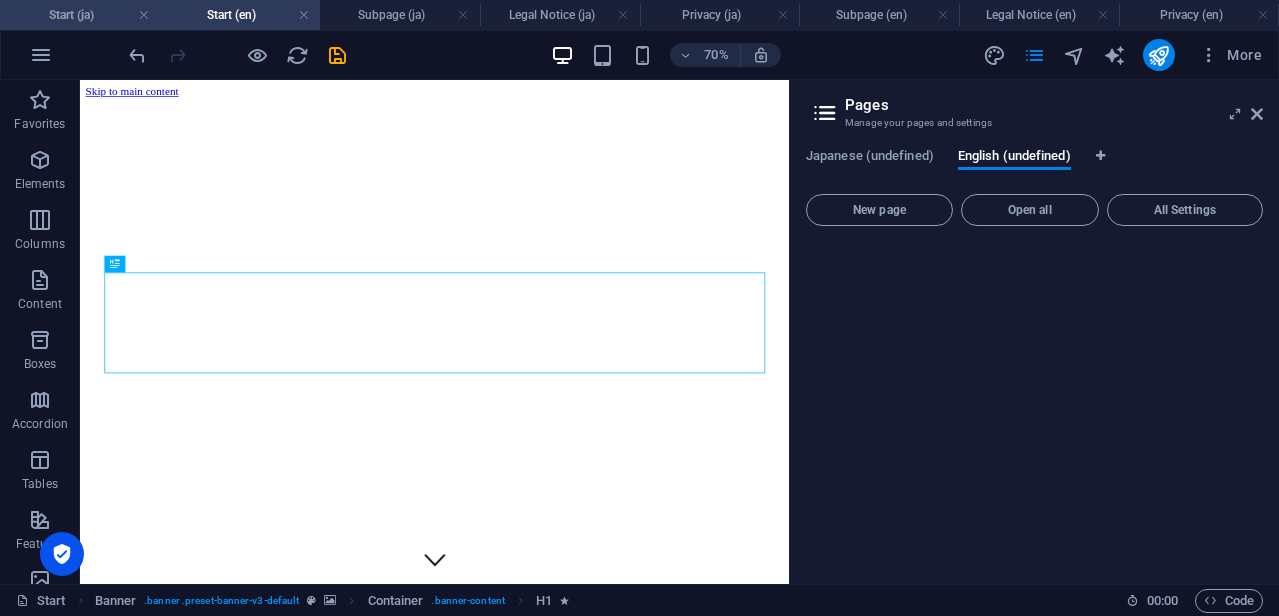 click on "Start (ja)" at bounding box center [80, 15] 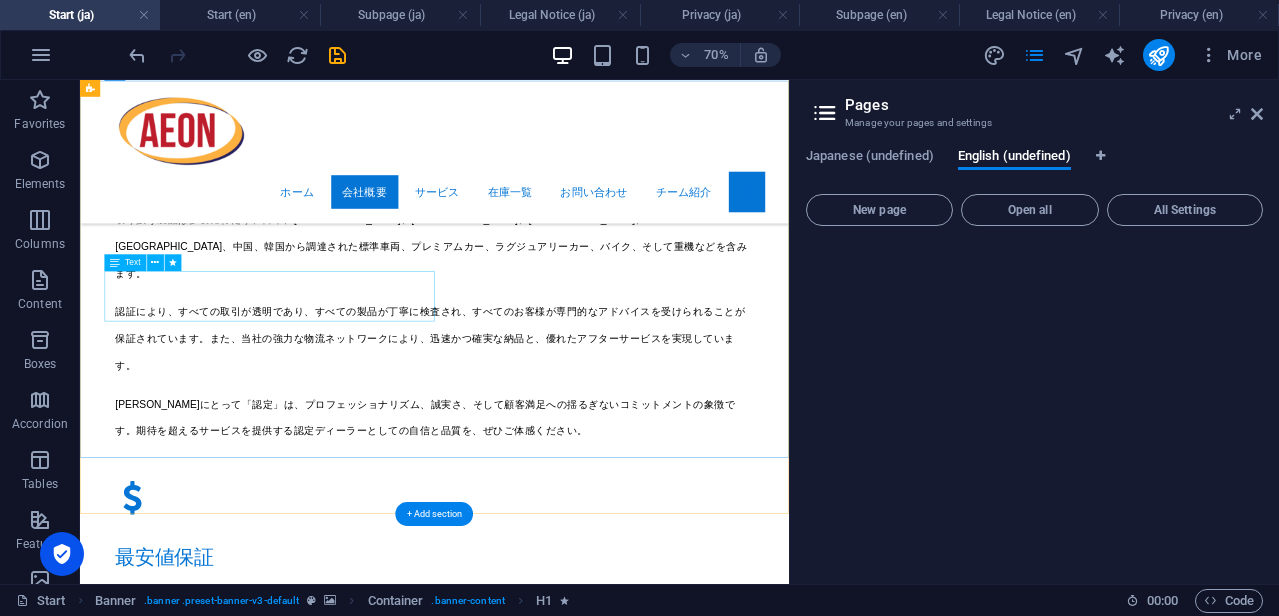 scroll, scrollTop: 0, scrollLeft: 0, axis: both 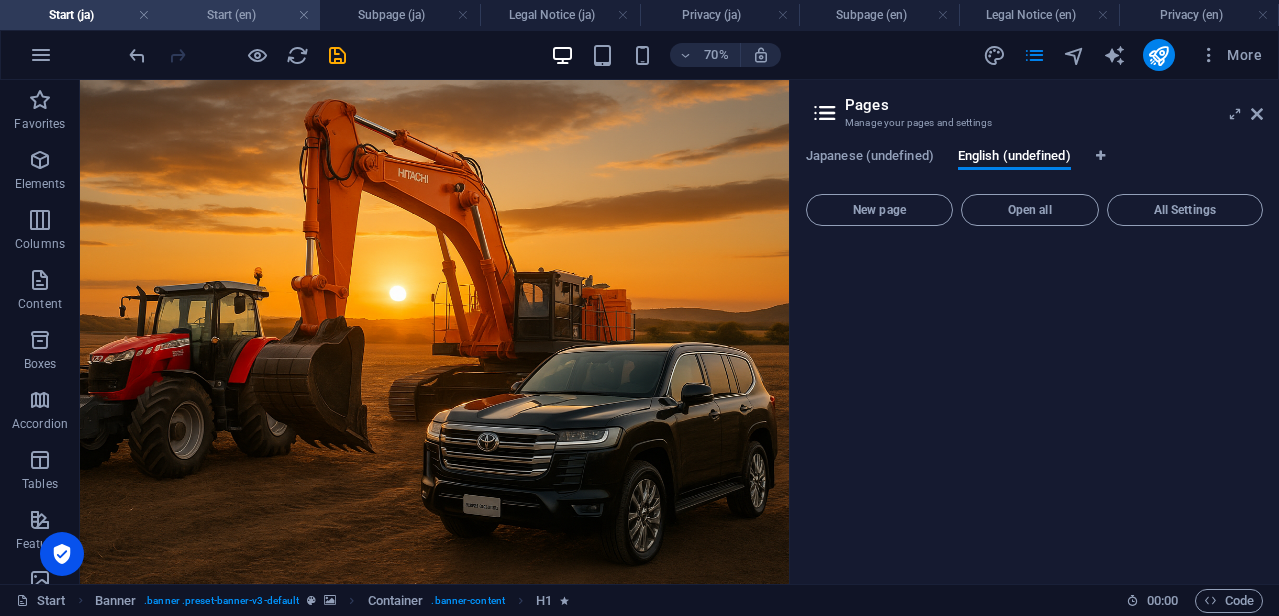 click on "Start (en)" at bounding box center (240, 15) 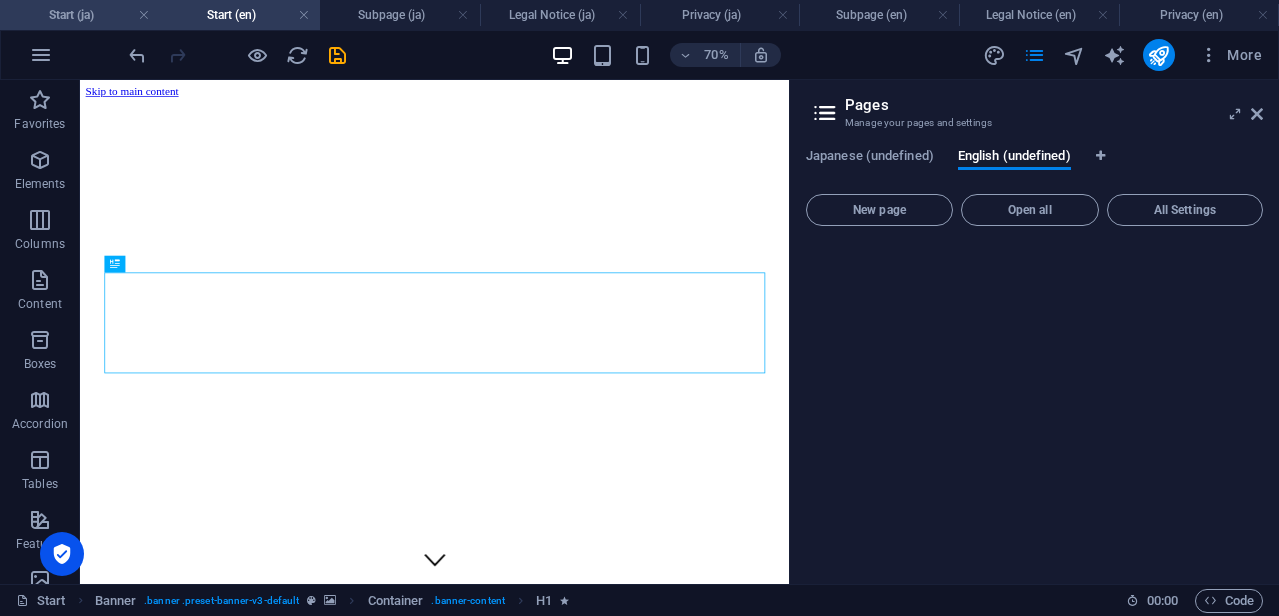 click on "Start (ja)" at bounding box center (80, 15) 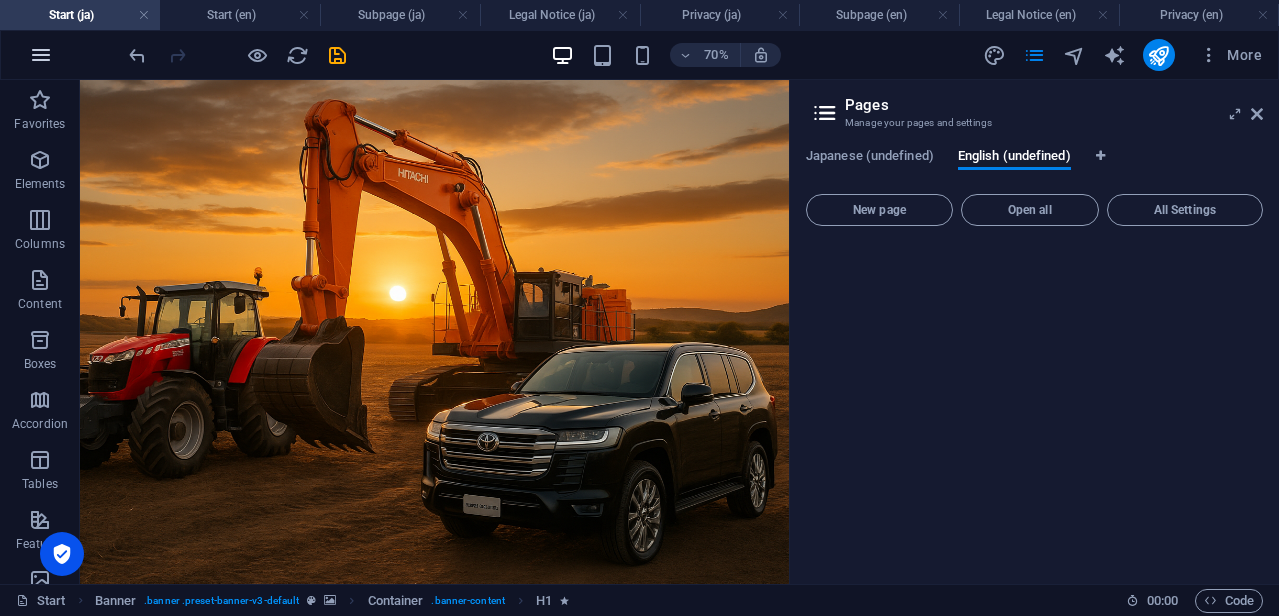 click at bounding box center (41, 55) 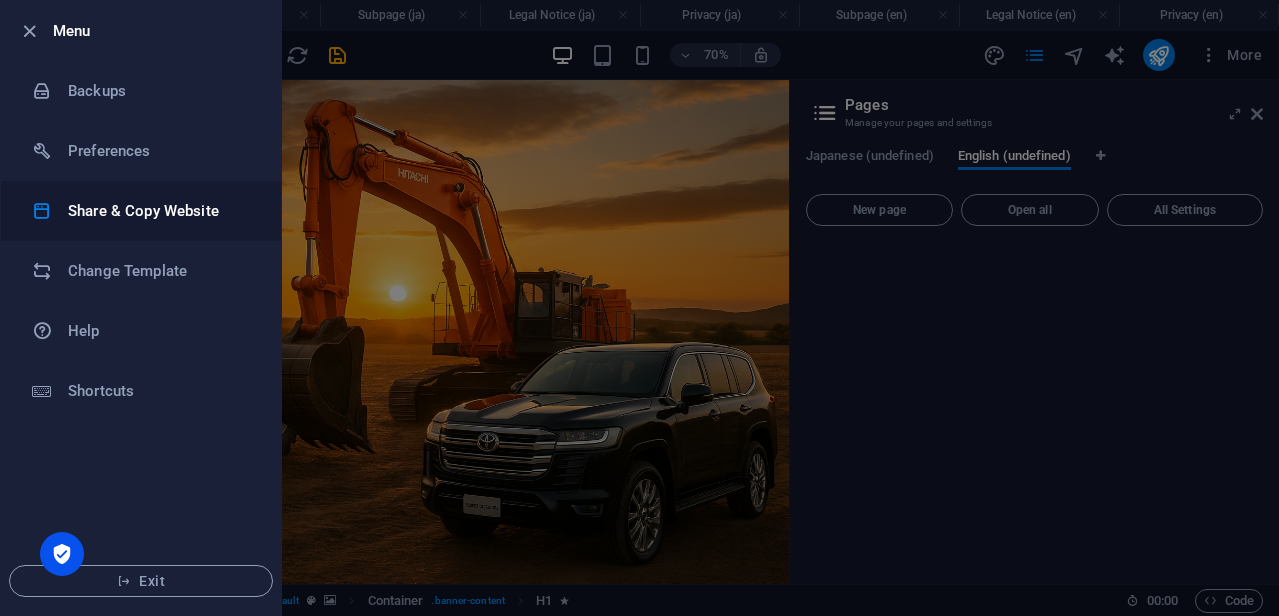 click on "Share & Copy Website" at bounding box center (160, 211) 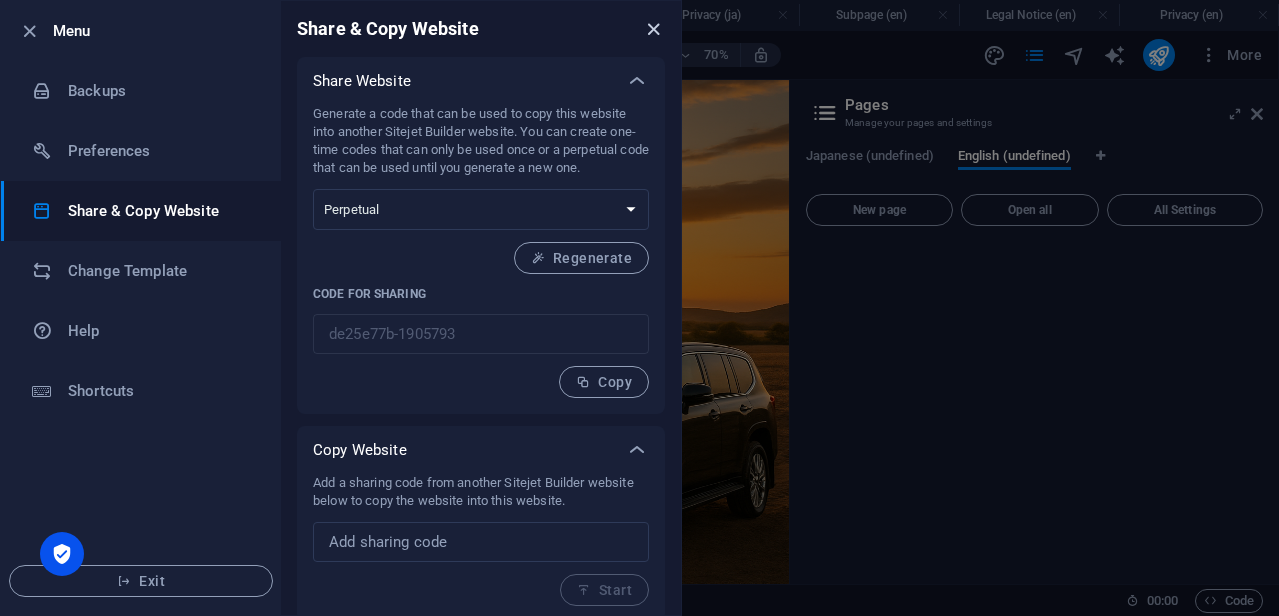 click at bounding box center (653, 29) 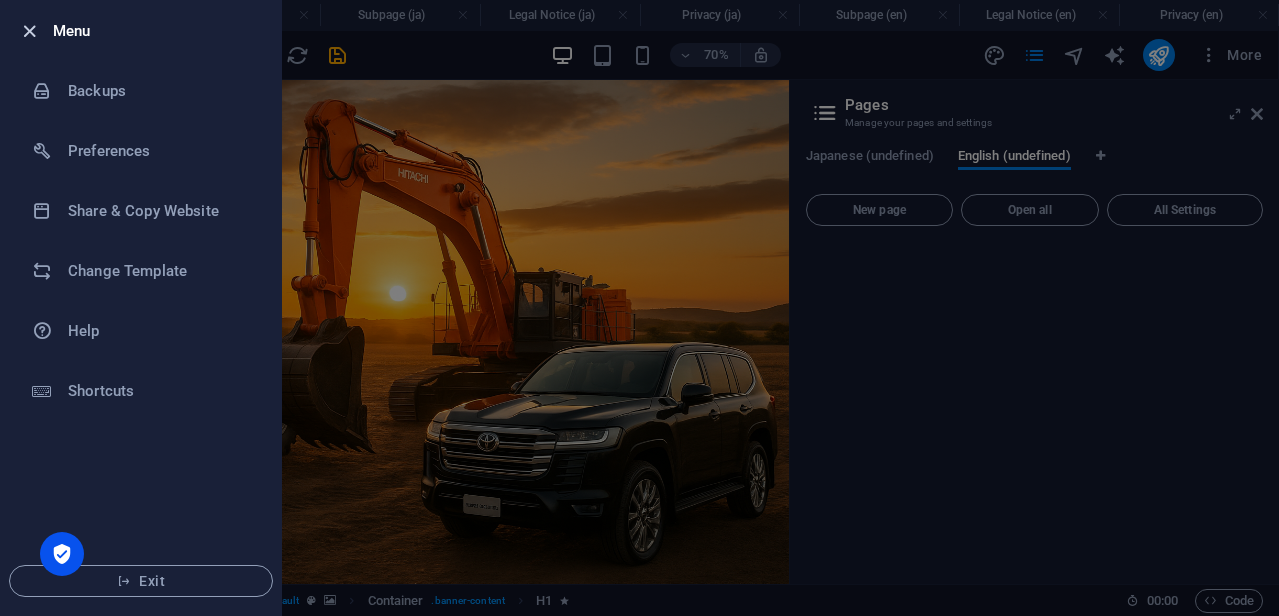 click at bounding box center (29, 31) 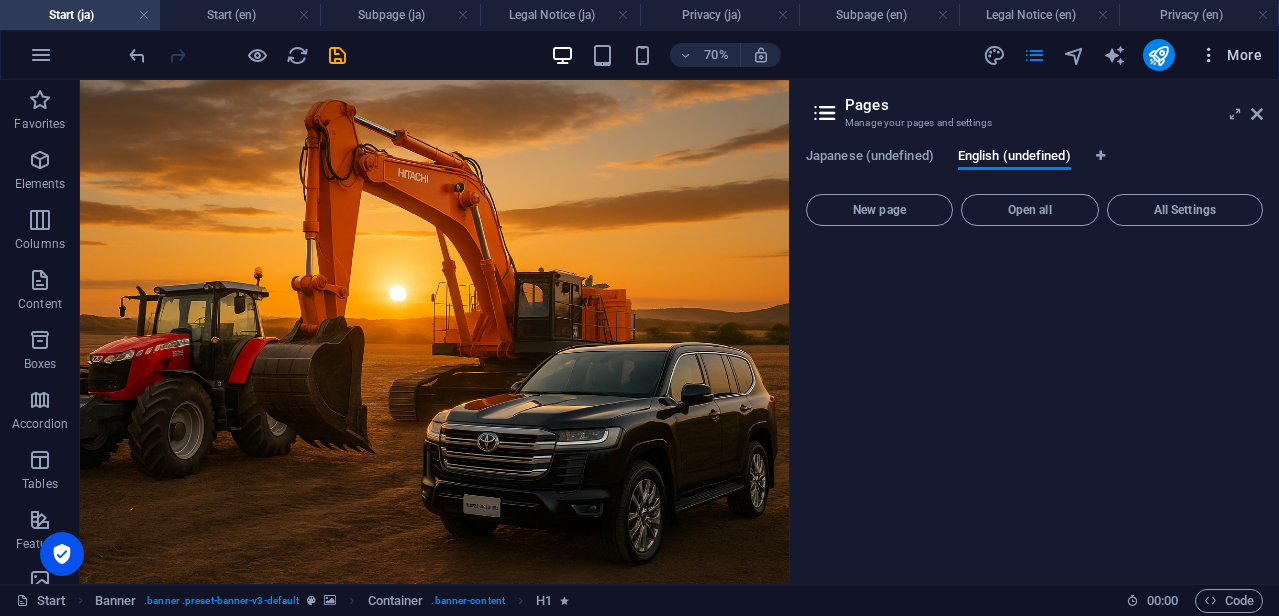 click at bounding box center (1209, 55) 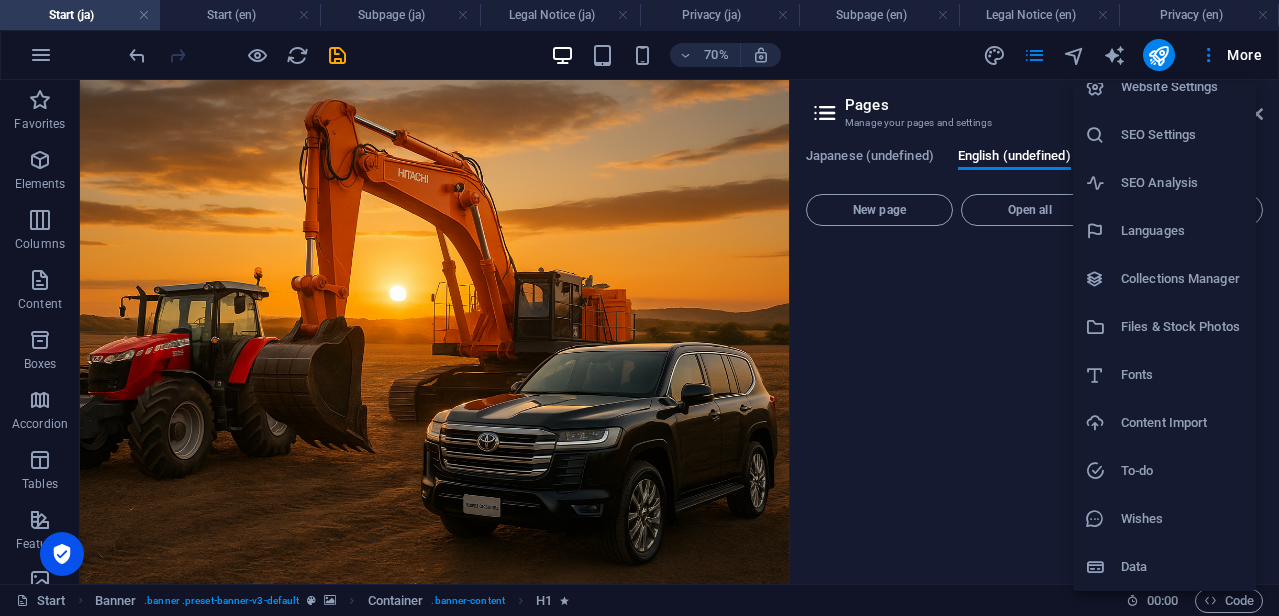 scroll, scrollTop: 0, scrollLeft: 0, axis: both 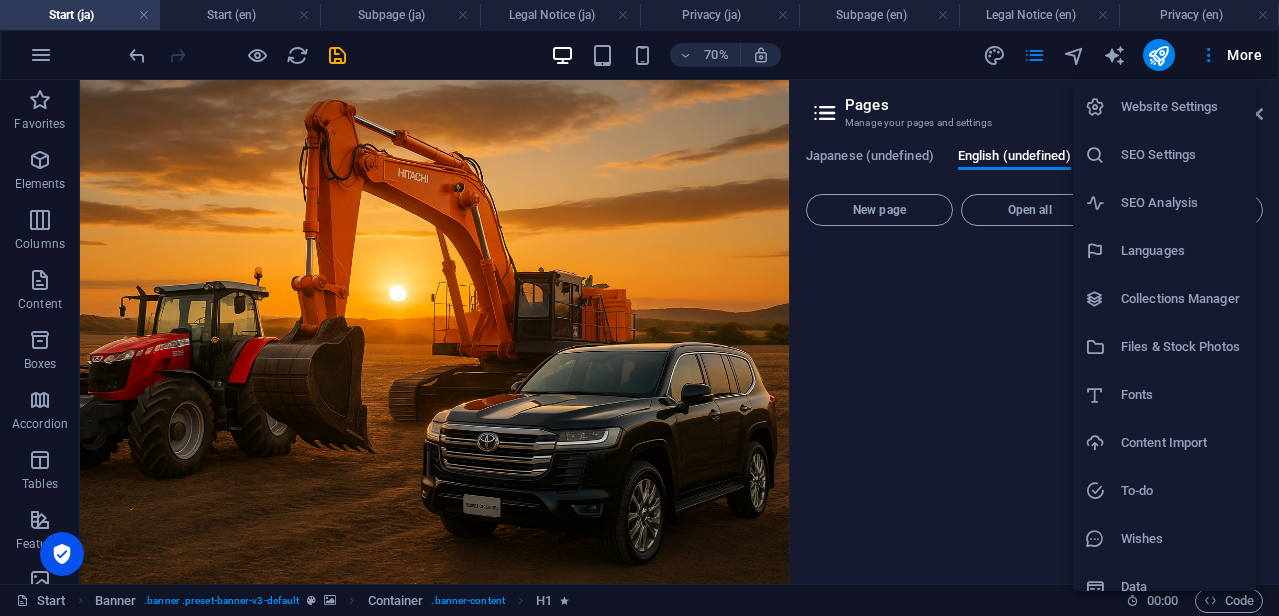 click at bounding box center [639, 308] 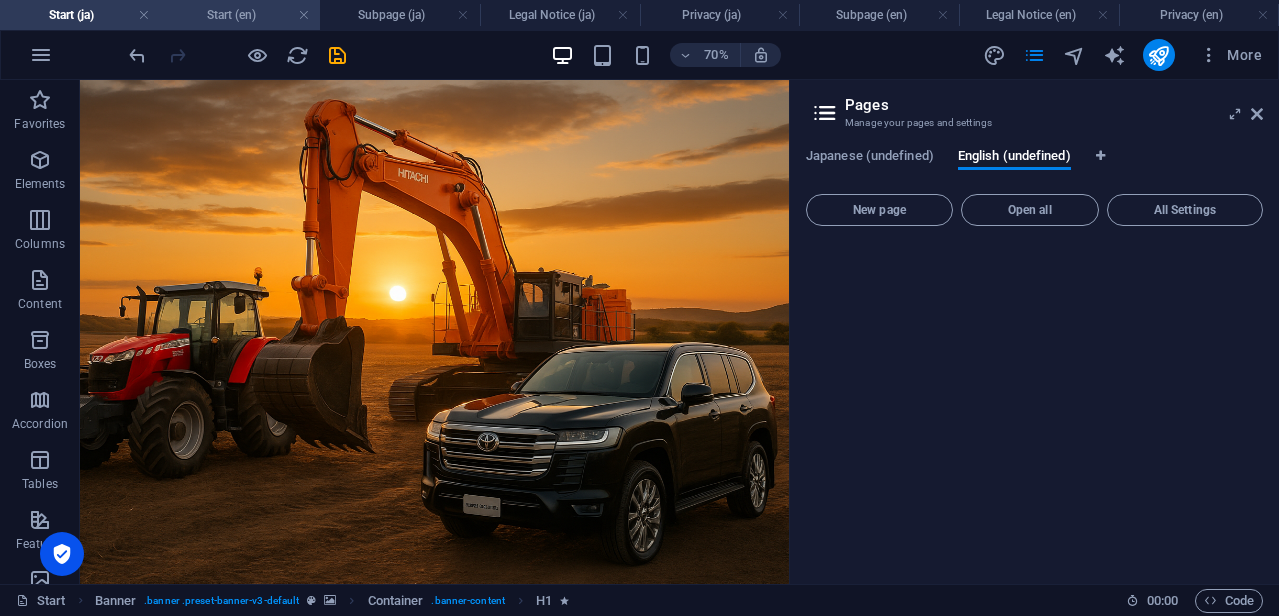 click on "Start (en)" at bounding box center (240, 15) 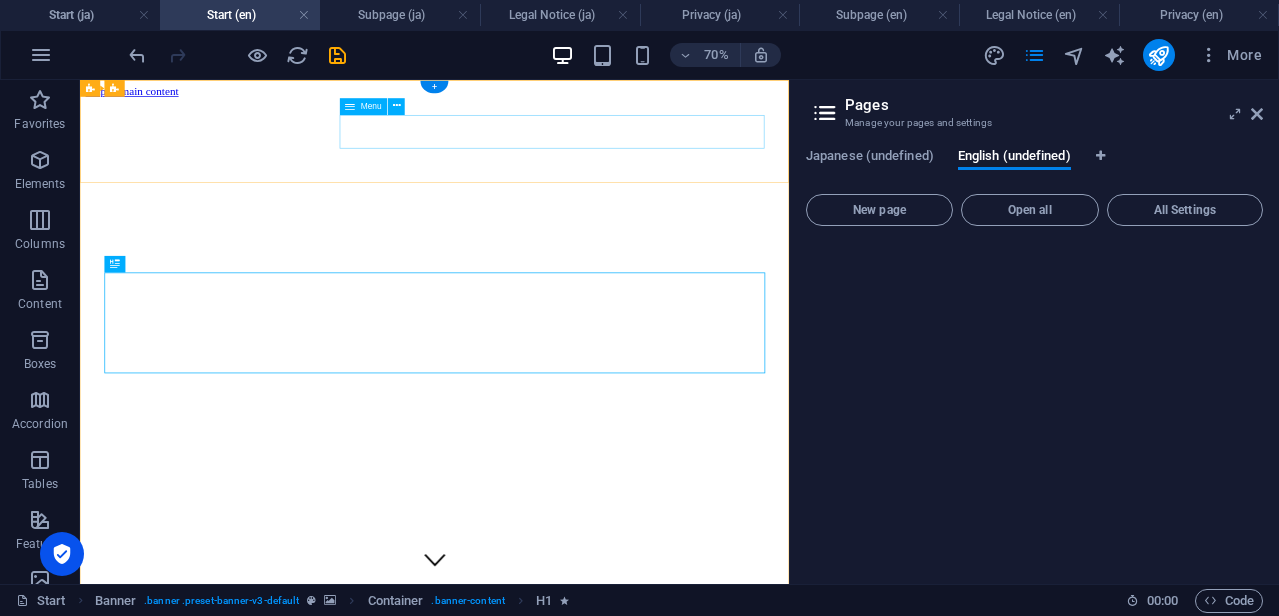 click on "Home About us Services Inventory Contact 日本語" at bounding box center [586, 1062] 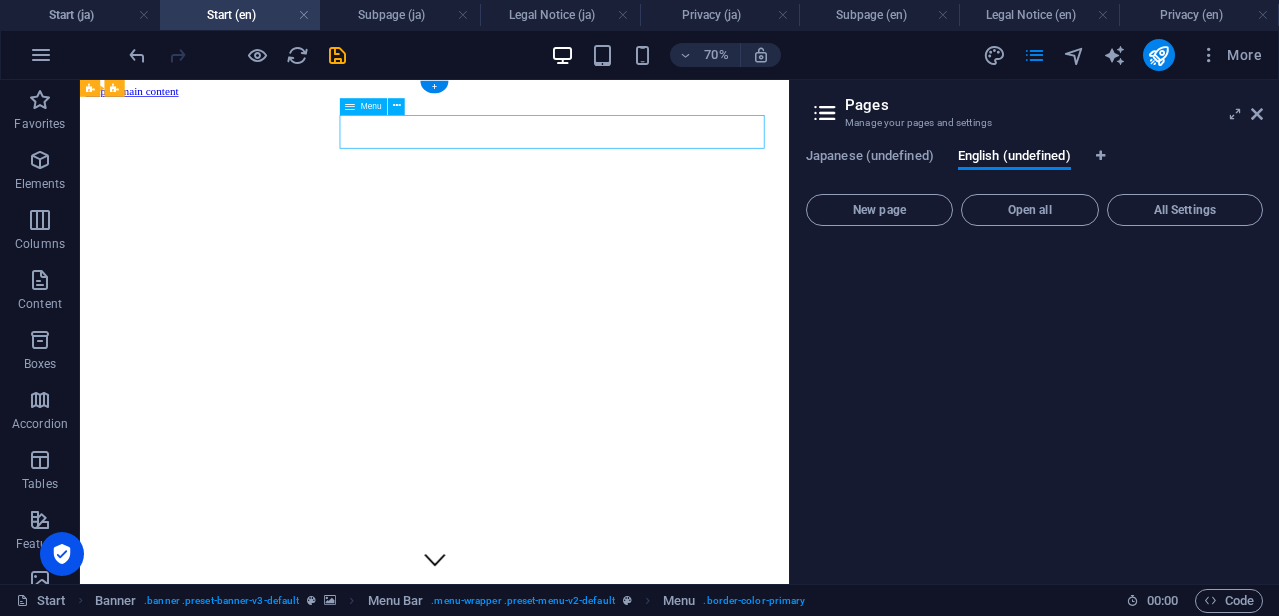 click on "Home About us Services Inventory Contact 日本語" at bounding box center [586, 1062] 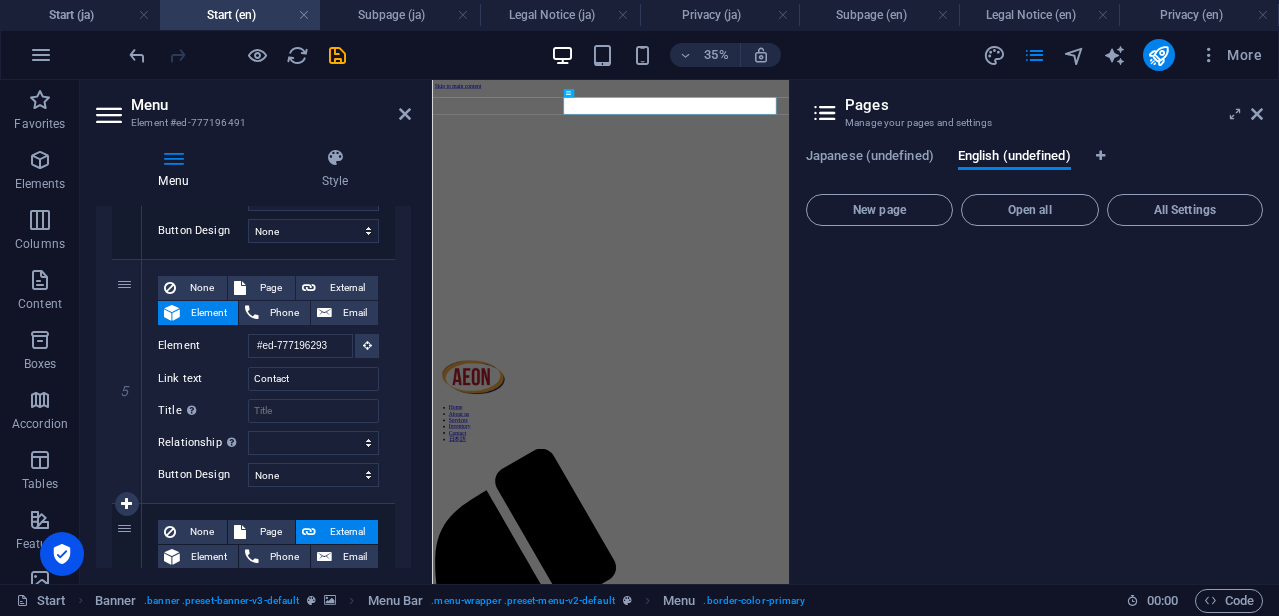 scroll, scrollTop: 1100, scrollLeft: 0, axis: vertical 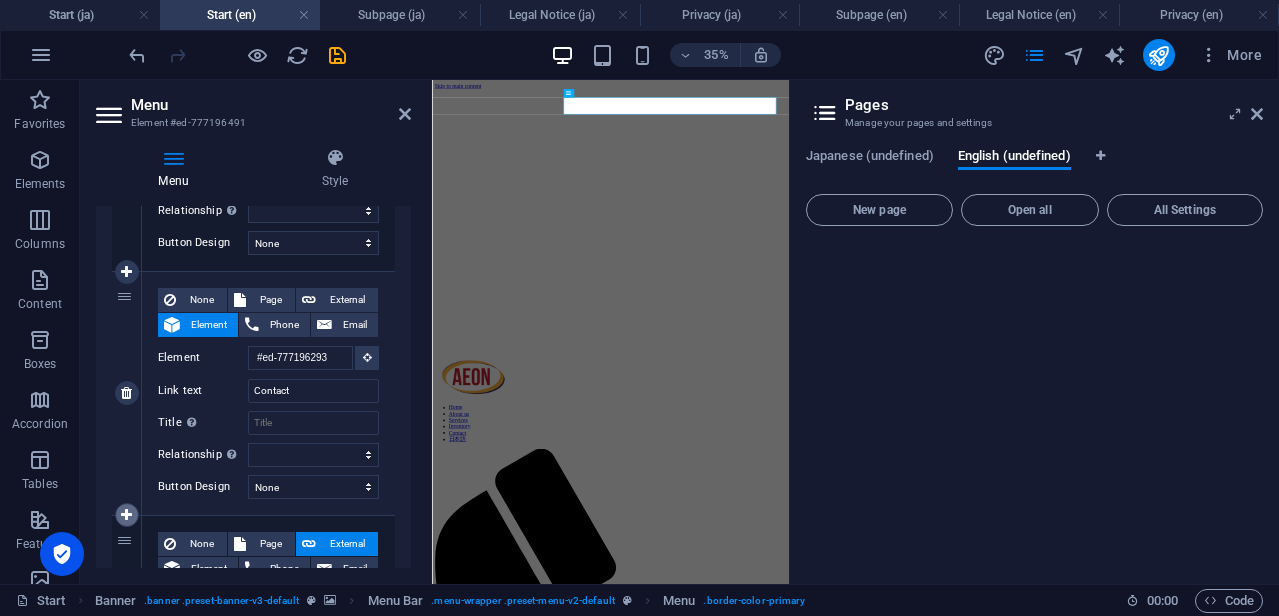 click at bounding box center (127, 515) 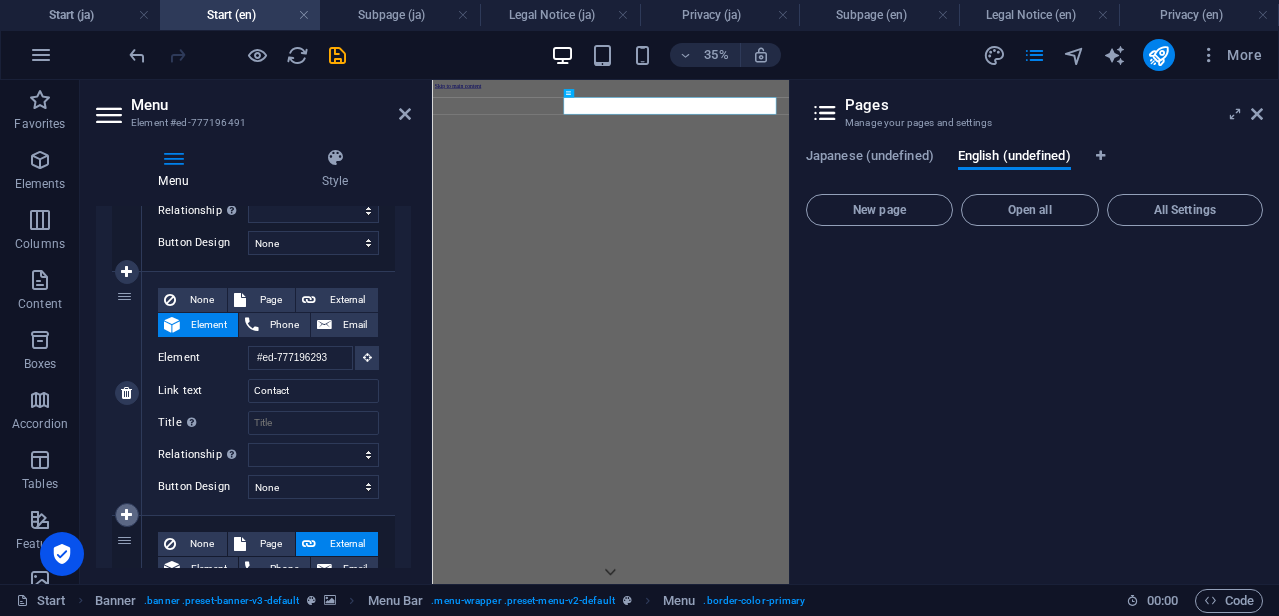 select 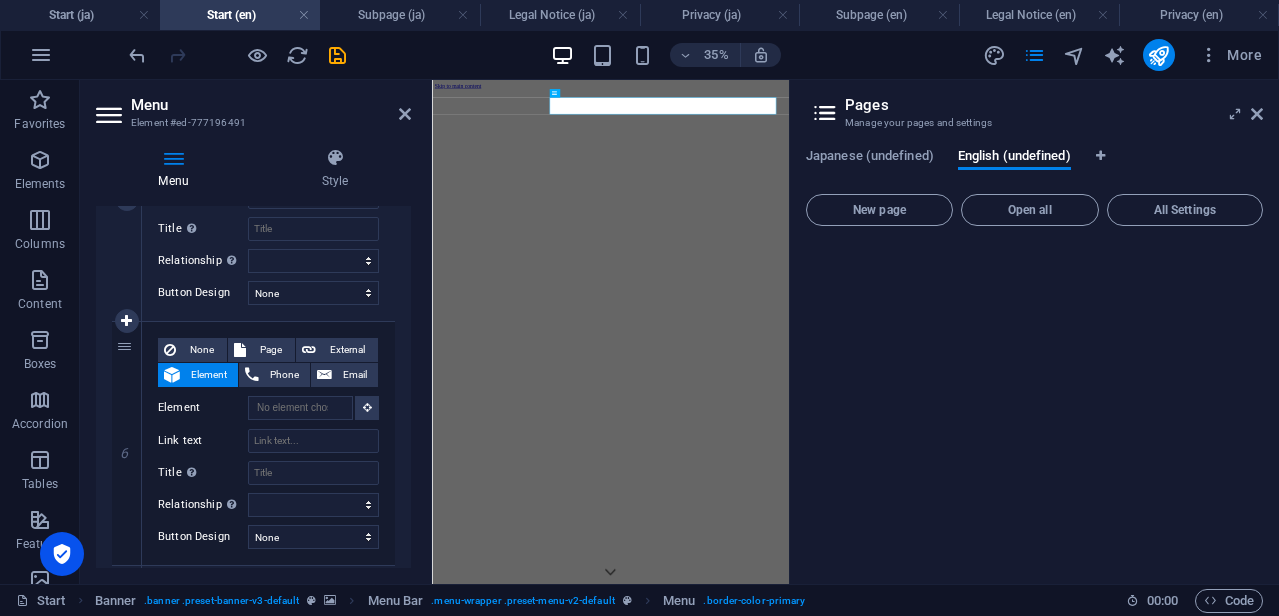 scroll, scrollTop: 1304, scrollLeft: 0, axis: vertical 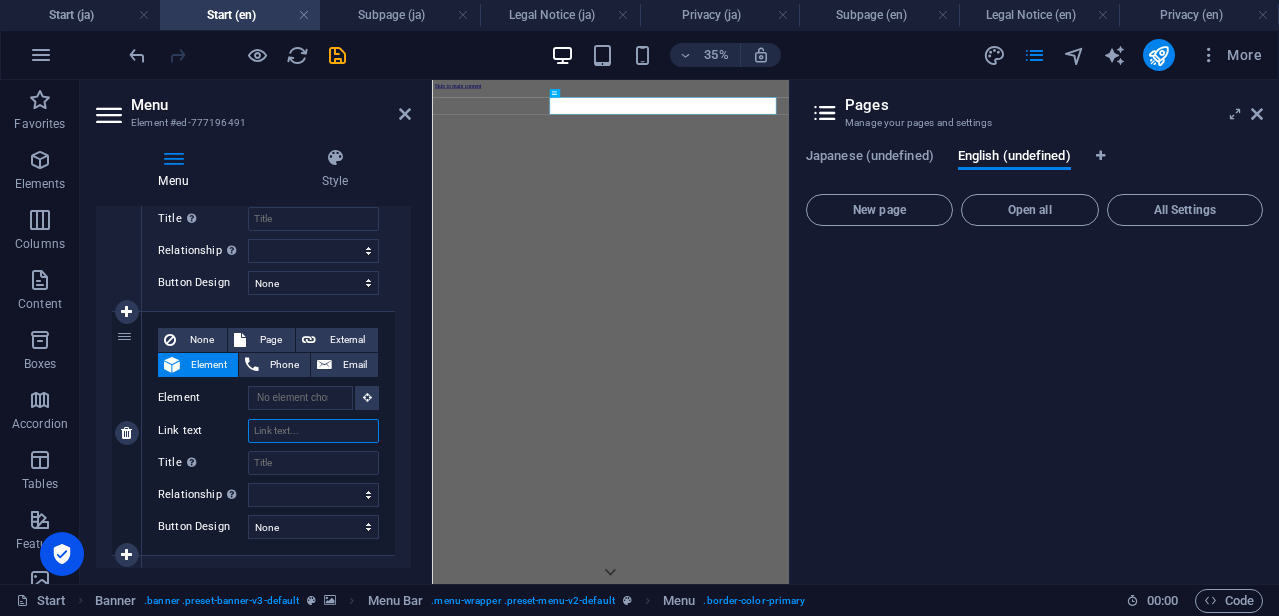 click on "Link text" at bounding box center (313, 431) 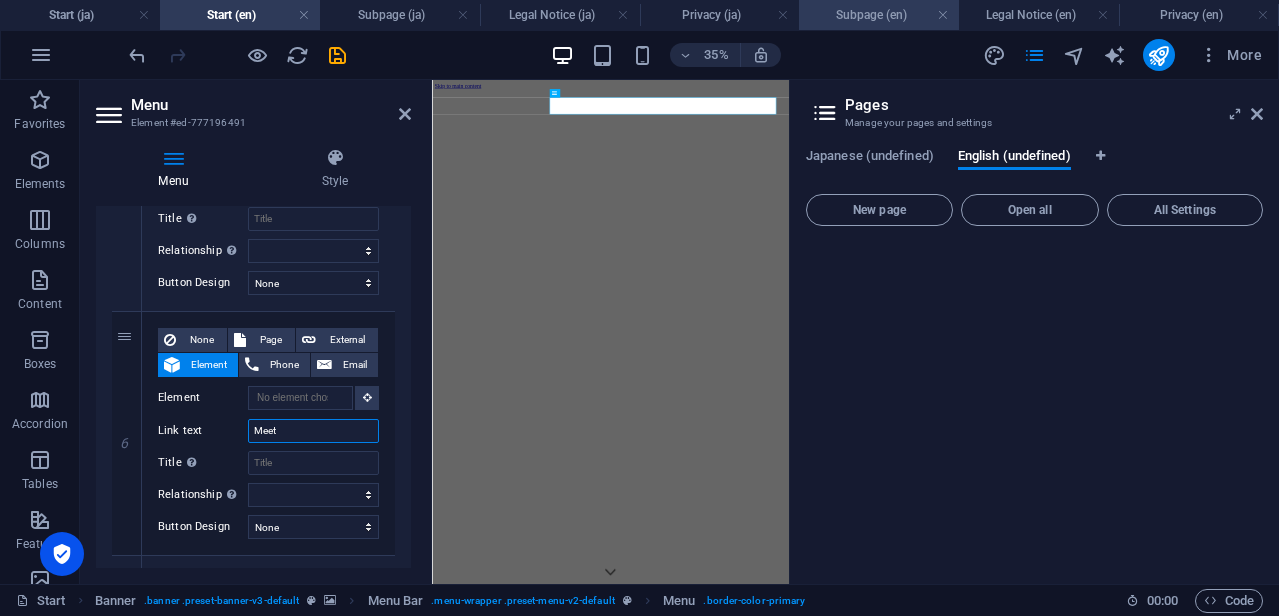 type on "Meet" 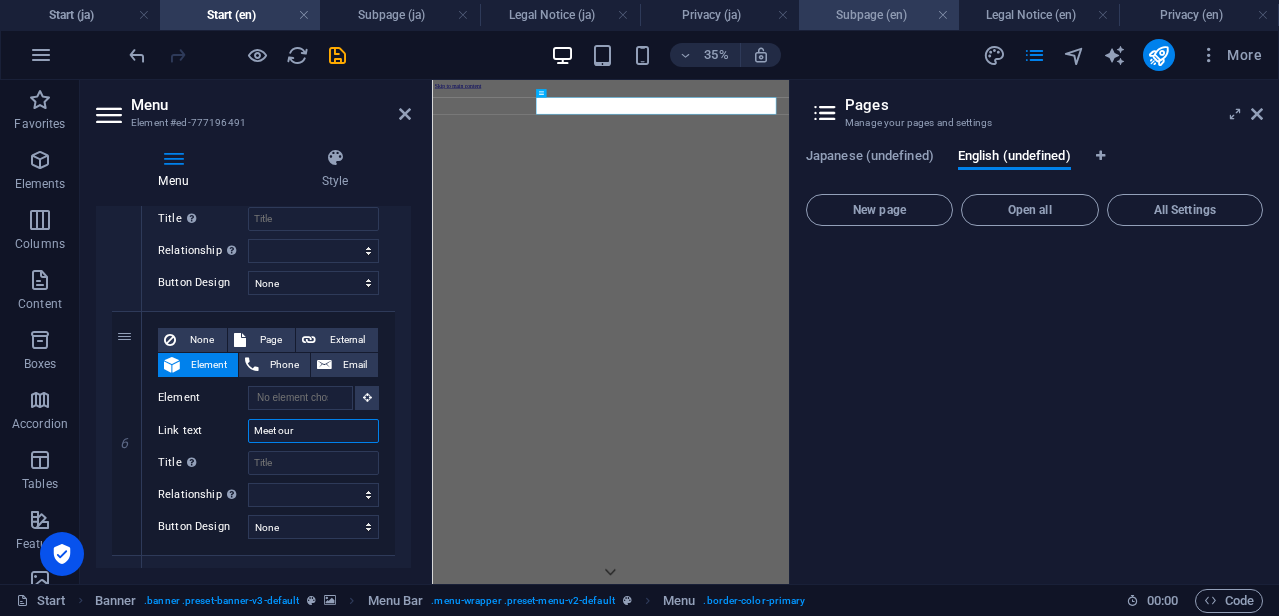type on "Meet our" 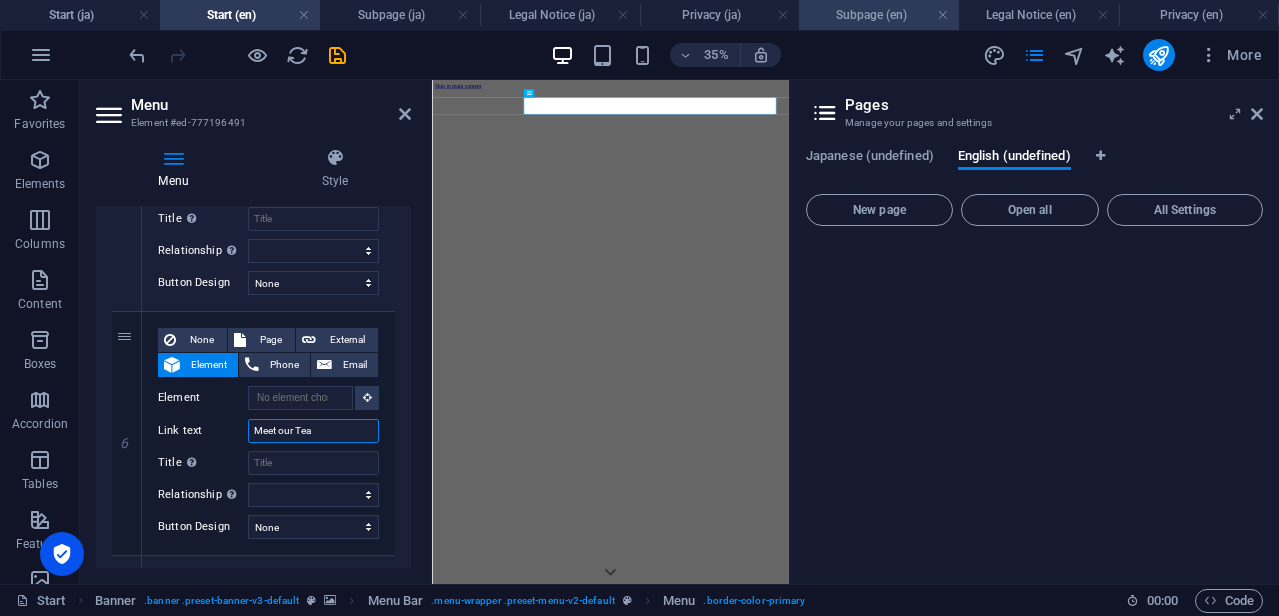 type on "Meet our Team" 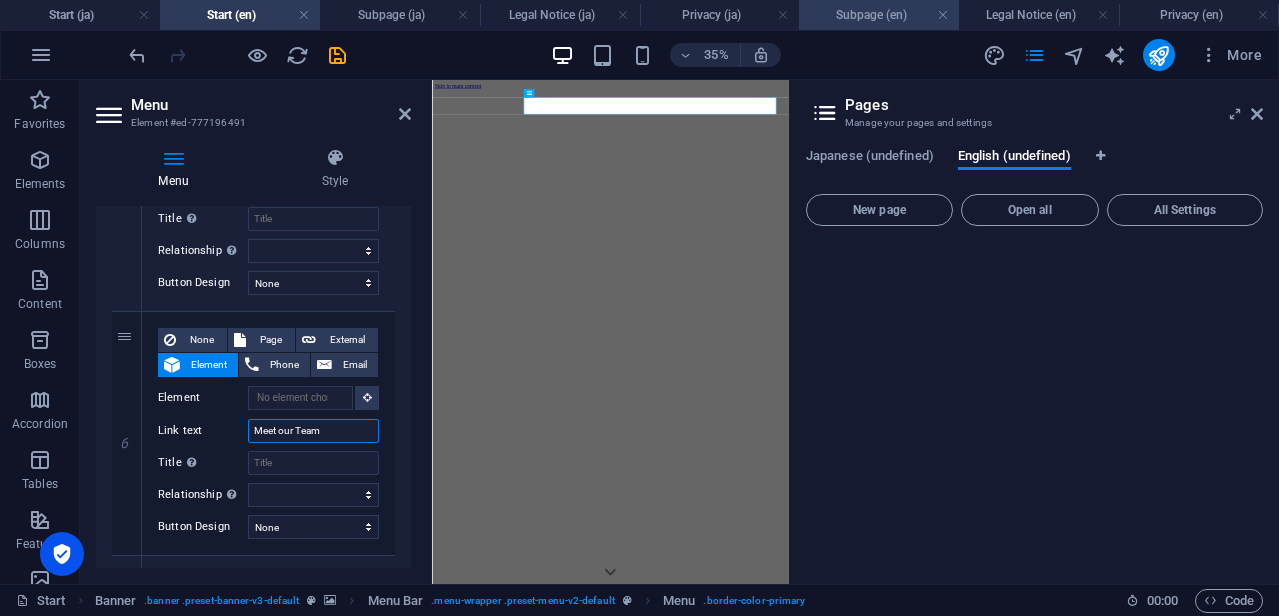 select 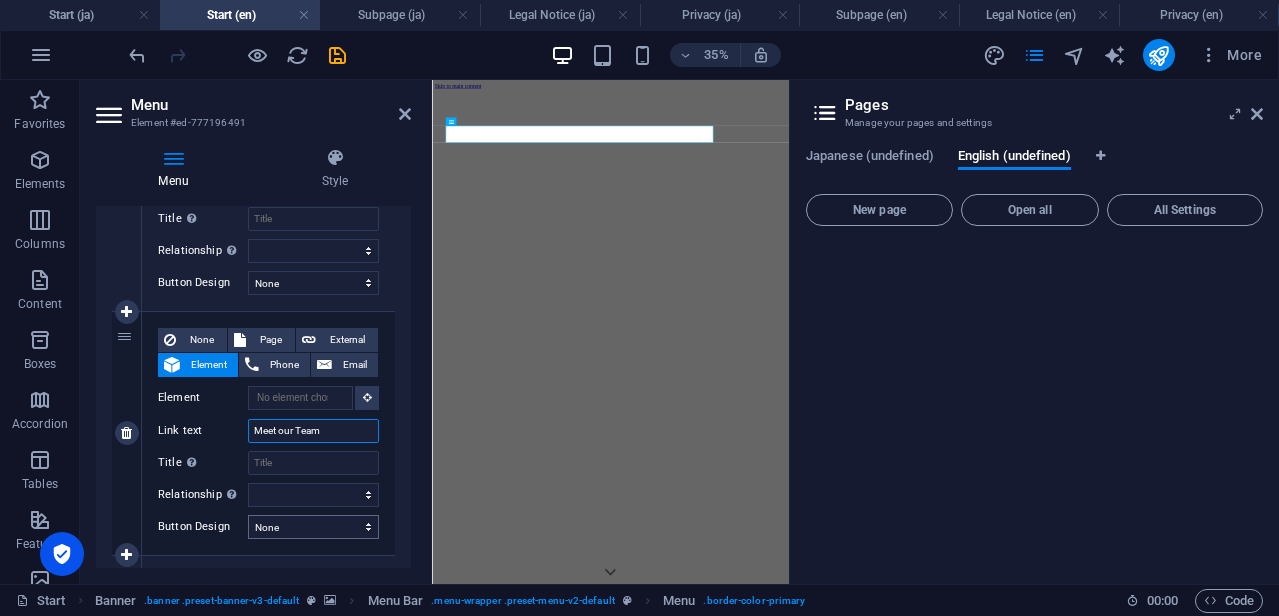 type on "Meet our Team" 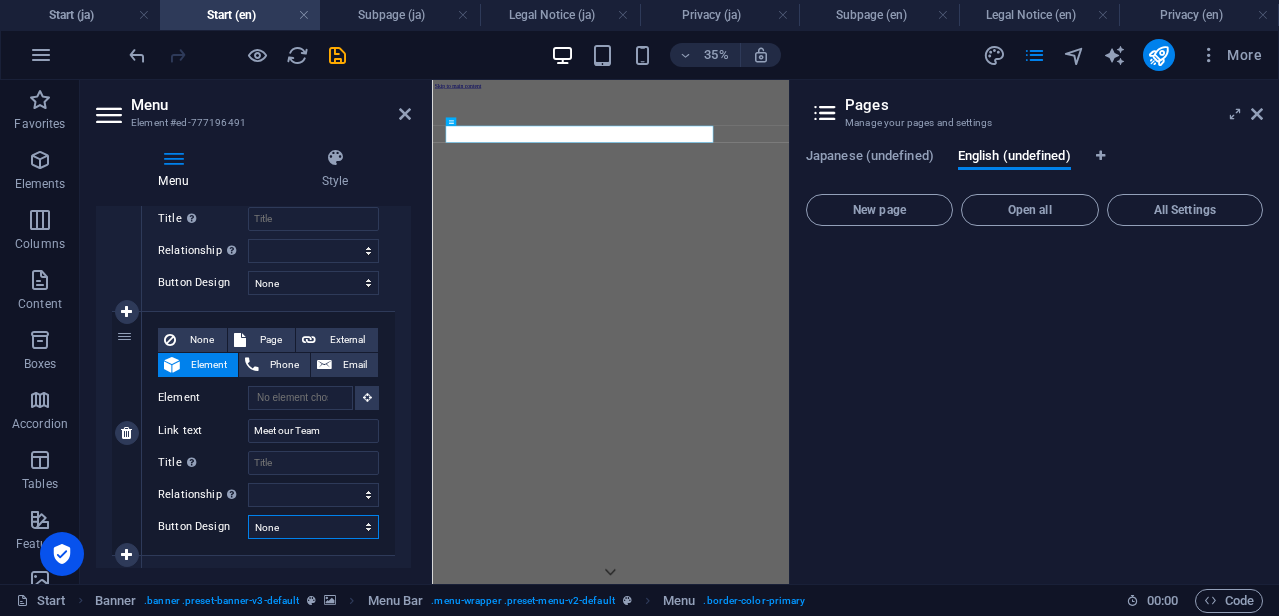 click on "None Default Primary Secondary" at bounding box center (313, 527) 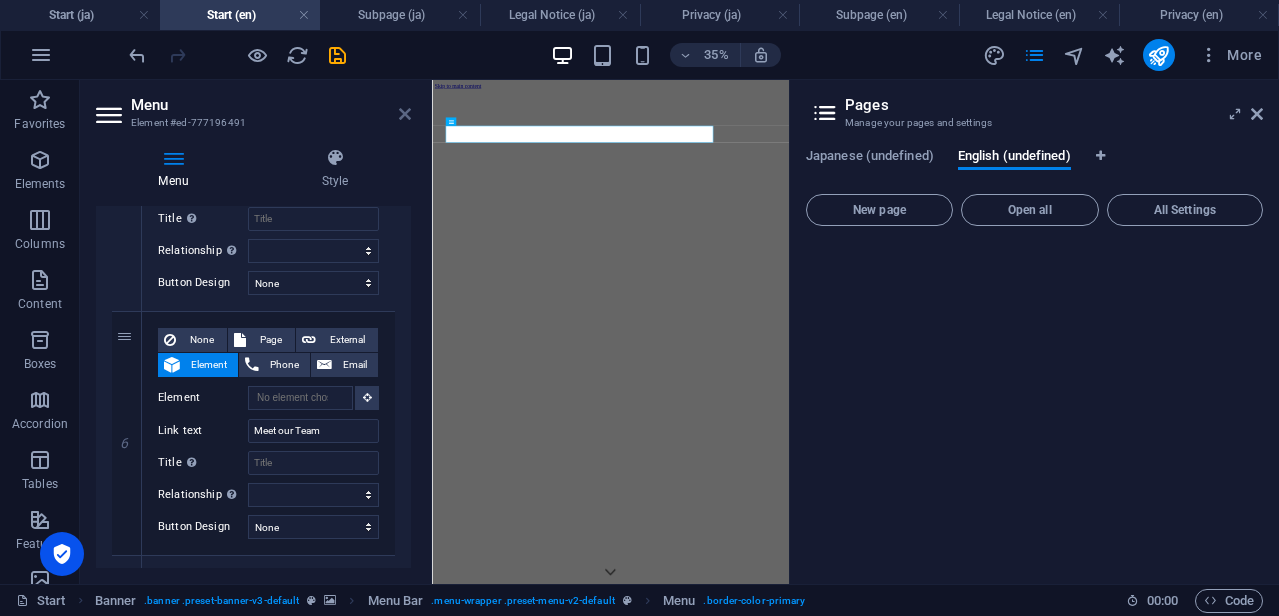 click at bounding box center [405, 114] 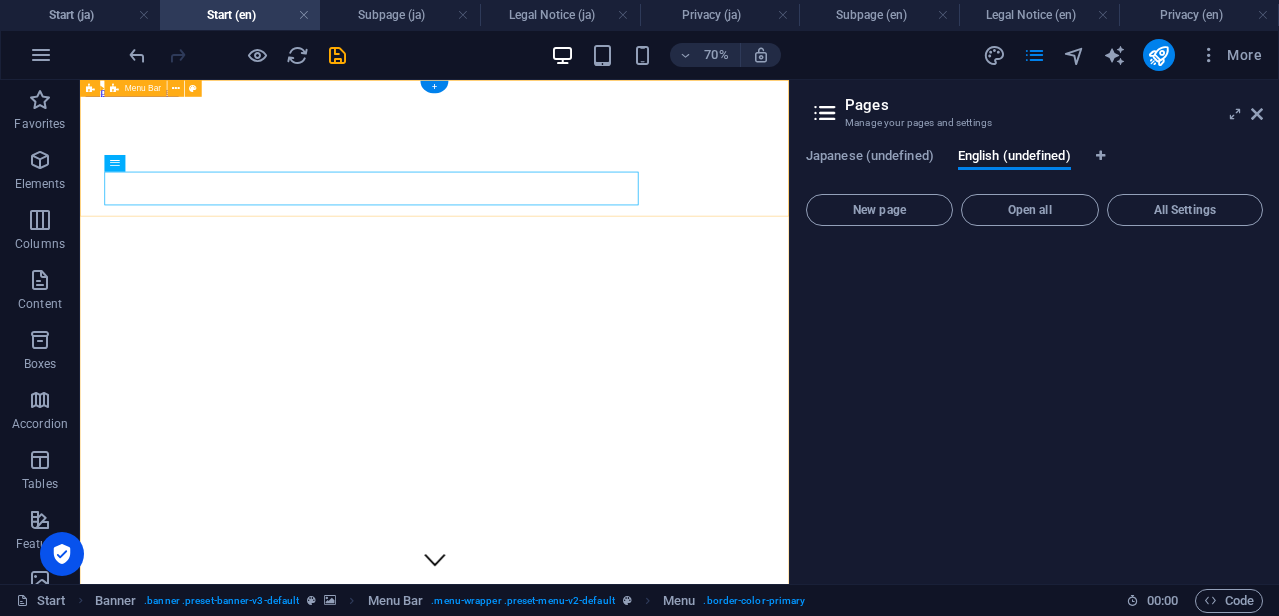 click on "Home About us Services Inventory Contact Meet our Team 日本語" at bounding box center [586, 2348] 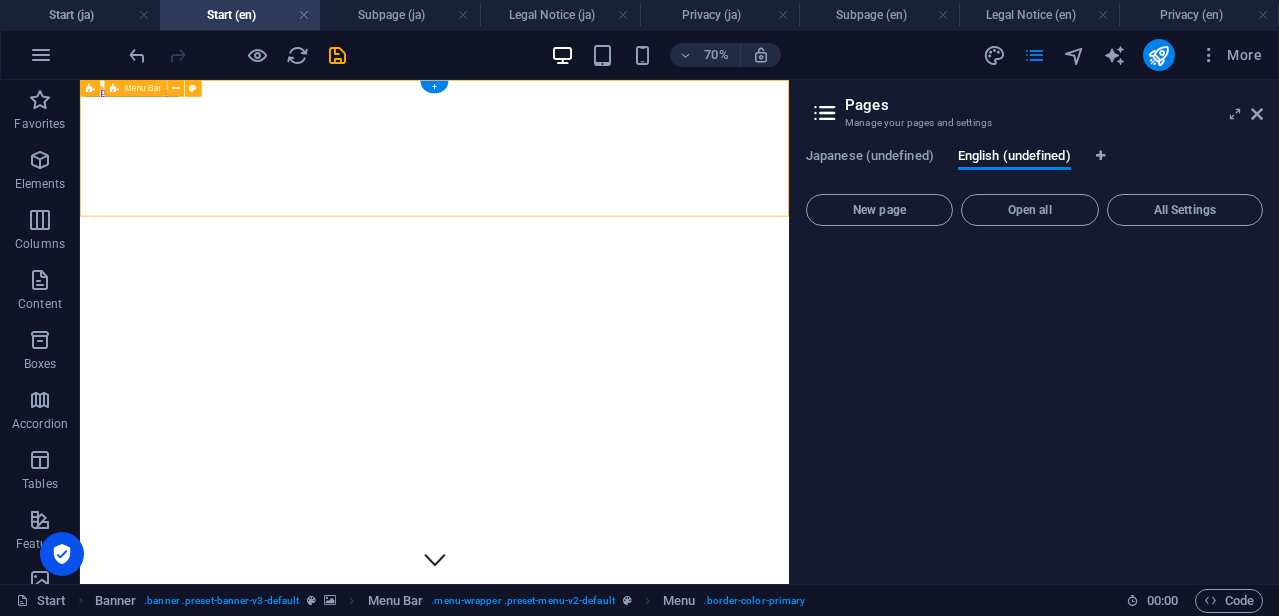 click on "Home About us Services Inventory Contact Meet our Team 日本語" at bounding box center (586, 2348) 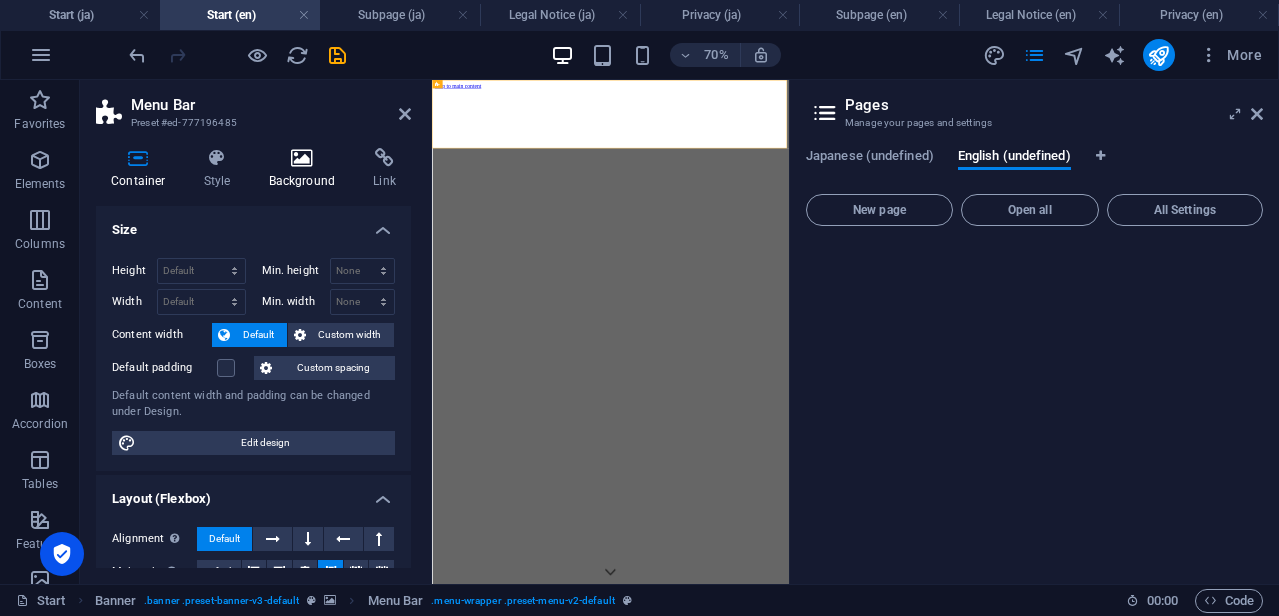 click at bounding box center (302, 158) 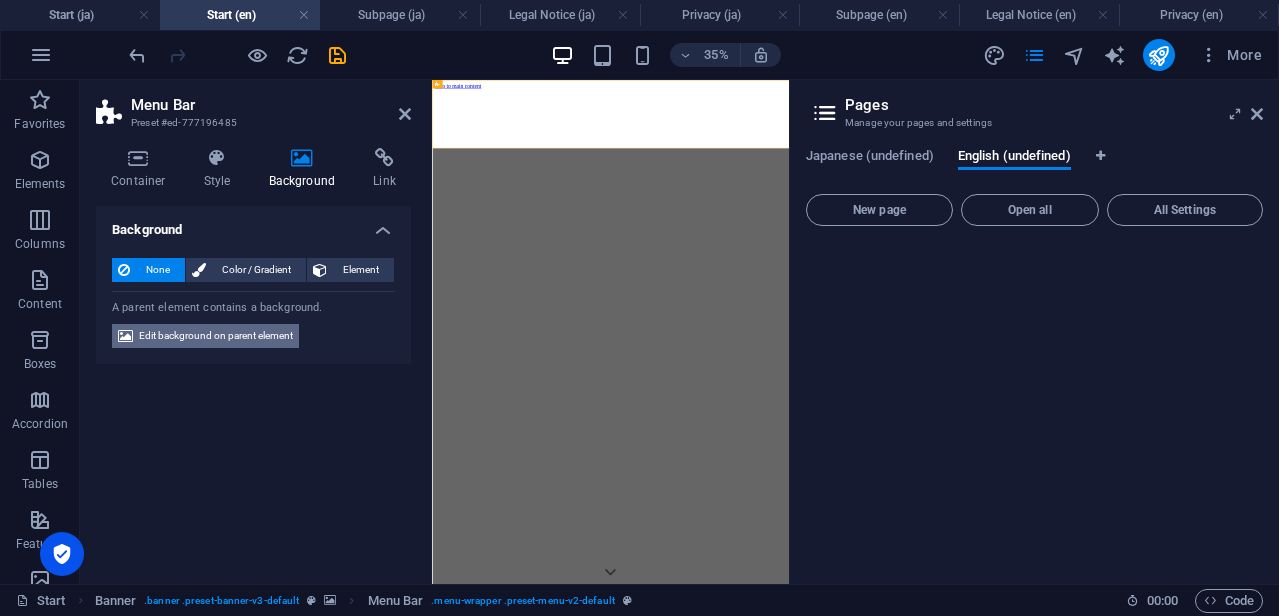 click on "Edit background on parent element" at bounding box center [216, 336] 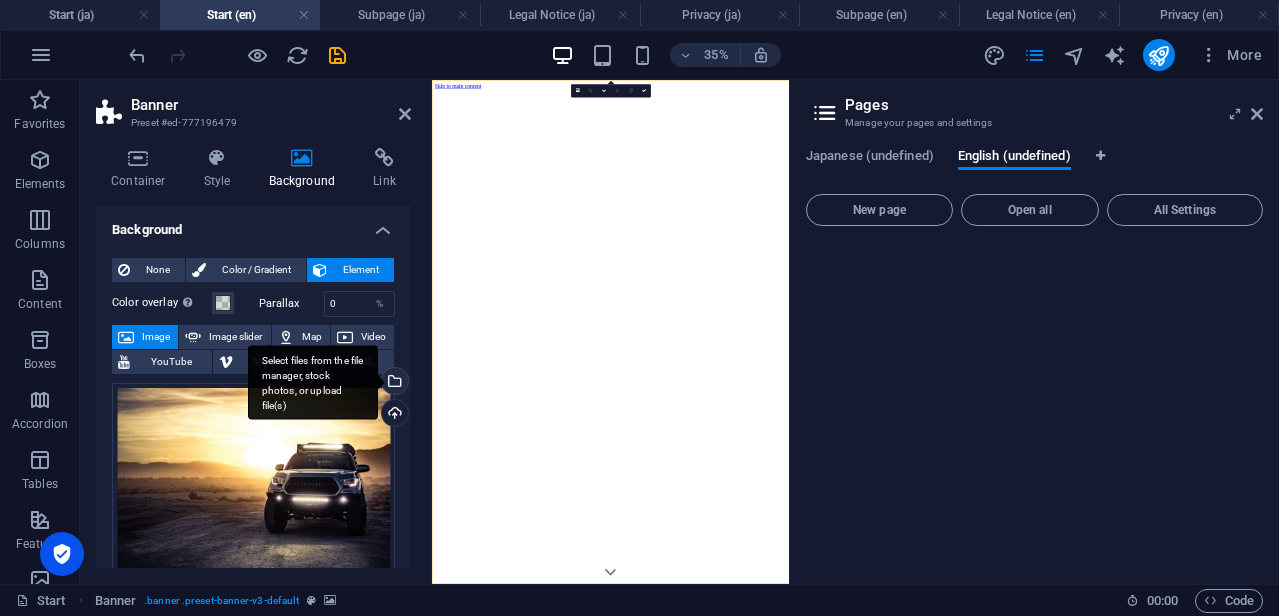 click on "Select files from the file manager, stock photos, or upload file(s)" at bounding box center (393, 383) 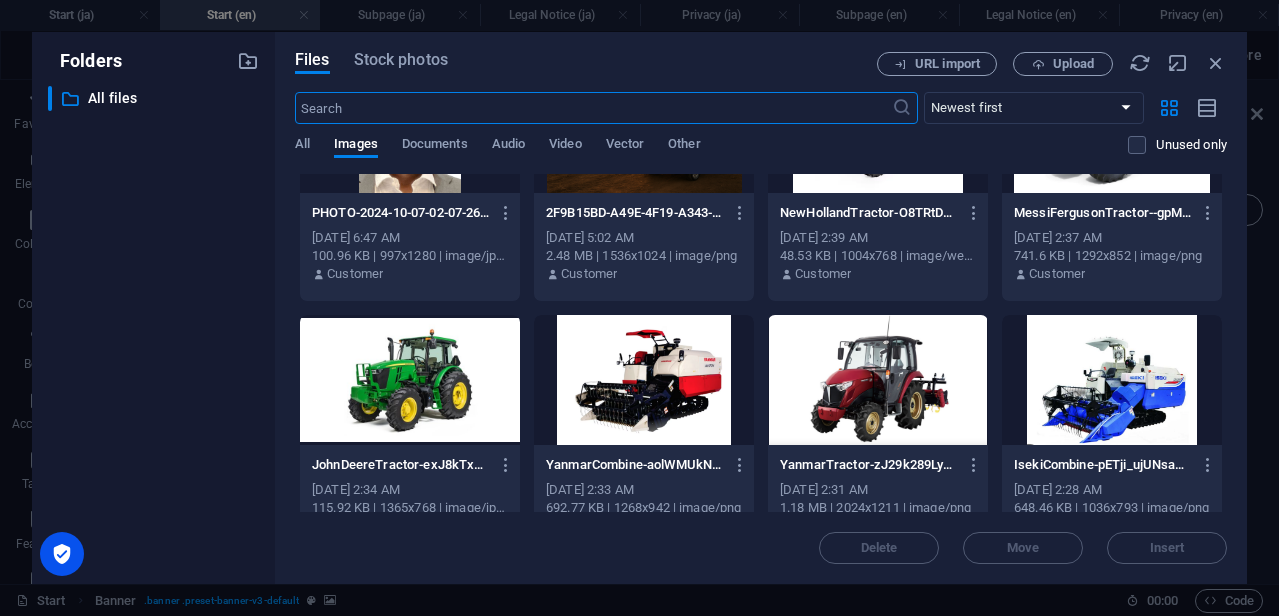 scroll, scrollTop: 1260, scrollLeft: 0, axis: vertical 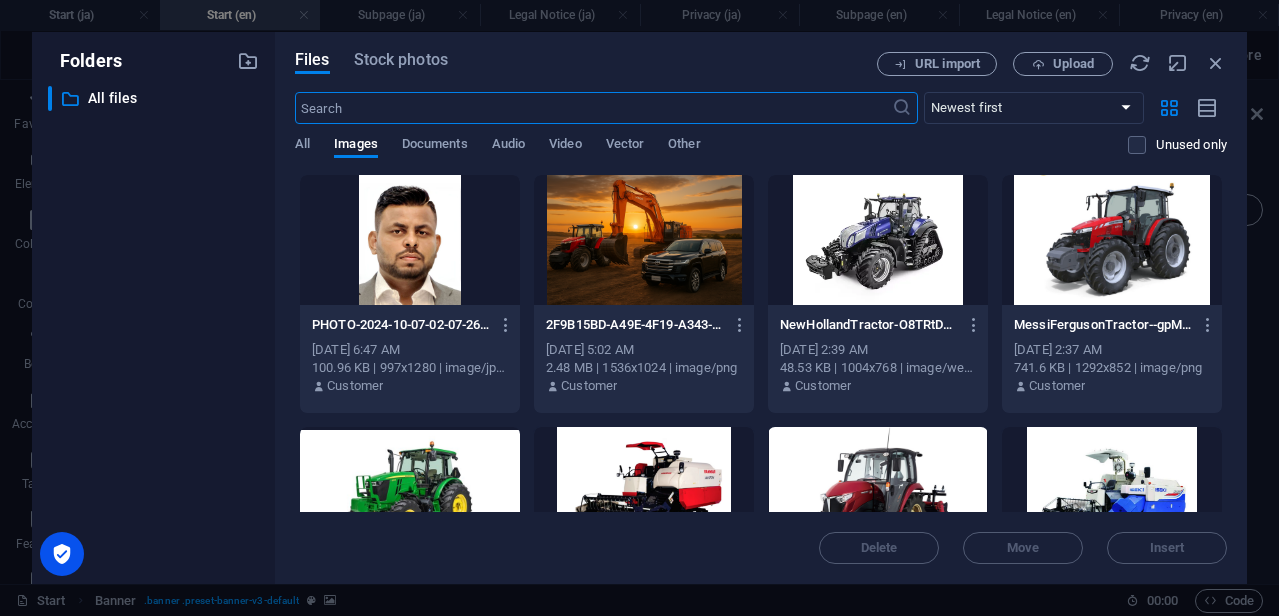 click at bounding box center [644, 240] 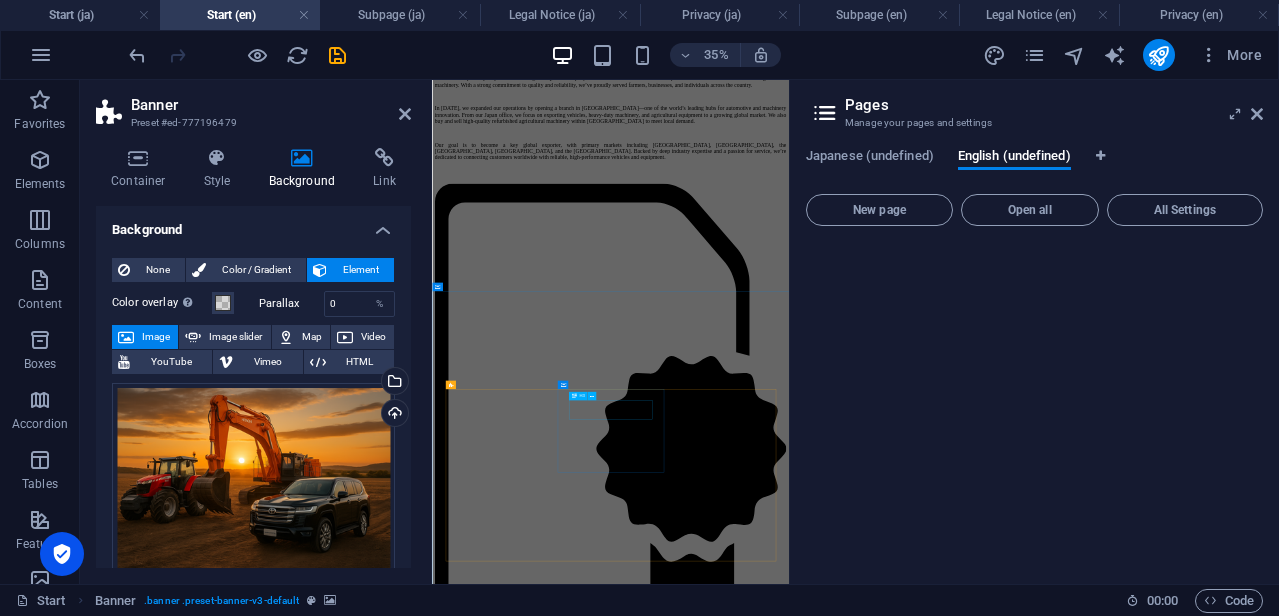scroll, scrollTop: 3715, scrollLeft: 0, axis: vertical 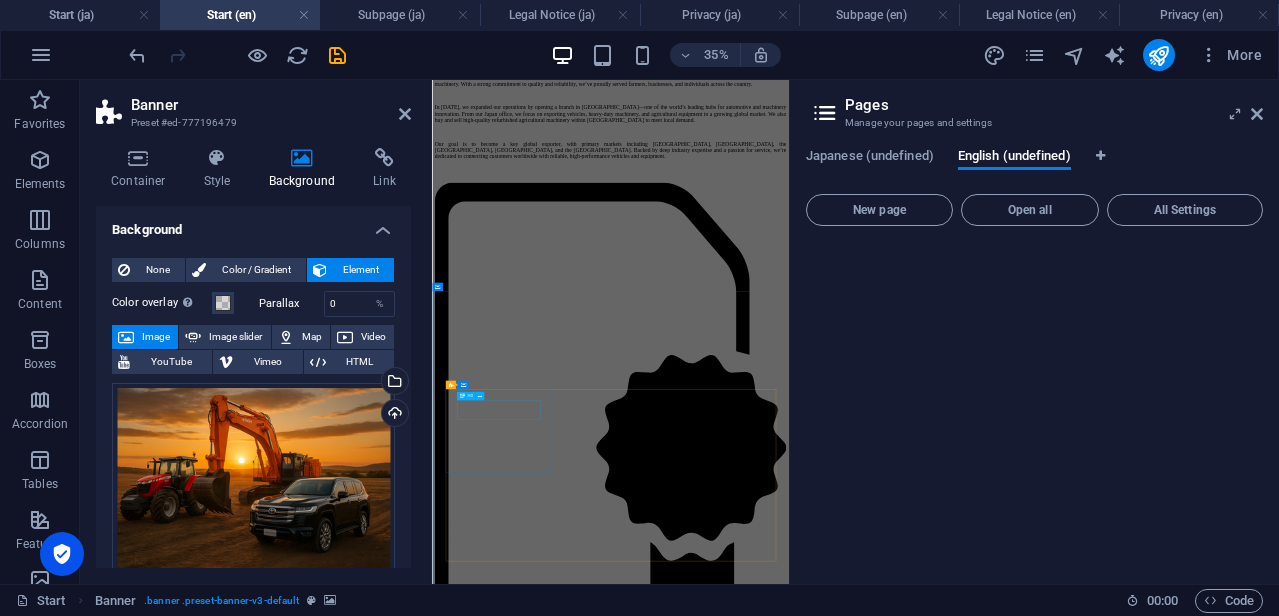 click on "CAR  CHECK" at bounding box center [942, 7731] 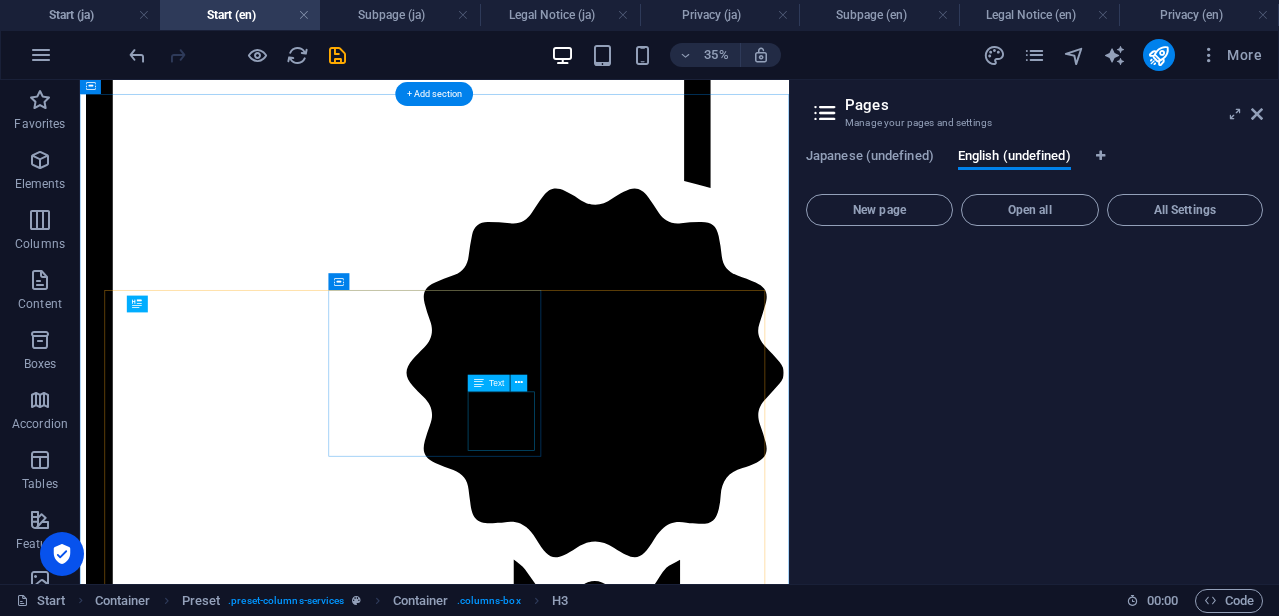 scroll, scrollTop: 3682, scrollLeft: 0, axis: vertical 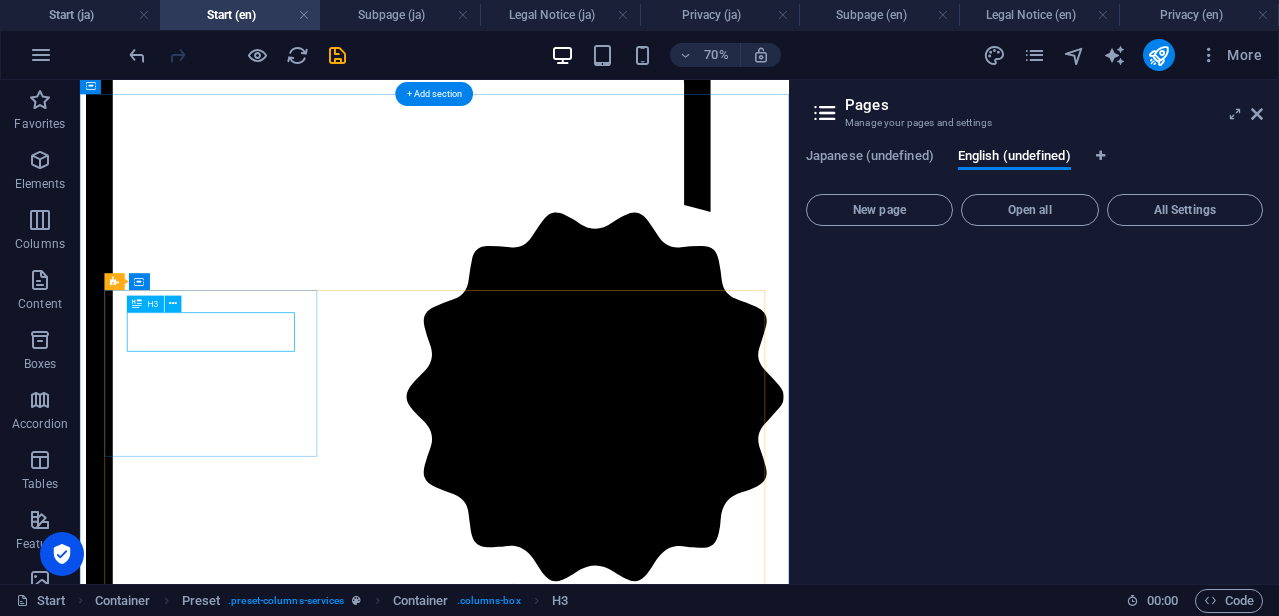 click on "CAR  CHECK" at bounding box center (586, 7100) 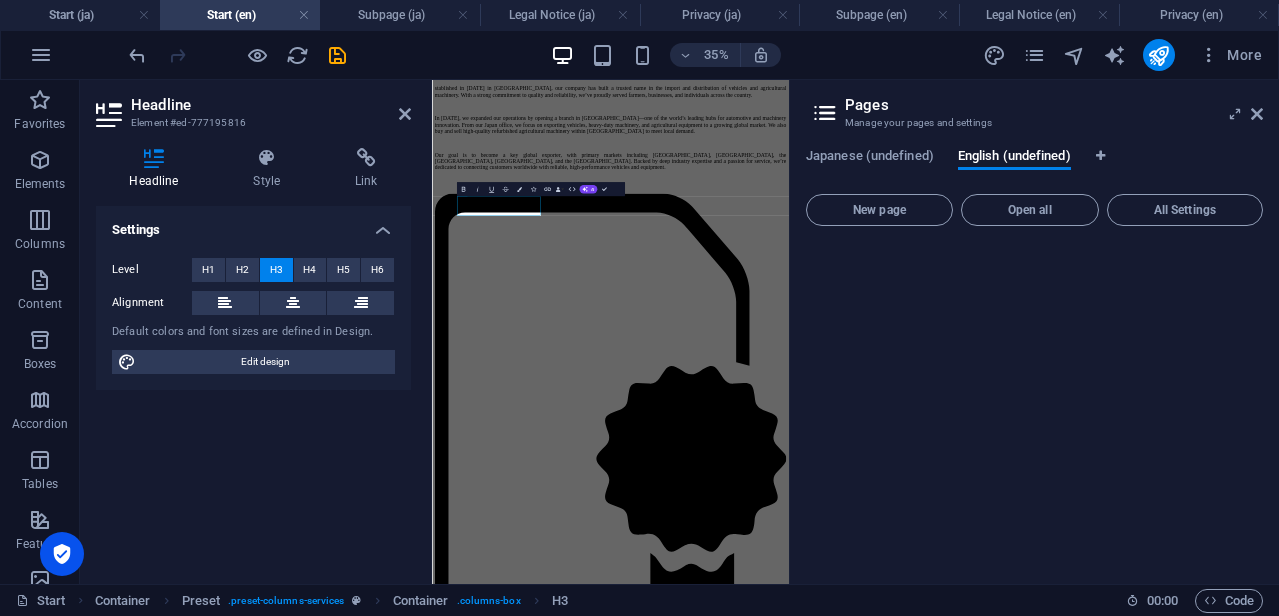 scroll, scrollTop: 4298, scrollLeft: 0, axis: vertical 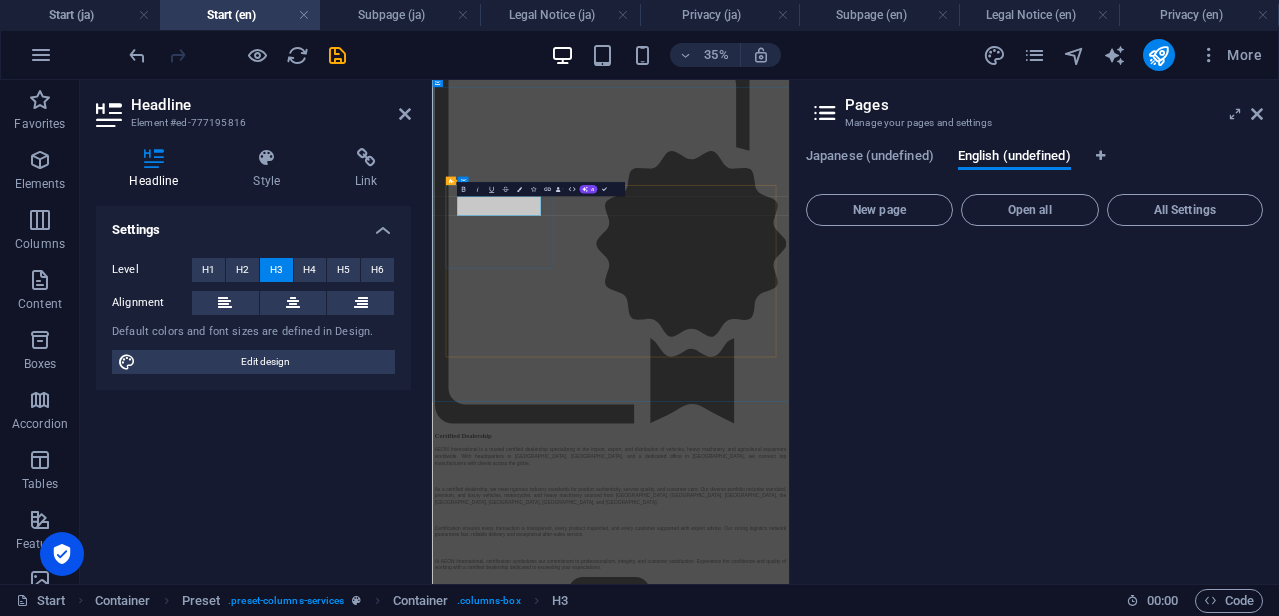 click on "CAR CHECK" at bounding box center [942, 7148] 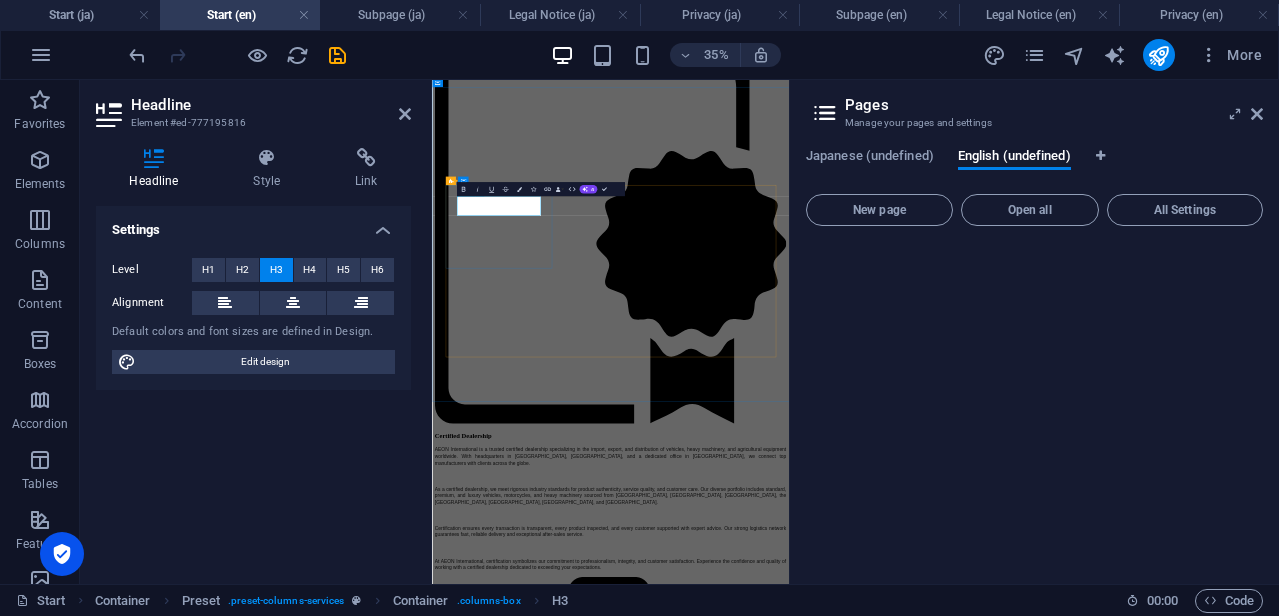 click on "CAR CHECK" at bounding box center (942, 7148) 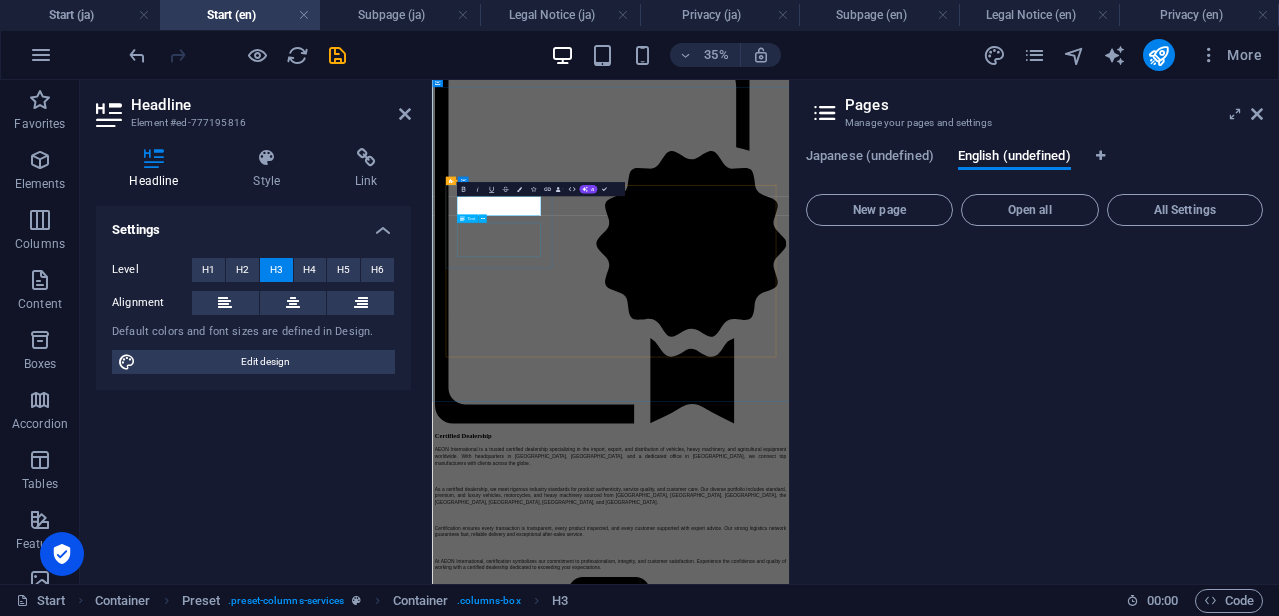 click on "Lorum ipsum At vero eos et  Stet clita kasd  Ut wisi enim" at bounding box center (942, 7239) 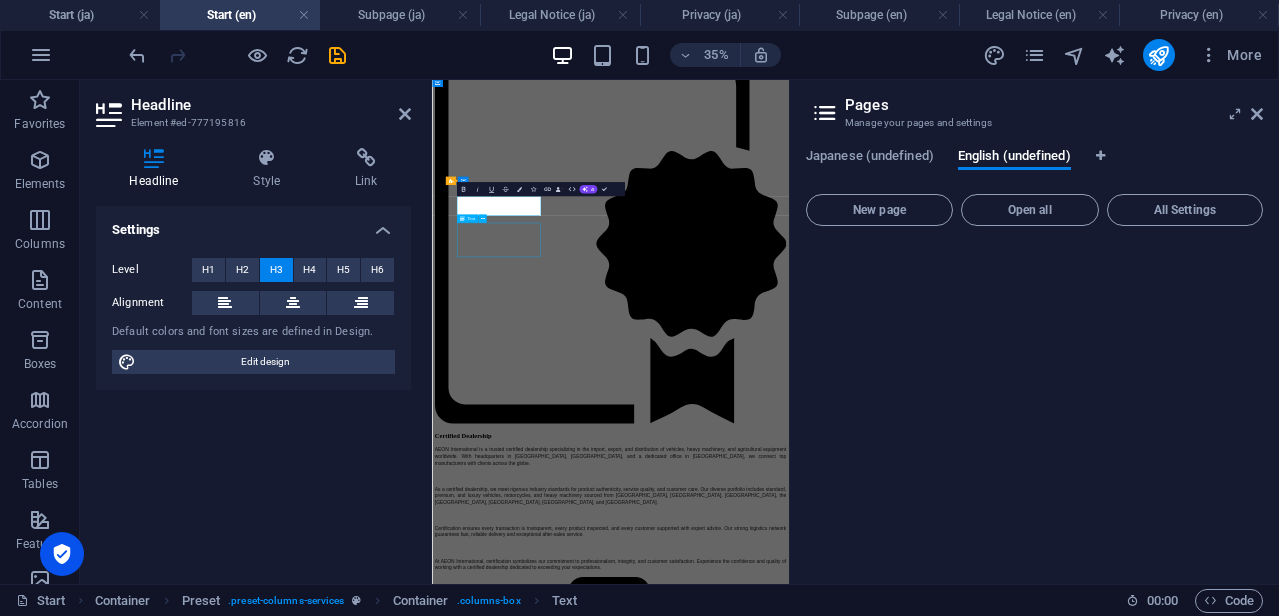 scroll, scrollTop: 3682, scrollLeft: 0, axis: vertical 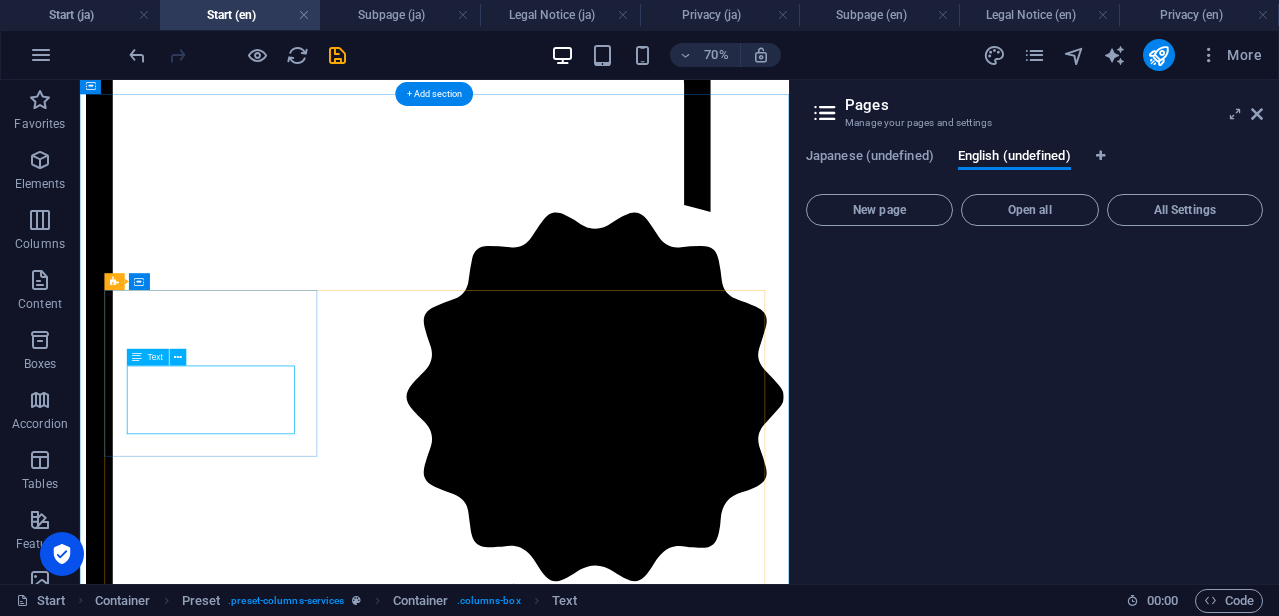 click on "Lorum ipsum At vero eos et  Stet clita kasd  Ut wisi enim" at bounding box center [586, 7191] 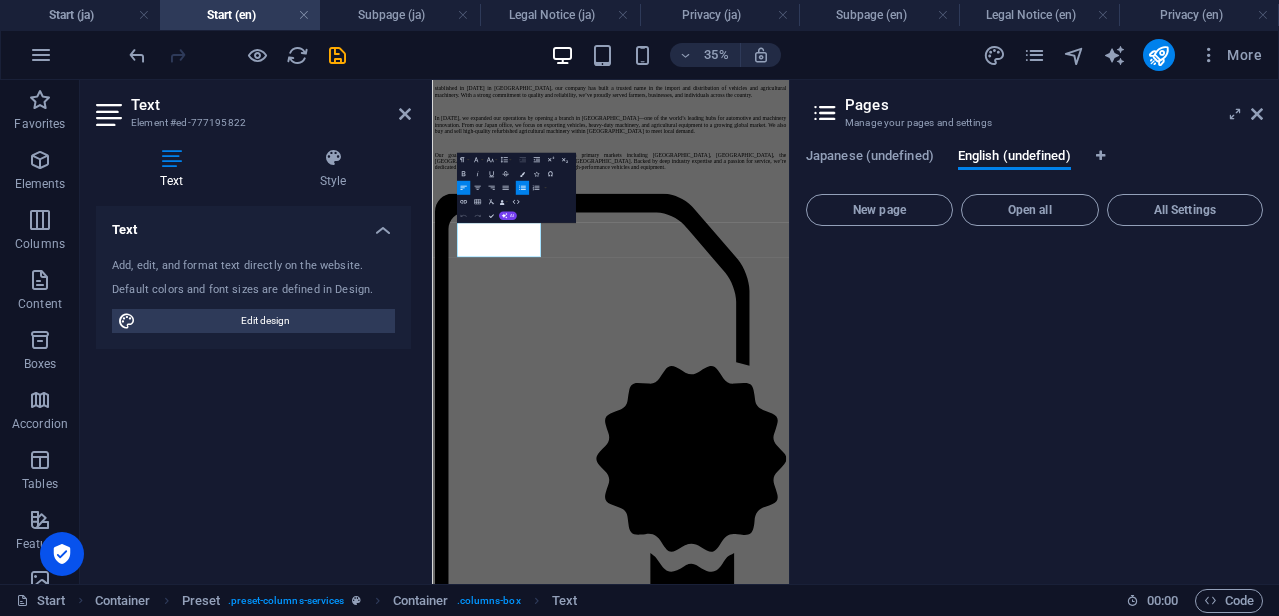scroll, scrollTop: 4298, scrollLeft: 0, axis: vertical 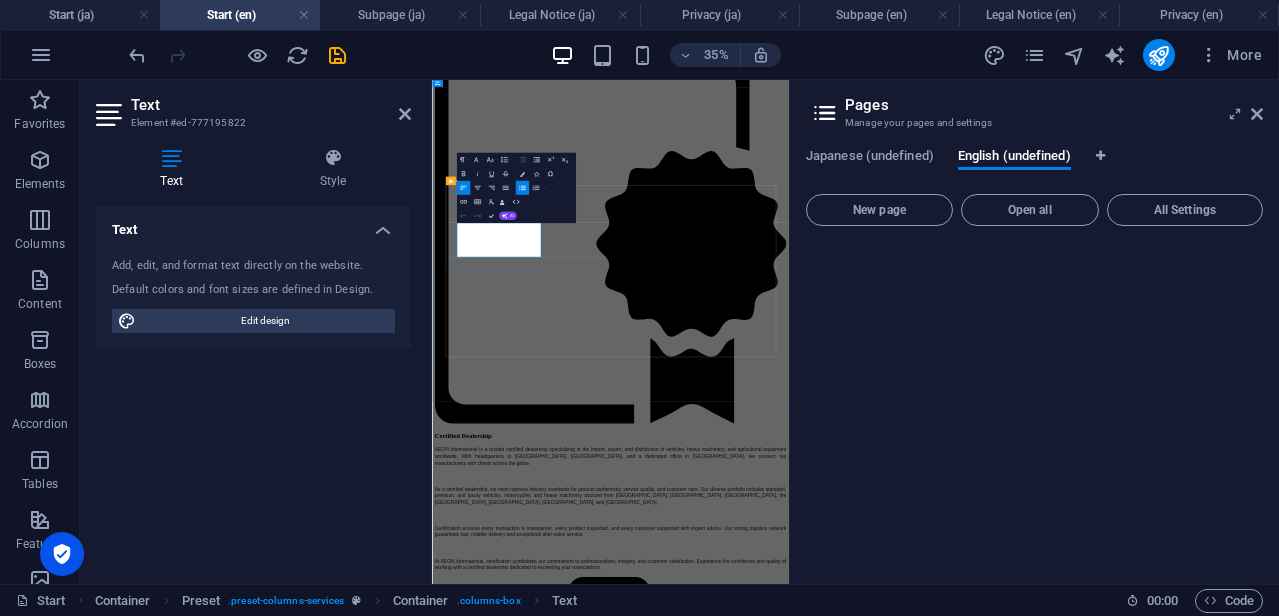 click on "Stet clita kasd" at bounding box center [962, 7248] 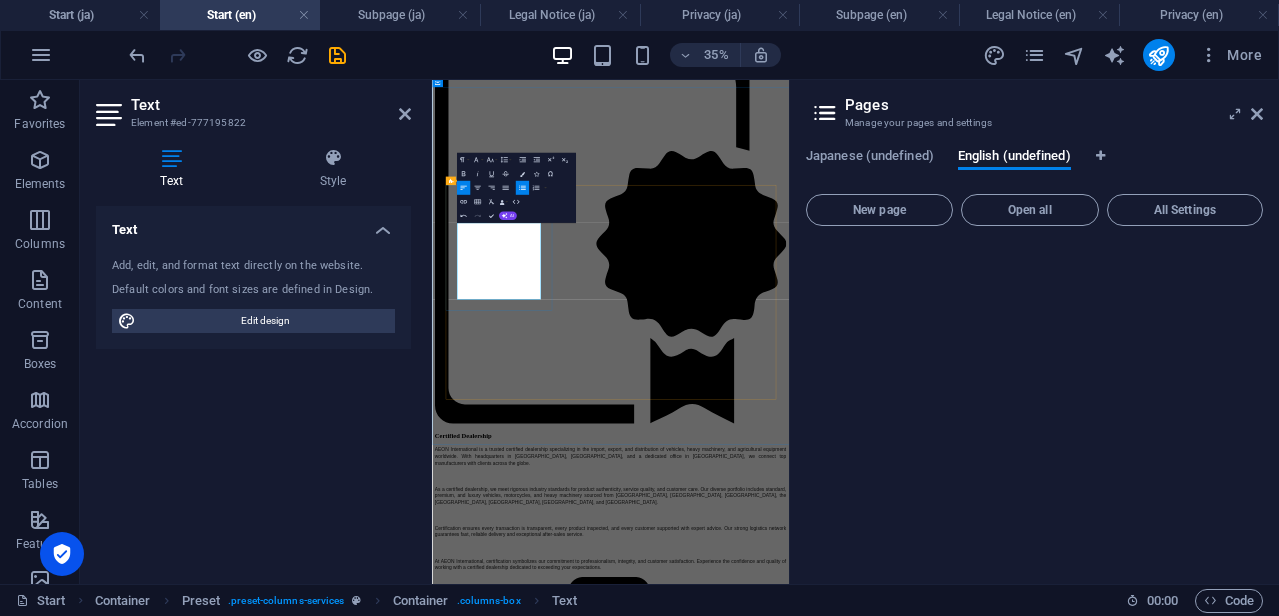 click on "Mileage and maintenance history confirmed" at bounding box center [962, 7284] 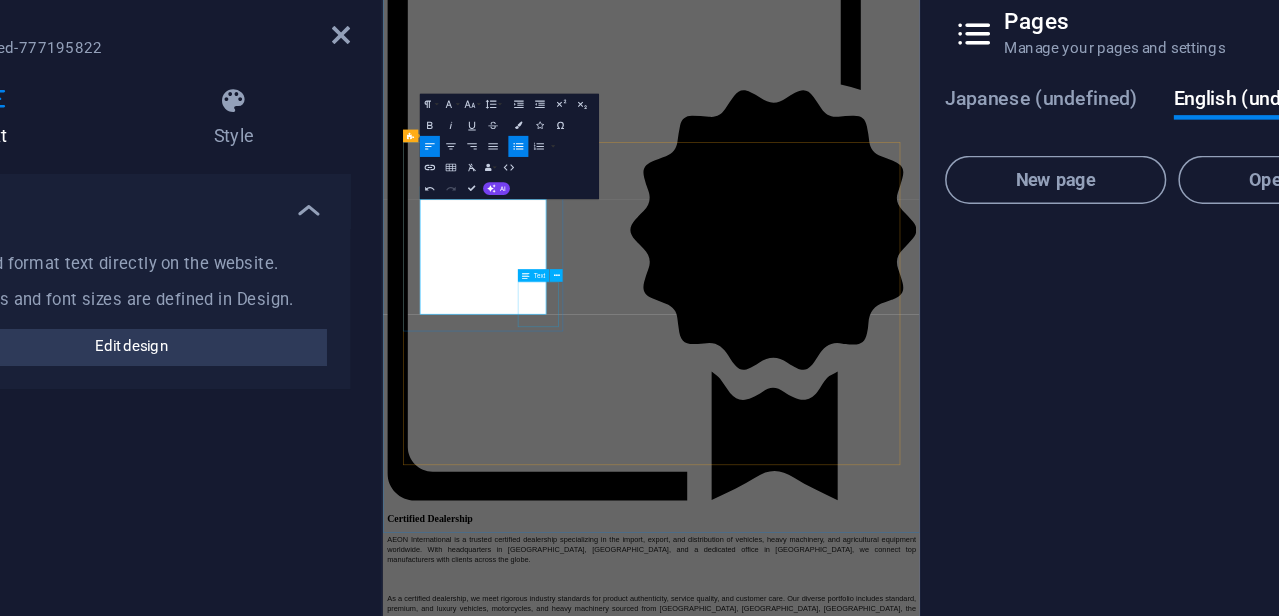 click on "from $ 119" at bounding box center [892, 7252] 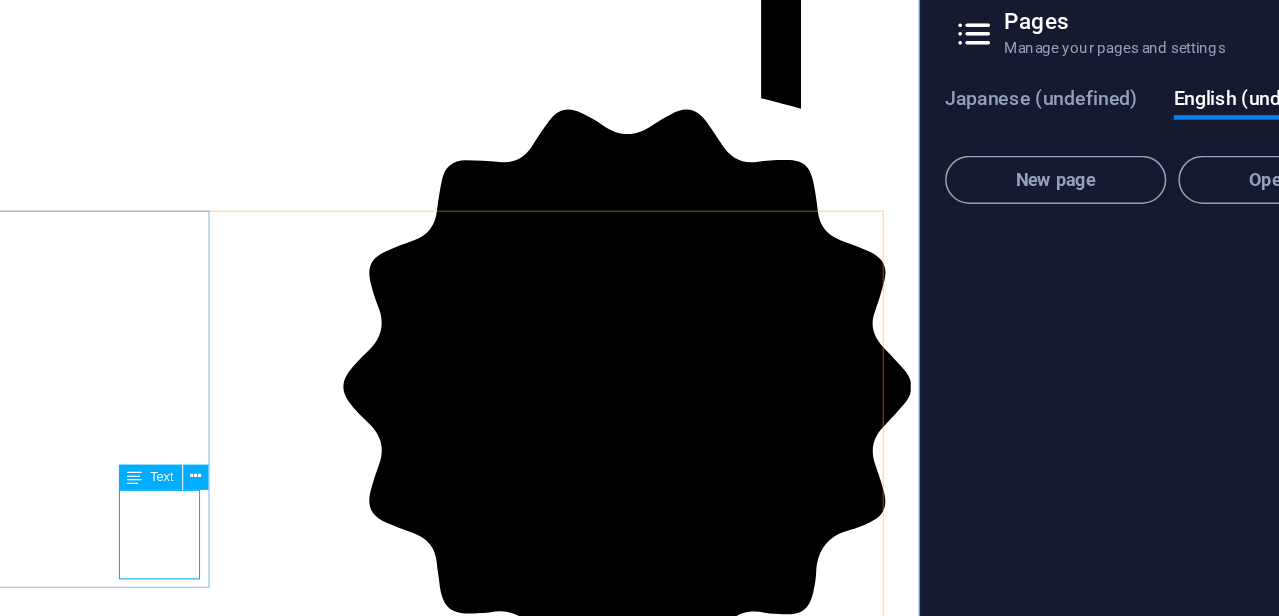 scroll, scrollTop: 3771, scrollLeft: 0, axis: vertical 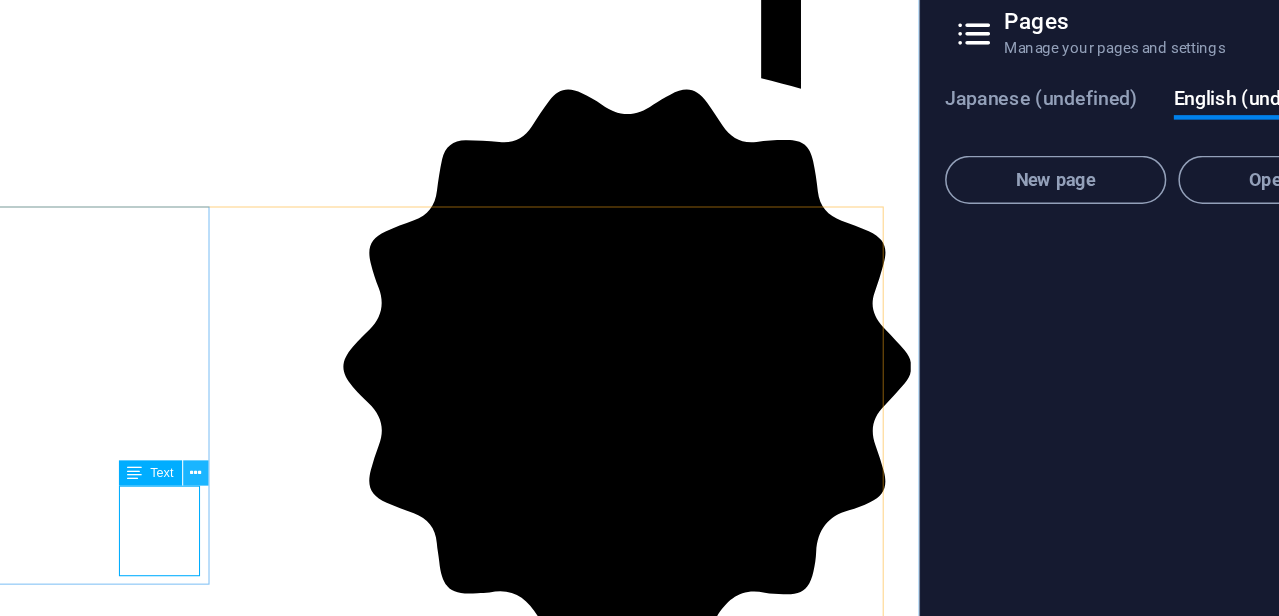 click at bounding box center (308, 404) 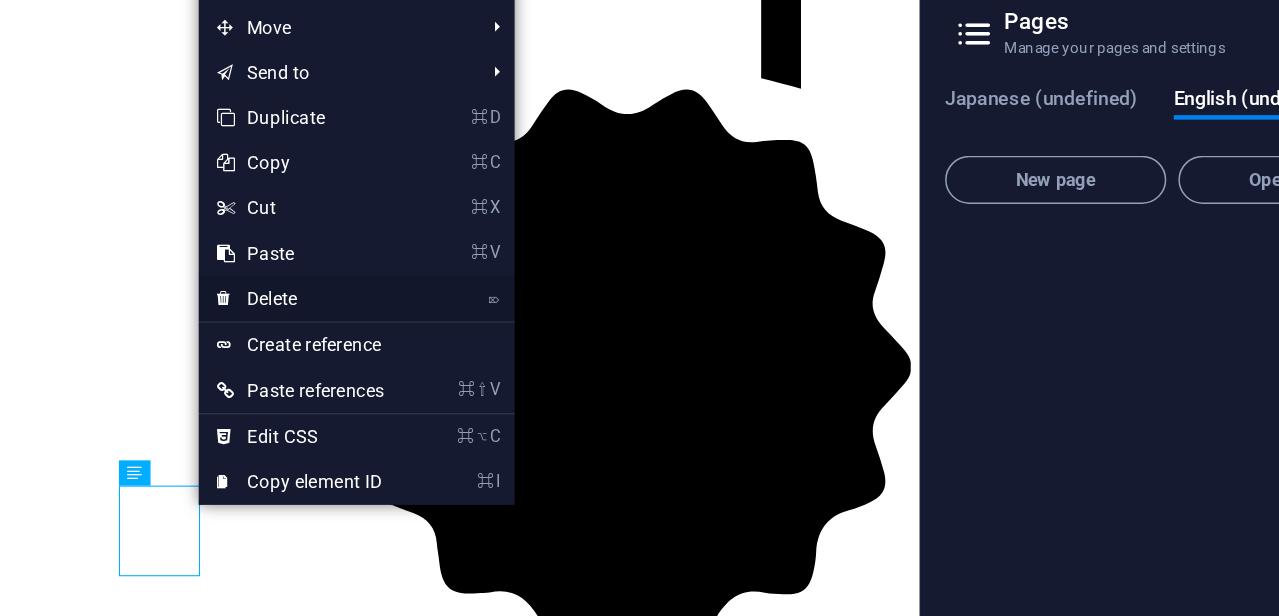 click on "⌦  Delete" at bounding box center (377, 289) 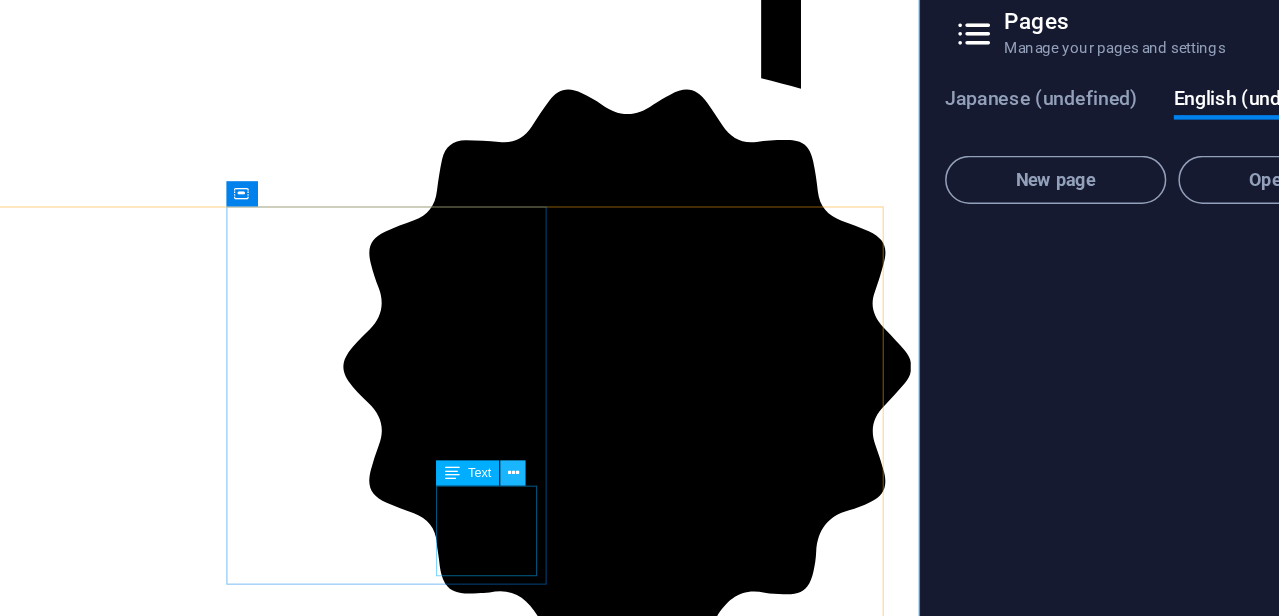 click at bounding box center (519, 404) 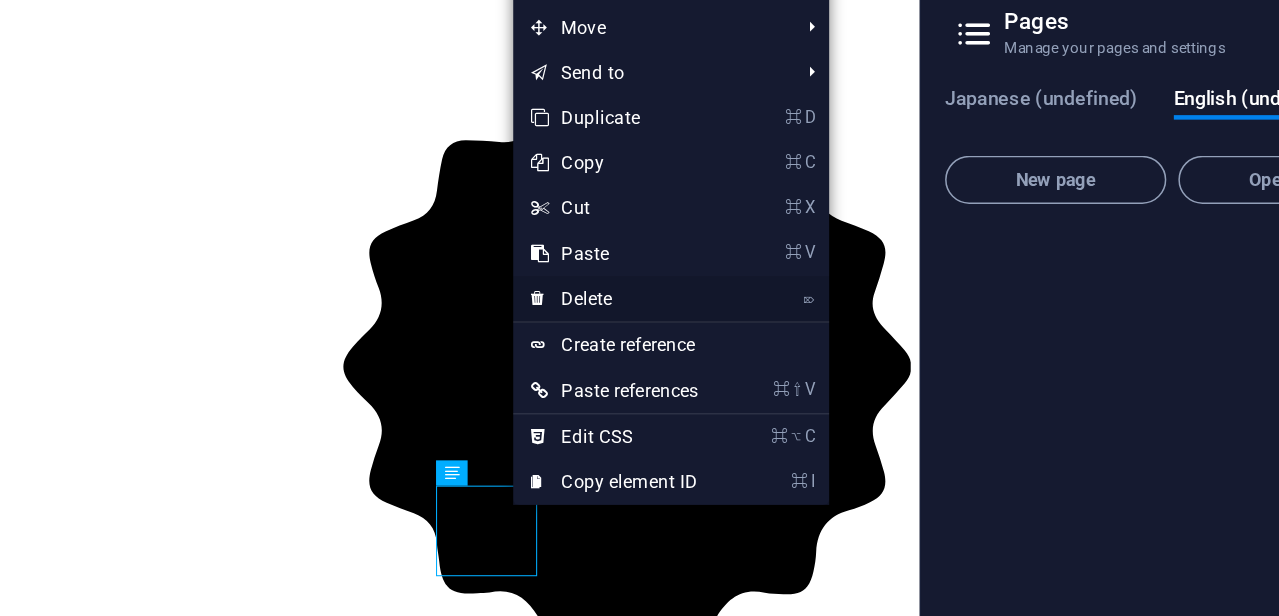 click on "⌦  Delete" at bounding box center [586, 289] 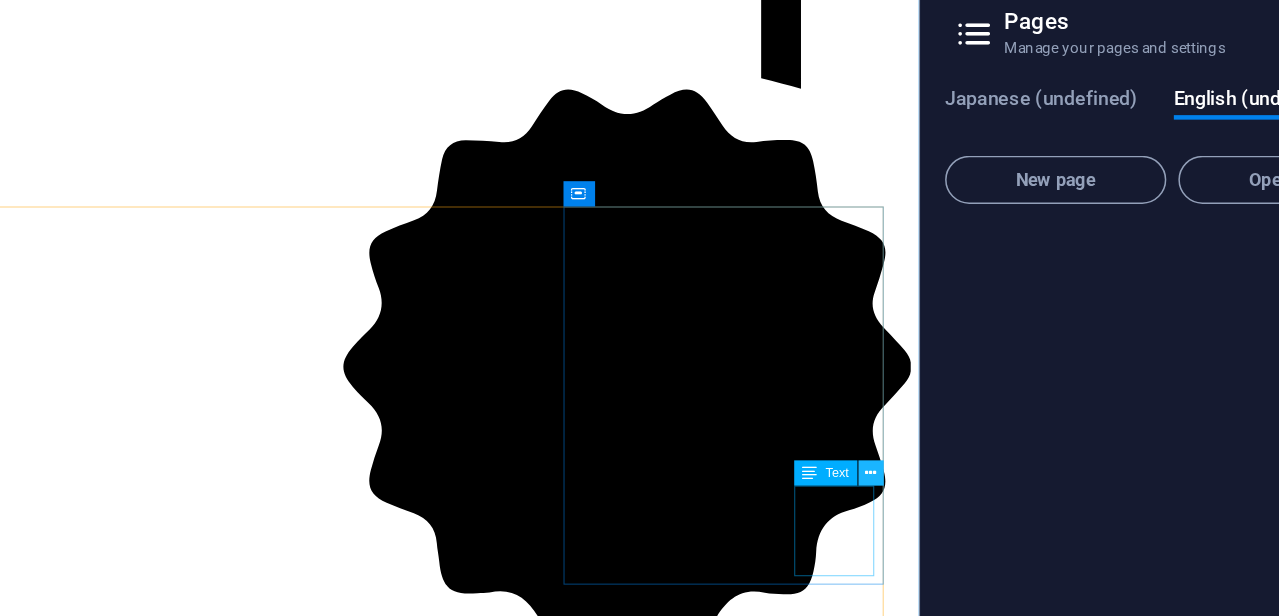 click at bounding box center [757, 404] 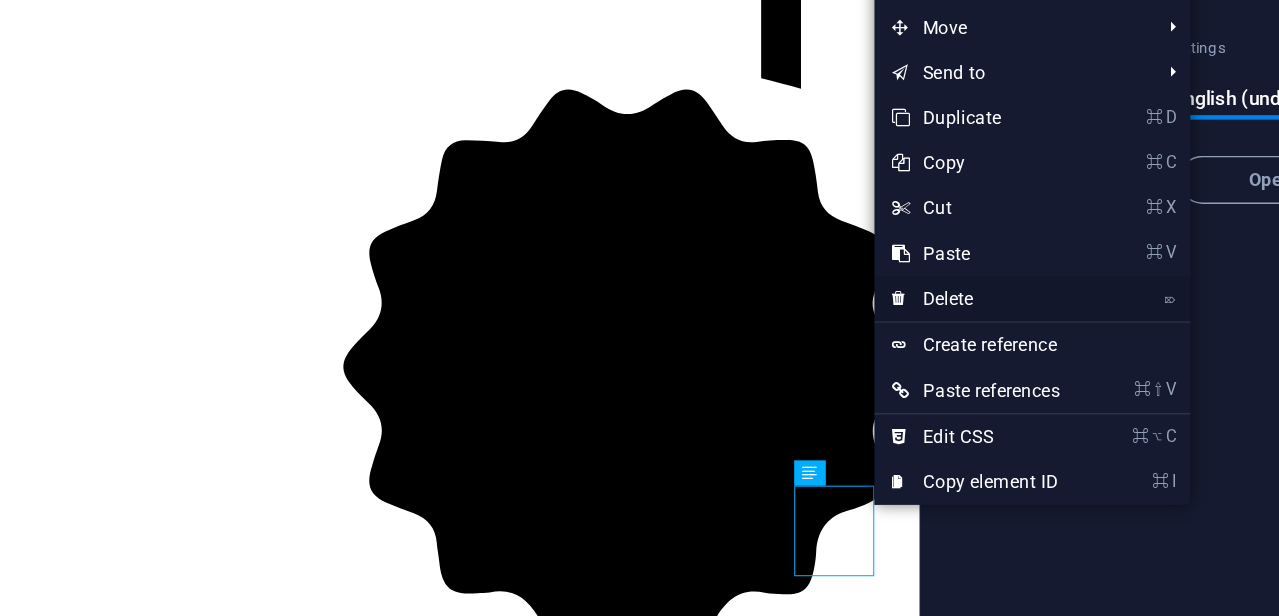 click on "⌦  Delete" at bounding box center (826, 289) 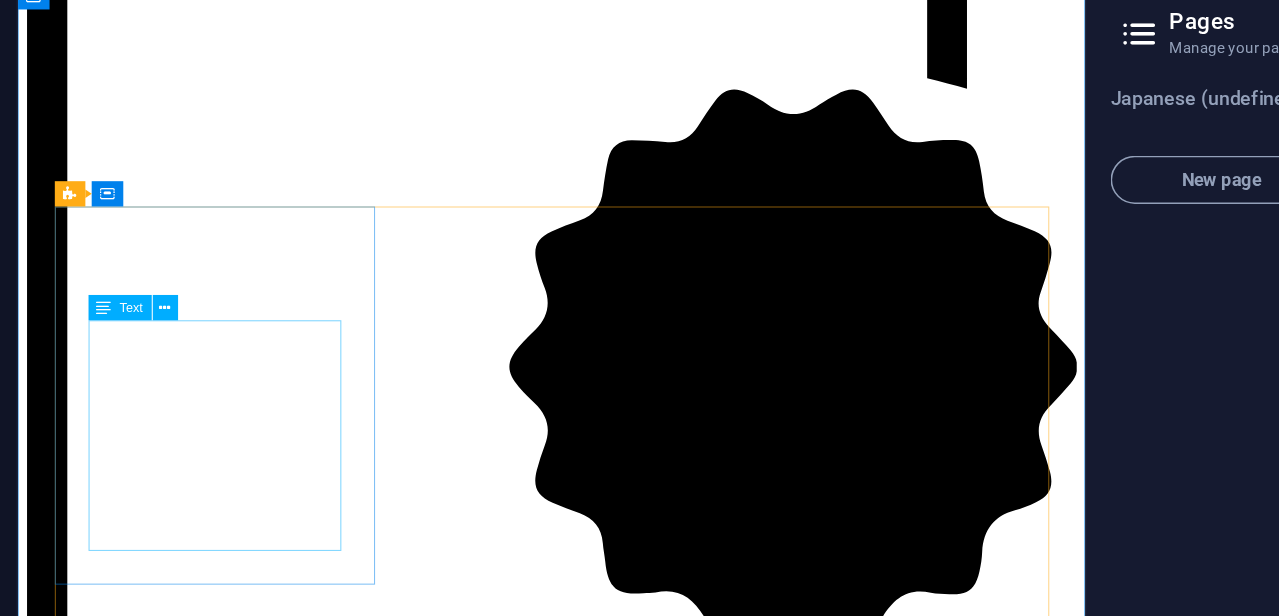 click on "Full inspection before delivery Engine, brake and transmission inspection Export Status Report Mileage and maintenance history confirmed Peace of mind with every purchase" at bounding box center (524, 7025) 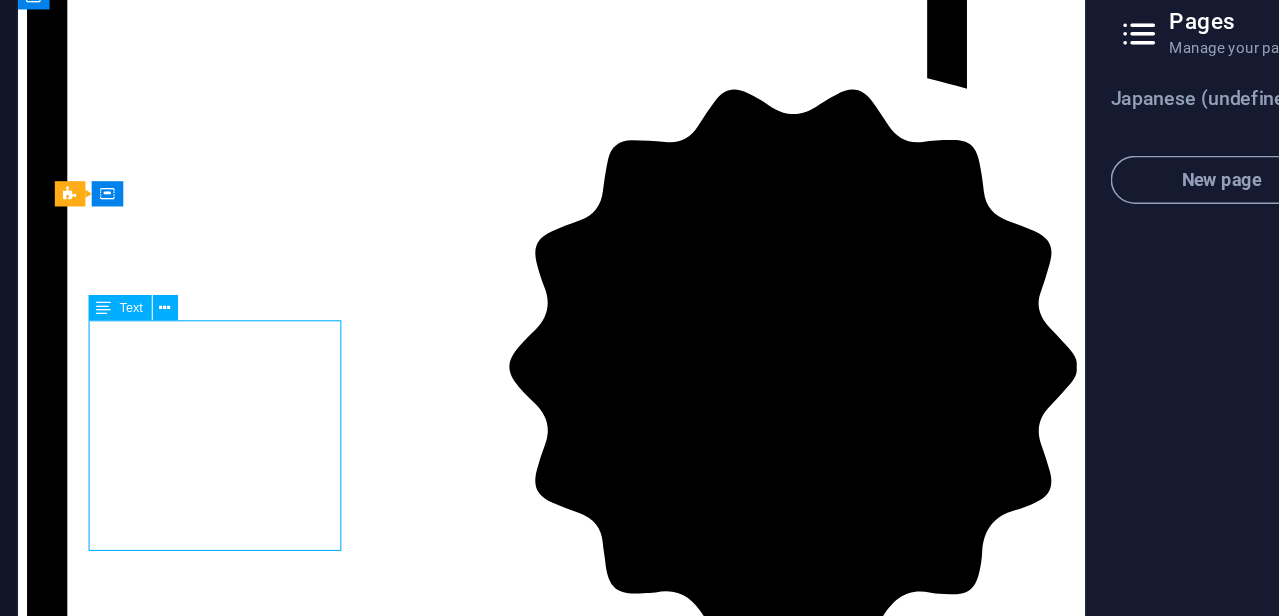 click on "Full inspection before delivery Engine, brake and transmission inspection Export Status Report Mileage and maintenance history confirmed Peace of mind with every purchase" at bounding box center (524, 7025) 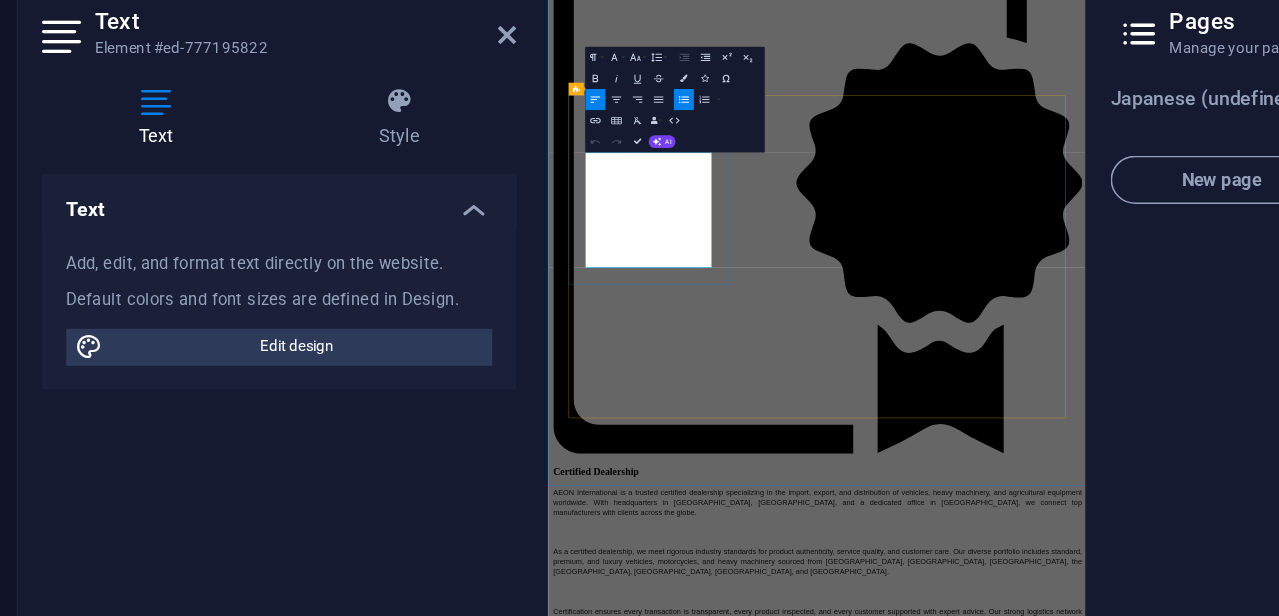 click on "Full inspection before delivery" at bounding box center (1077, 7037) 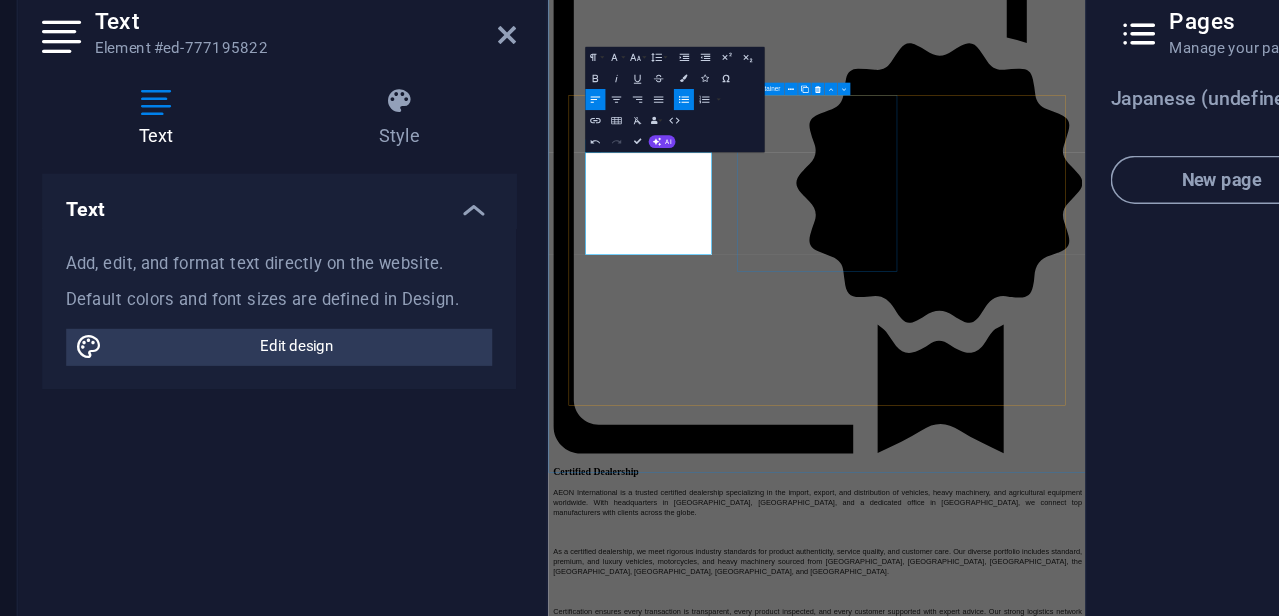click on "Insurance cover Lorum ipsum At vero eos et Stet clita kasd  Ut wisi enim" at bounding box center [1057, 7201] 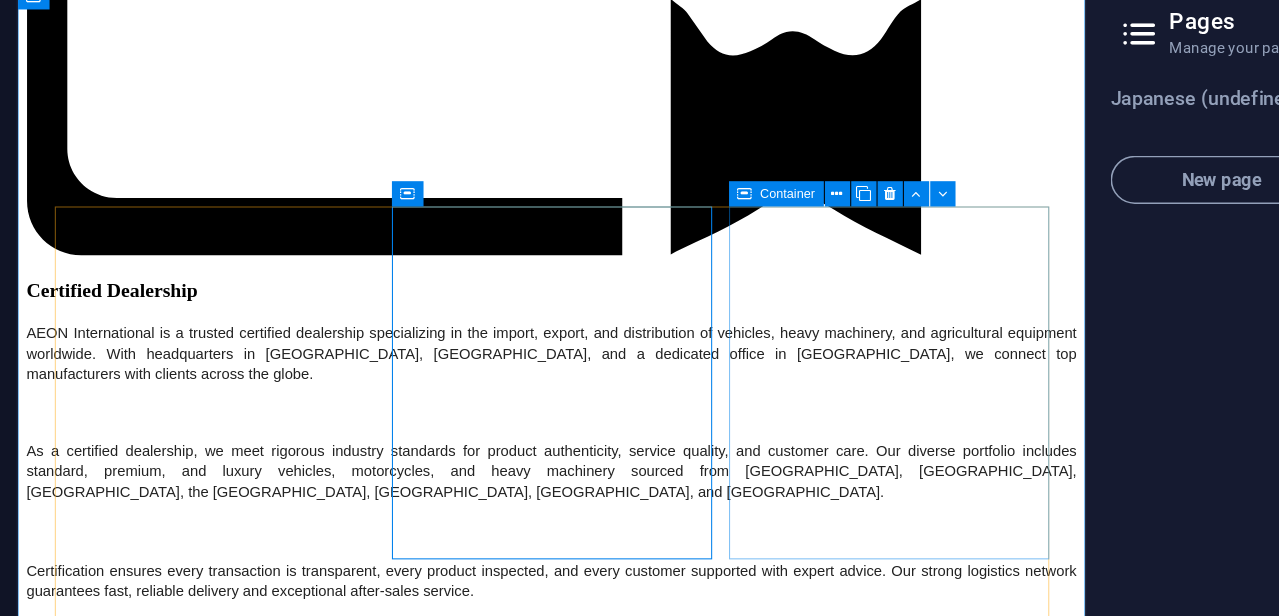scroll, scrollTop: 3771, scrollLeft: 0, axis: vertical 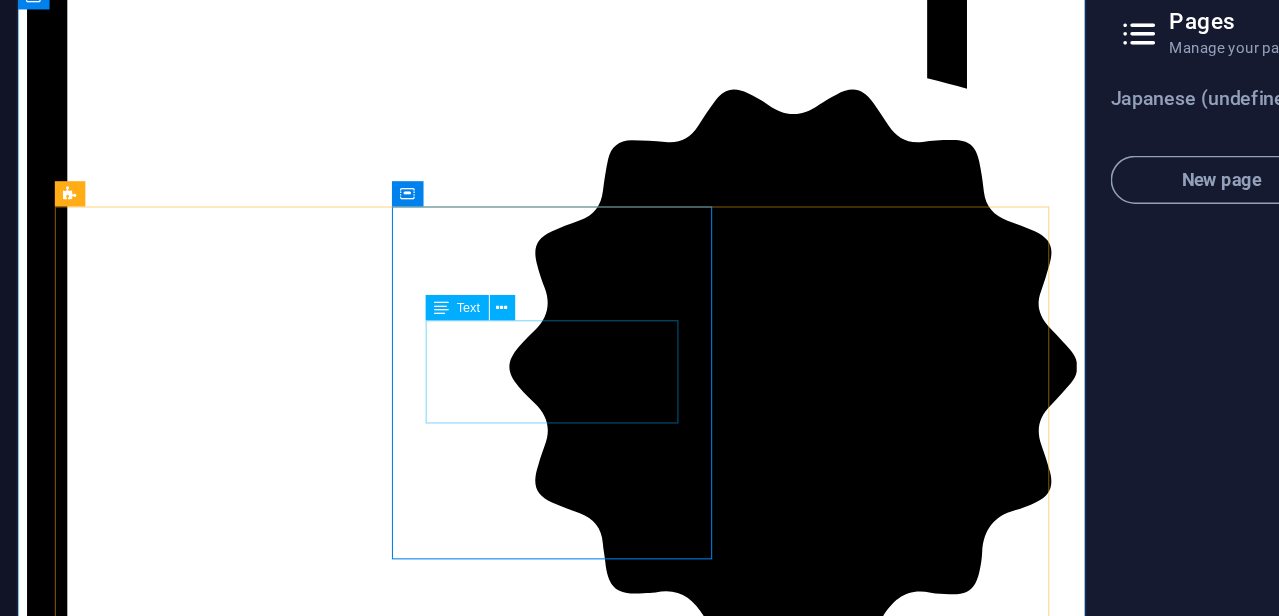 click on "Lorum ipsum At vero eos et Stet clita kasd  Ut wisi enim" at bounding box center [524, 7192] 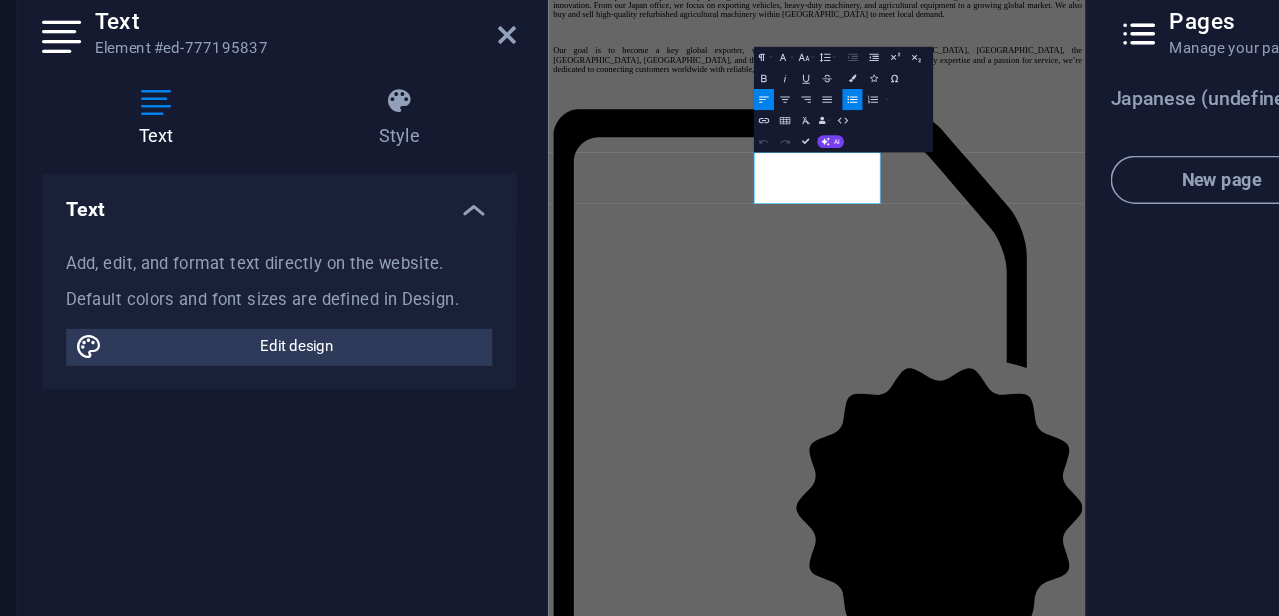 scroll, scrollTop: 4387, scrollLeft: 0, axis: vertical 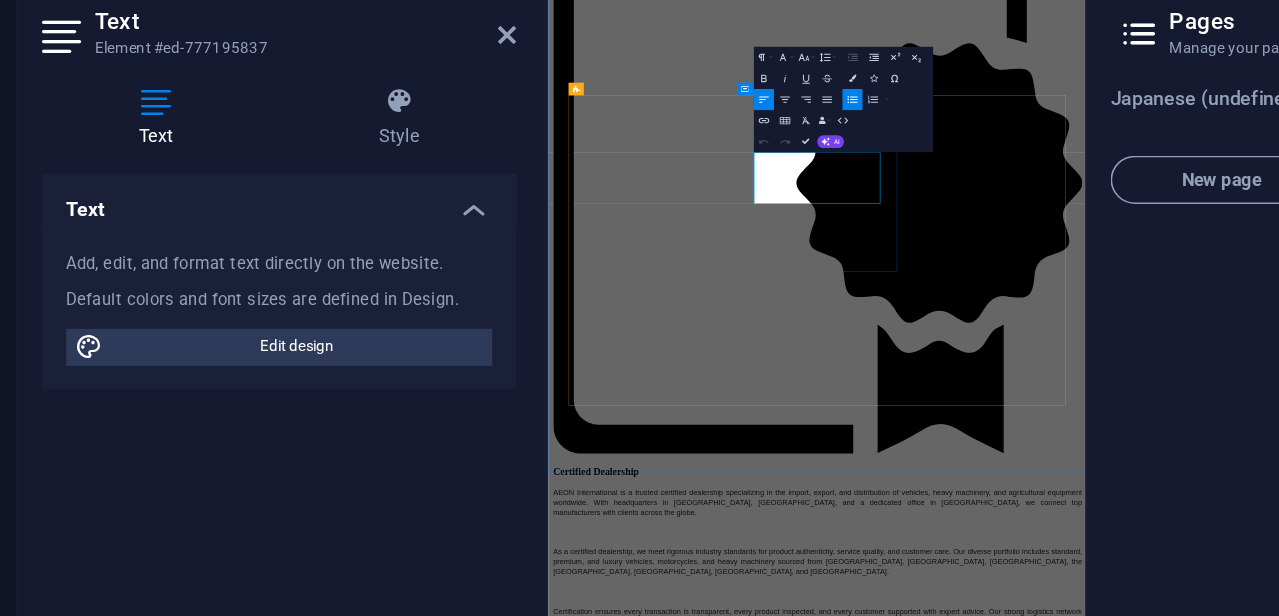 click on "Ut wisi enim" at bounding box center (1077, 7267) 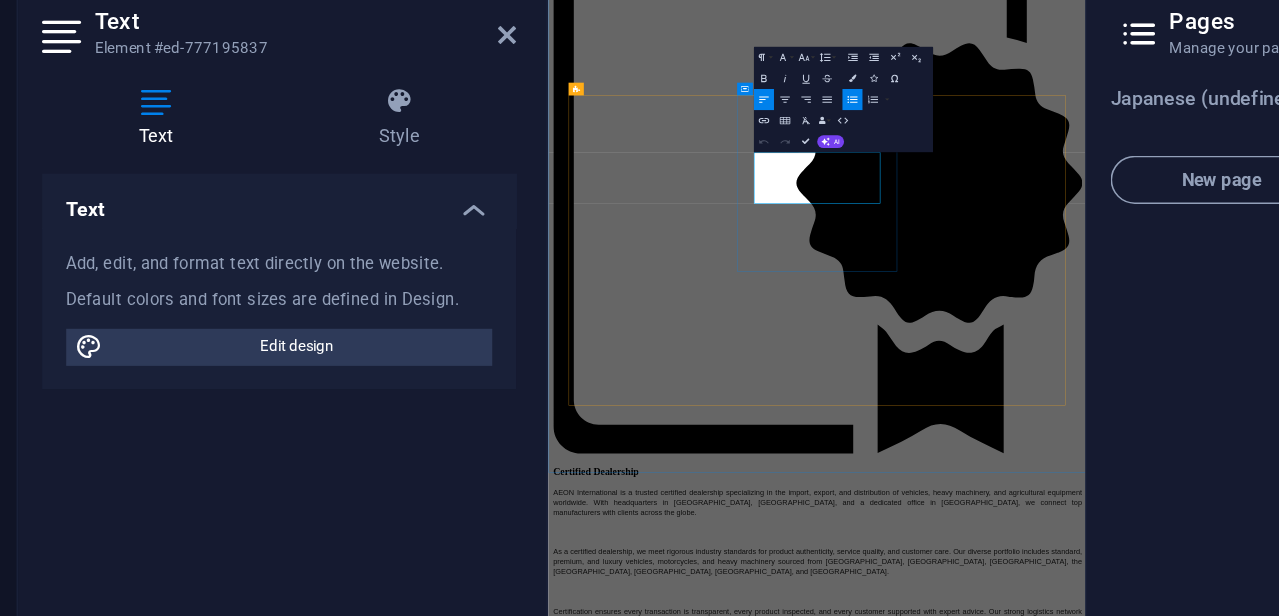 click on "Ut wisi enim" at bounding box center (1077, 7267) 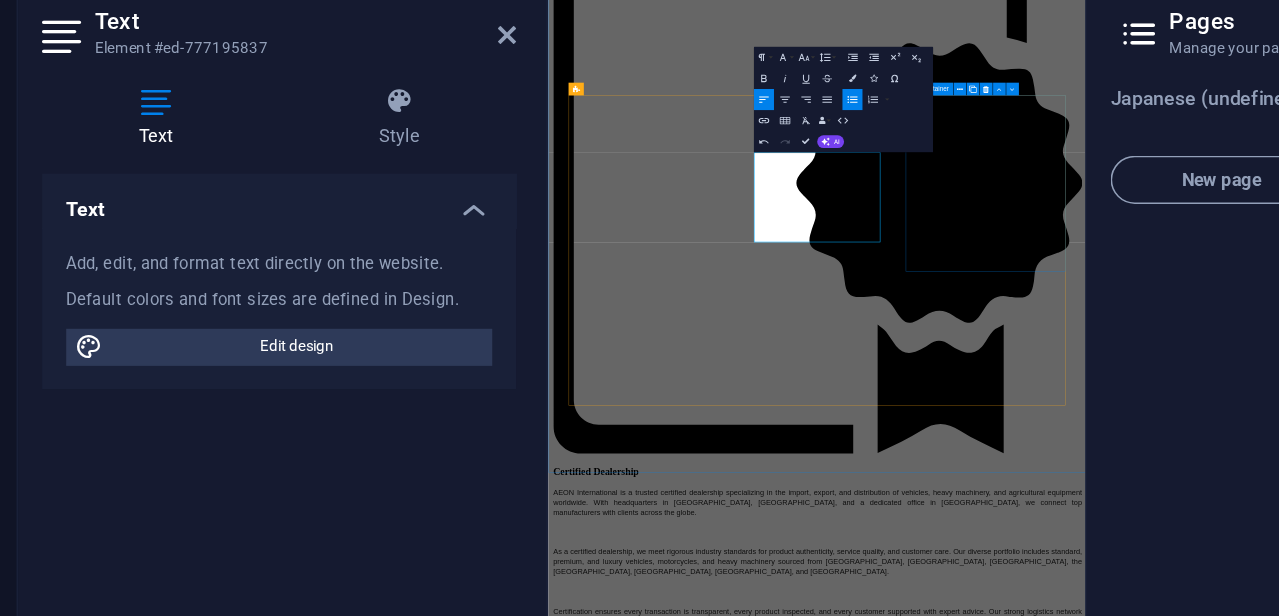 click on "Tire  Change Lorum ipsum At vero eos et  Stet clita kasd  Ut wisi enim" at bounding box center [1057, 7398] 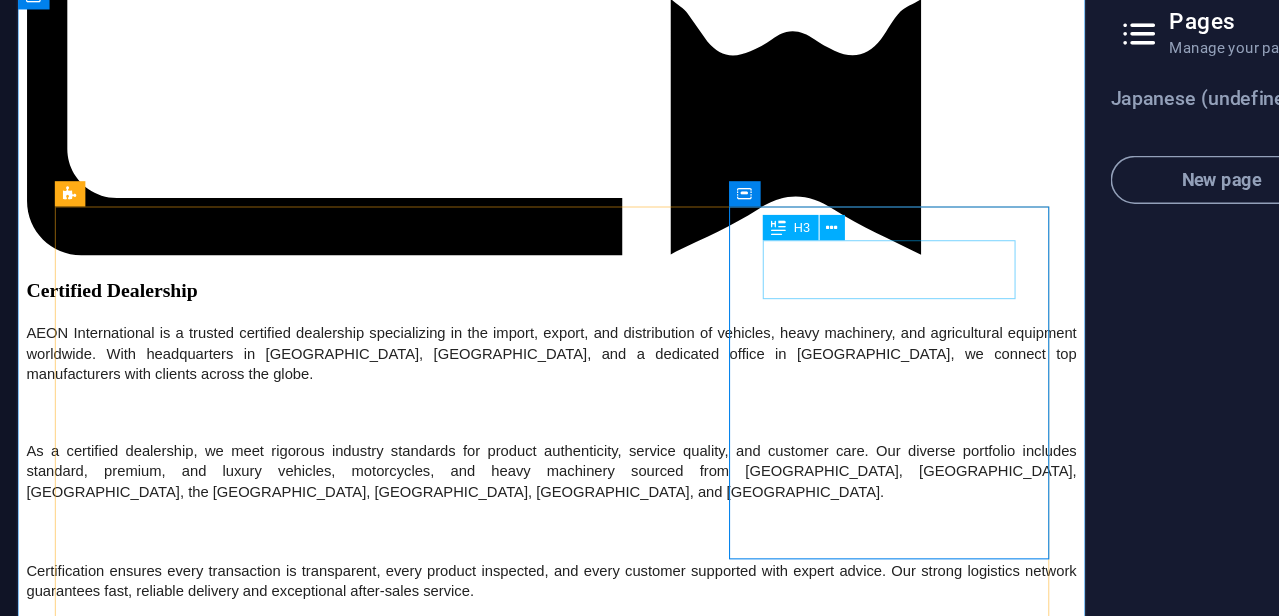 scroll, scrollTop: 3771, scrollLeft: 0, axis: vertical 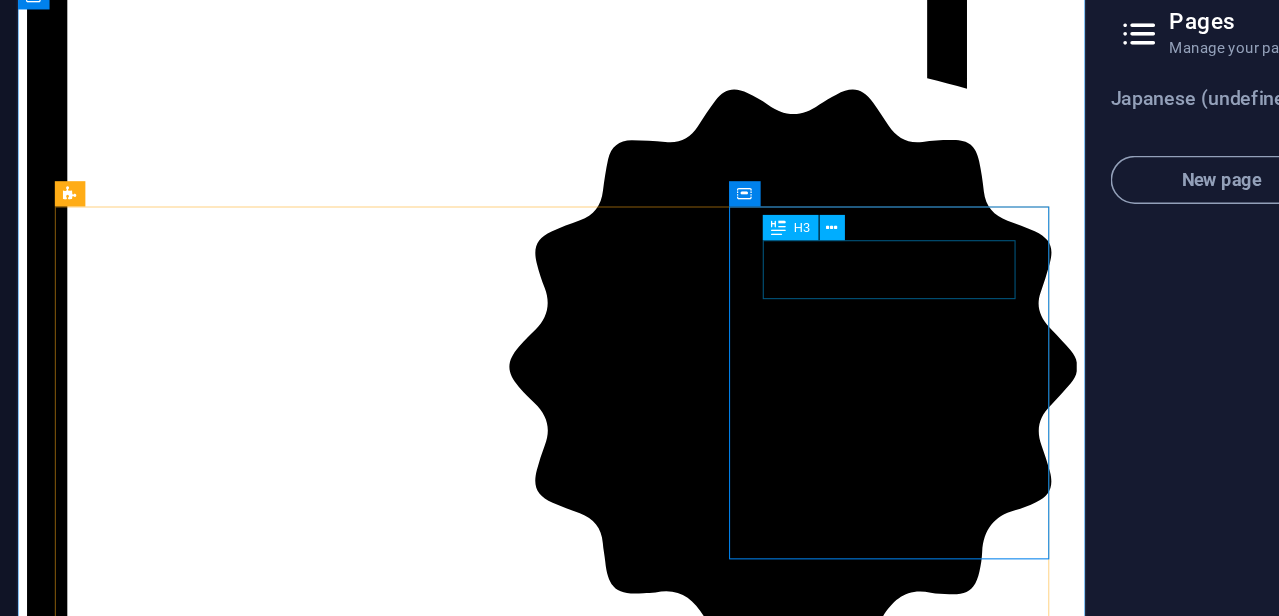 click on "Tire  Change" at bounding box center [524, 7287] 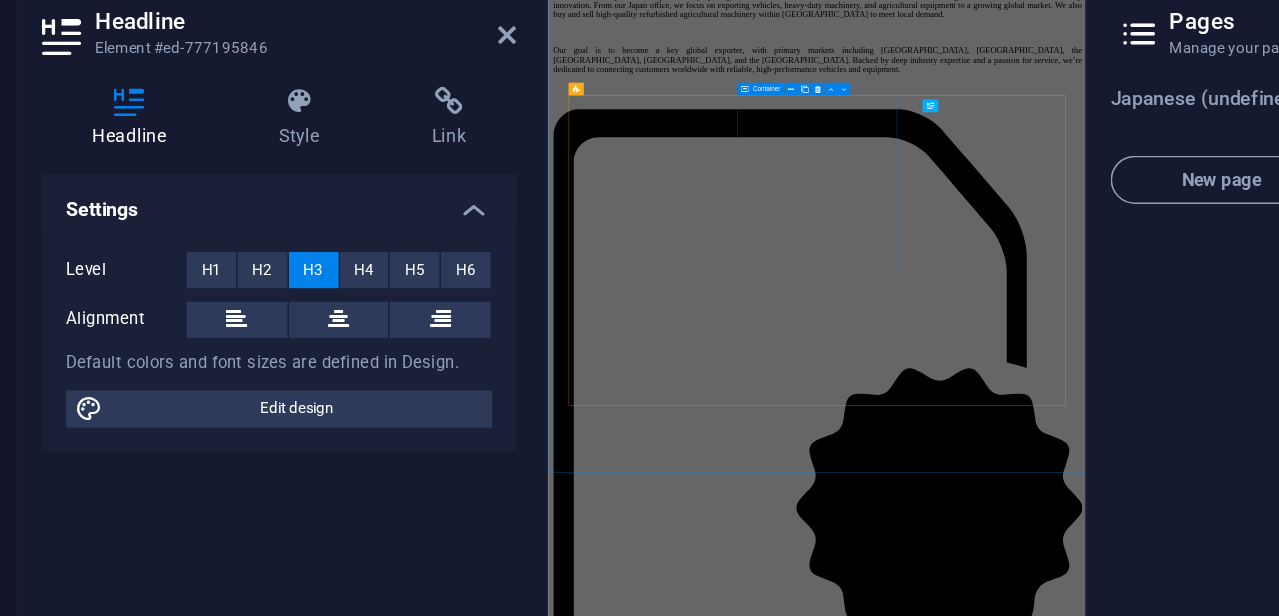 click on "Insurance cover Peace of mind guaranteed Protects vehicles and machinery Covers damage, theft and accidents Easy claims process Flexible plans for export and domestic" at bounding box center (1057, 7826) 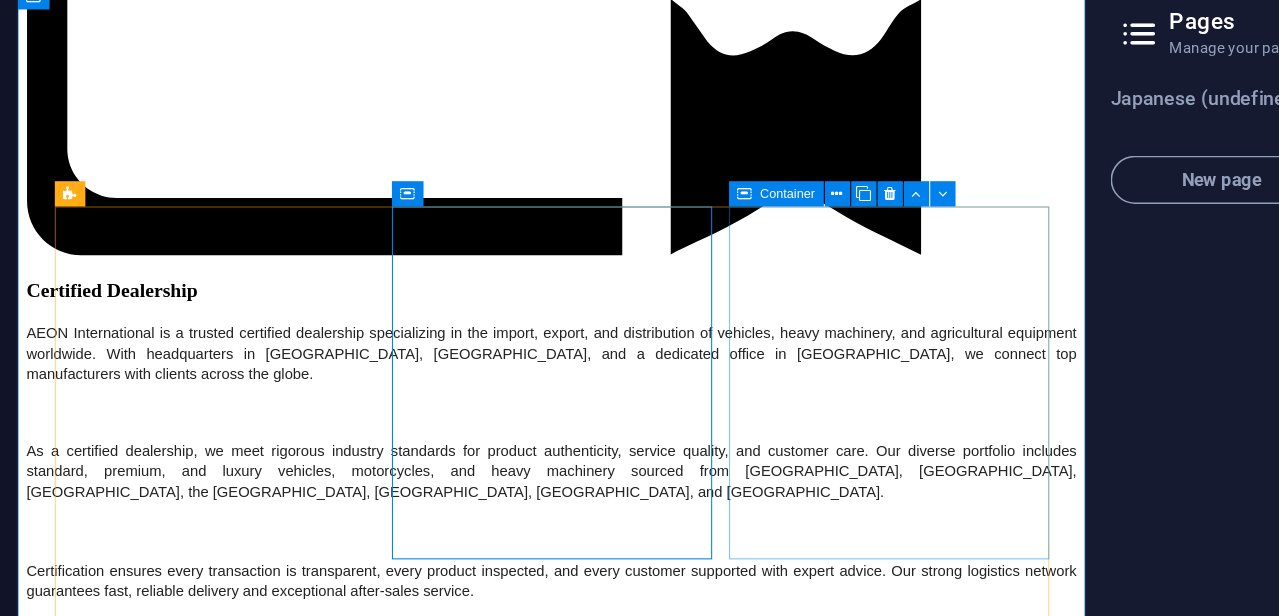 scroll, scrollTop: 3771, scrollLeft: 0, axis: vertical 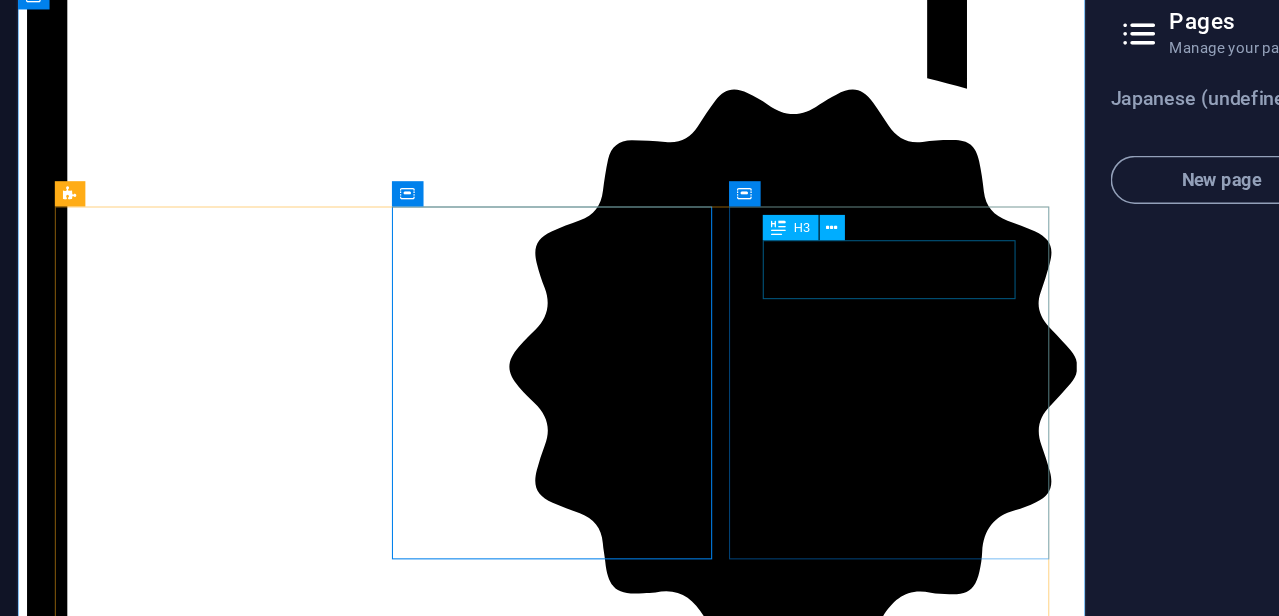 click on "Tire Change" at bounding box center (524, 7287) 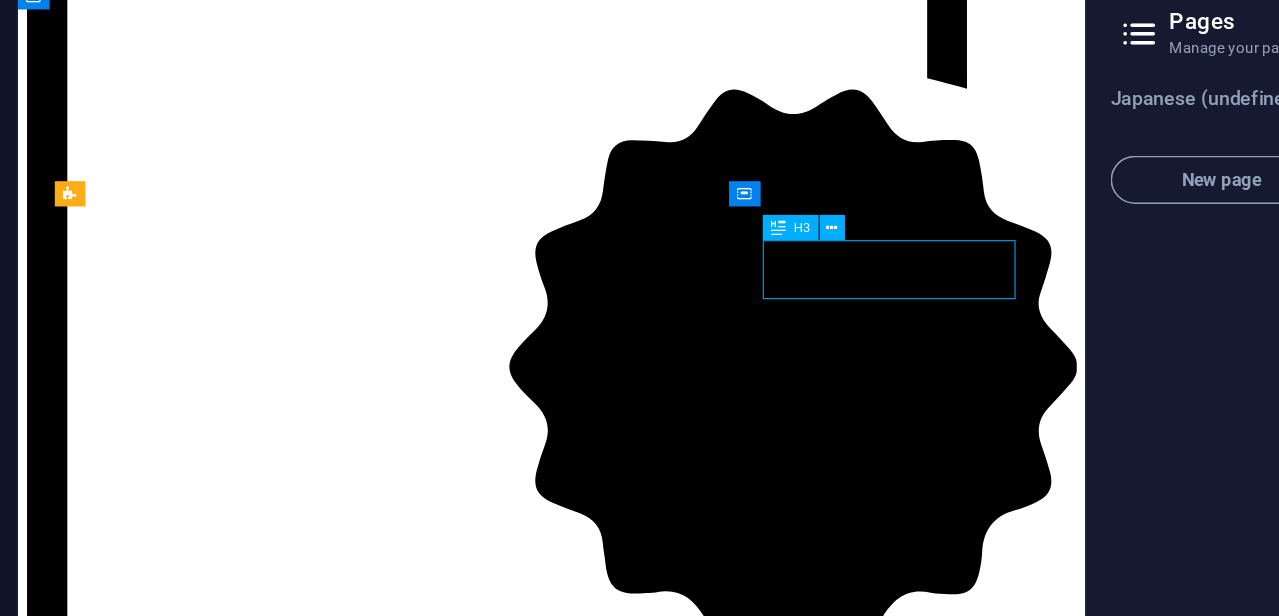 click on "Tire Change" at bounding box center (524, 7287) 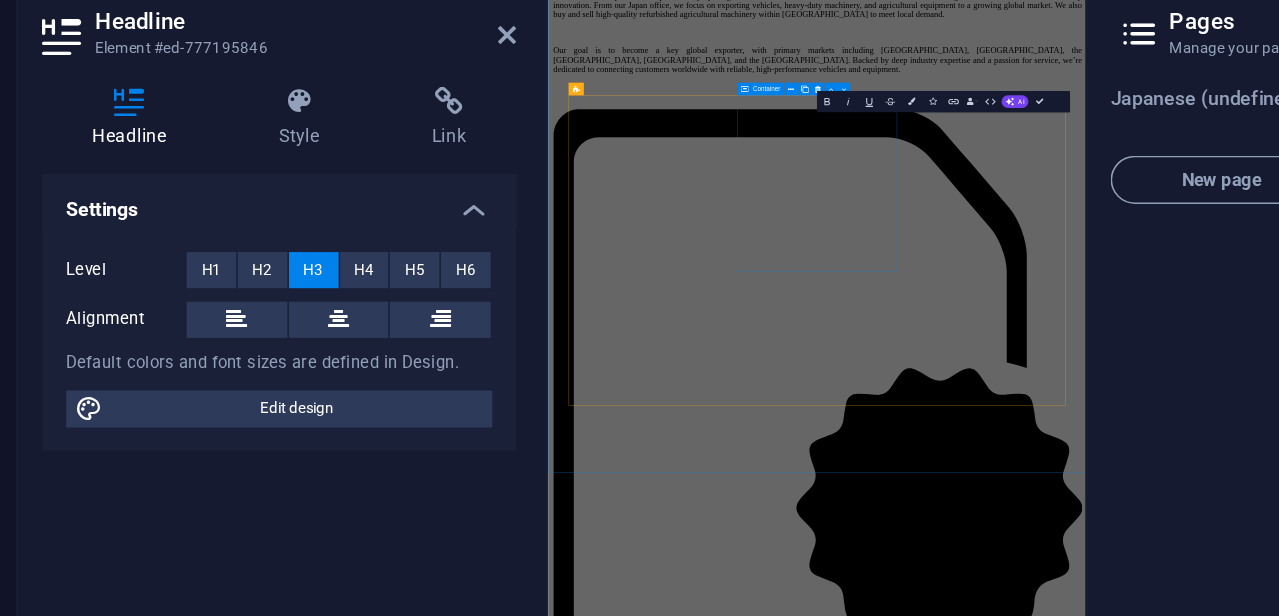 scroll, scrollTop: 4387, scrollLeft: 0, axis: vertical 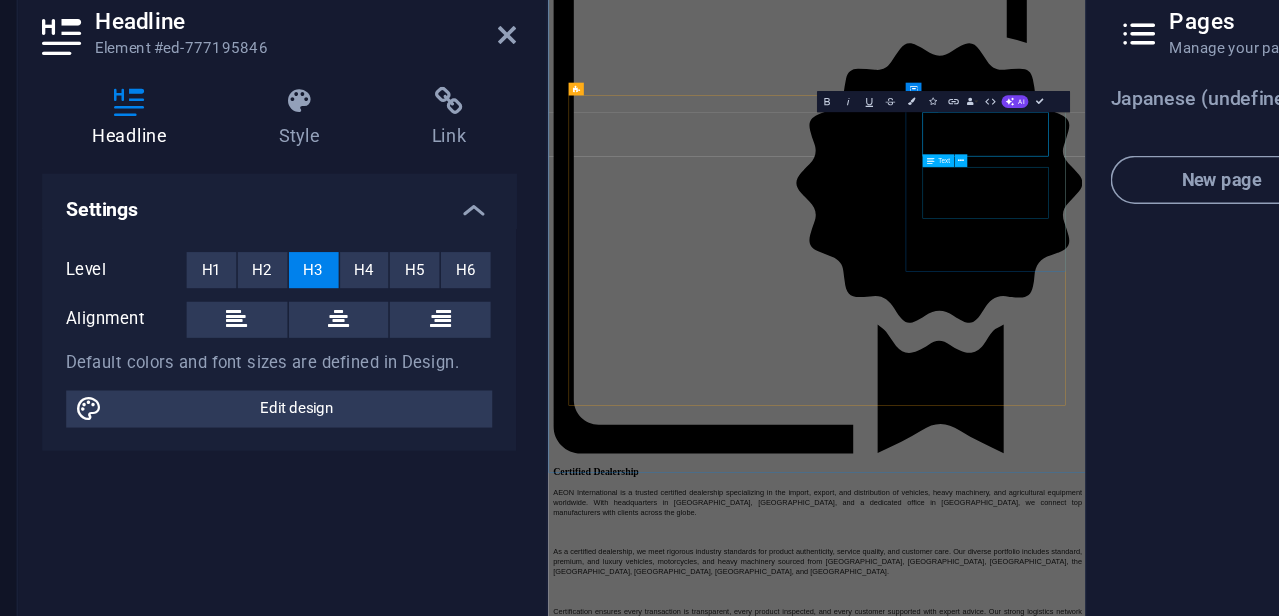 click on "Lorum ipsum At vero eos et  Stet clita kasd  Ut wisi enim" at bounding box center (1057, 7426) 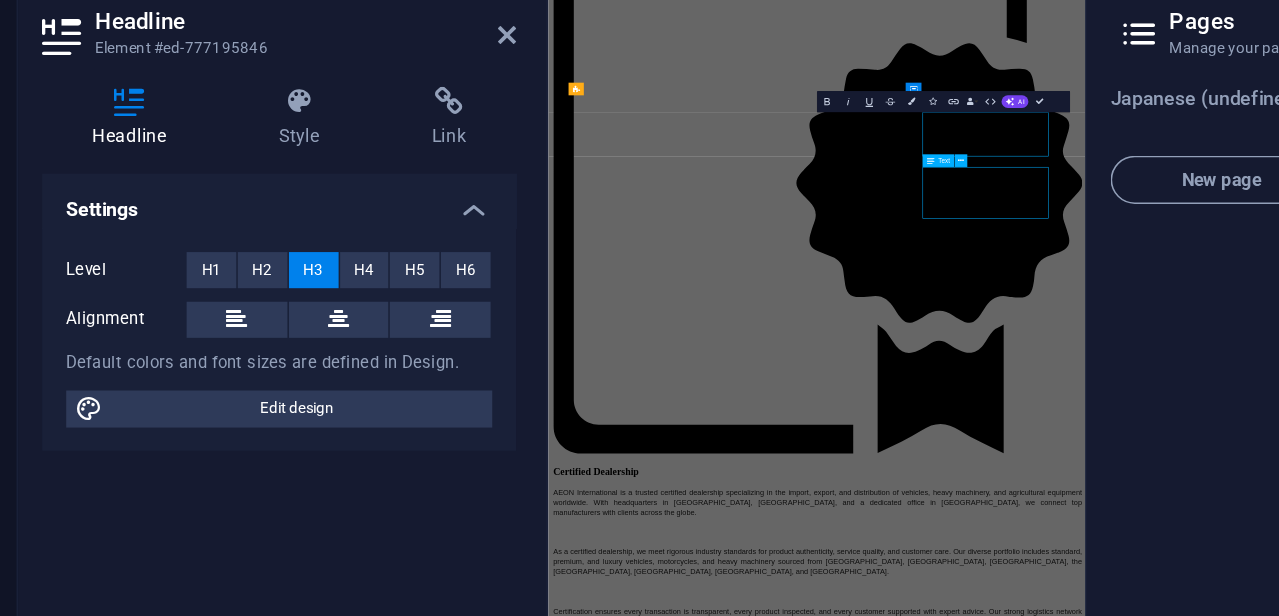 click on "Lorum ipsum At vero eos et  Stet clita kasd  Ut wisi enim" at bounding box center (1057, 7426) 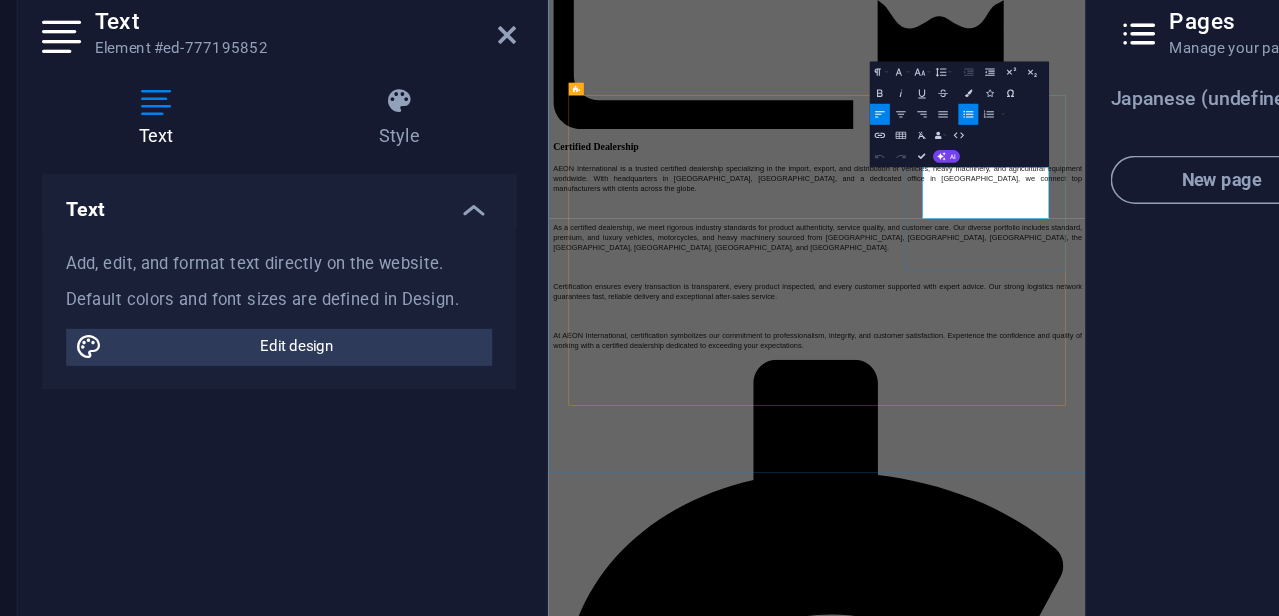 click on "Stet clita kasd" at bounding box center (1077, 6819) 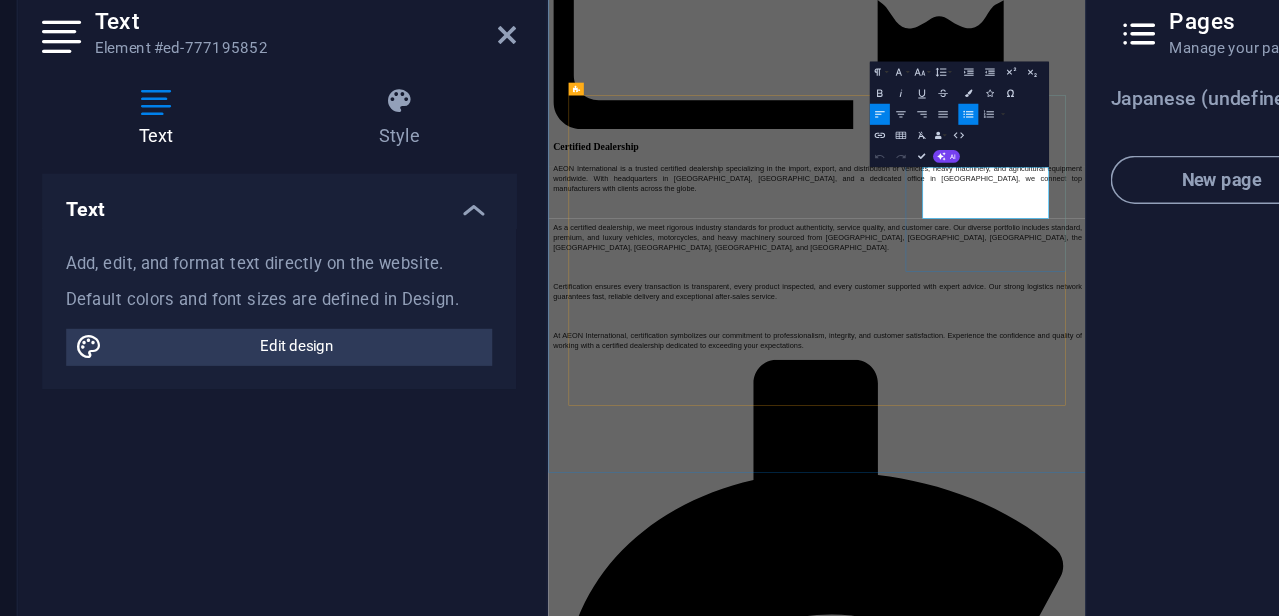 click on "Stet clita kasd" at bounding box center (1077, 6819) 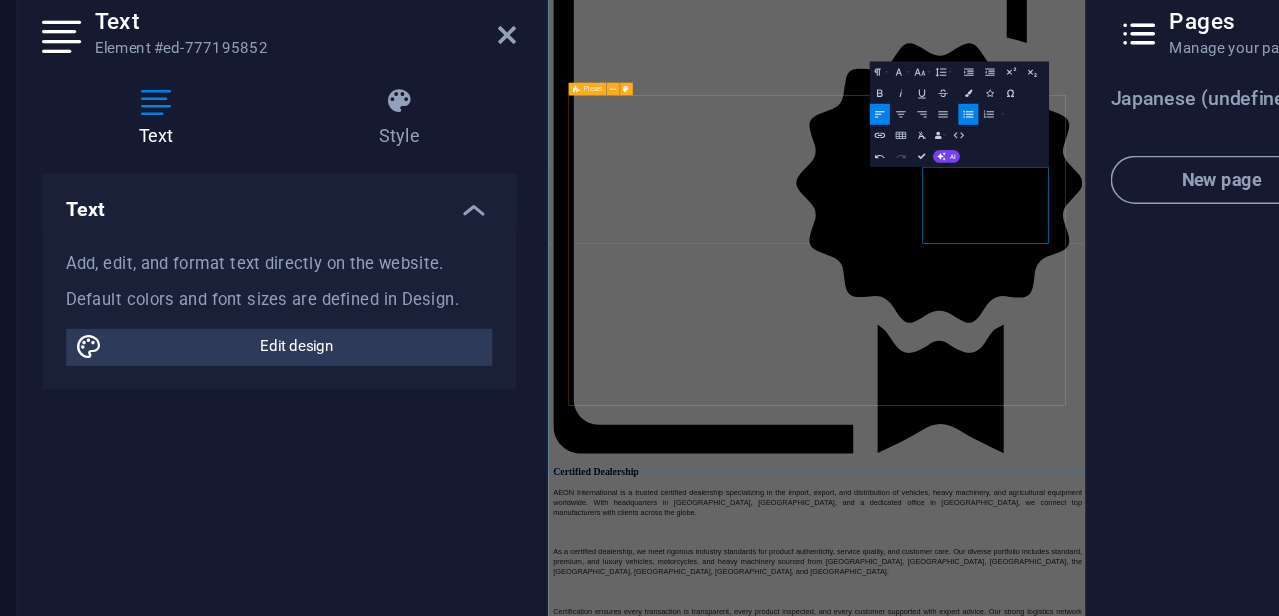 click on "Vehicle inspection Full inspection before delivery Engine, brake and transmission inspection Export Status Report Mileage and maintenance history confirmed Peace of mind with every purchase Insurance cover Peace of mind guaranteed Protects vehicles and machinery Covers damage, theft and accidents Easy claims process Flexible plans for export and domestic Vehicle export service Exporting standard, premium and luxury vehicles to countries around the world Pre-shipment inspection Document processing and customs clearance System upgrade Lorum ipsum At vero eos et  Stet clita kasd  Ut wisi enim from $ 99 Oil Change Lorum ipsum At vero eos et  Stet clita kasd  Ut wisi enim from $ 19 Car Cleanup Lorum ipsum At vero eos et  Stet clita kasd  Ut wisi enim from $ 39" at bounding box center (1057, 7550) 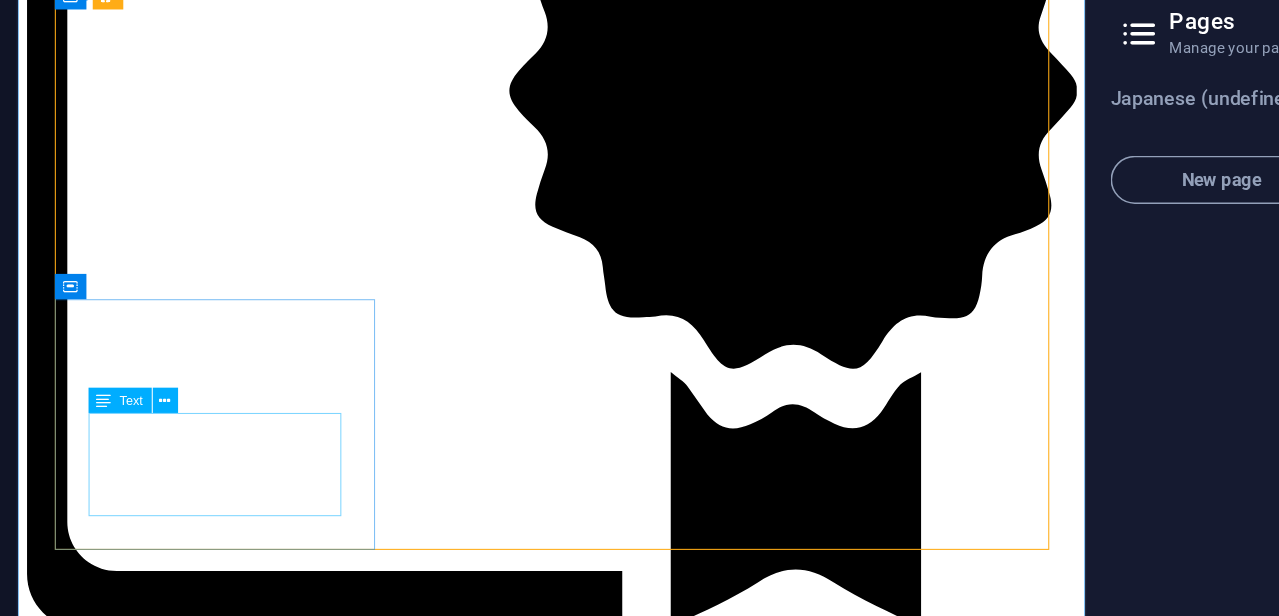 scroll, scrollTop: 4037, scrollLeft: 0, axis: vertical 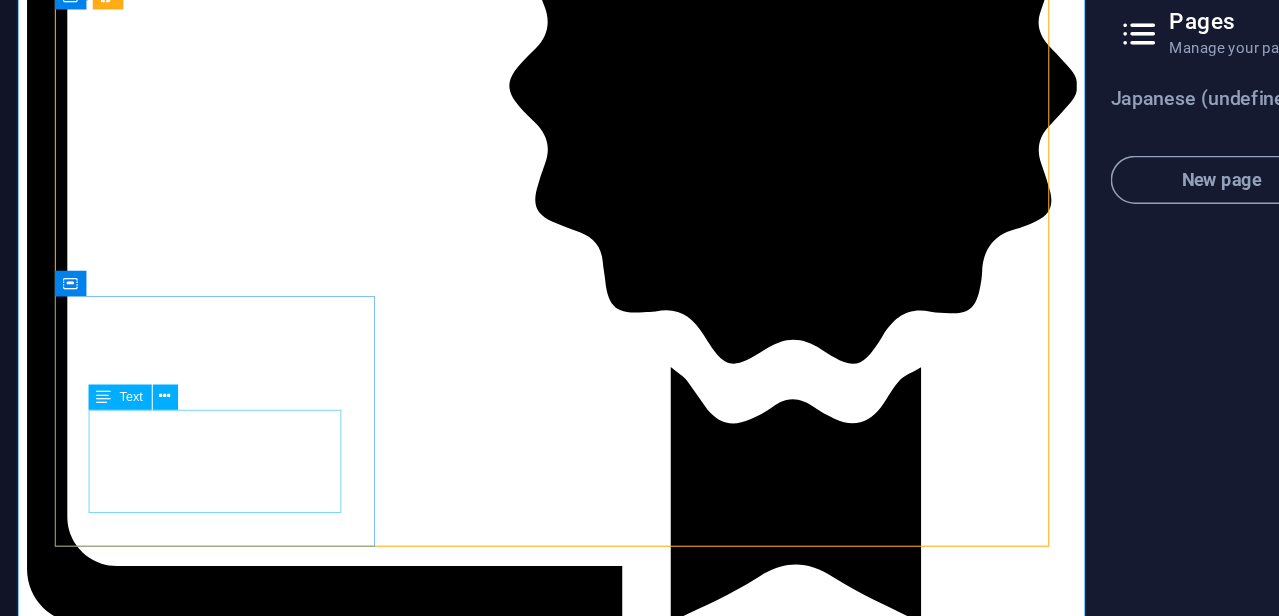 click on "Lorum ipsum At vero eos et  Stet clita kasd  Ut wisi enim" at bounding box center (524, 7261) 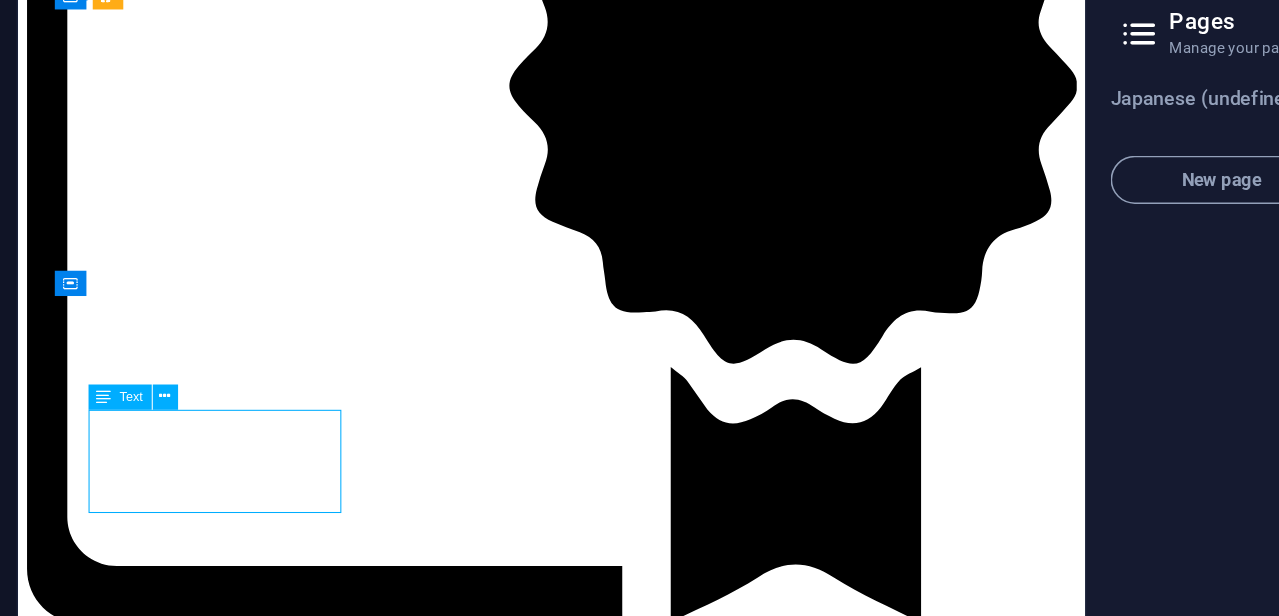 click on "Lorum ipsum At vero eos et  Stet clita kasd  Ut wisi enim" at bounding box center [524, 7261] 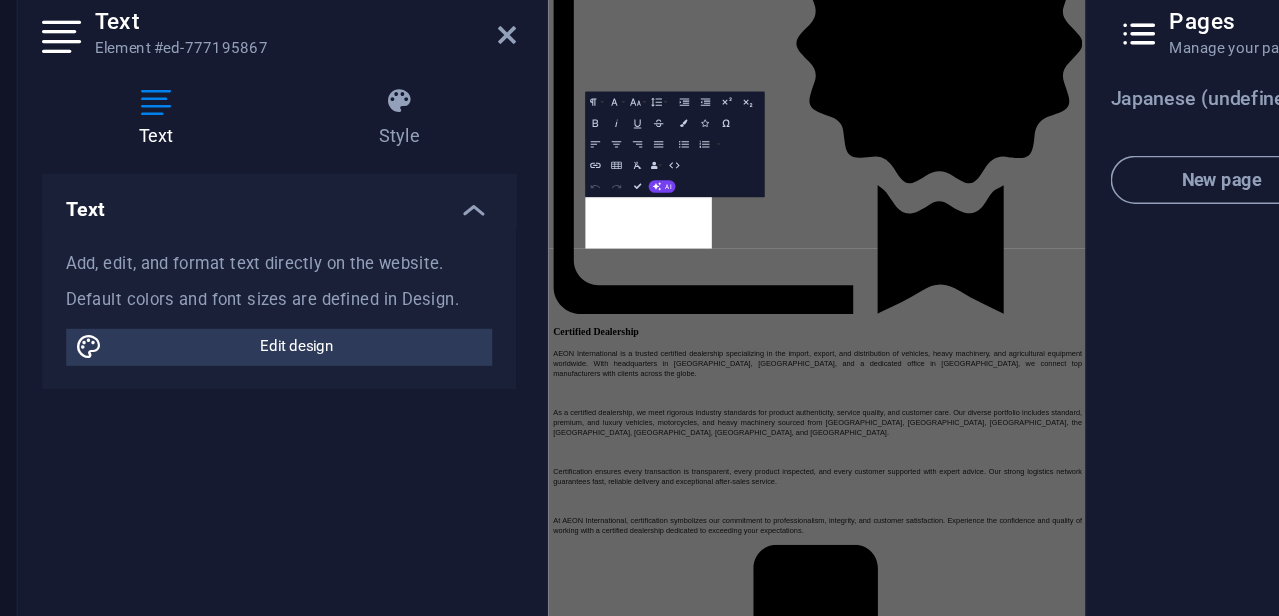 scroll, scrollTop: 4653, scrollLeft: 0, axis: vertical 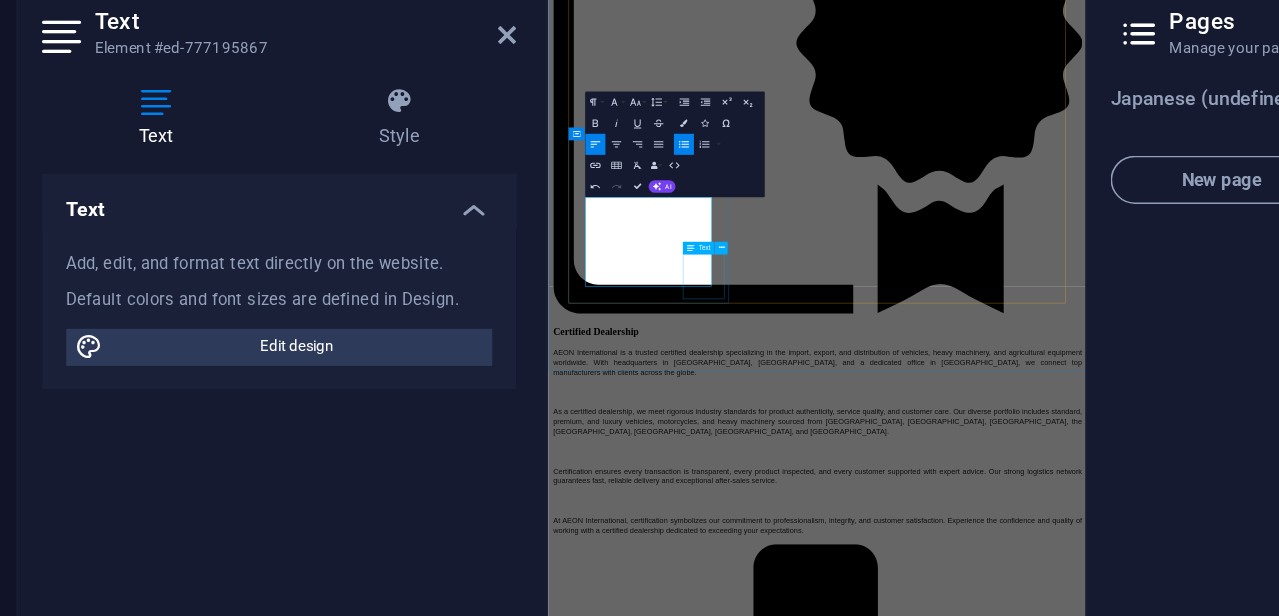 click on "from $ 99" at bounding box center (1057, 7399) 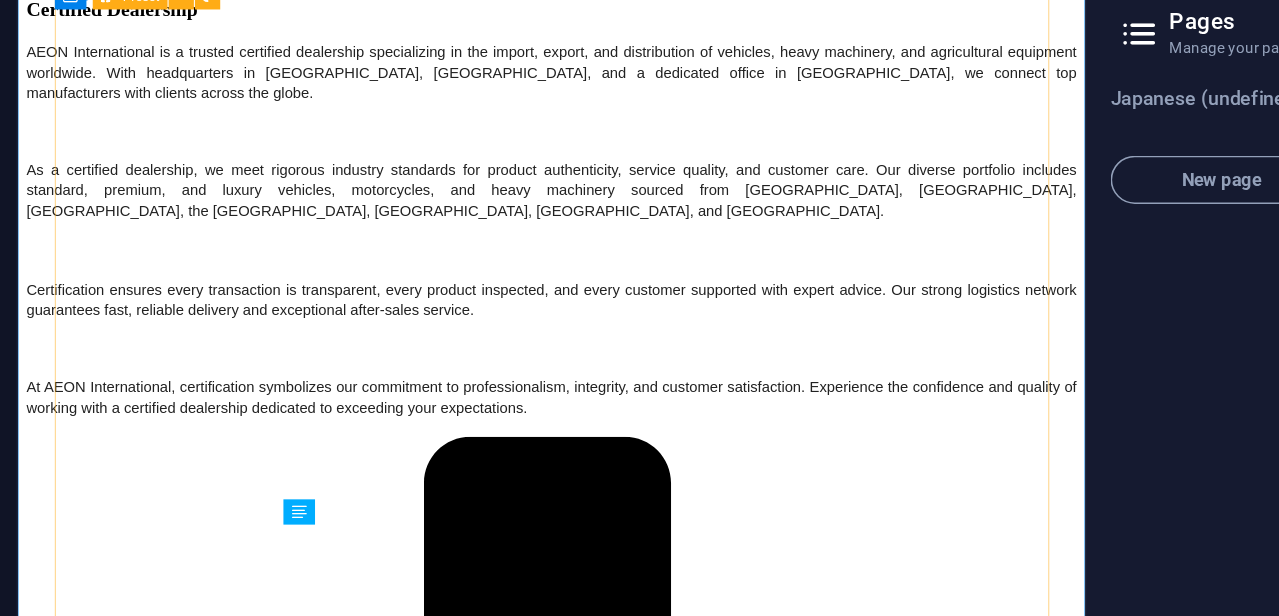 scroll, scrollTop: 4037, scrollLeft: 0, axis: vertical 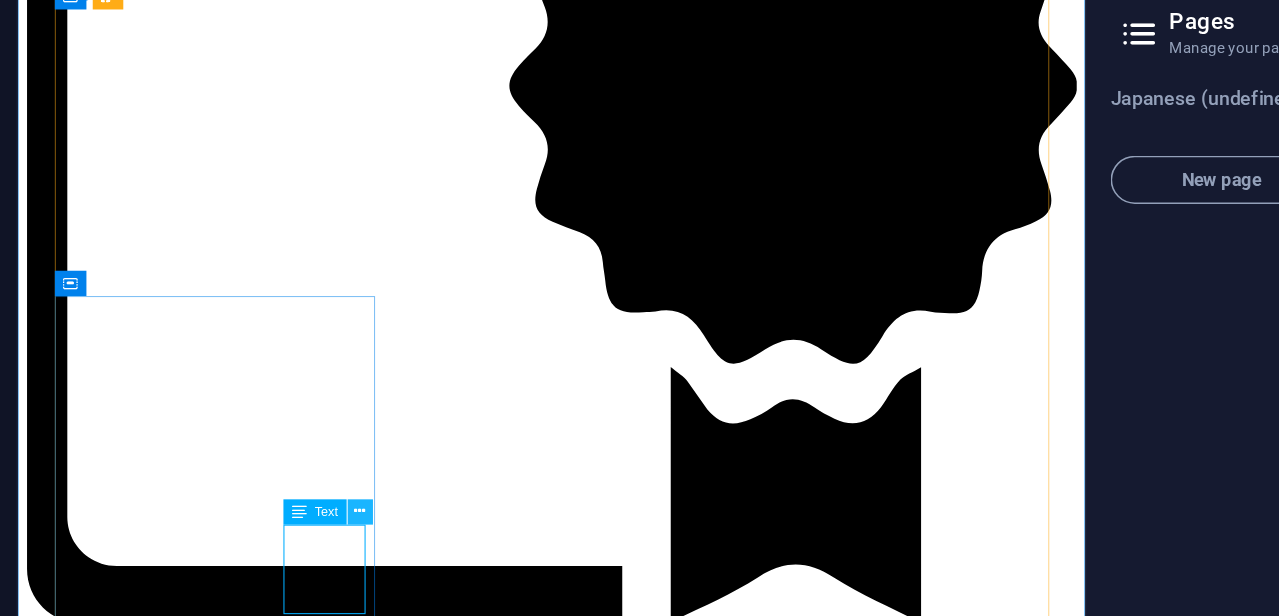 click at bounding box center [307, 430] 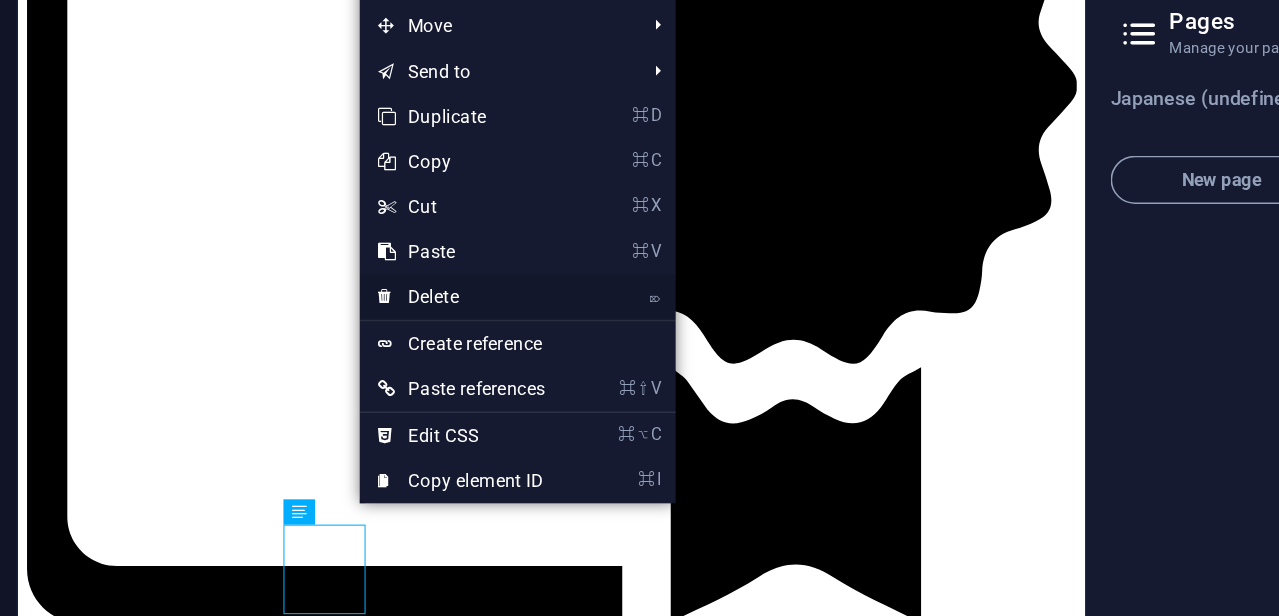 click on "⌦  Delete" at bounding box center [412, 288] 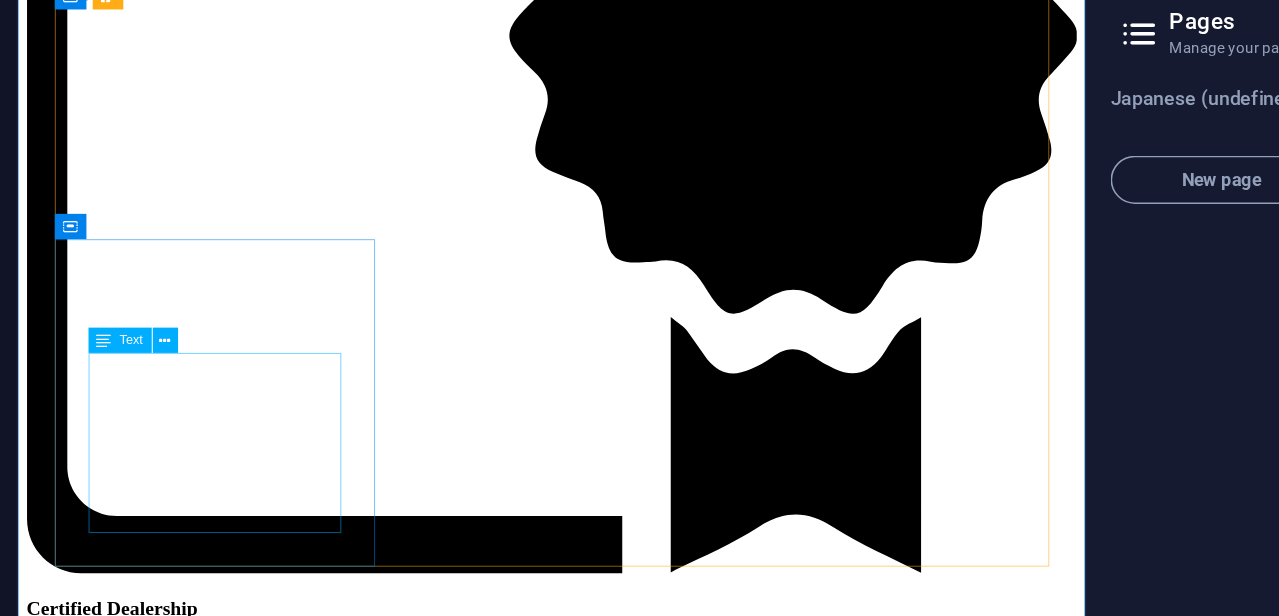 scroll, scrollTop: 4118, scrollLeft: 0, axis: vertical 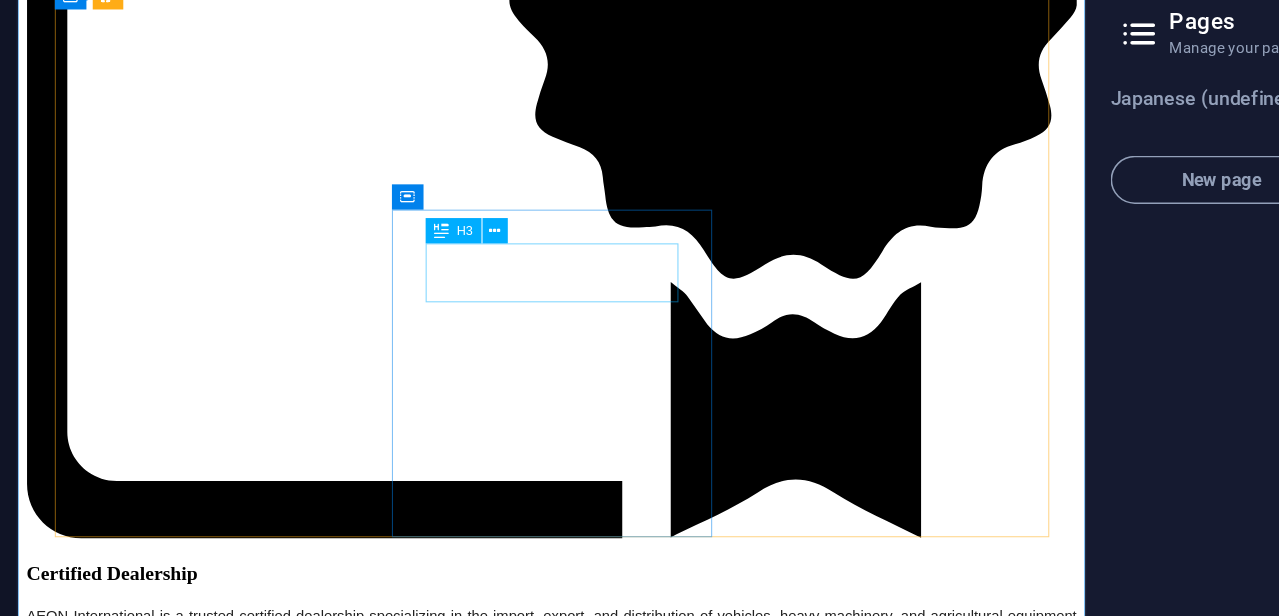 click on "Oil Change" at bounding box center (524, 7275) 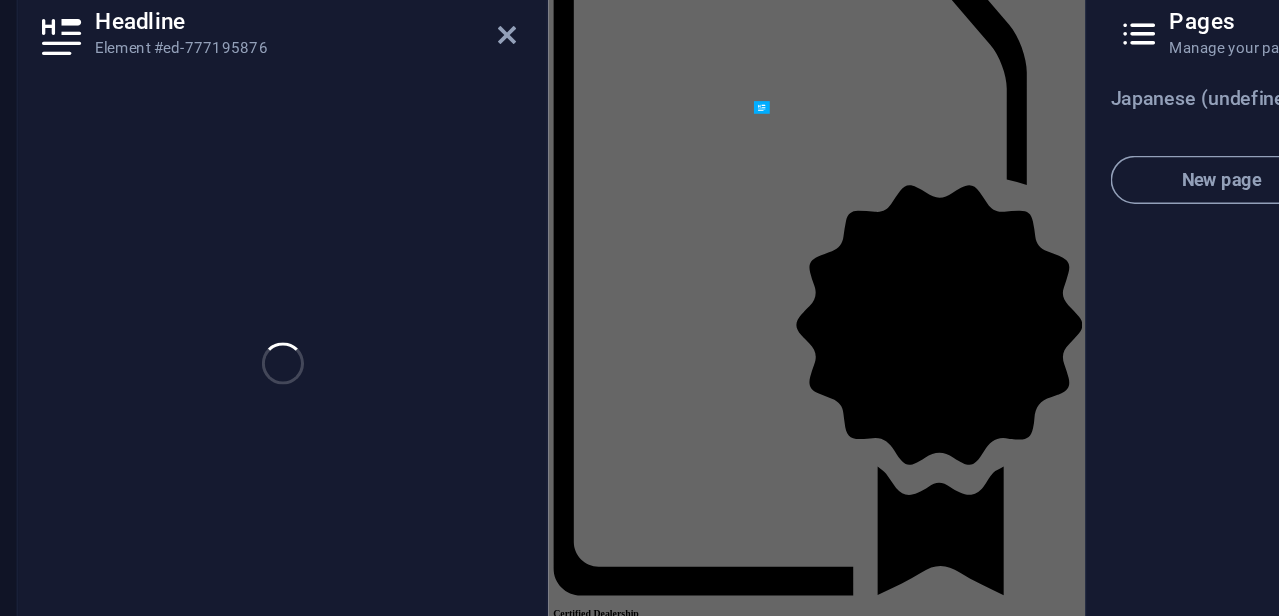scroll, scrollTop: 4734, scrollLeft: 0, axis: vertical 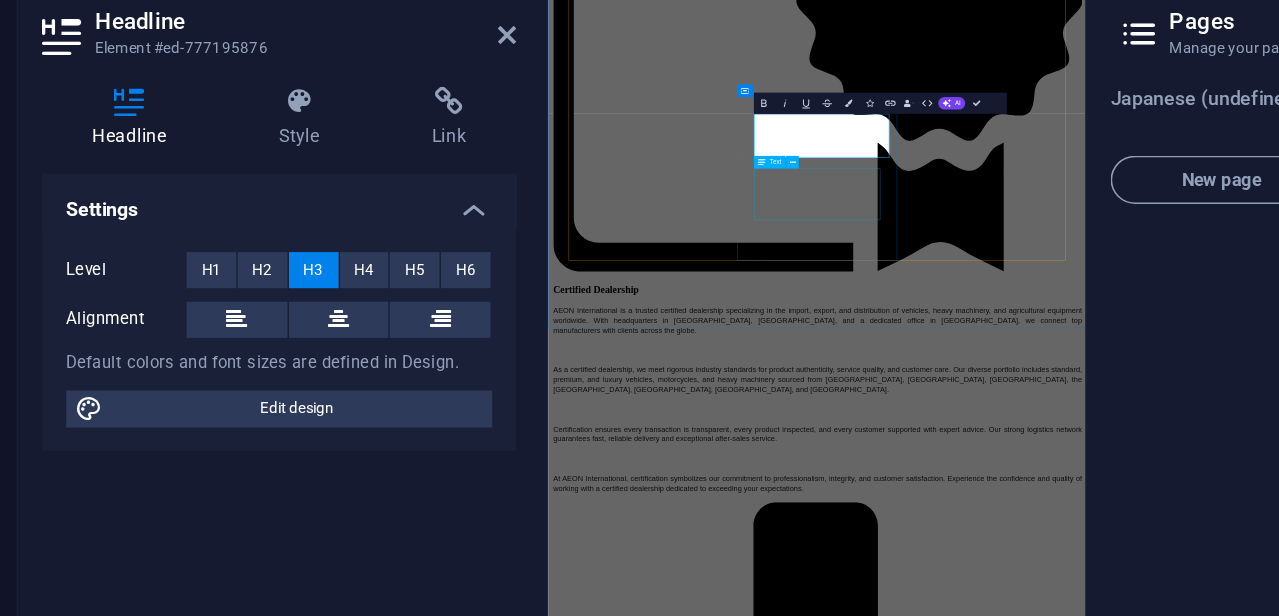click on "Lorum ipsum At vero eos et  Stet clita kasd  Ut wisi enim" at bounding box center [1057, 7413] 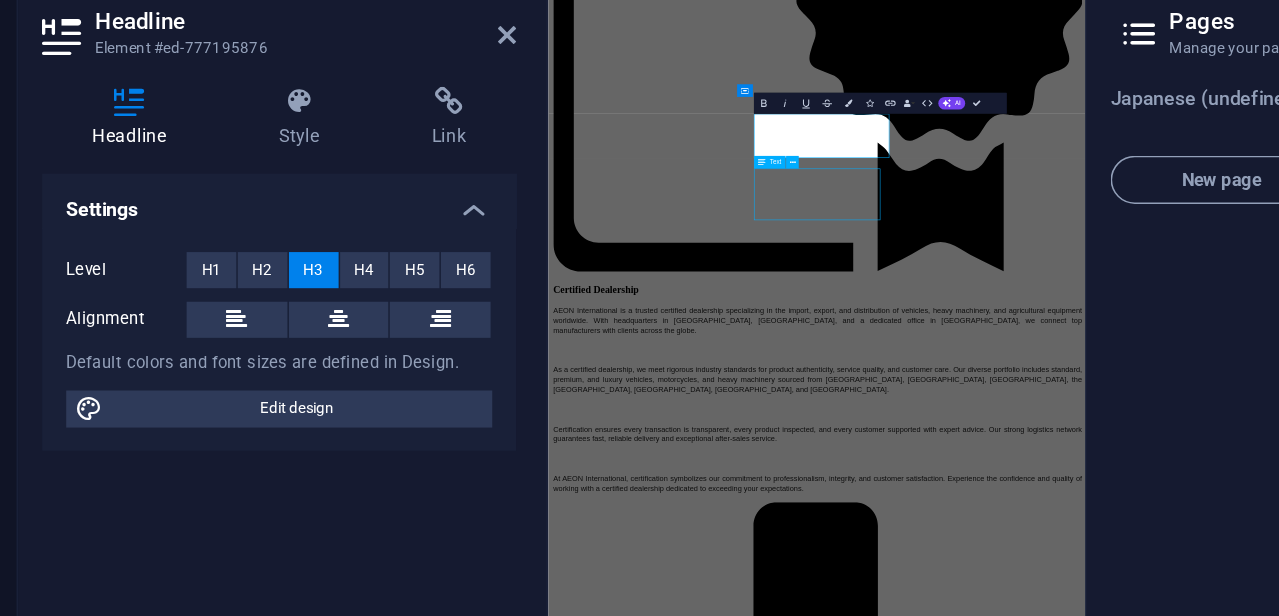 click on "Lorum ipsum At vero eos et  Stet clita kasd  Ut wisi enim" at bounding box center [1057, 7413] 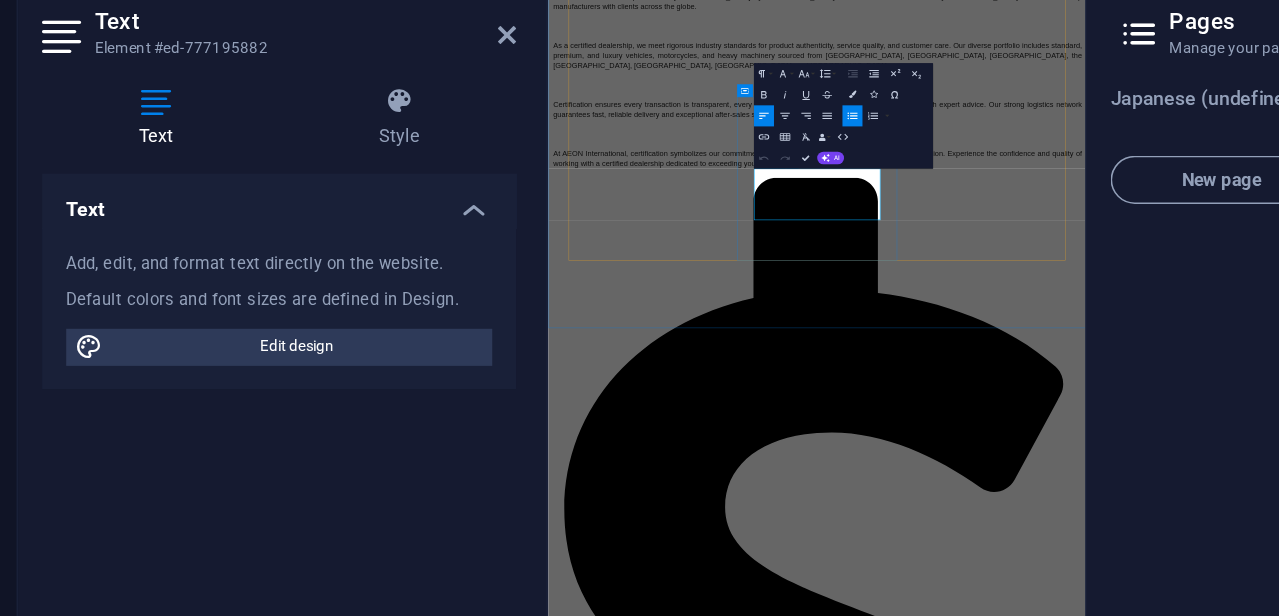 click on "Stet clita kasd" at bounding box center [1077, 6806] 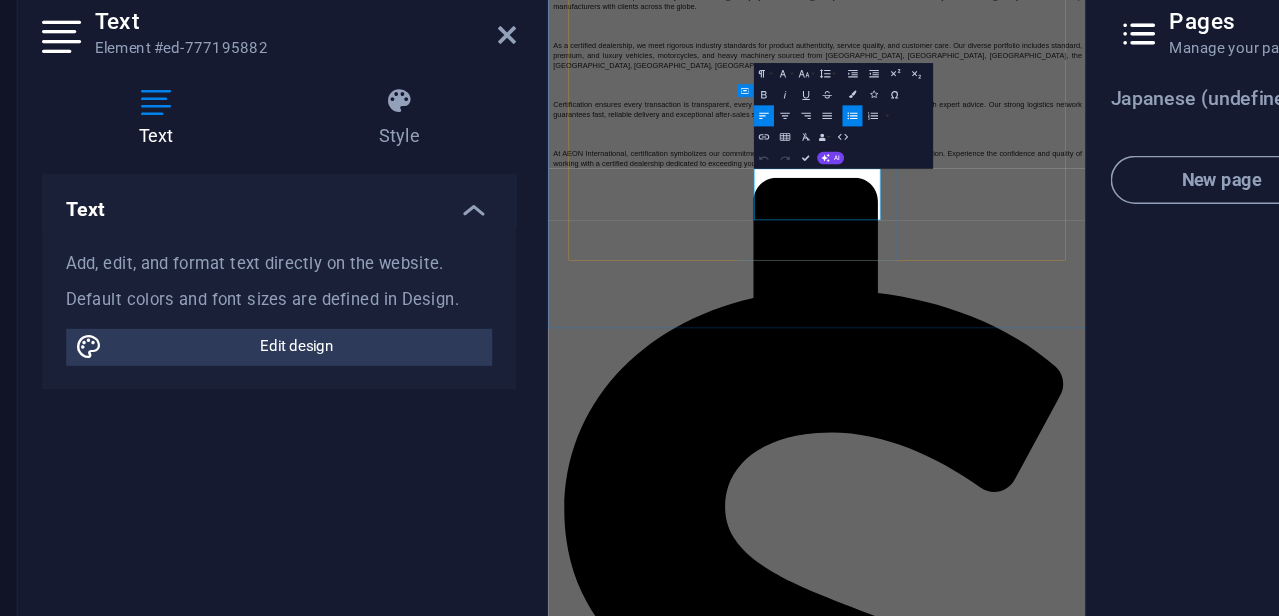 click on "Stet clita kasd" at bounding box center (1077, 6806) 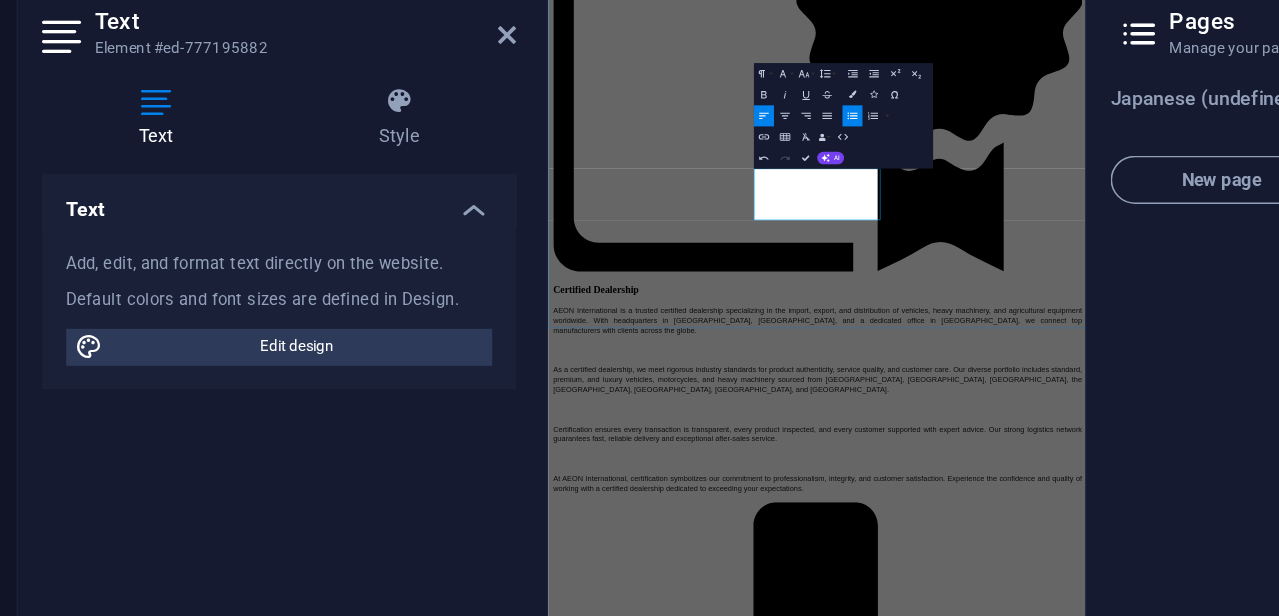 click on "Services Lorem ipsum dolor sit amet, consectetur adipisicing elit. Libero, assumenda, dolore, cum vel modi asperiores consequatur suscipit quidem ducimus eveniet iure expedita consectetur odio voluptatum similique fugit voluptates rem accusamus quae quas dolorem tenetur facere tempora maiores adipisci reiciendis accusantium voluptatibus id voluptate tempore dolor harum nisi amet! Nobis, eaque. Vehicle inspection Full inspection before delivery Engine, brake and transmission inspection Export Status Report Mileage and maintenance history confirmed Peace of mind with every purchase Insurance cover Peace of mind guaranteed Protects vehicles and machinery Covers damage, theft and accidents Easy claims process Flexible plans for export and domestic Vehicle export service Exporting standard, premium and luxury vehicles to countries around the world Pre-shipment inspection Document processing and customs clearance System upgrade Improving machine performance Modernizing an old system Agricultural Machinery Solutions" at bounding box center (1057, 7095) 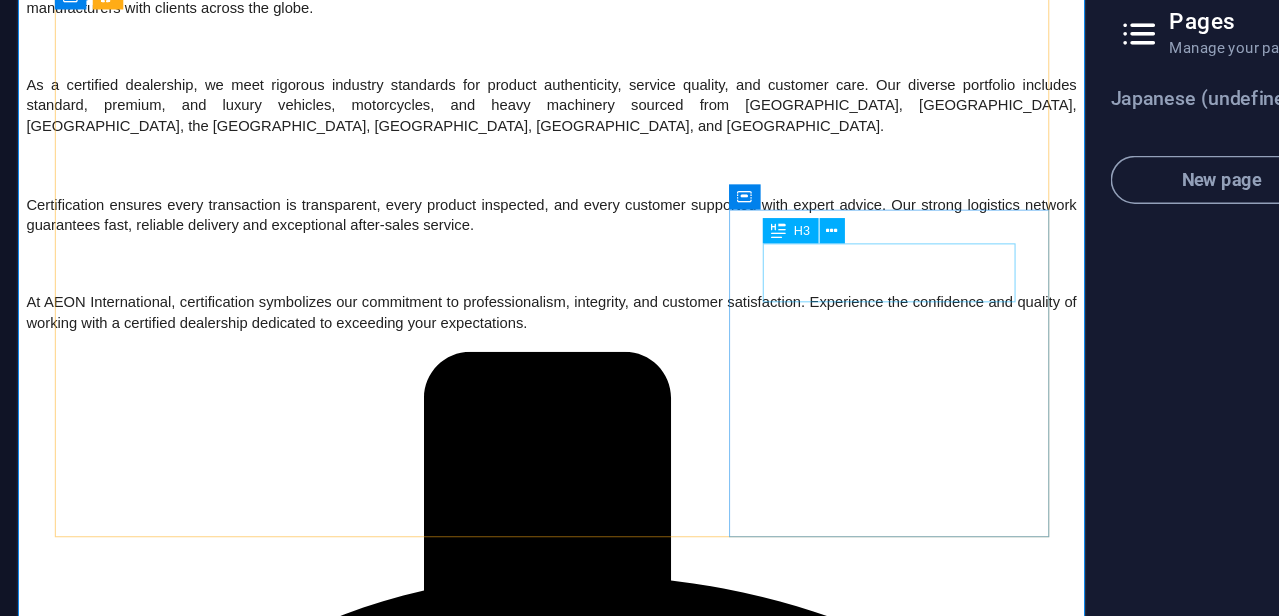 scroll, scrollTop: 4118, scrollLeft: 0, axis: vertical 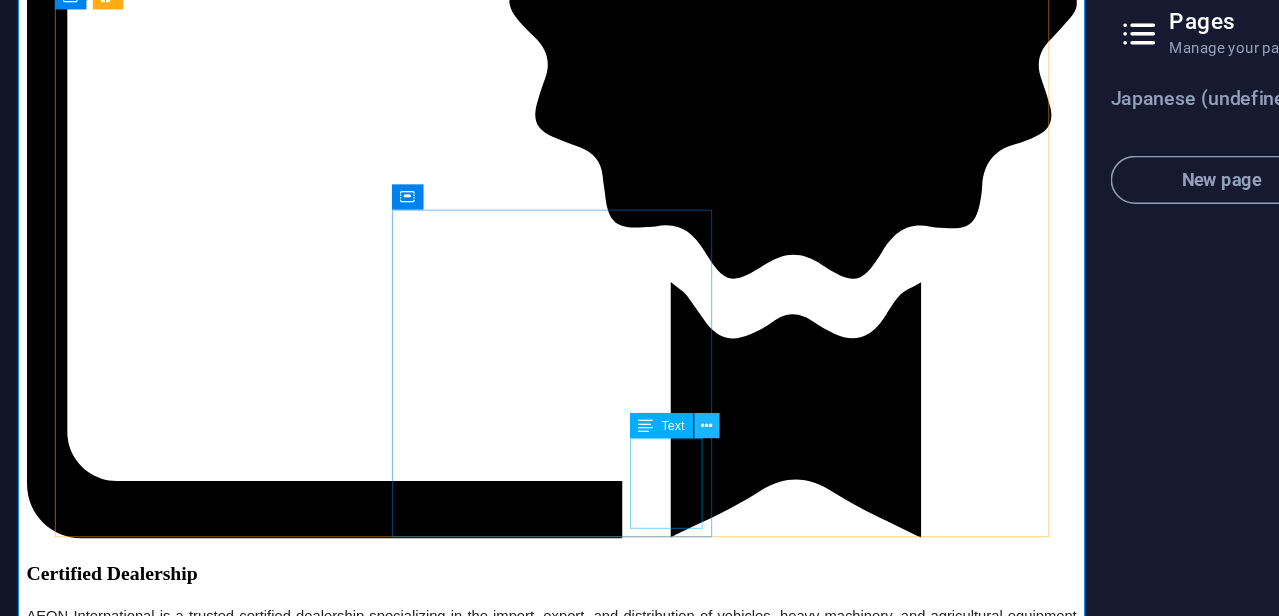 click at bounding box center (538, 373) 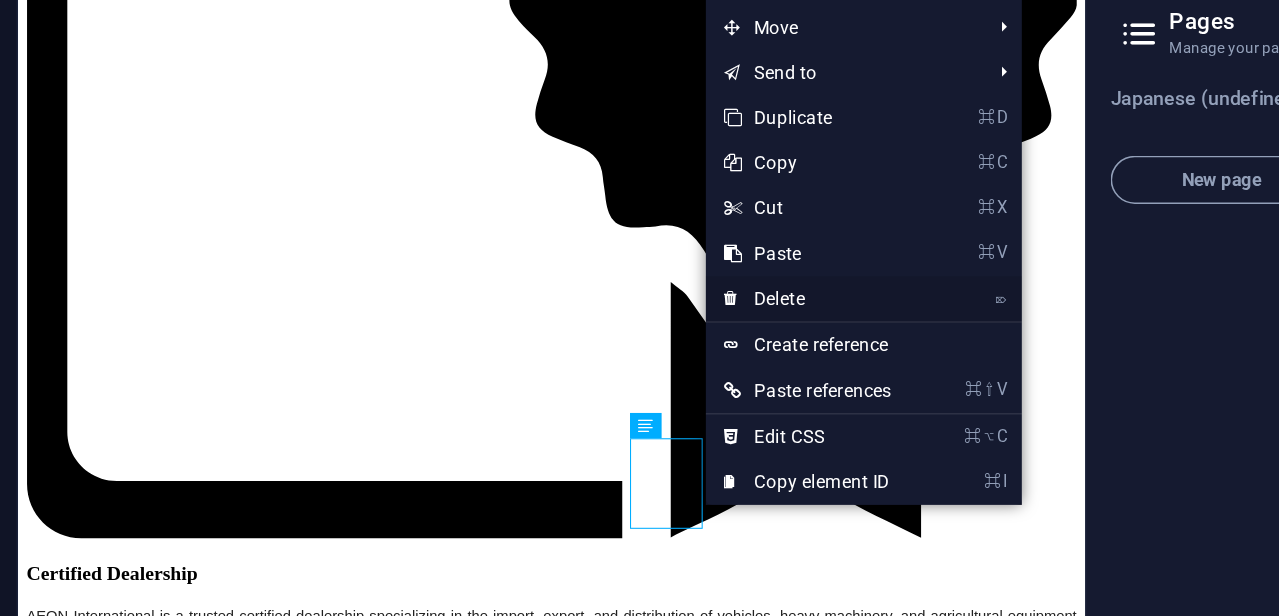 click on "⌦  Delete" at bounding box center (604, 289) 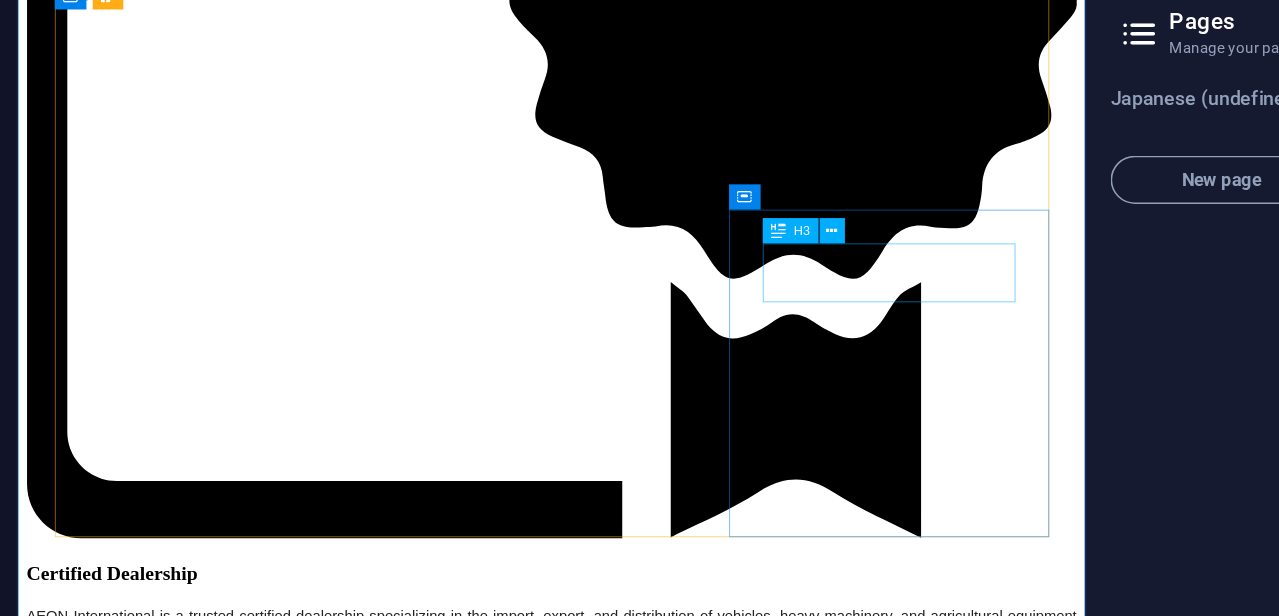 click on "Car Cleanup" at bounding box center [524, 7442] 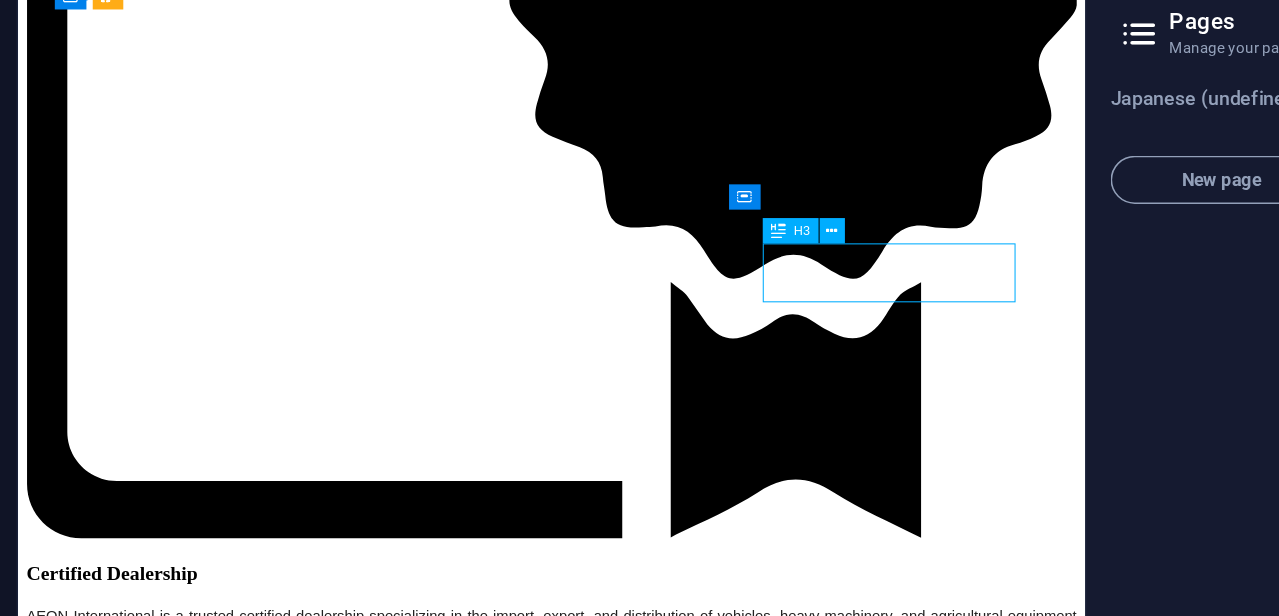 click on "Car Cleanup" at bounding box center [524, 7442] 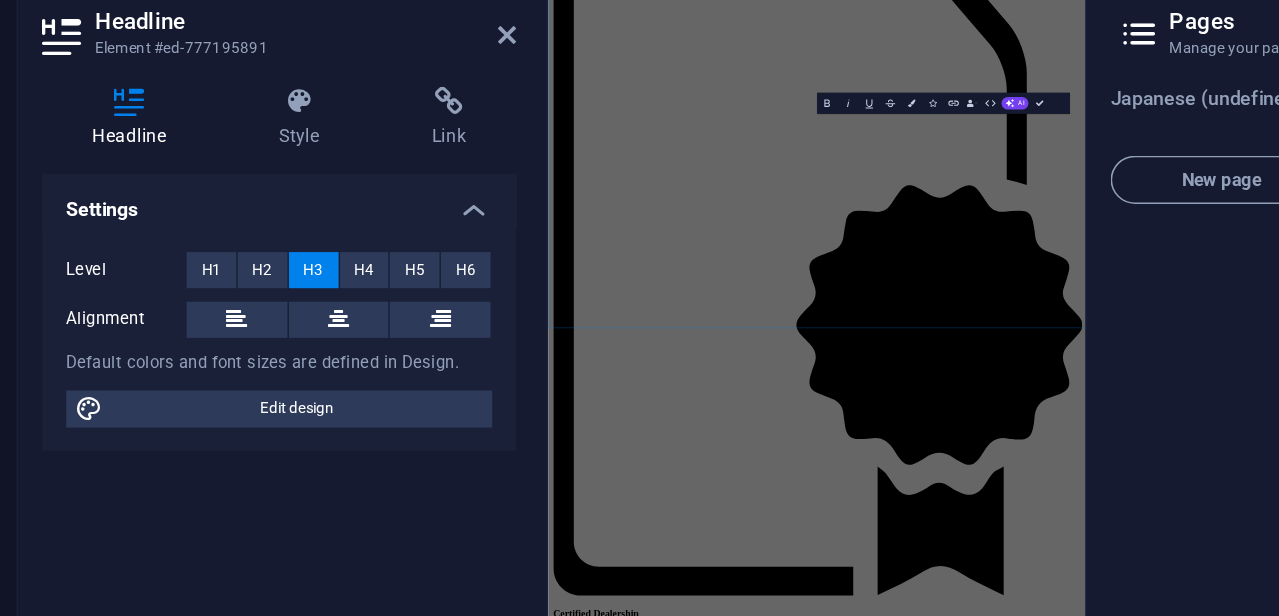 scroll, scrollTop: 4734, scrollLeft: 0, axis: vertical 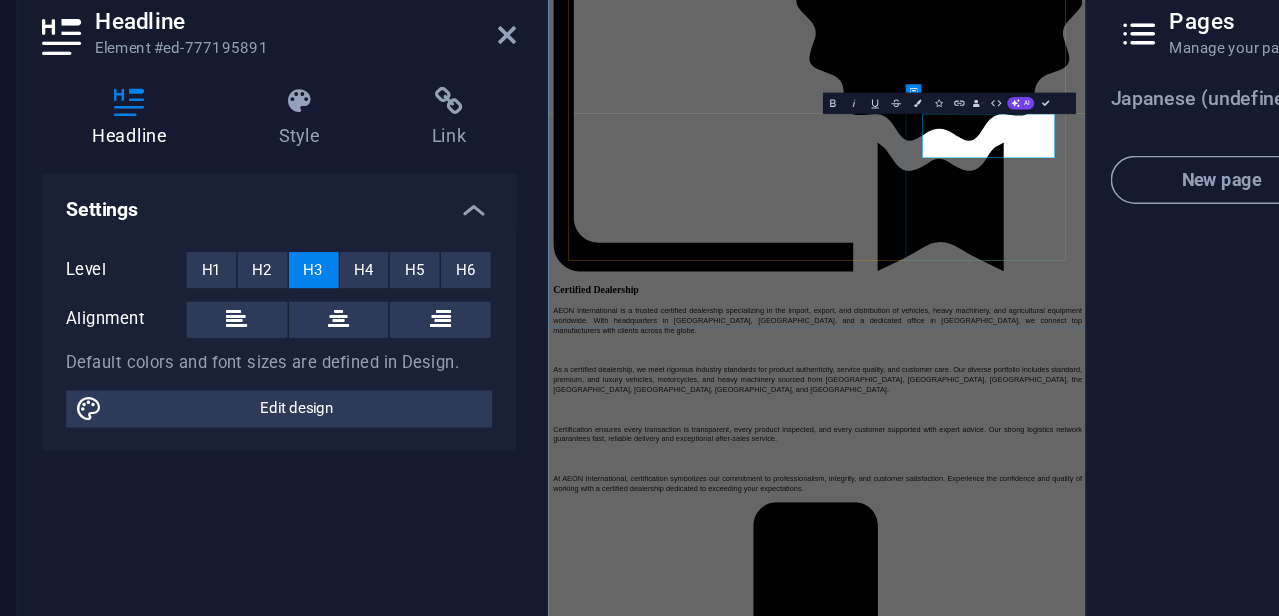 click on "On-Demand Procurement Service" at bounding box center (1057, 7479) 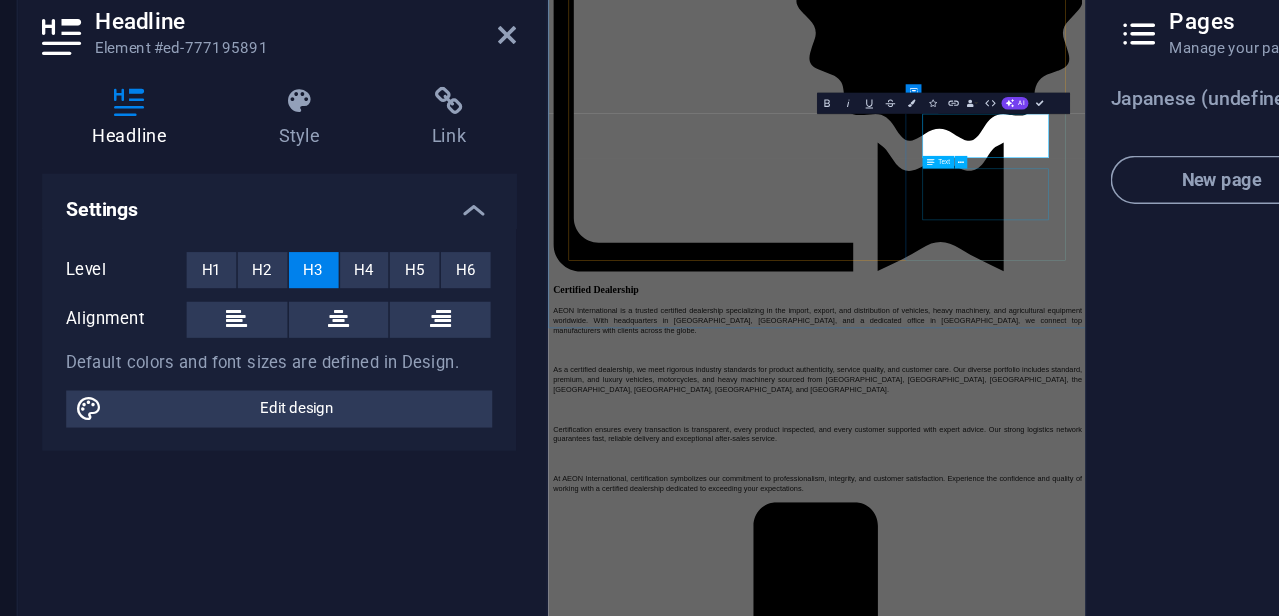 click on "Lorum ipsum At vero eos et  Stet clita kasd  Ut wisi enim" at bounding box center [1057, 7581] 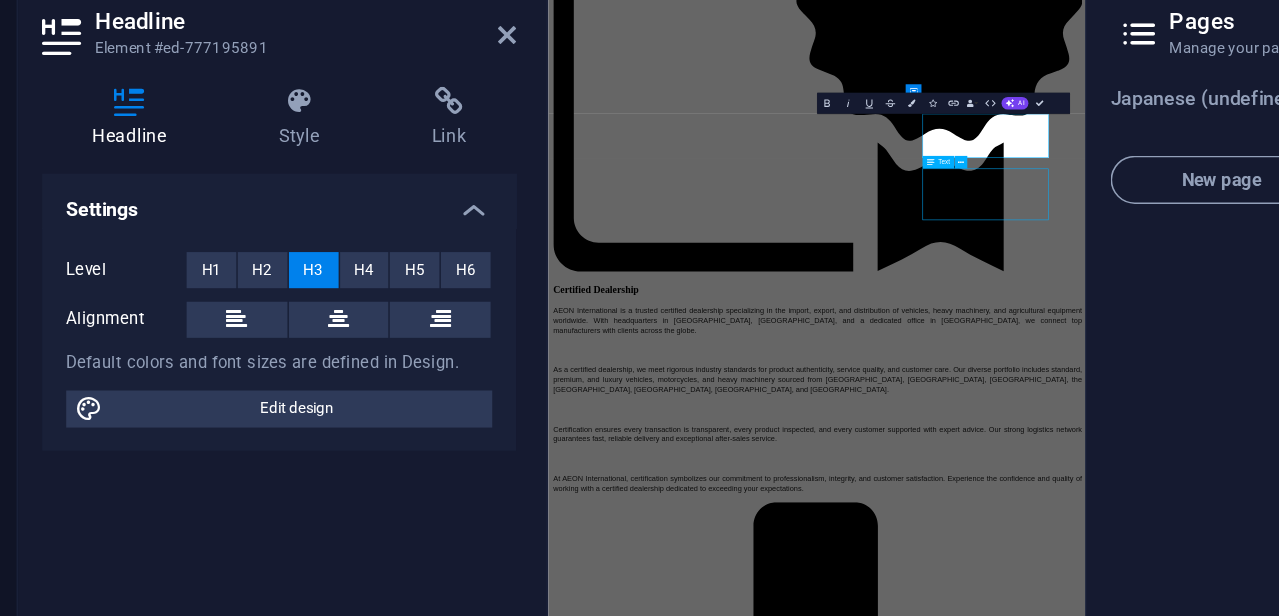 click on "Lorum ipsum At vero eos et  Stet clita kasd  Ut wisi enim" at bounding box center (1057, 7581) 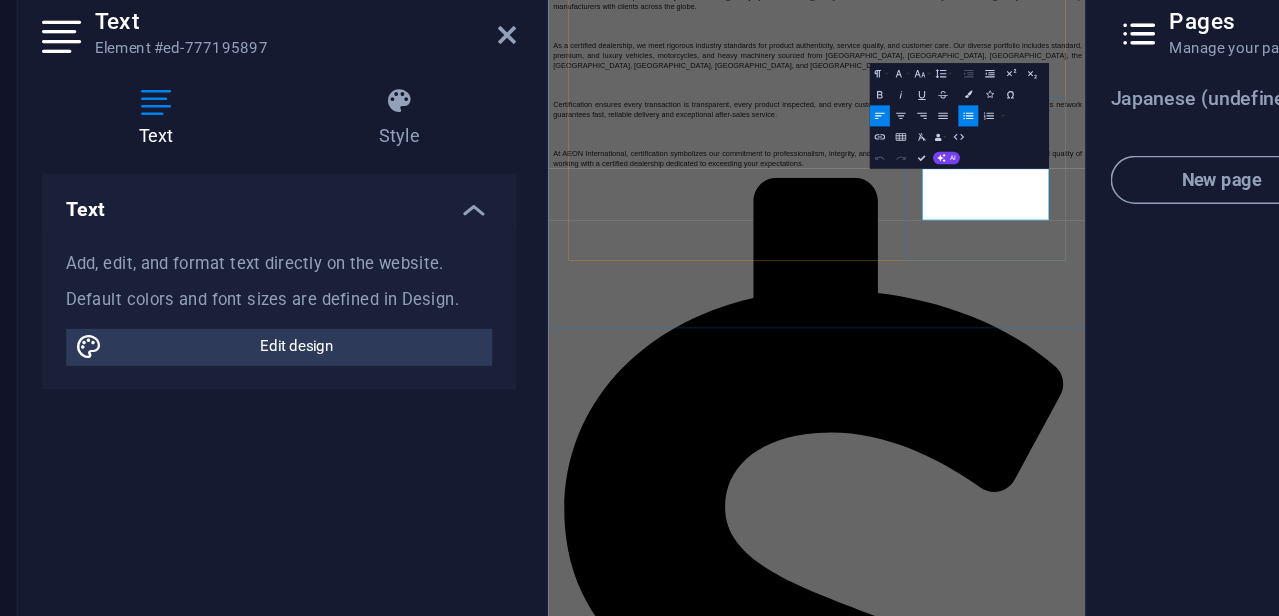 click on "Stet clita kasd" at bounding box center (1077, 6974) 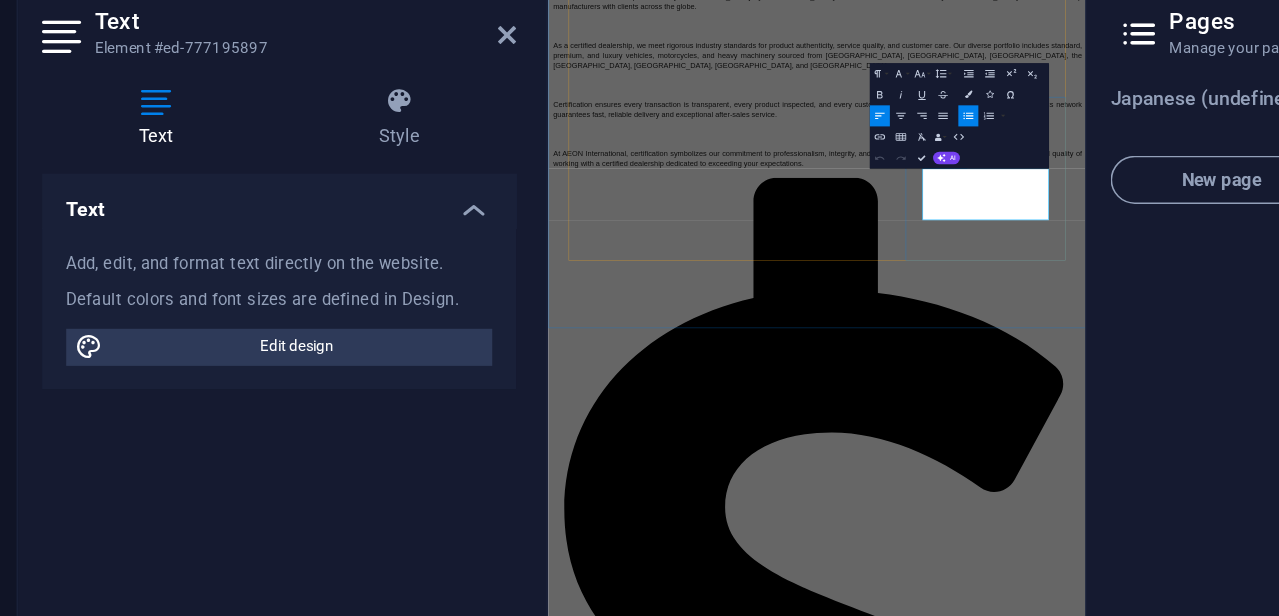 click on "Stet clita kasd" at bounding box center [1077, 6974] 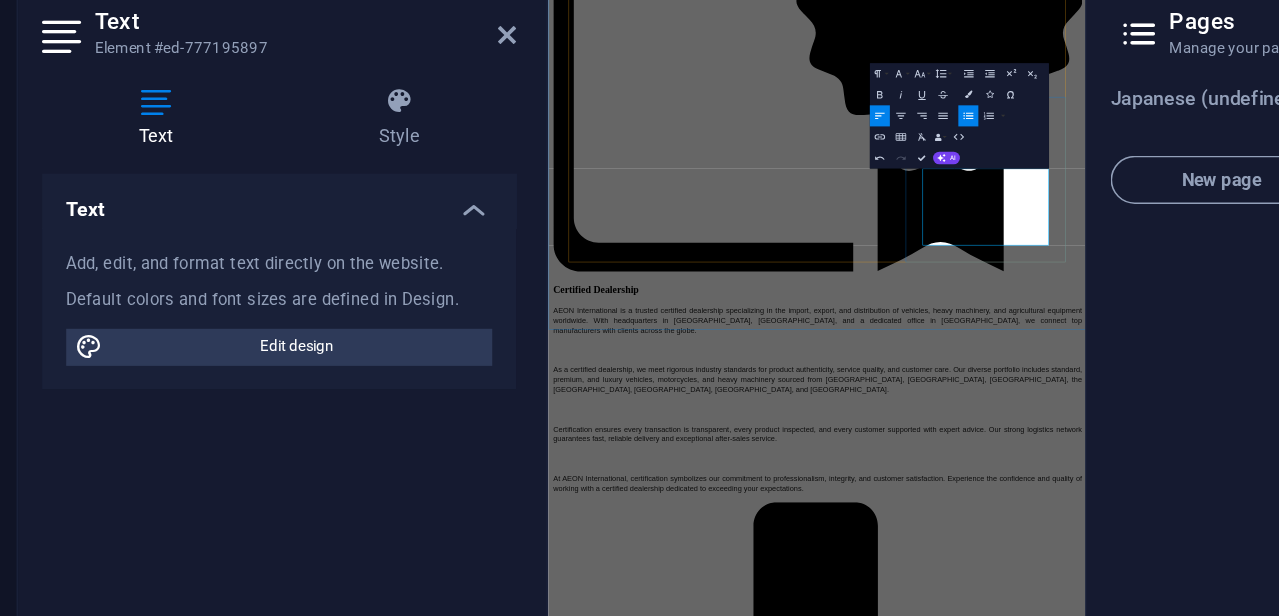 click on "Rare models and custom orders available" at bounding box center [1077, 7554] 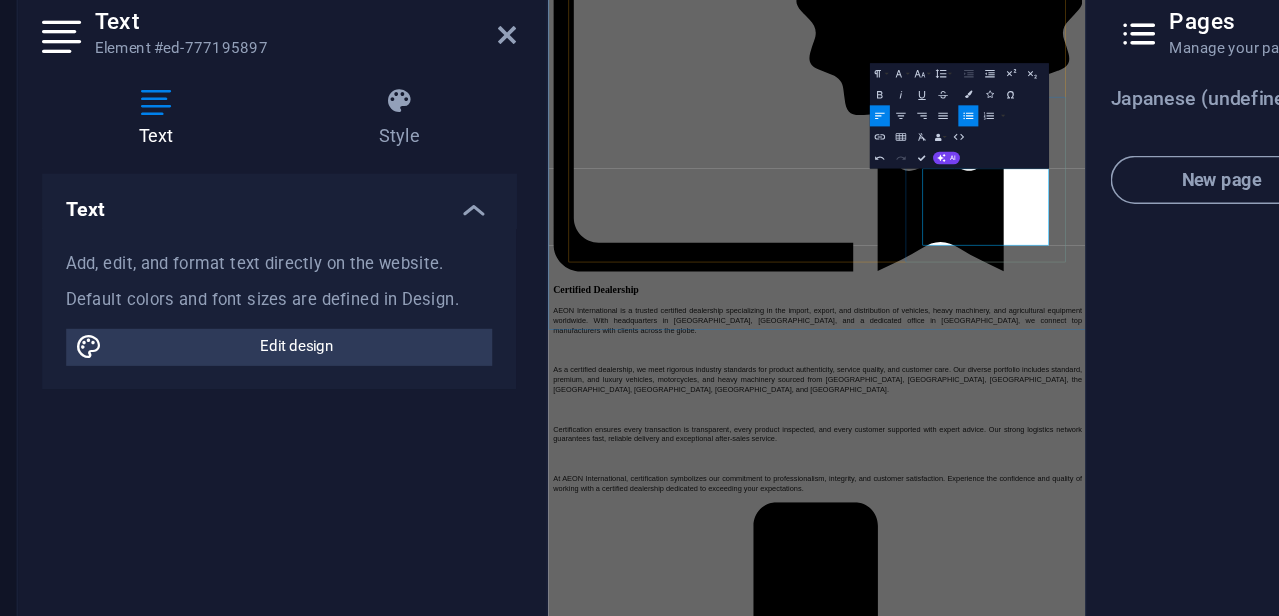 type 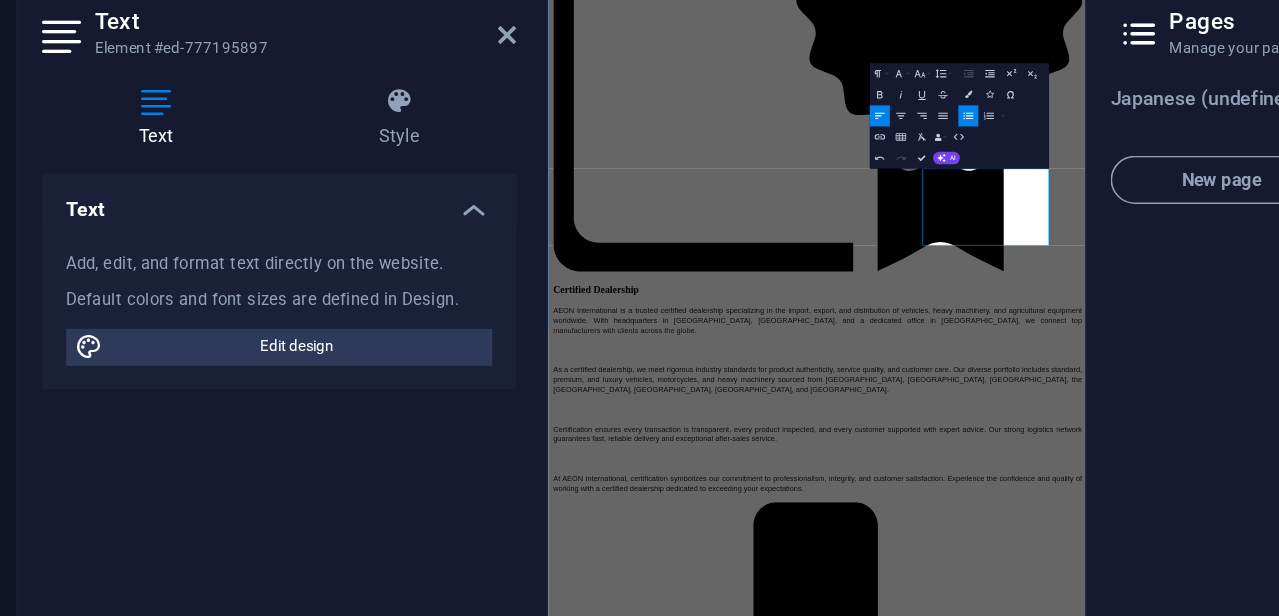 click on "Services Lorem ipsum dolor sit amet, consectetur adipisicing elit. Libero, assumenda, dolore, cum vel modi asperiores consequatur suscipit quidem ducimus eveniet iure expedita consectetur odio voluptatum similique fugit voluptates rem accusamus quae quas dolorem tenetur facere tempora maiores adipisci reiciendis accusantium voluptatibus id voluptate tempore dolor harum nisi amet! Nobis, eaque. Vehicle inspection Full inspection before delivery Engine, brake and transmission inspection Export Status Report Mileage and maintenance history confirmed Peace of mind with every purchase Insurance cover Peace of mind guaranteed Protects vehicles and machinery Covers damage, theft and accidents Easy claims process Flexible plans for export and domestic Vehicle export service Exporting standard, premium and luxury vehicles to countries around the world Pre-shipment inspection Document processing and customs clearance System upgrade Improving machine performance Modernizing an old system Agricultural Machinery Solutions" at bounding box center (1057, 7047) 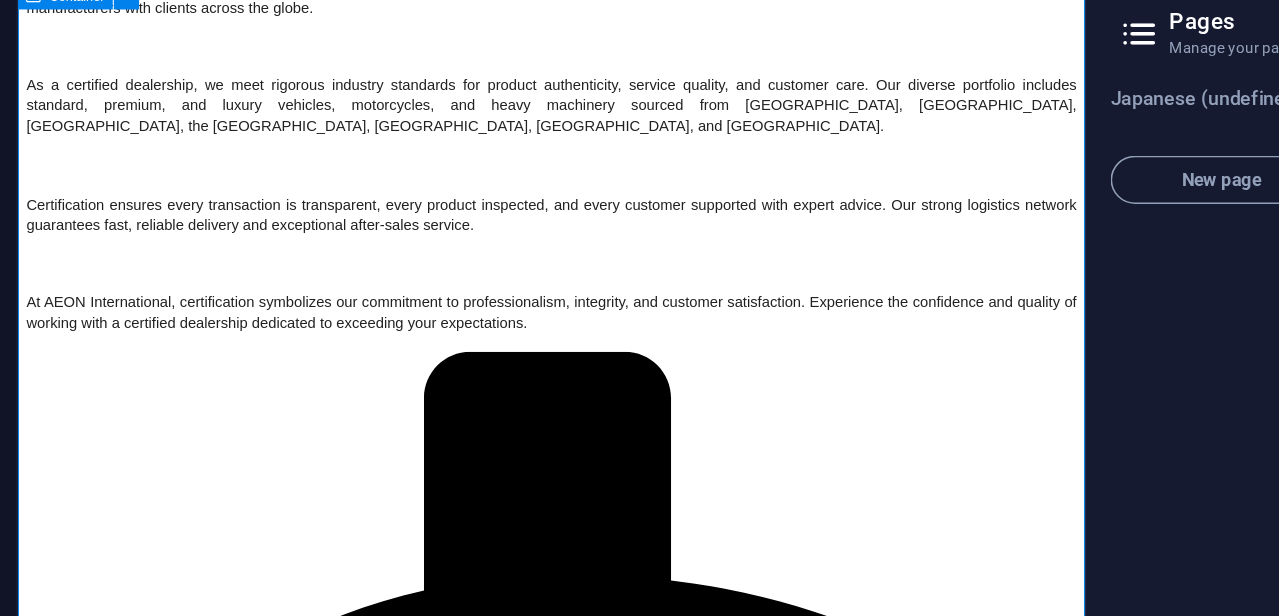 scroll, scrollTop: 4118, scrollLeft: 0, axis: vertical 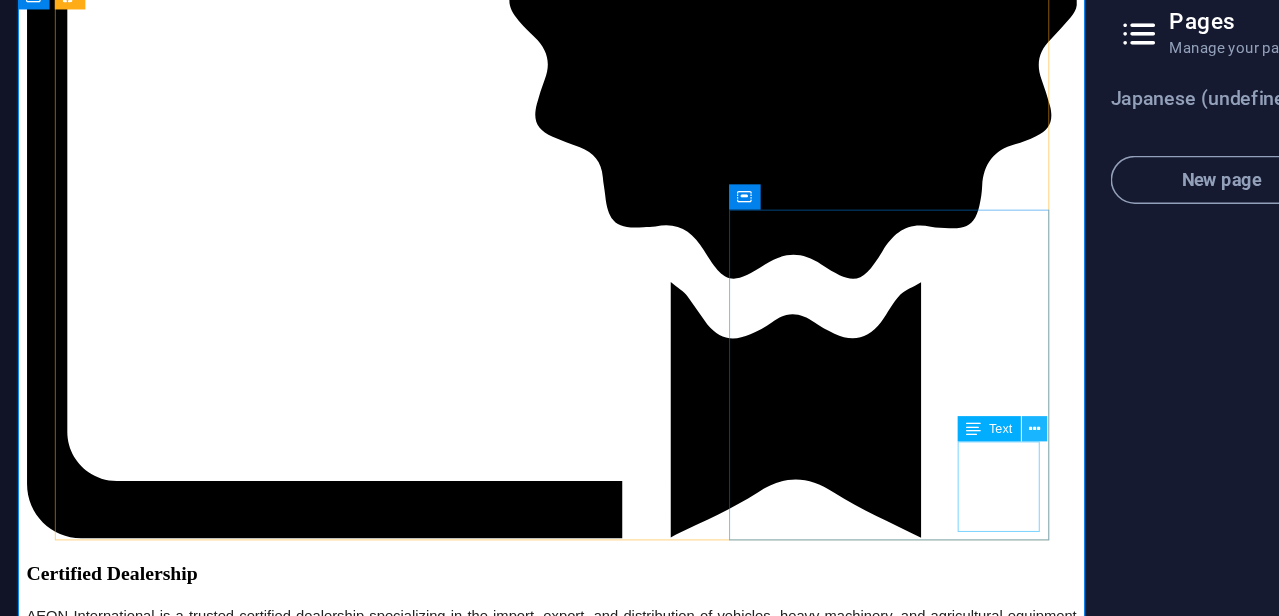 click at bounding box center (756, 375) 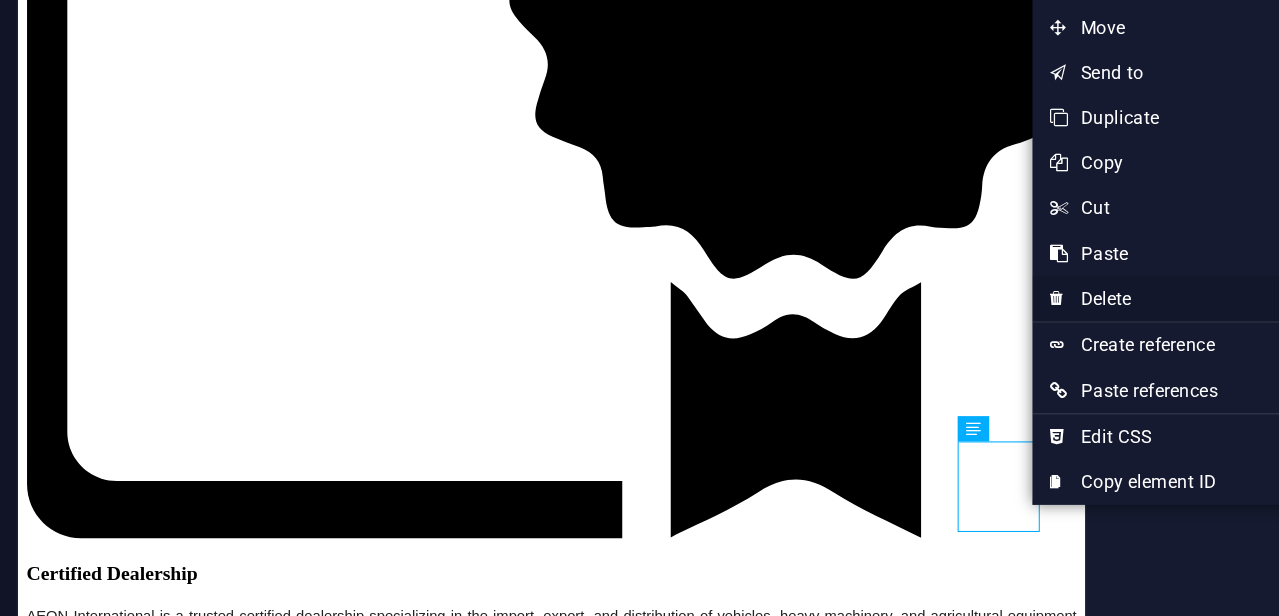 click on "⌦  Delete" at bounding box center [821, 289] 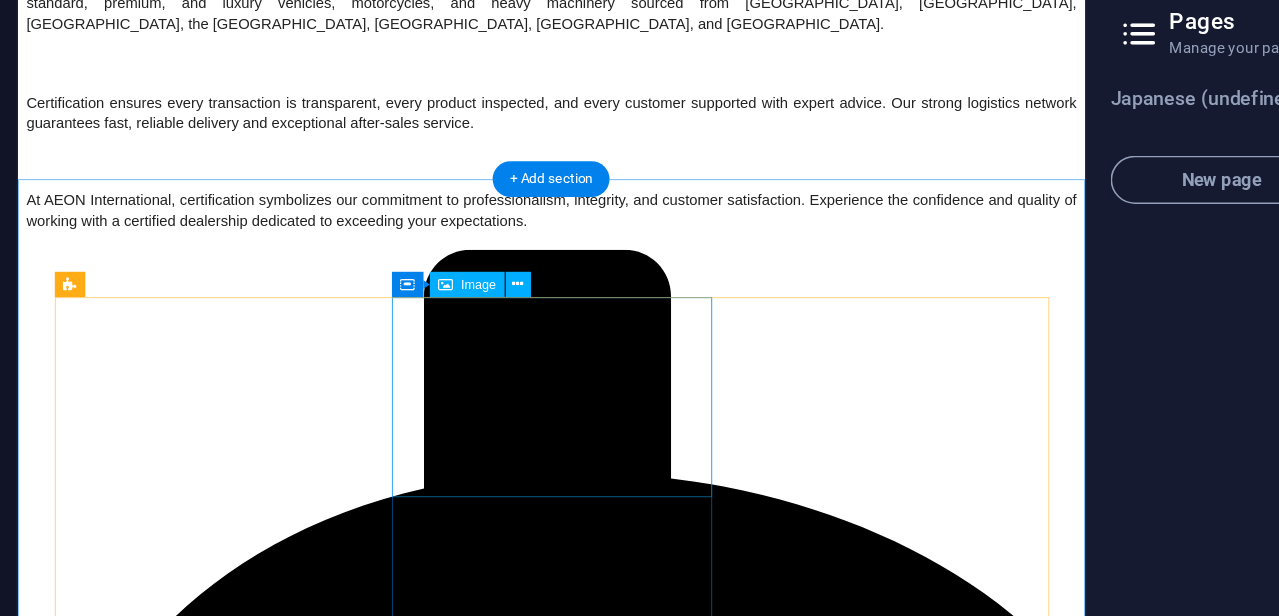 scroll, scrollTop: 4866, scrollLeft: 0, axis: vertical 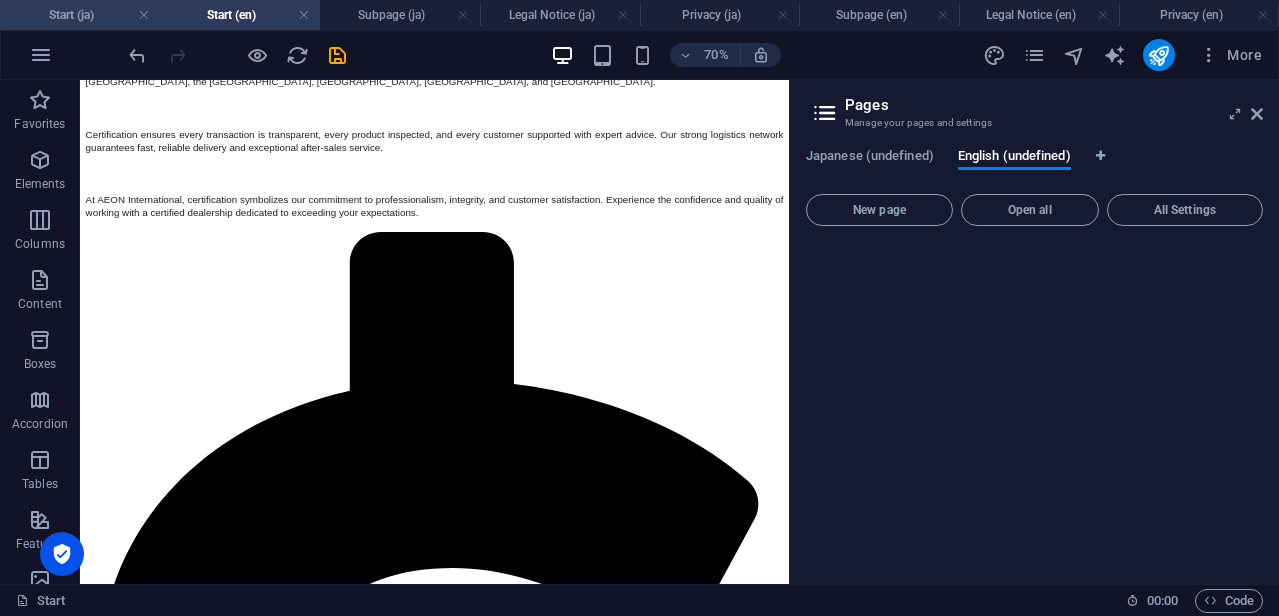 click on "Start (ja)" at bounding box center [80, 15] 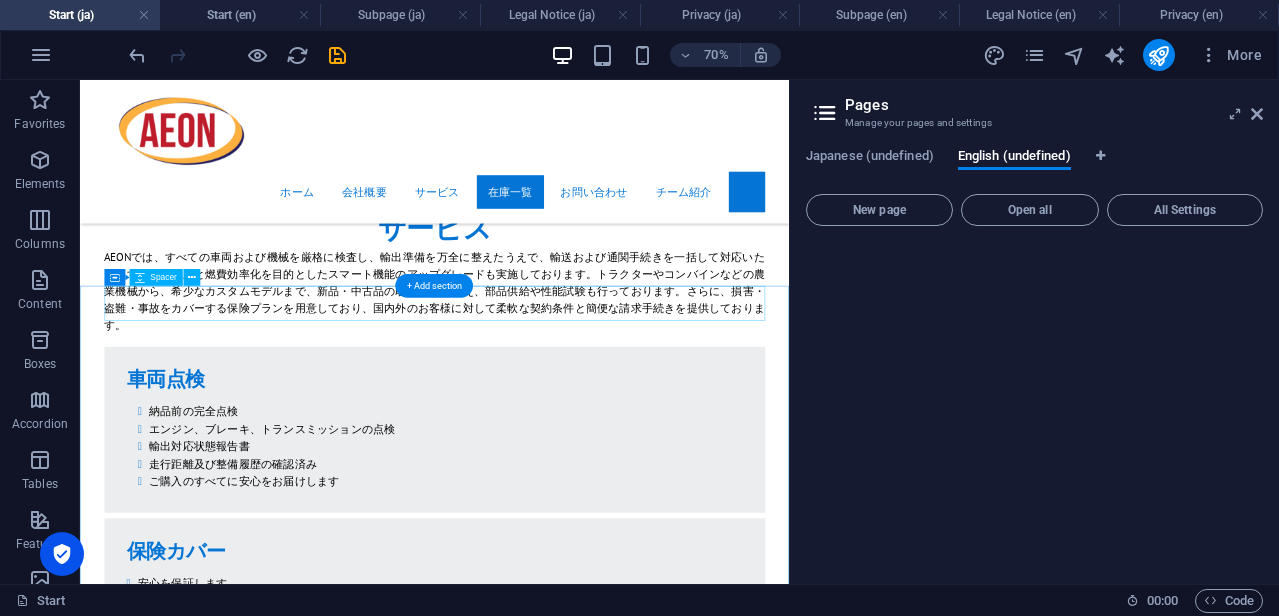 scroll, scrollTop: 5119, scrollLeft: 0, axis: vertical 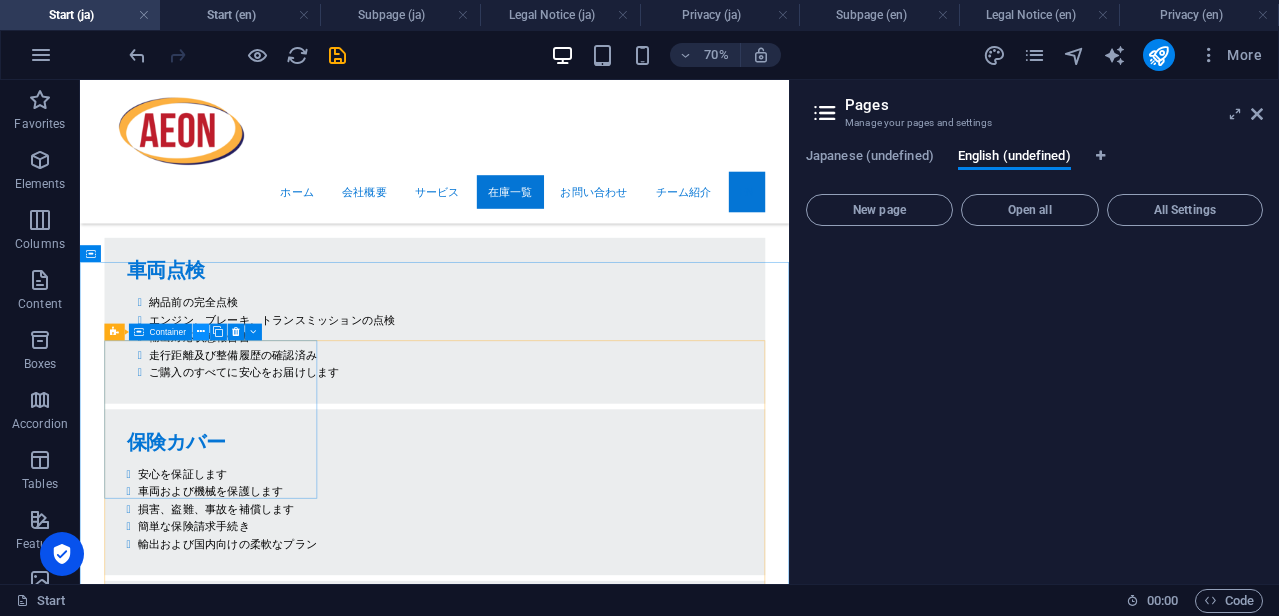 click at bounding box center [201, 332] 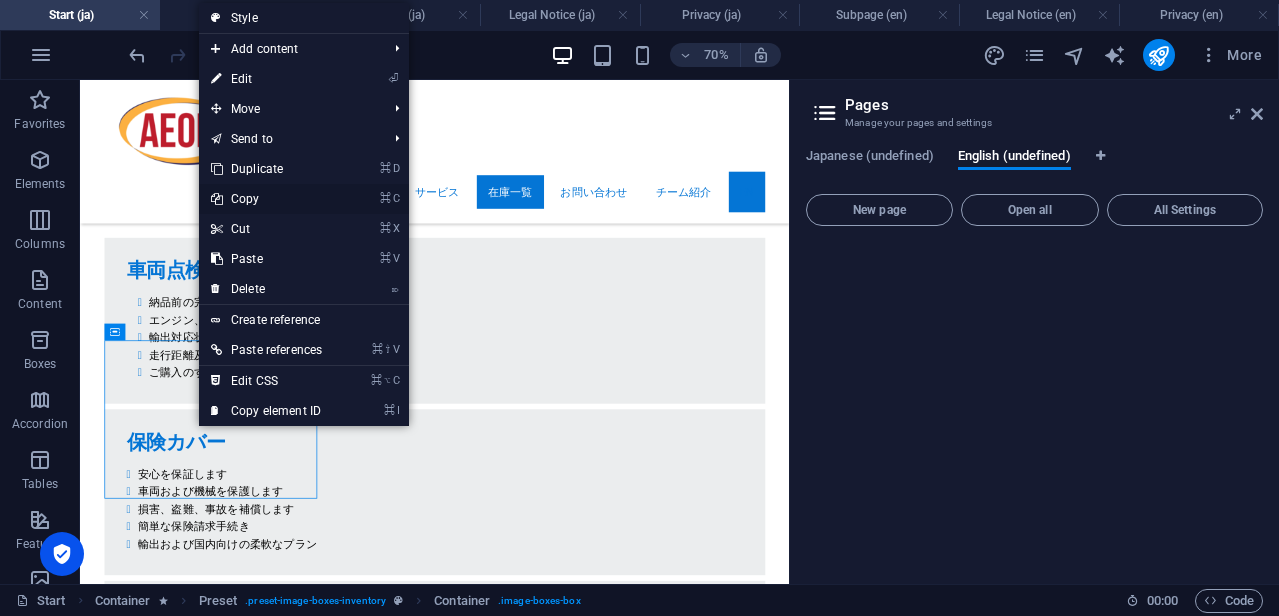 click on "⌘ C  Copy" at bounding box center (266, 199) 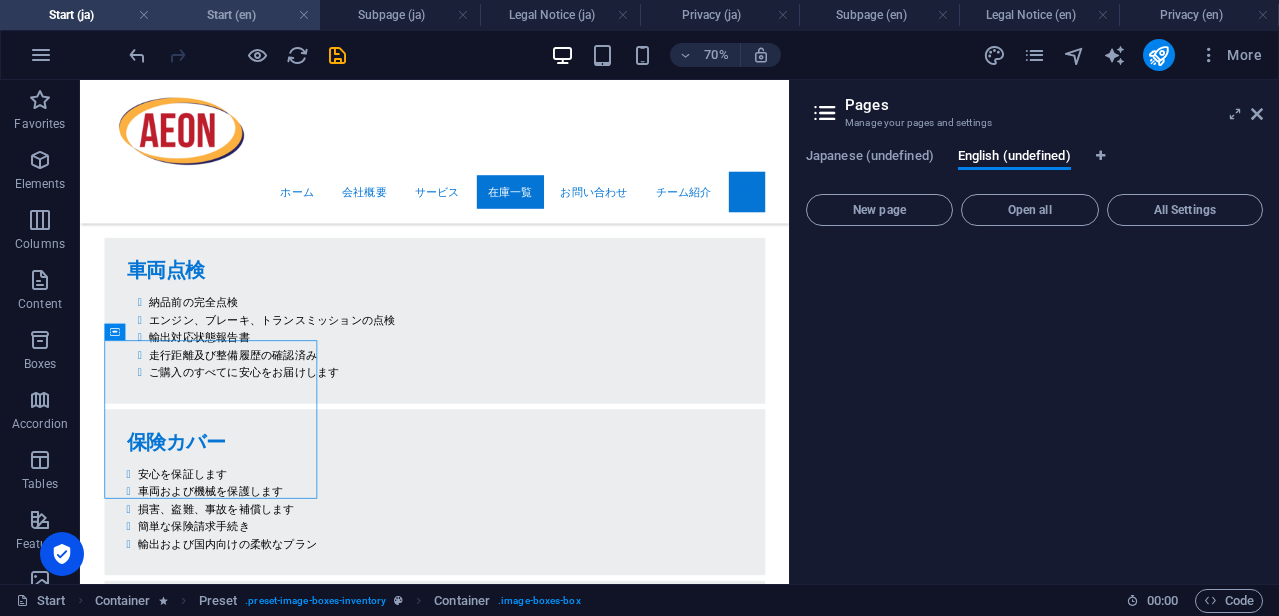 click on "Start (en)" at bounding box center (240, 15) 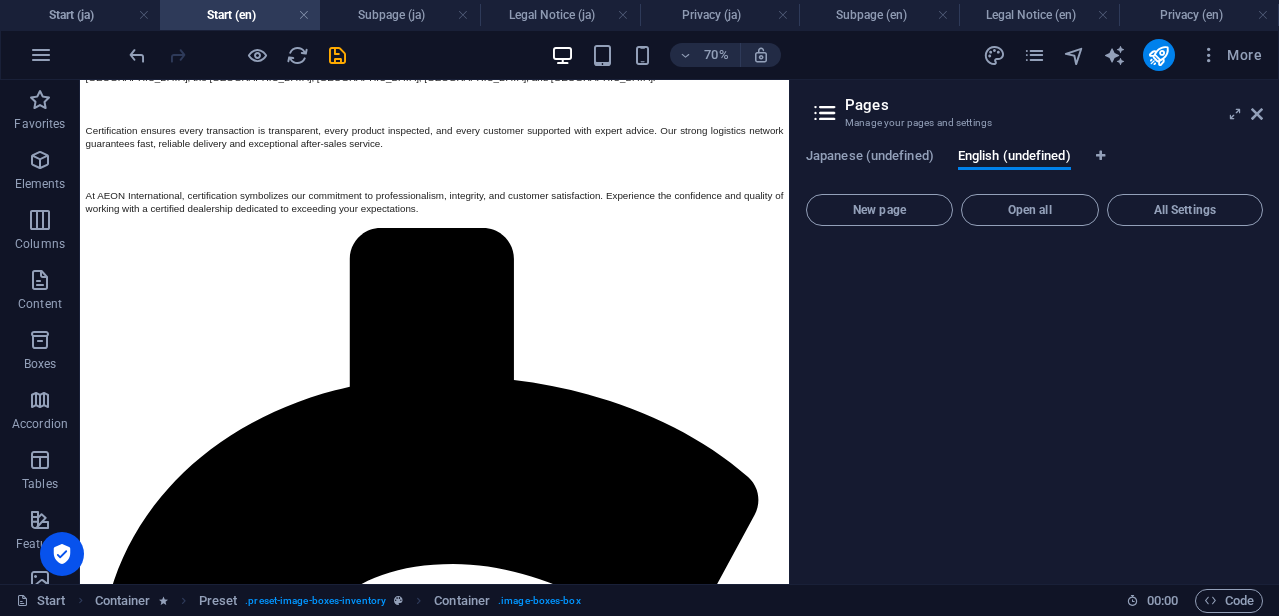 scroll, scrollTop: 4871, scrollLeft: 0, axis: vertical 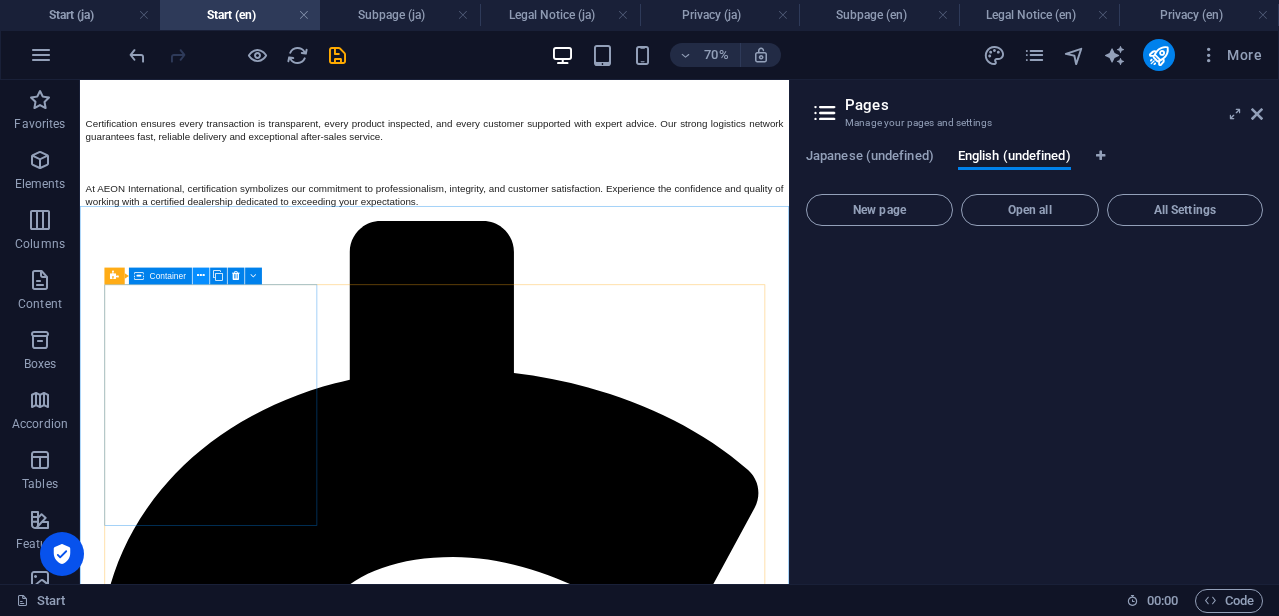 click at bounding box center (201, 276) 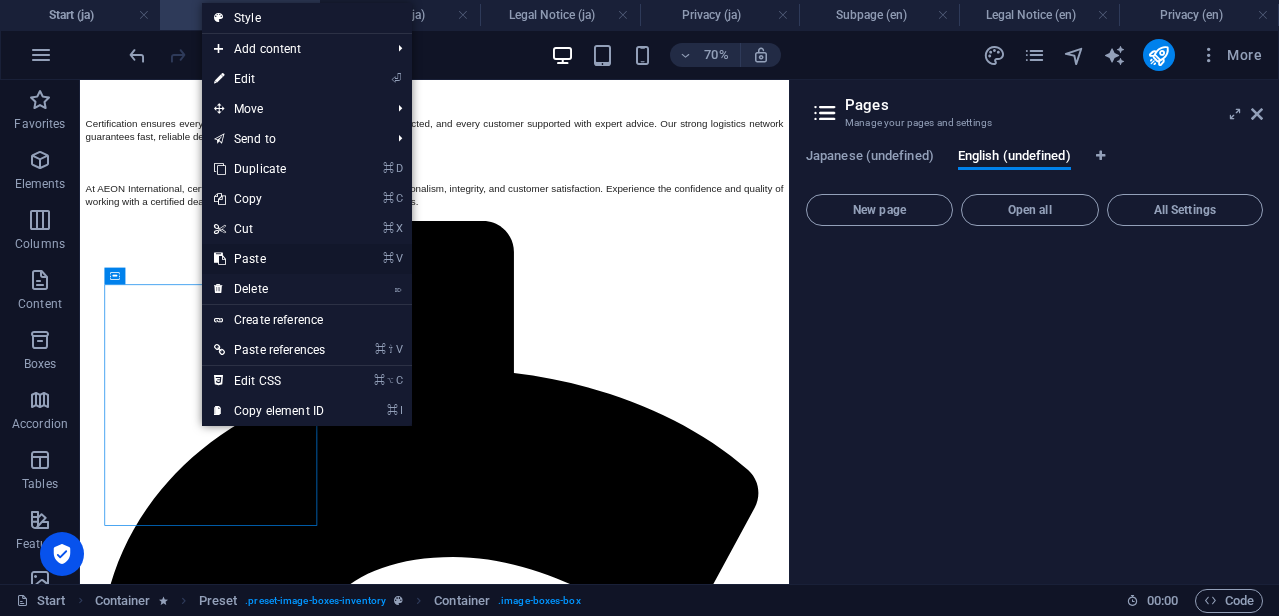 click on "⌘ V  Paste" at bounding box center [269, 259] 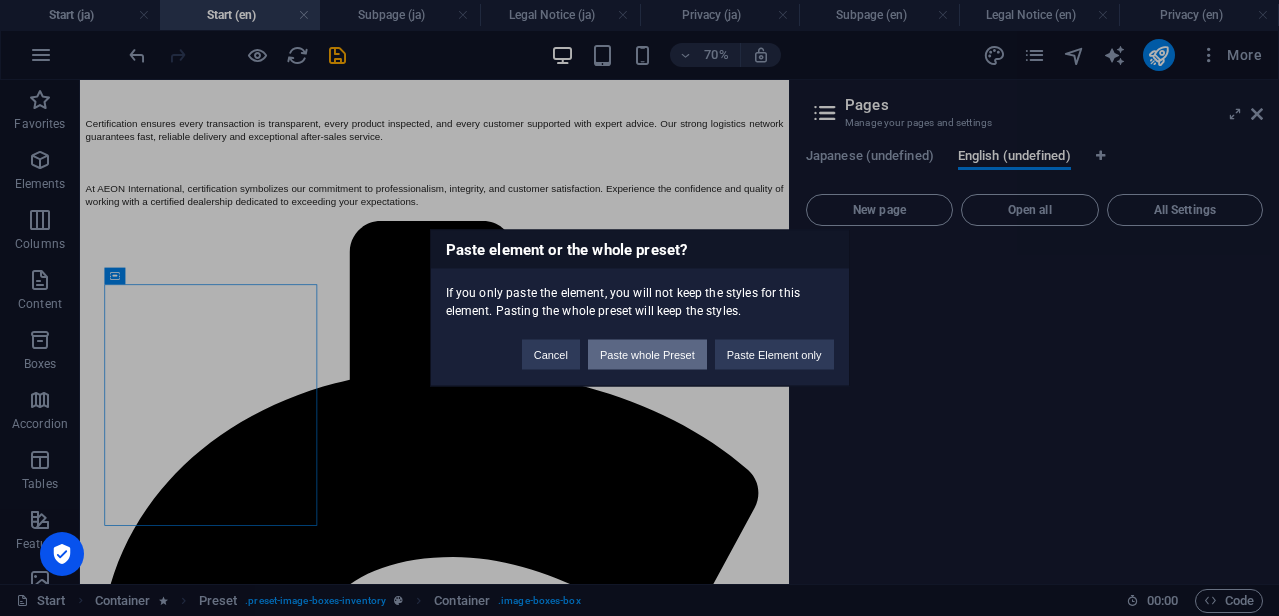 click on "Paste whole Preset" at bounding box center [647, 355] 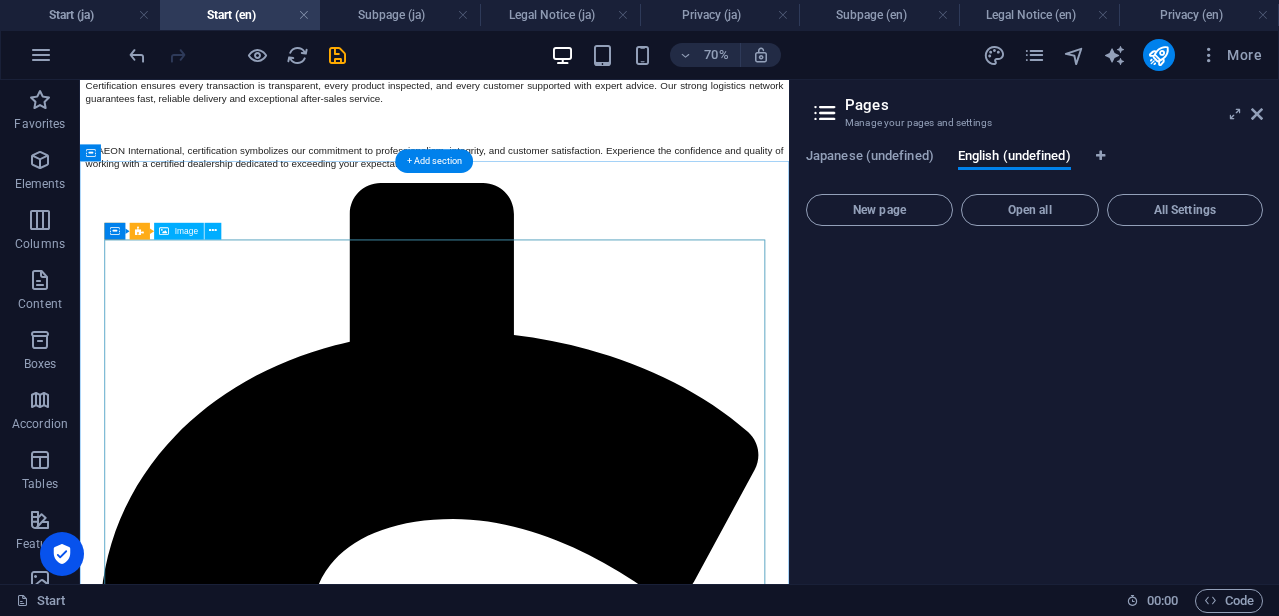 scroll, scrollTop: 4937, scrollLeft: 0, axis: vertical 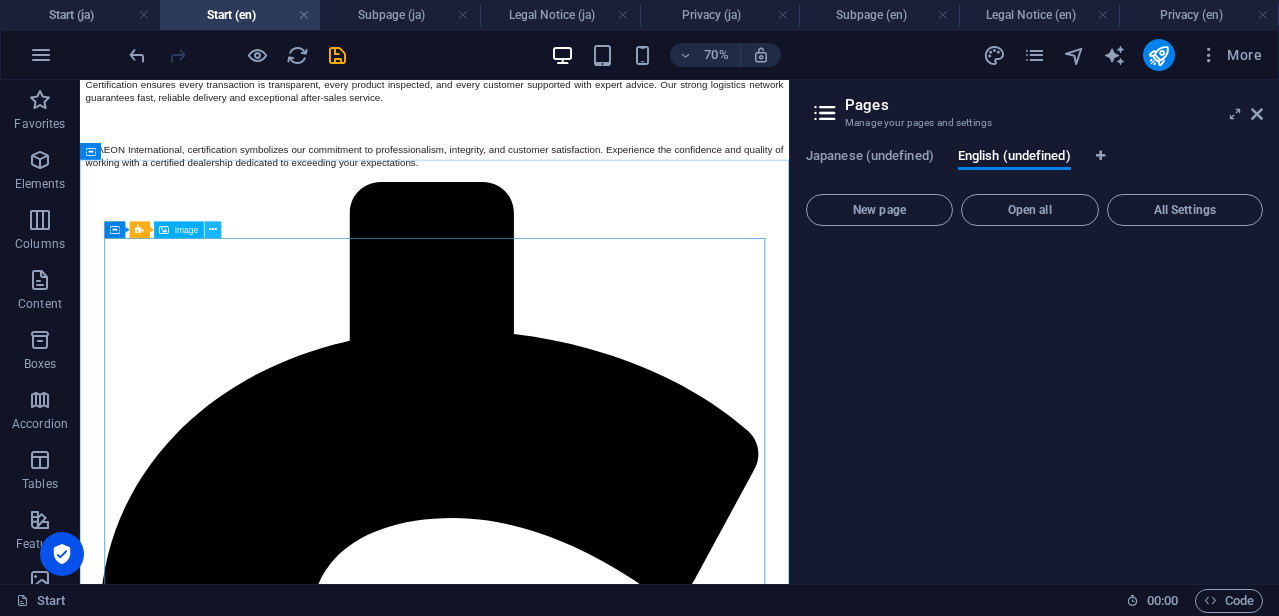 click at bounding box center [213, 229] 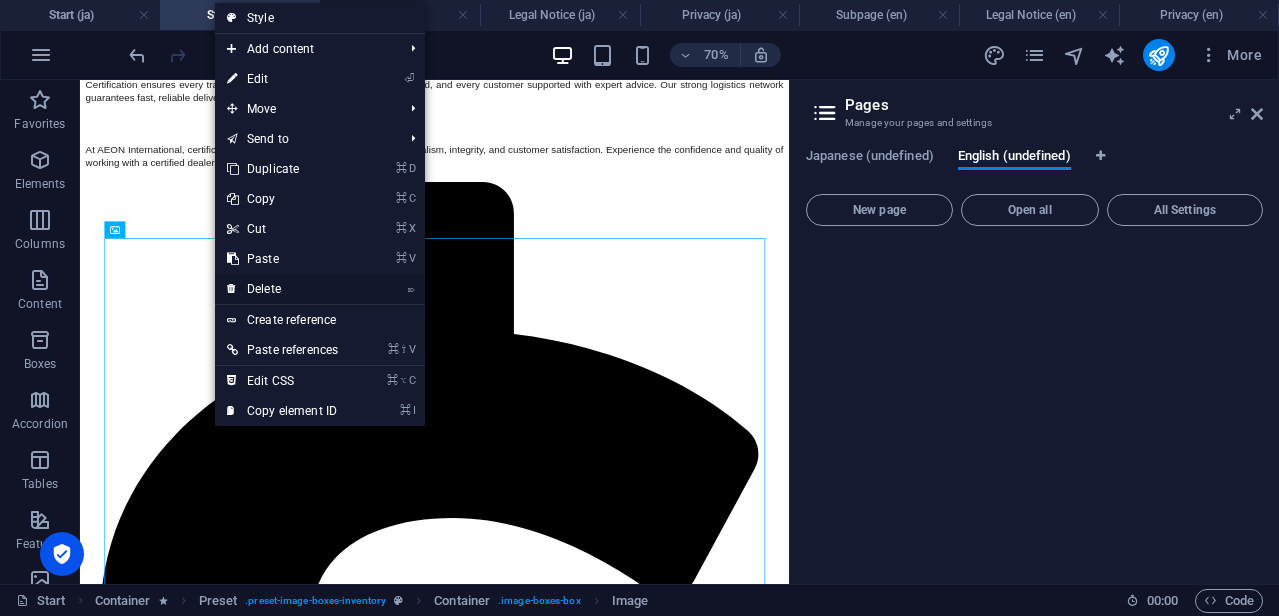 click on "⌦  Delete" at bounding box center (282, 289) 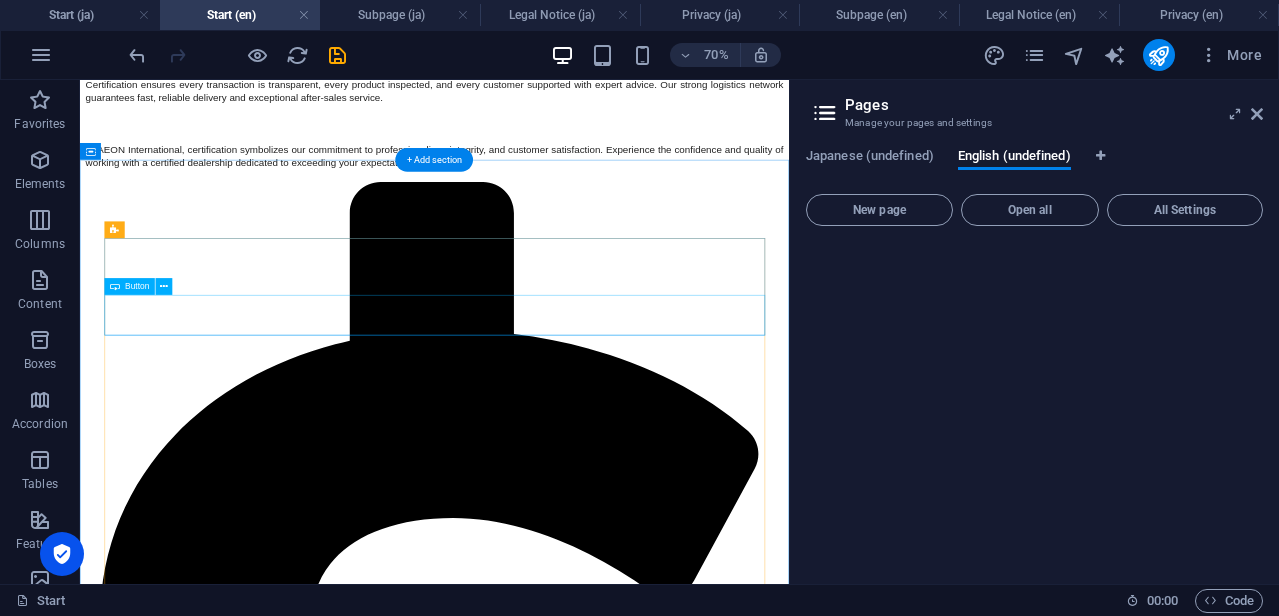 click on "More Details" at bounding box center (586, 7799) 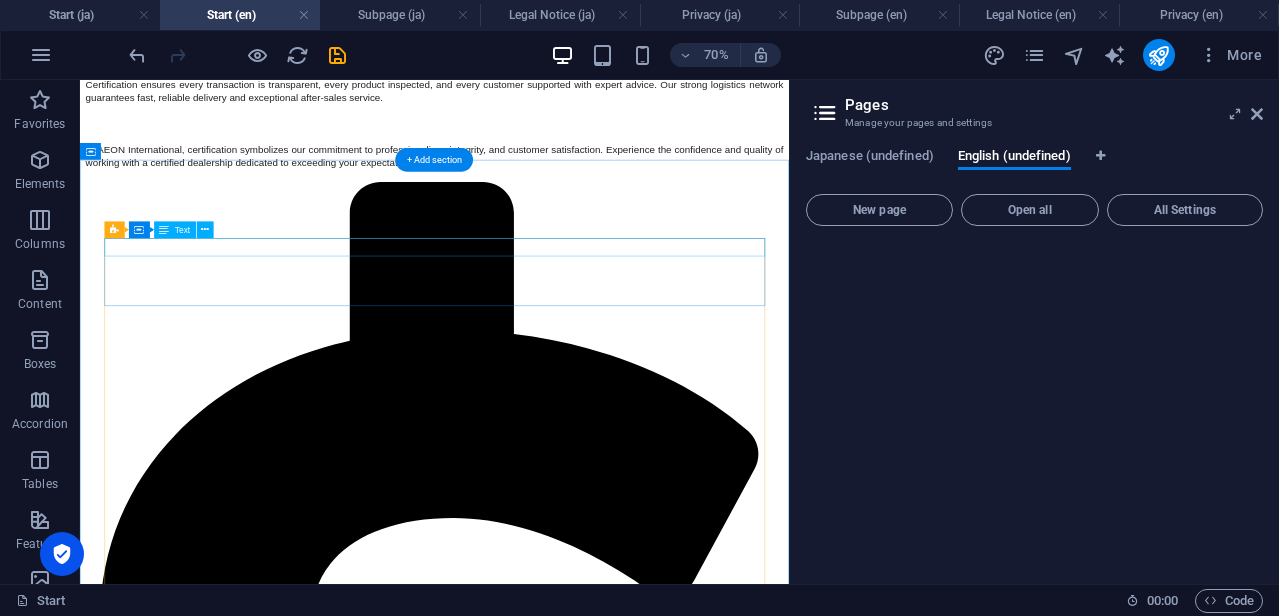 click on "BMW 535I Individual $ 49.999" at bounding box center (586, 7715) 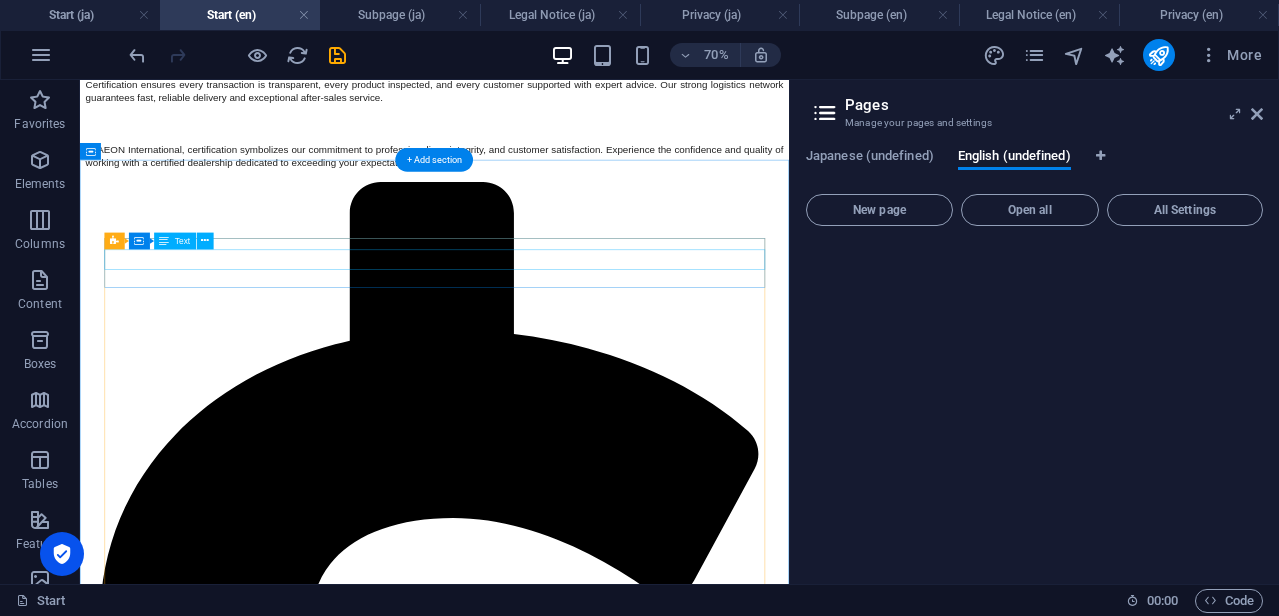click on "Automatic  Transmission  | Vivid Blue" at bounding box center [586, 7726] 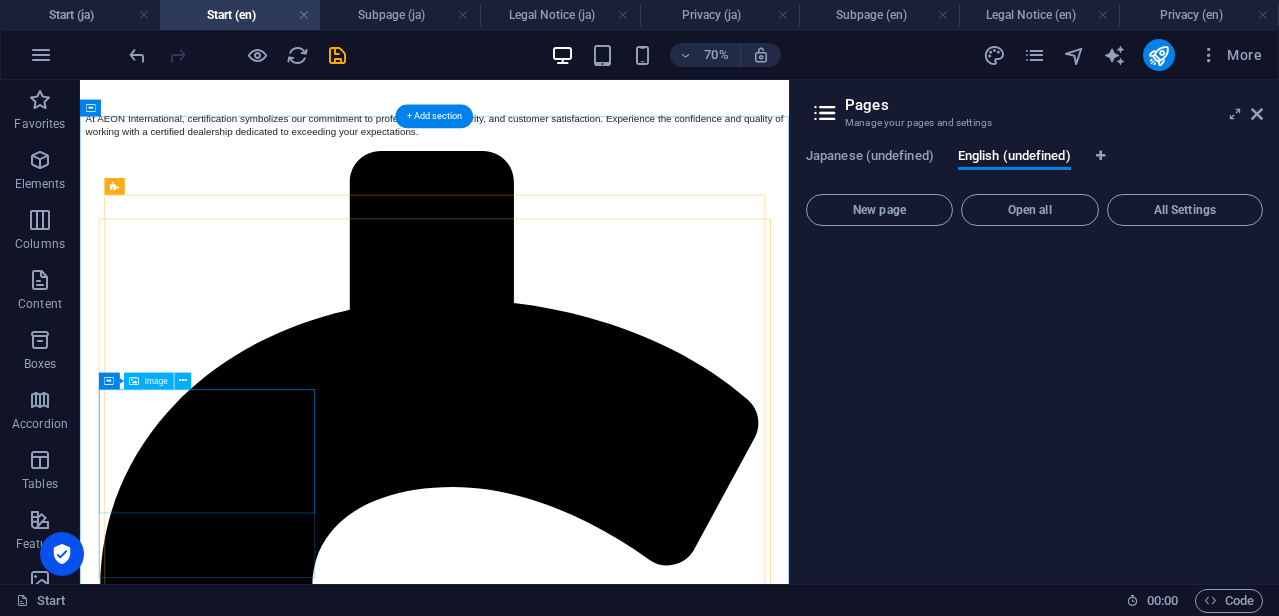 scroll, scrollTop: 5006, scrollLeft: 0, axis: vertical 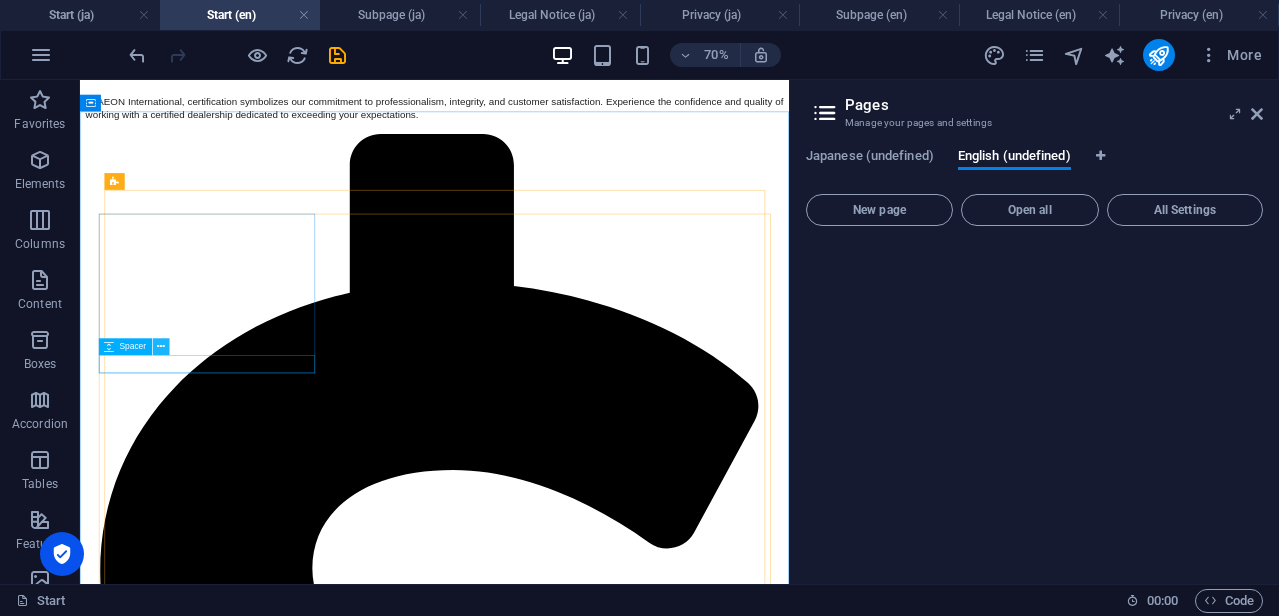 click at bounding box center [160, 346] 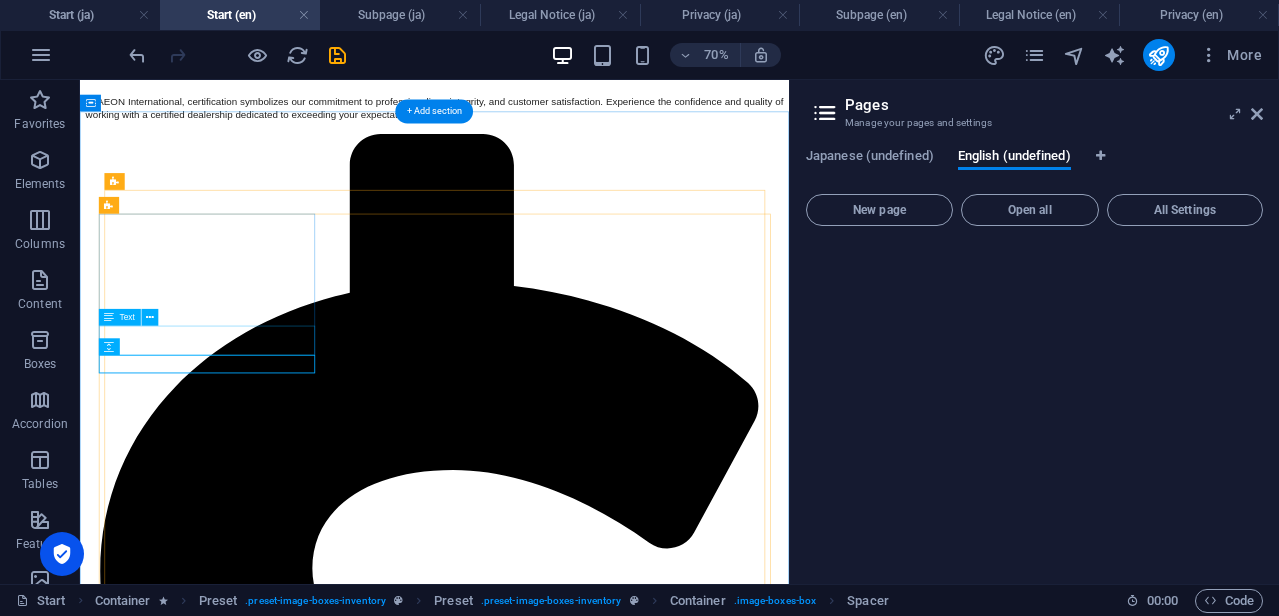 click on "Toyota Raiz" at bounding box center (586, 8184) 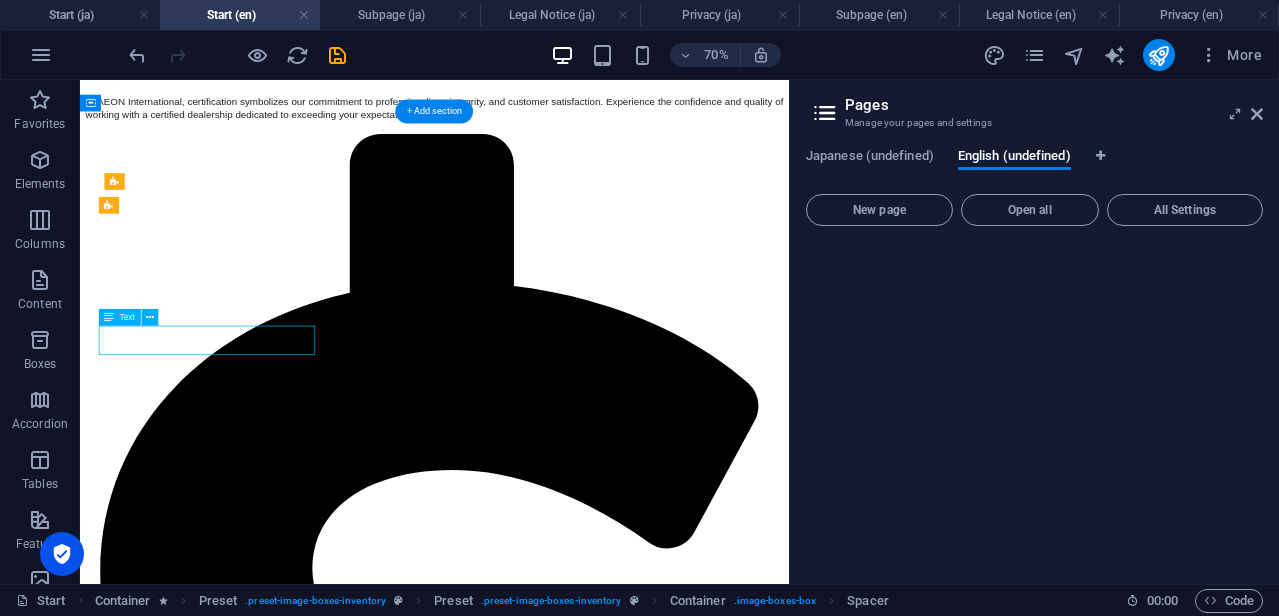 click on "Toyota Raiz" at bounding box center (586, 8184) 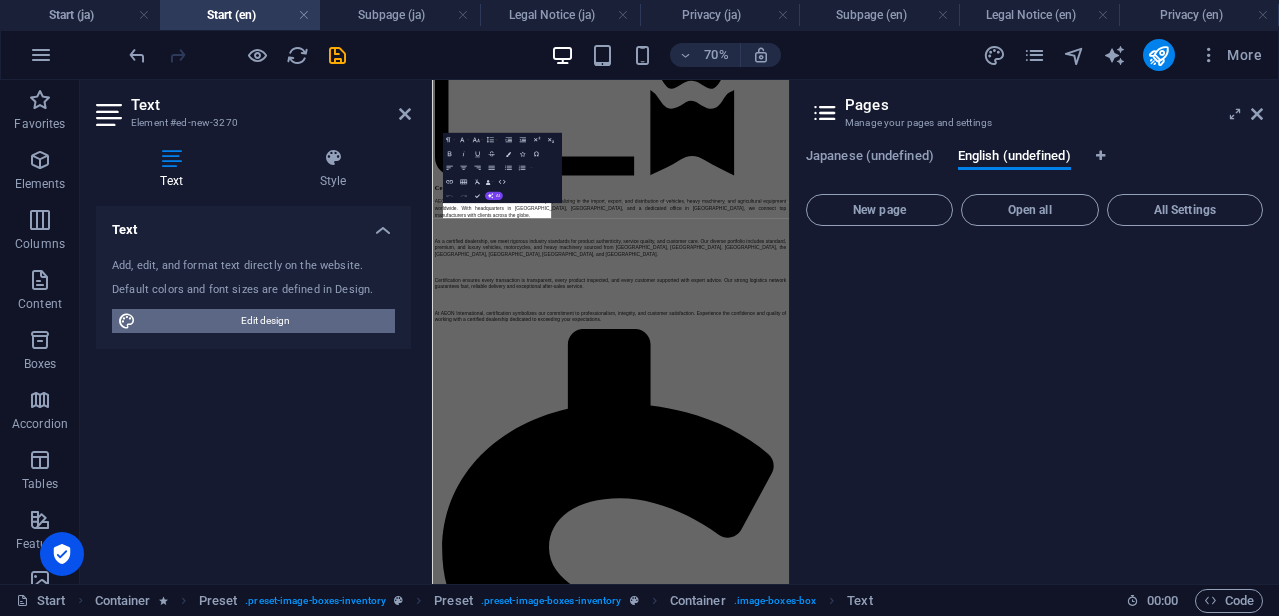 scroll, scrollTop: 5622, scrollLeft: 0, axis: vertical 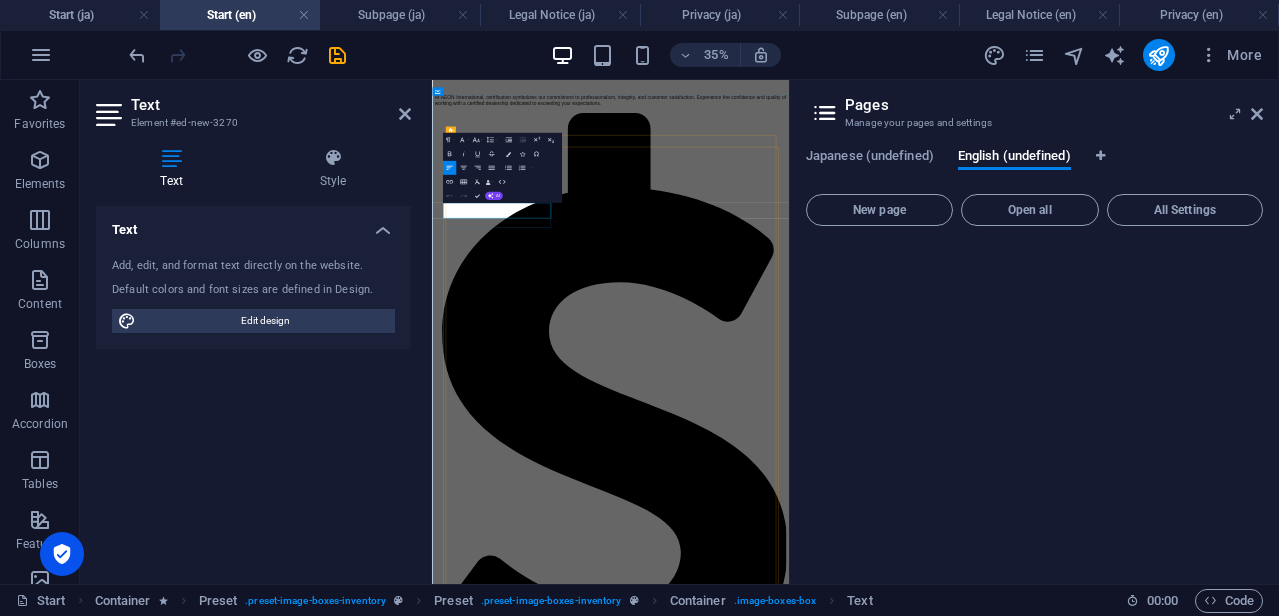 click on "Toyota Raiz" at bounding box center [942, 8740] 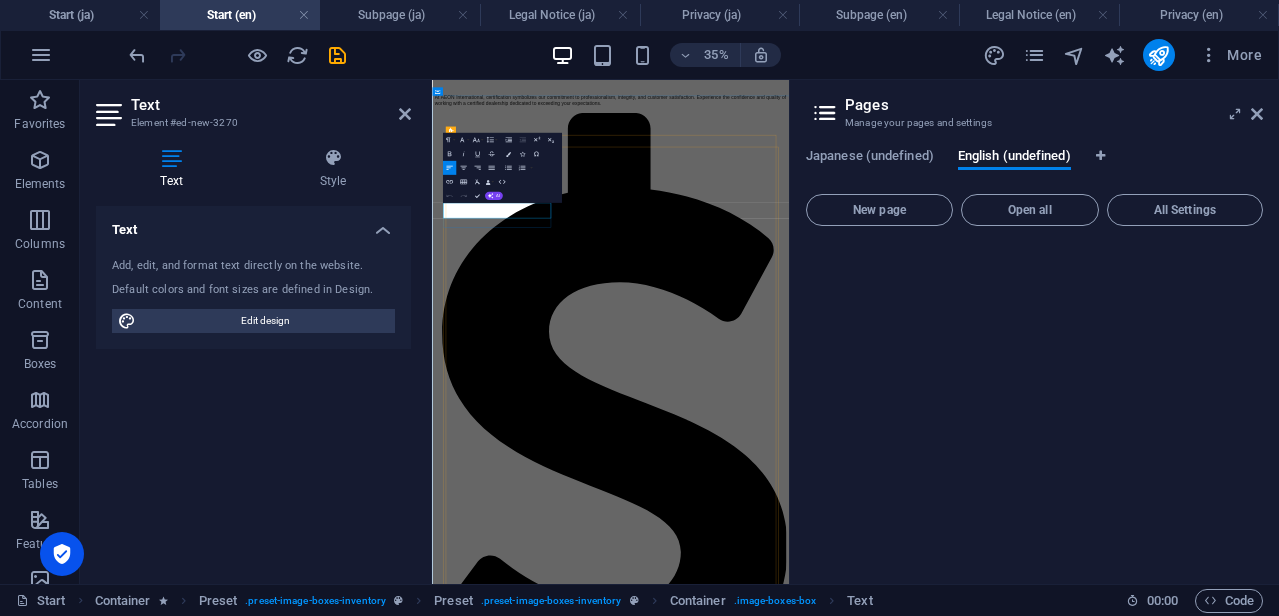 type 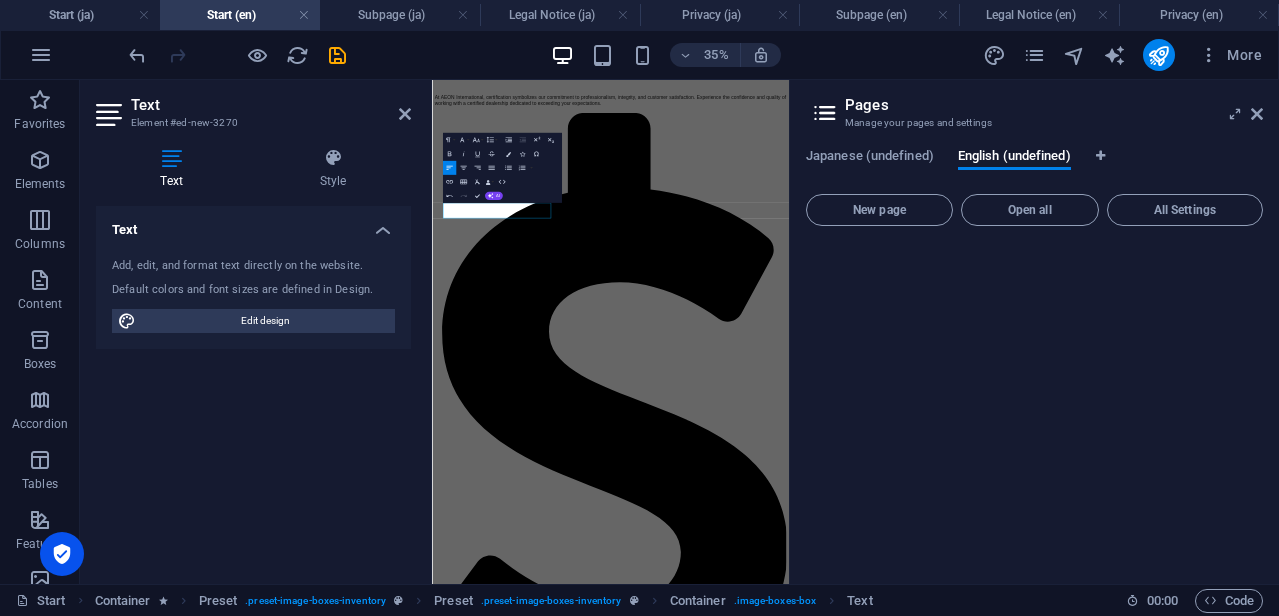 click at bounding box center (1034, 405) 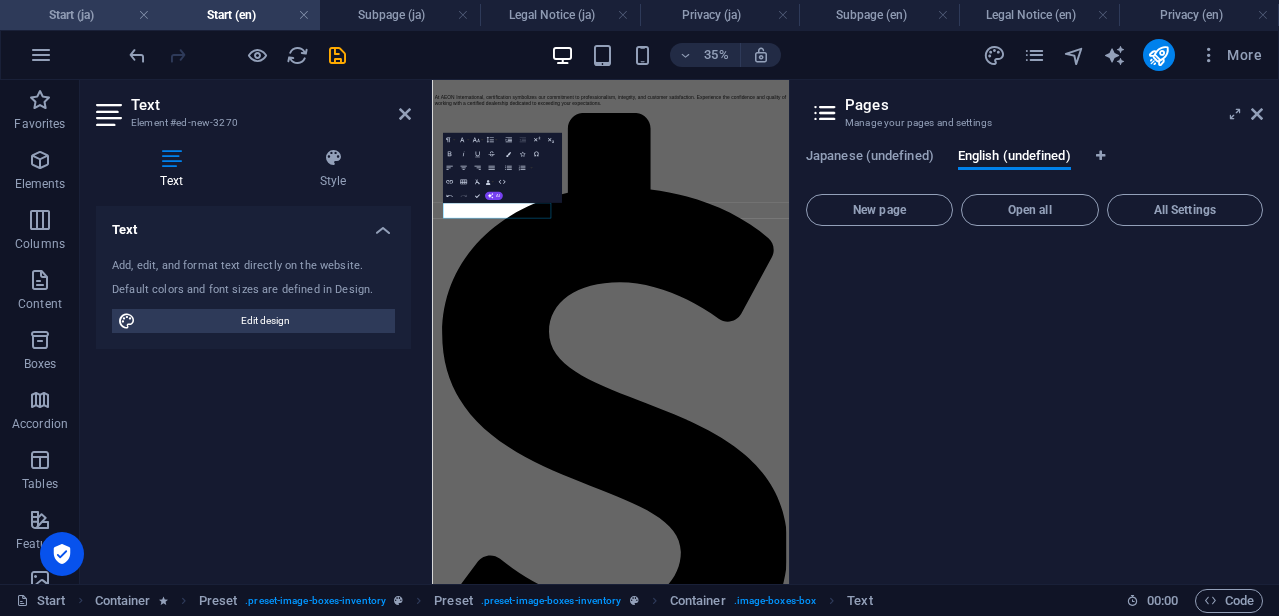click on "Start (ja)" at bounding box center (80, 15) 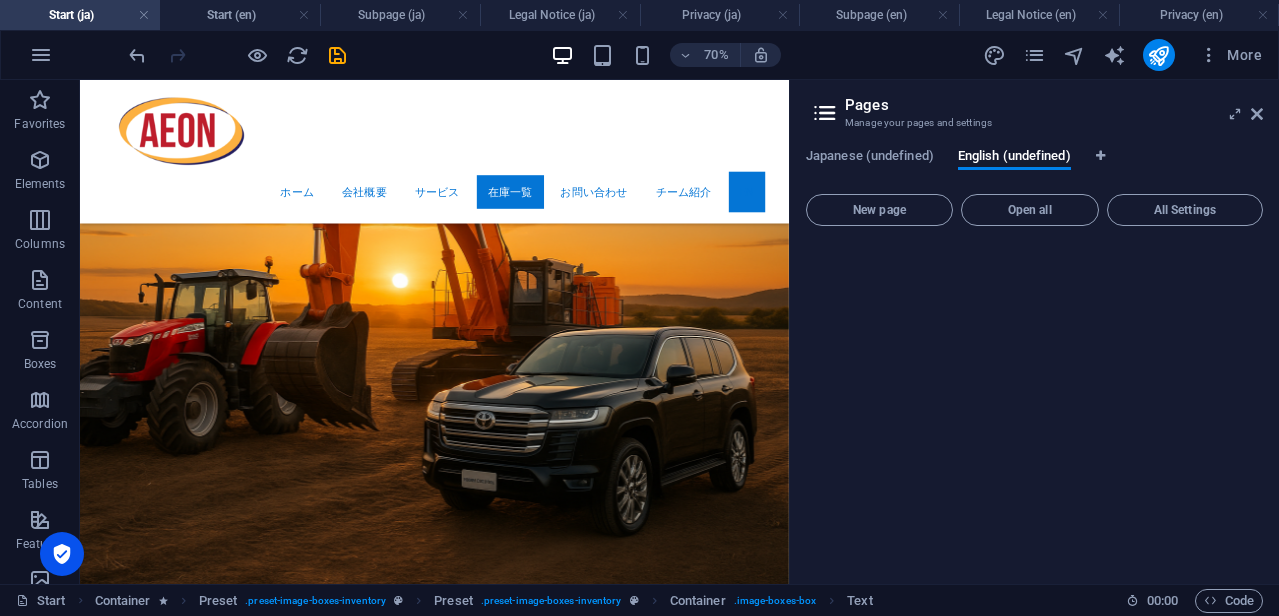 scroll, scrollTop: 5119, scrollLeft: 0, axis: vertical 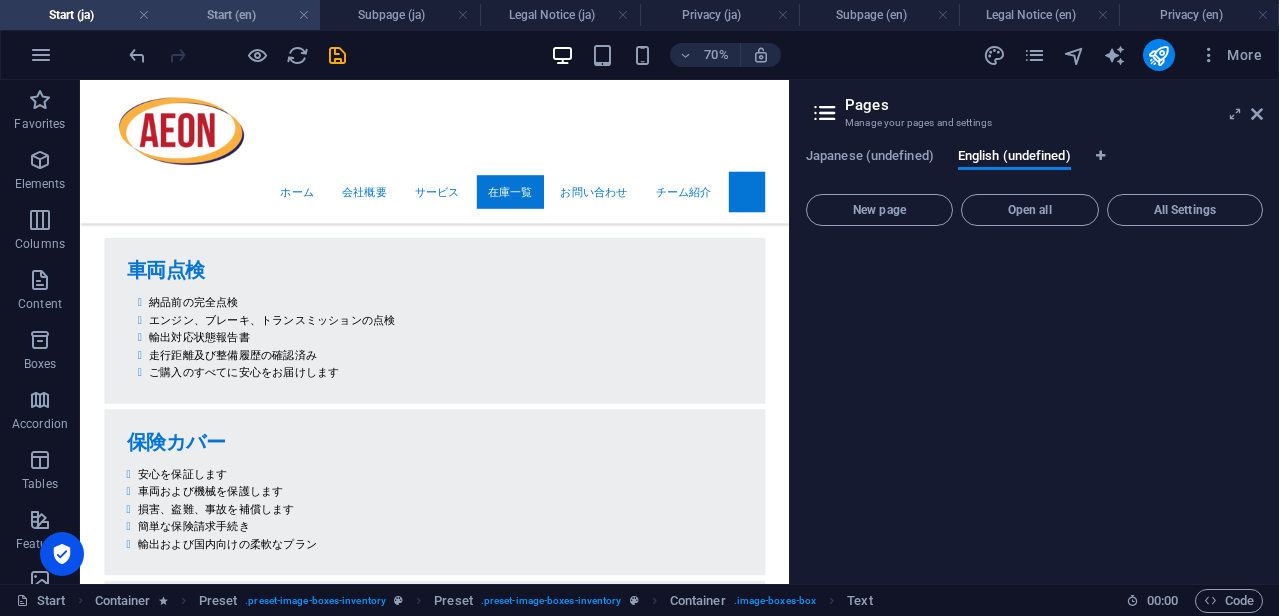 click on "Start (en)" at bounding box center (240, 15) 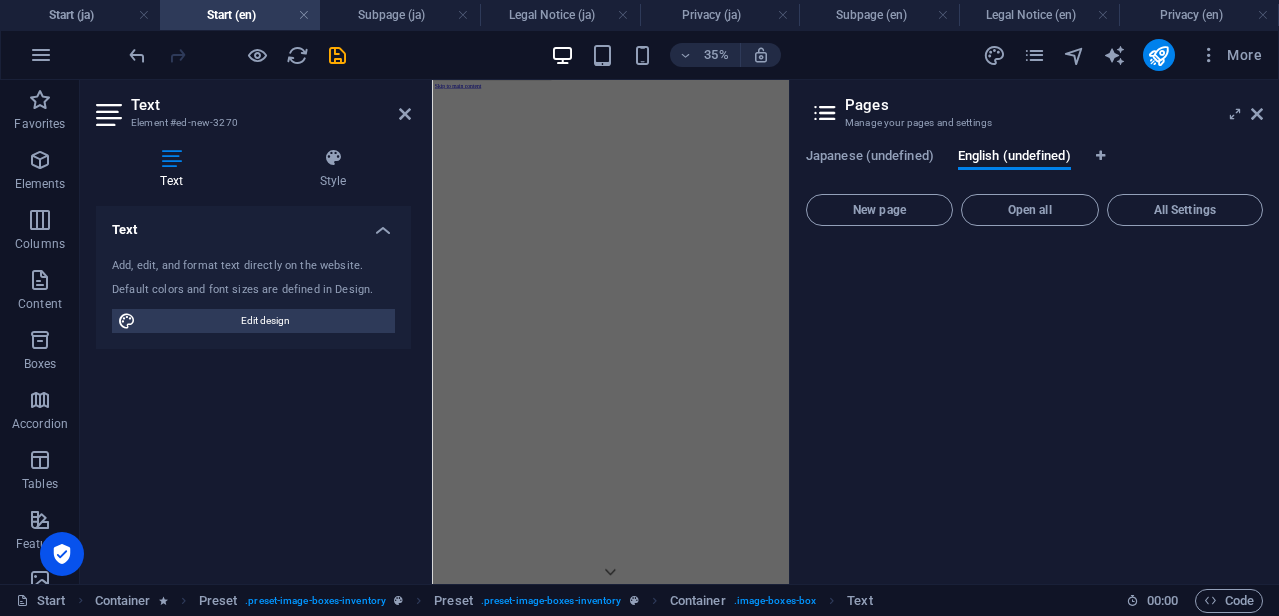 scroll, scrollTop: 5622, scrollLeft: 0, axis: vertical 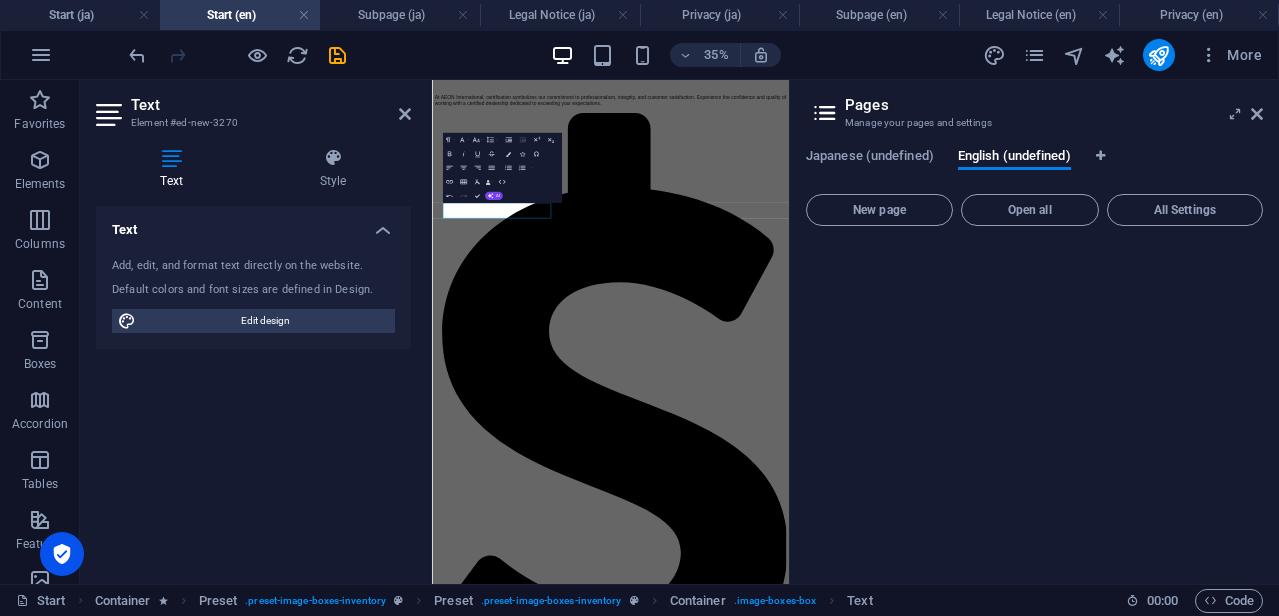 click at bounding box center (1034, 405) 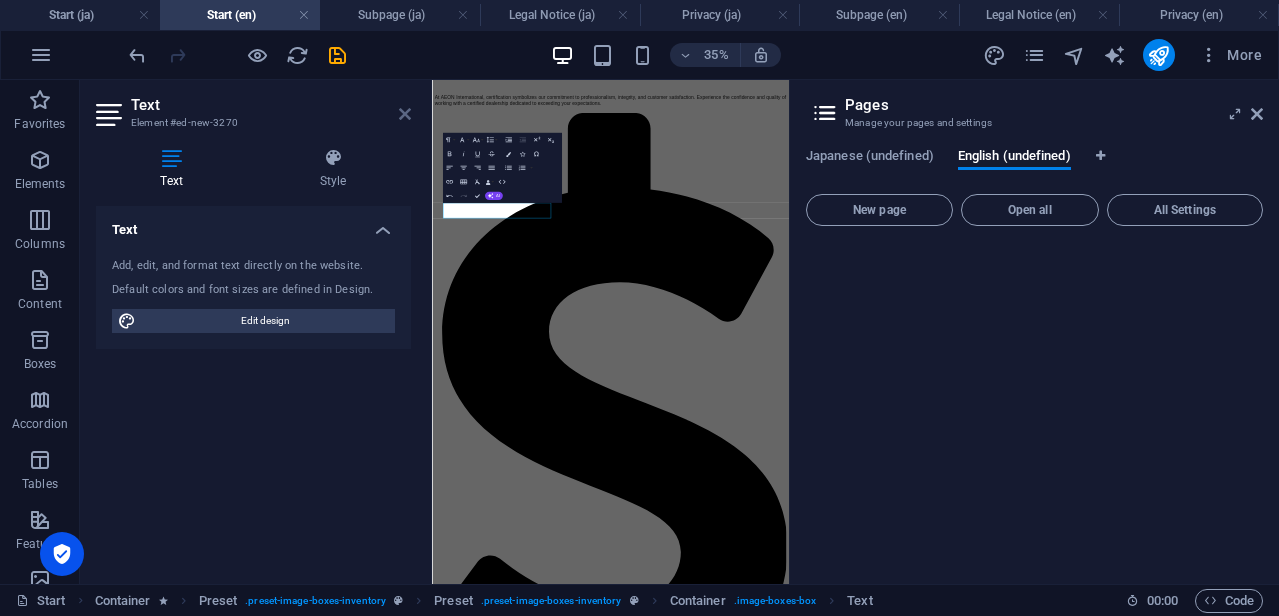 click at bounding box center (405, 114) 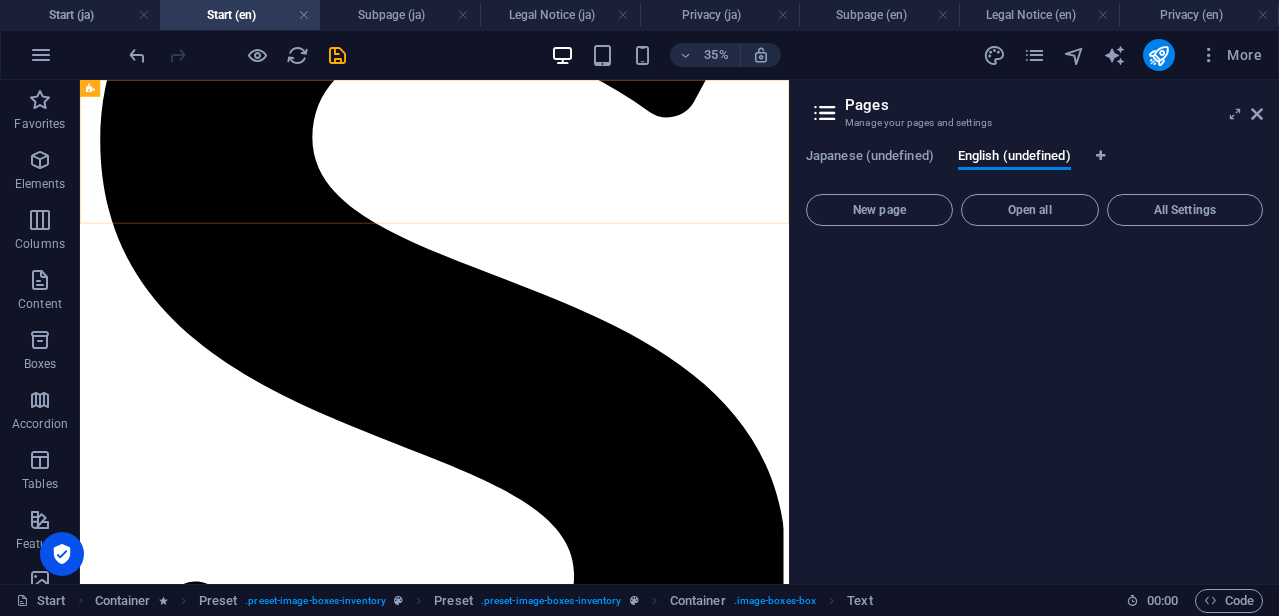 scroll, scrollTop: 5006, scrollLeft: 0, axis: vertical 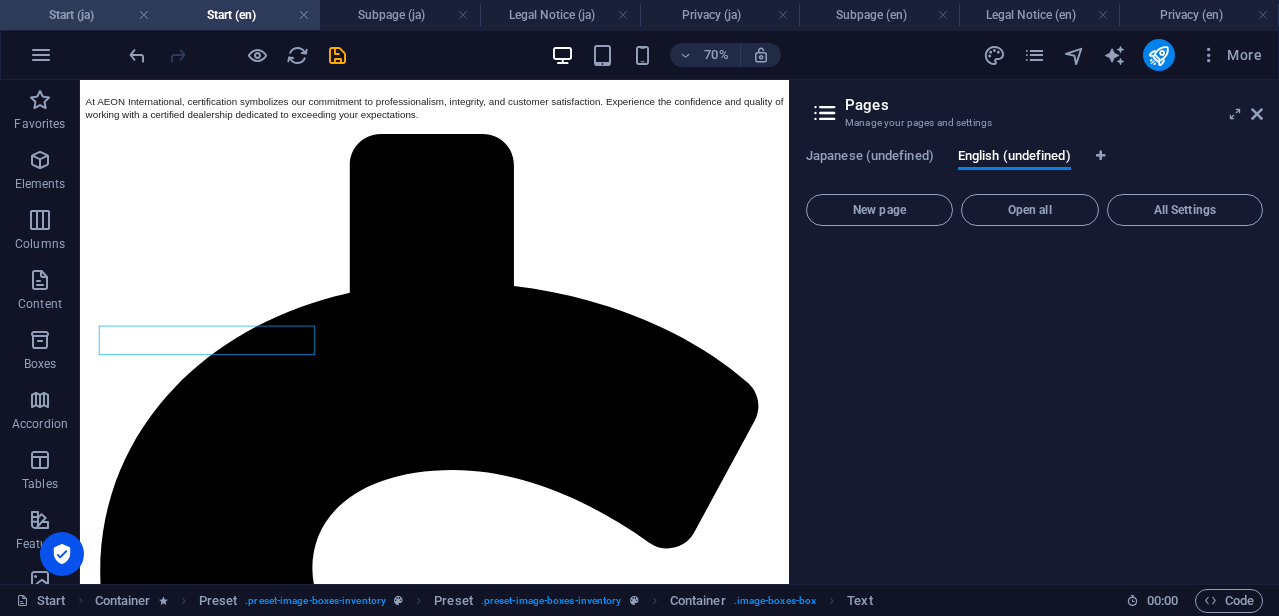 click on "Start (ja)" at bounding box center [80, 15] 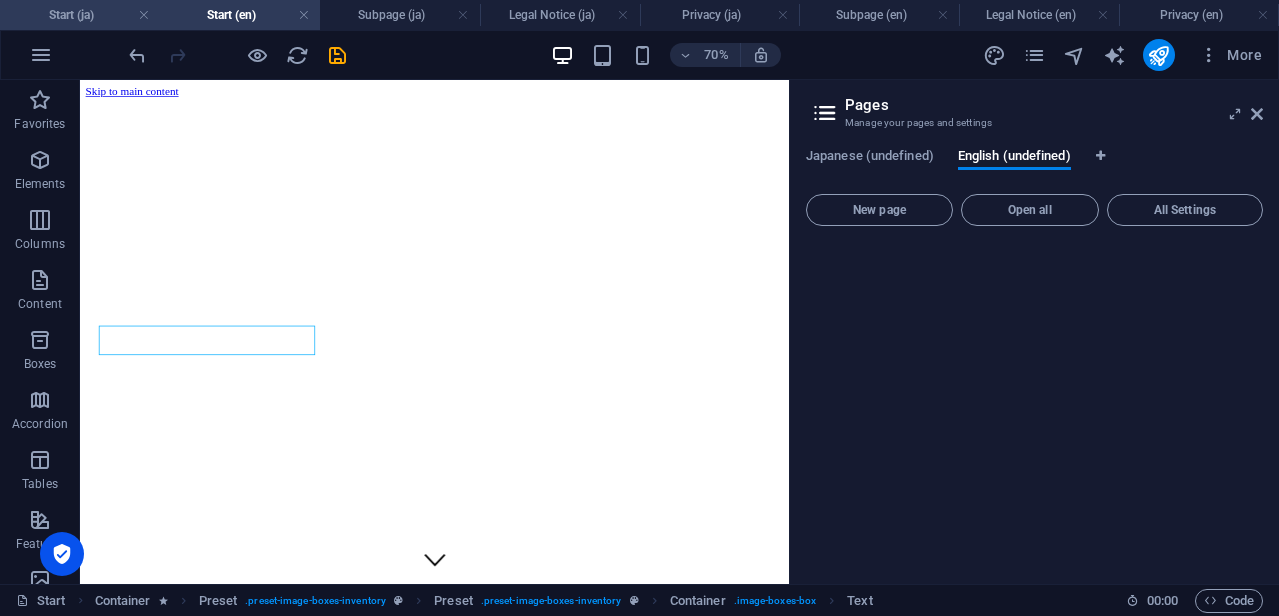 scroll, scrollTop: 5119, scrollLeft: 0, axis: vertical 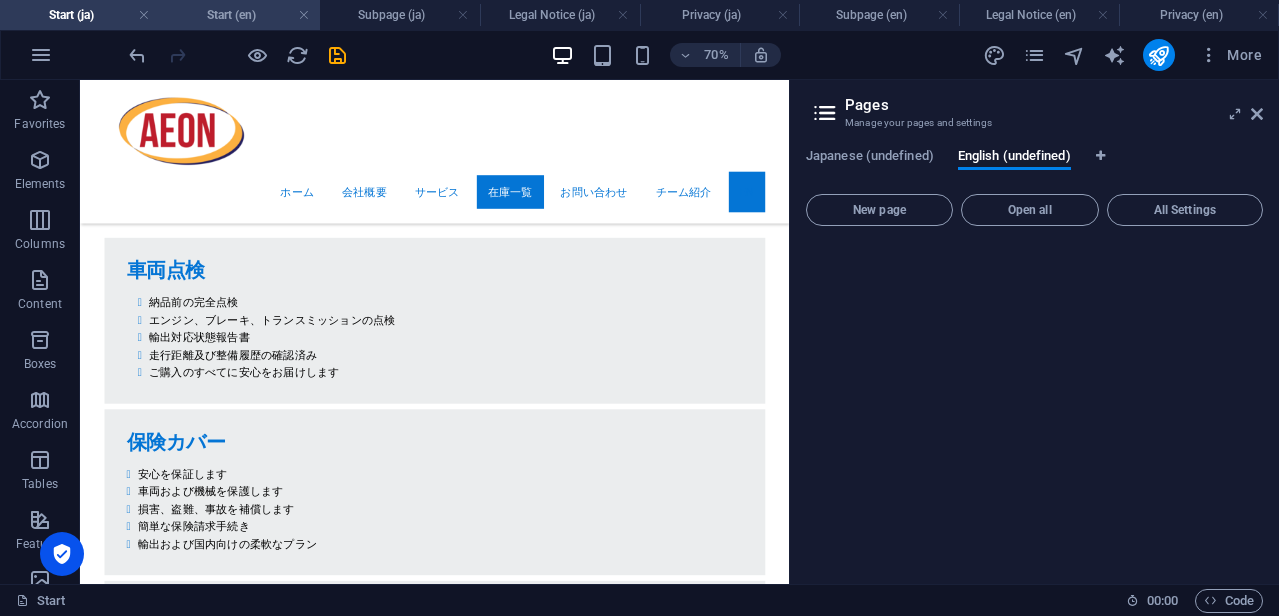 click on "Start (en)" at bounding box center (240, 15) 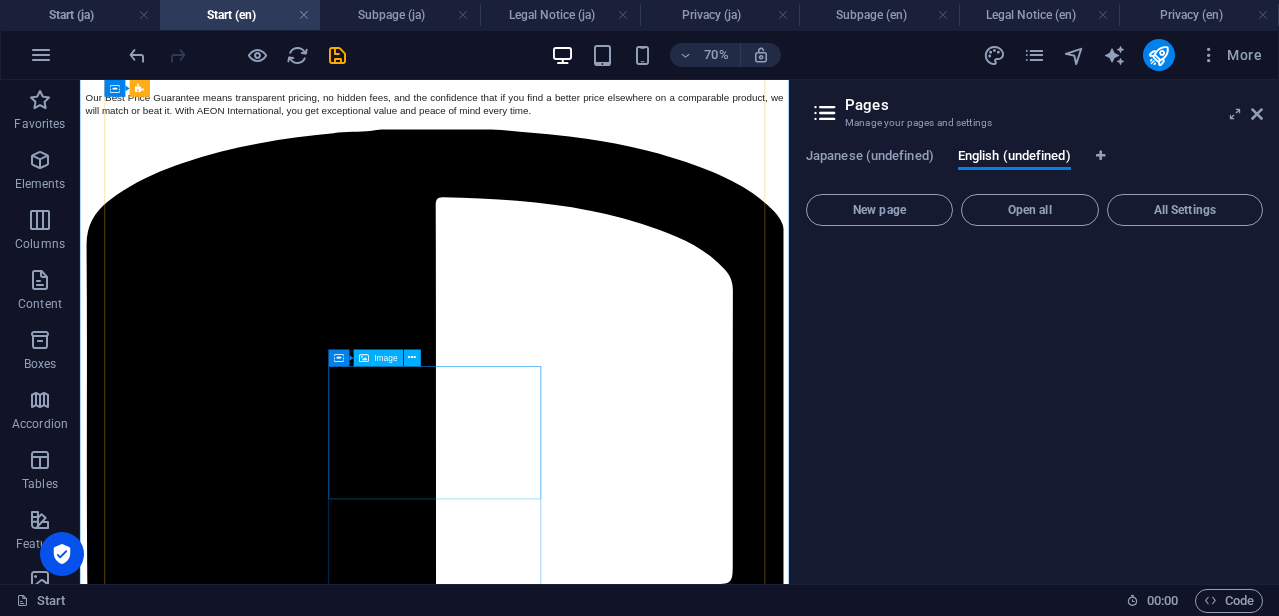 scroll, scrollTop: 6981, scrollLeft: 0, axis: vertical 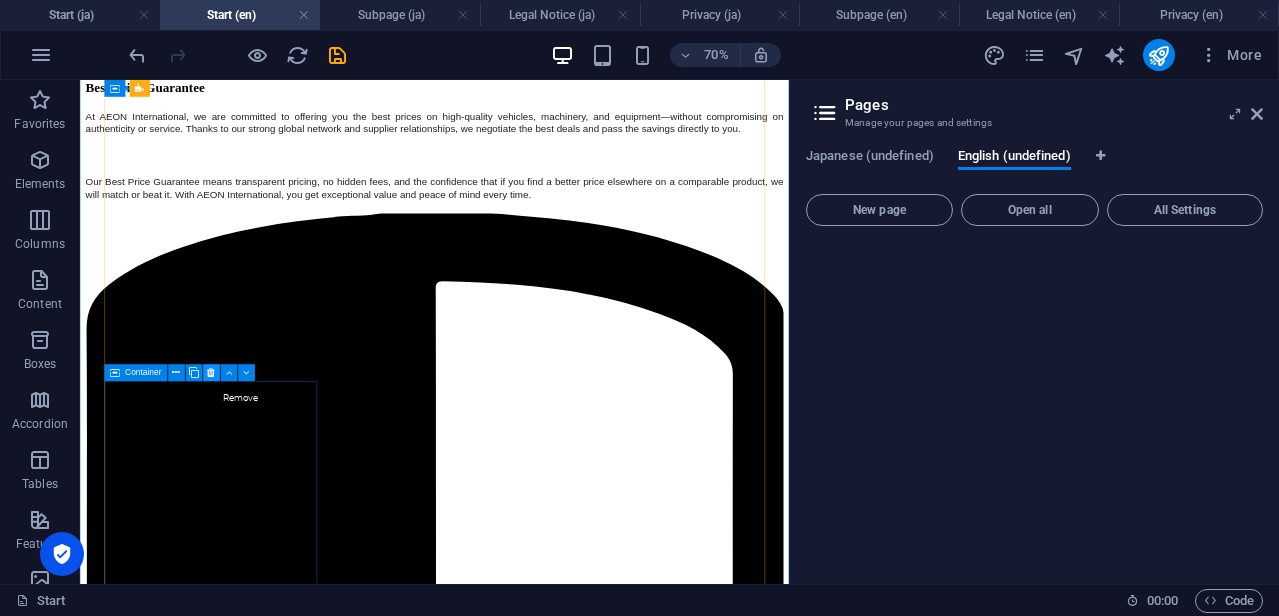 click at bounding box center (211, 372) 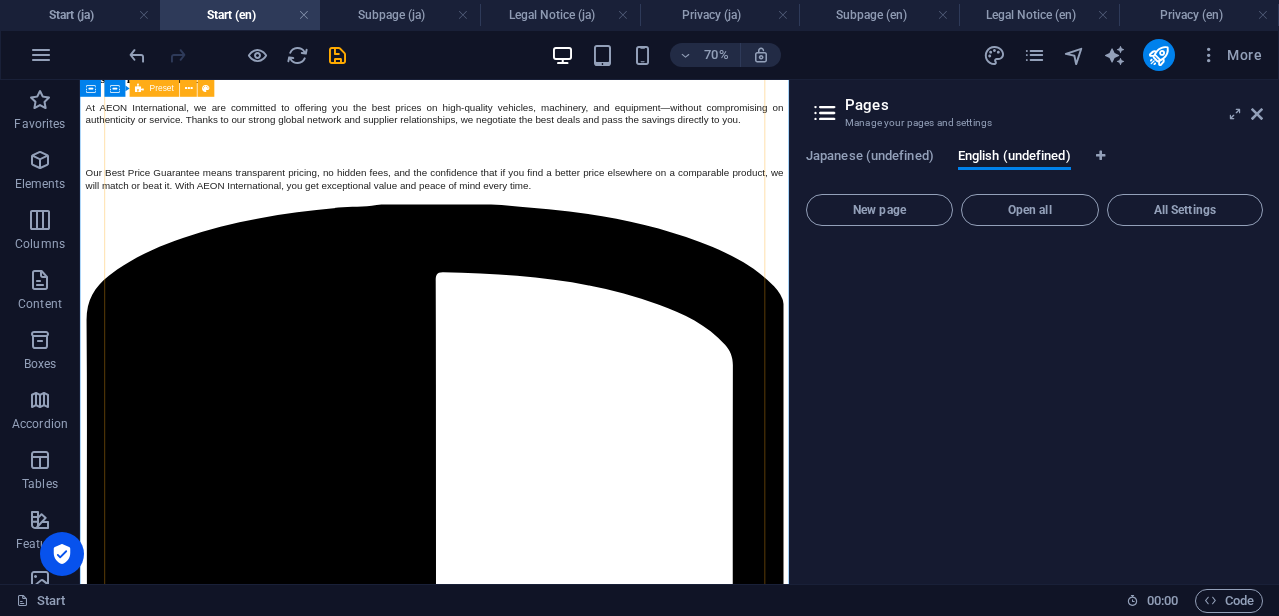 scroll, scrollTop: 6904, scrollLeft: 0, axis: vertical 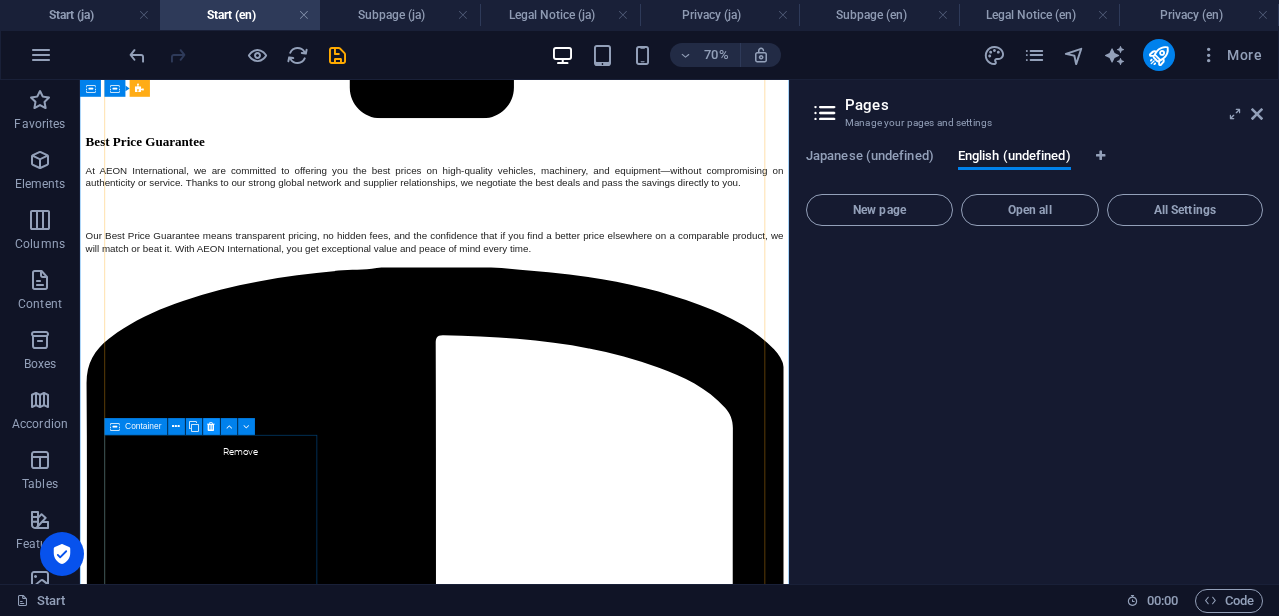 click at bounding box center [211, 426] 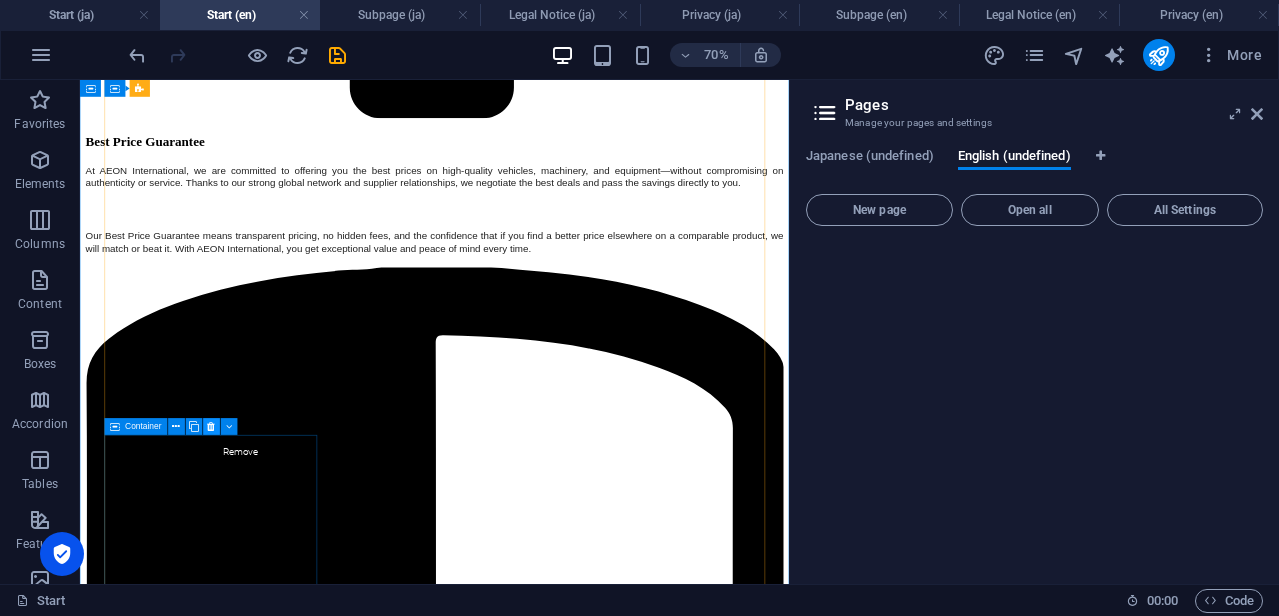 click at bounding box center (211, 426) 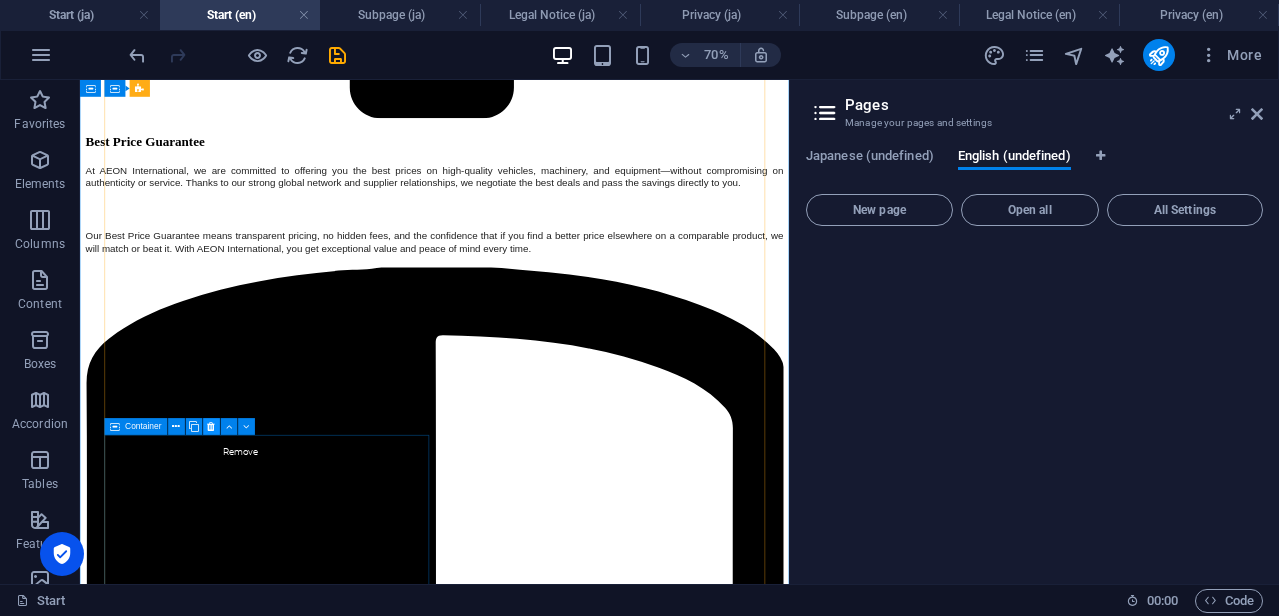 click at bounding box center (211, 426) 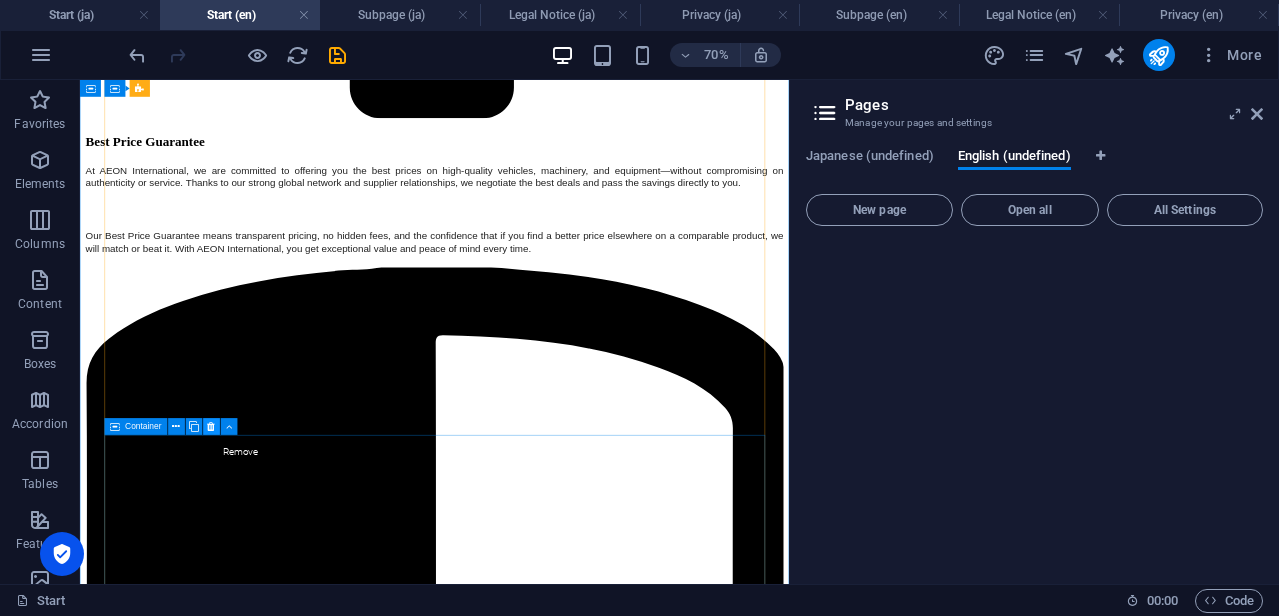 click at bounding box center (211, 426) 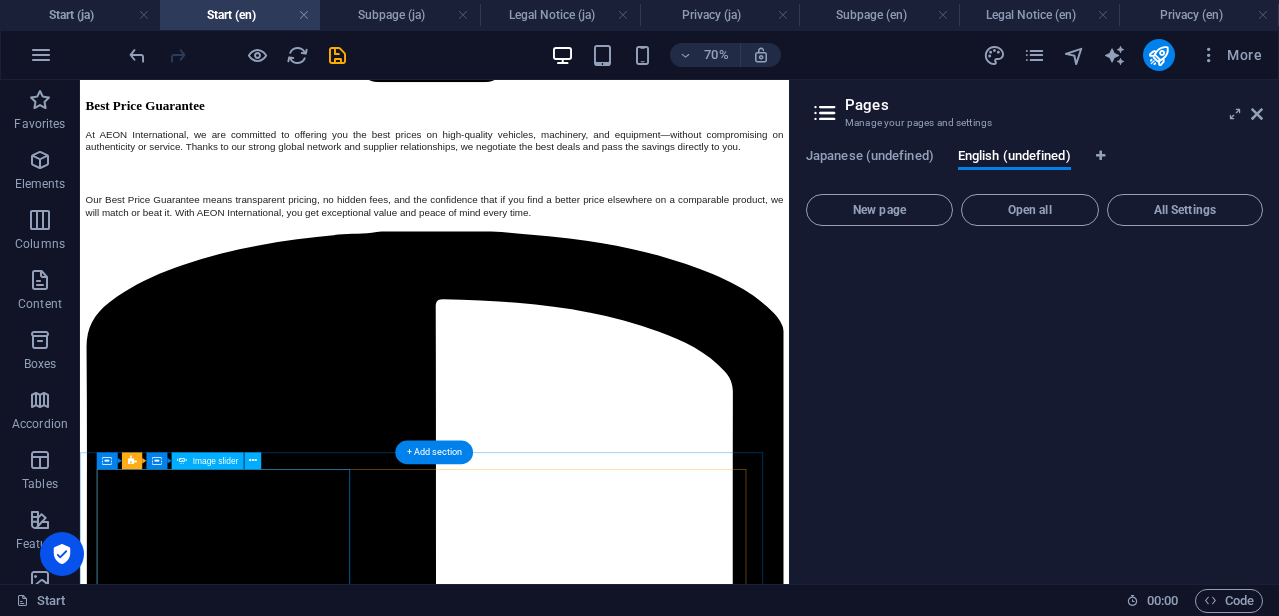 scroll, scrollTop: 6991, scrollLeft: 0, axis: vertical 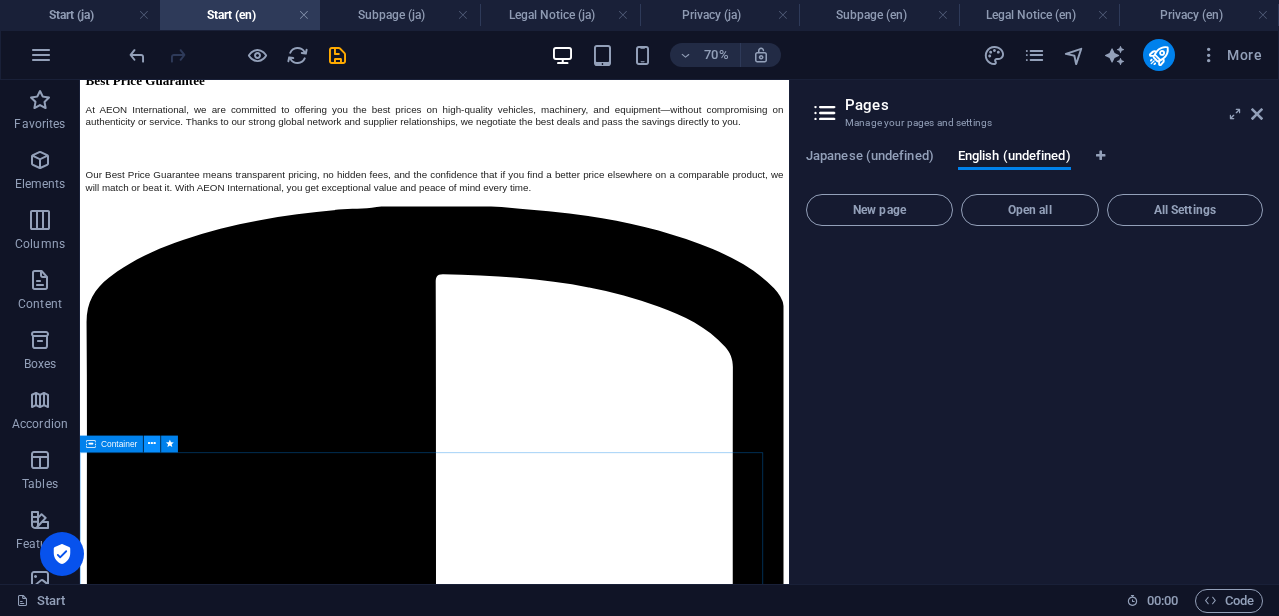 click at bounding box center [152, 444] 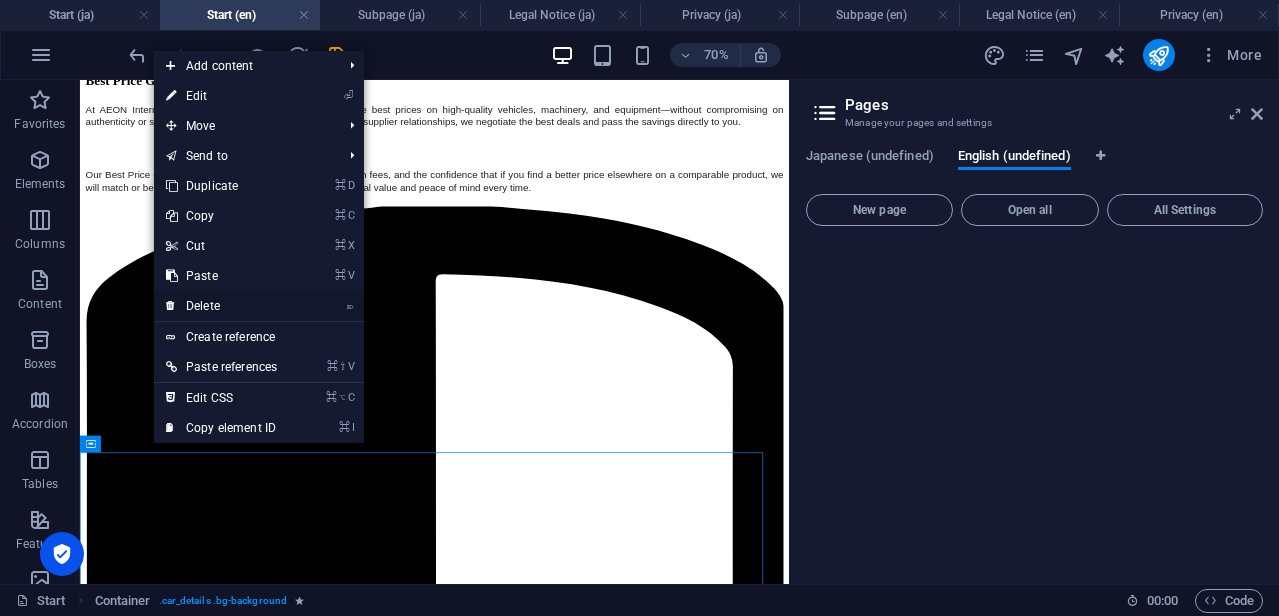 click on "⌦  Delete" at bounding box center [221, 306] 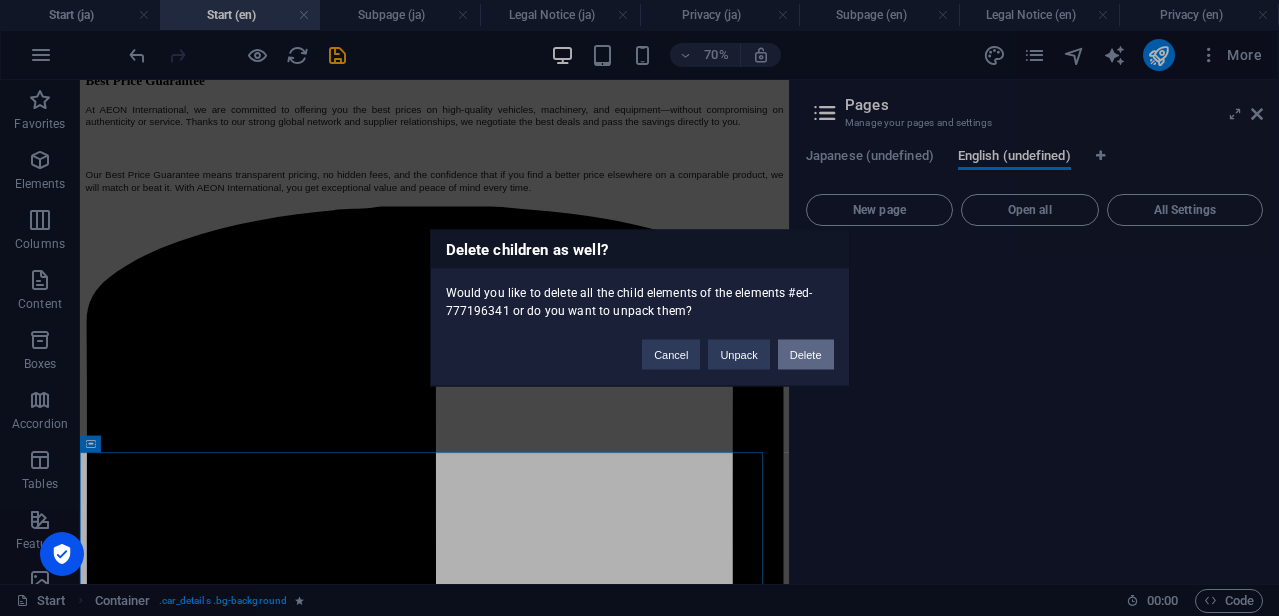 click on "Delete" at bounding box center (806, 355) 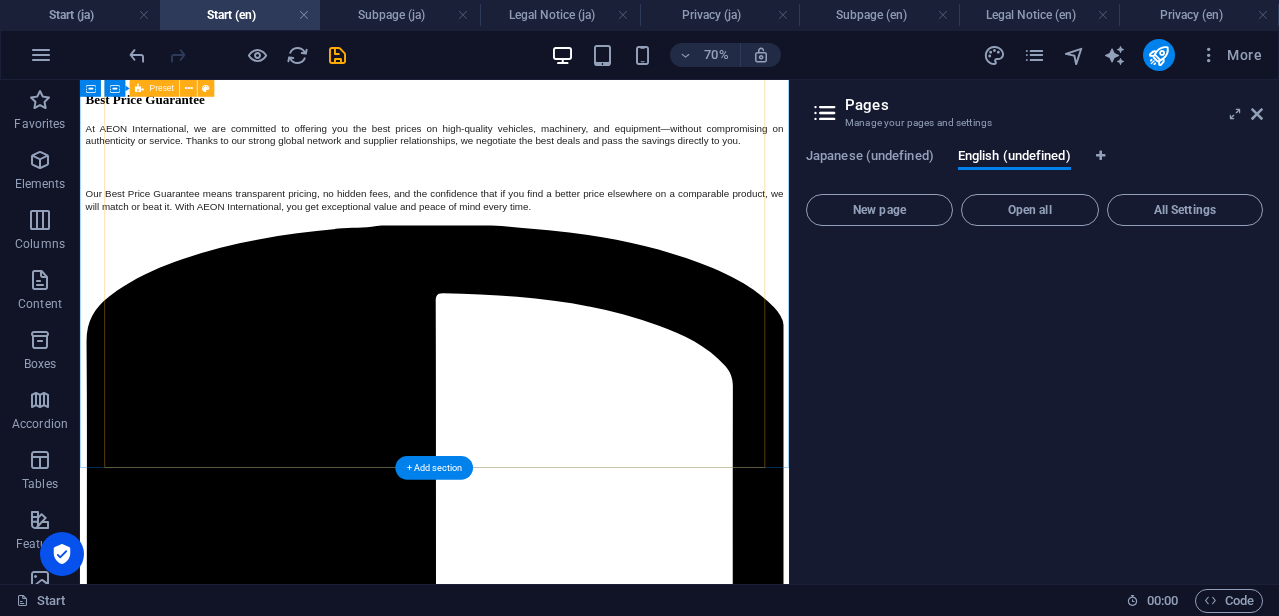 scroll, scrollTop: 6979, scrollLeft: 0, axis: vertical 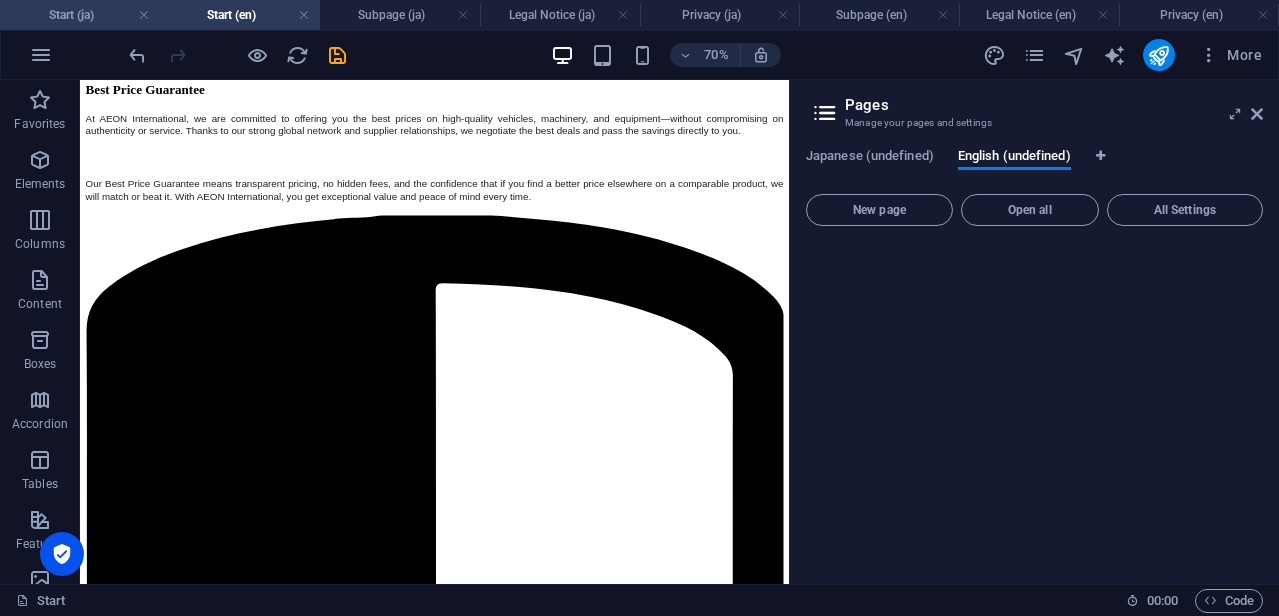 click on "Start (ja)" at bounding box center [80, 15] 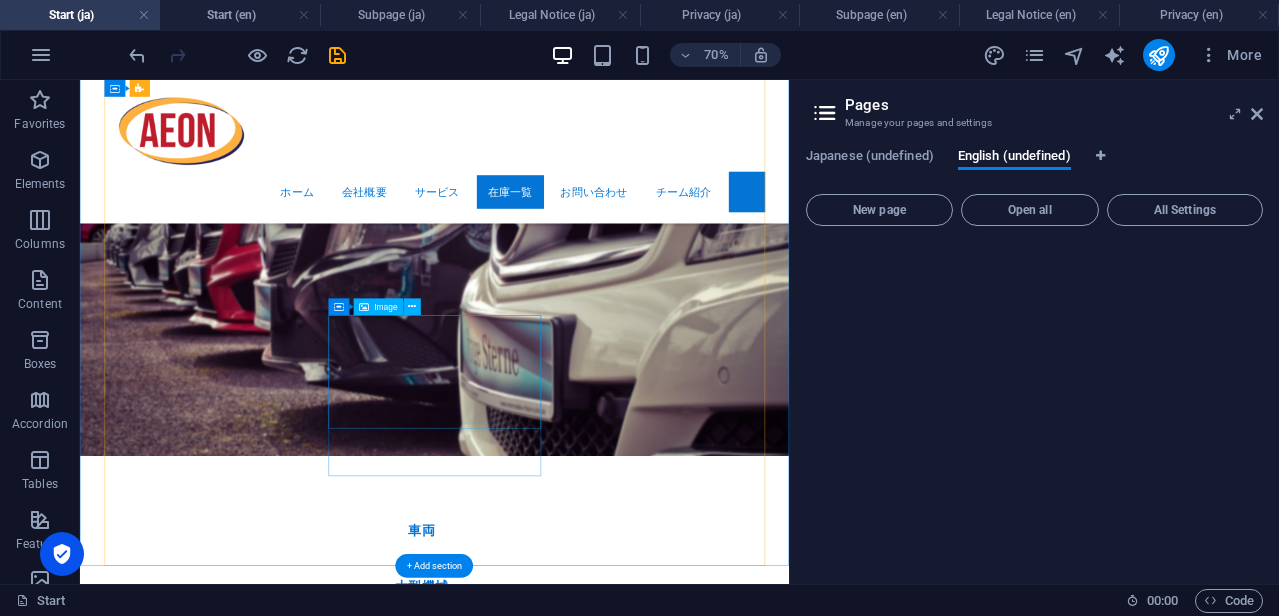 scroll, scrollTop: 7011, scrollLeft: 0, axis: vertical 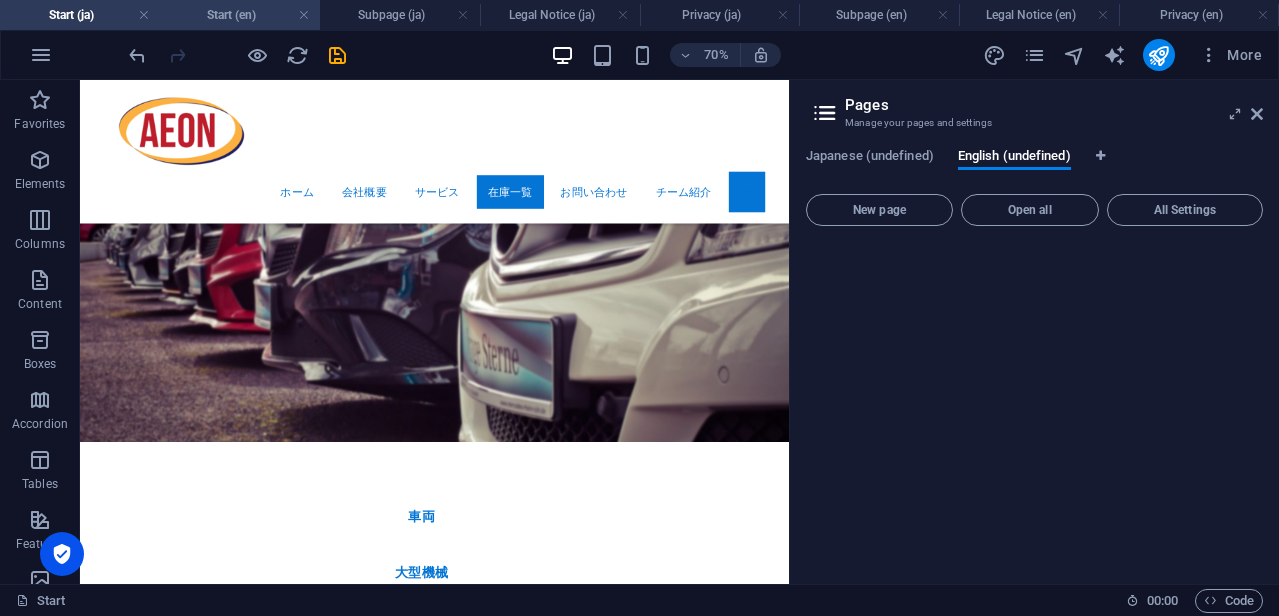 click on "Start (en)" at bounding box center [240, 15] 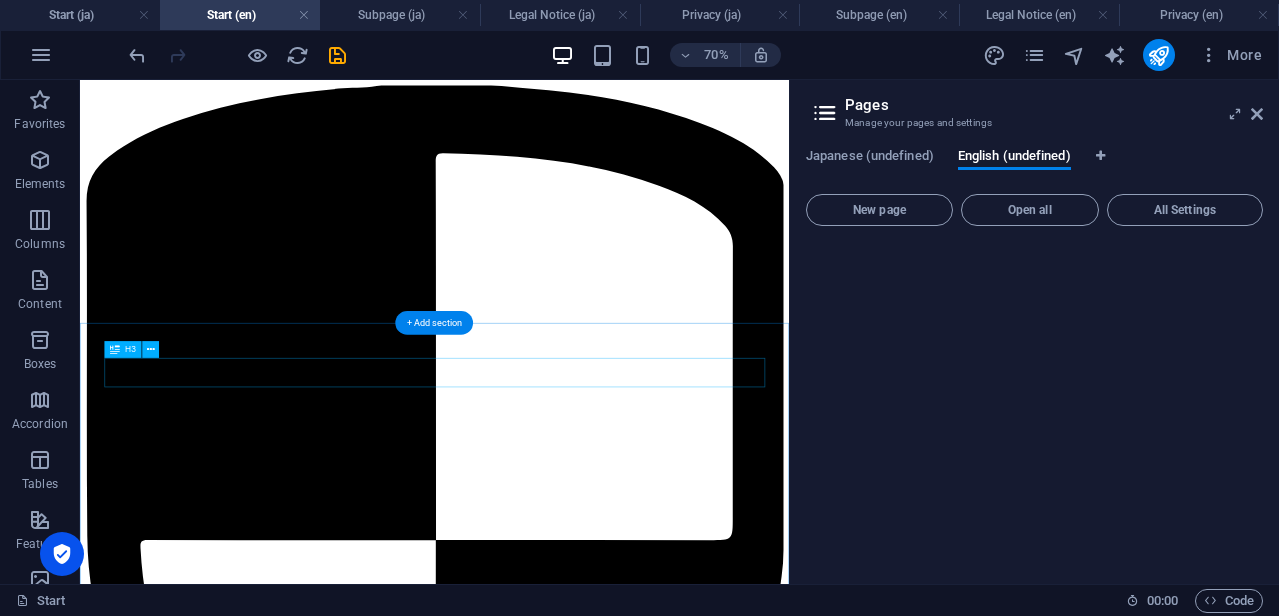 scroll, scrollTop: 7242, scrollLeft: 0, axis: vertical 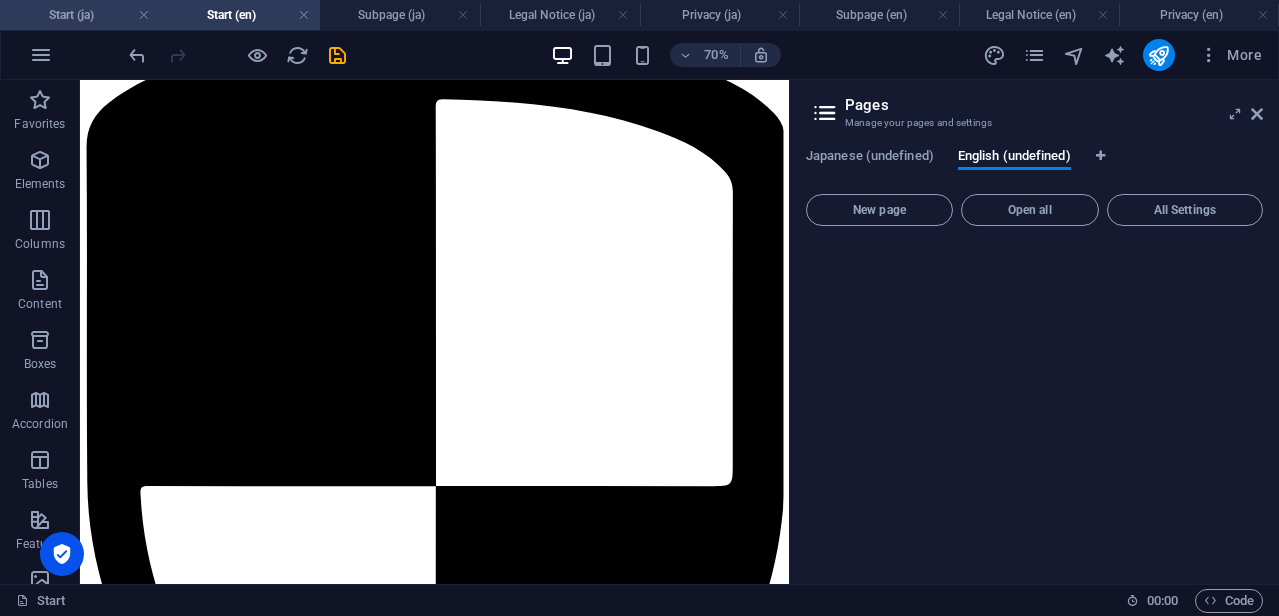 click on "Start (ja)" at bounding box center [80, 15] 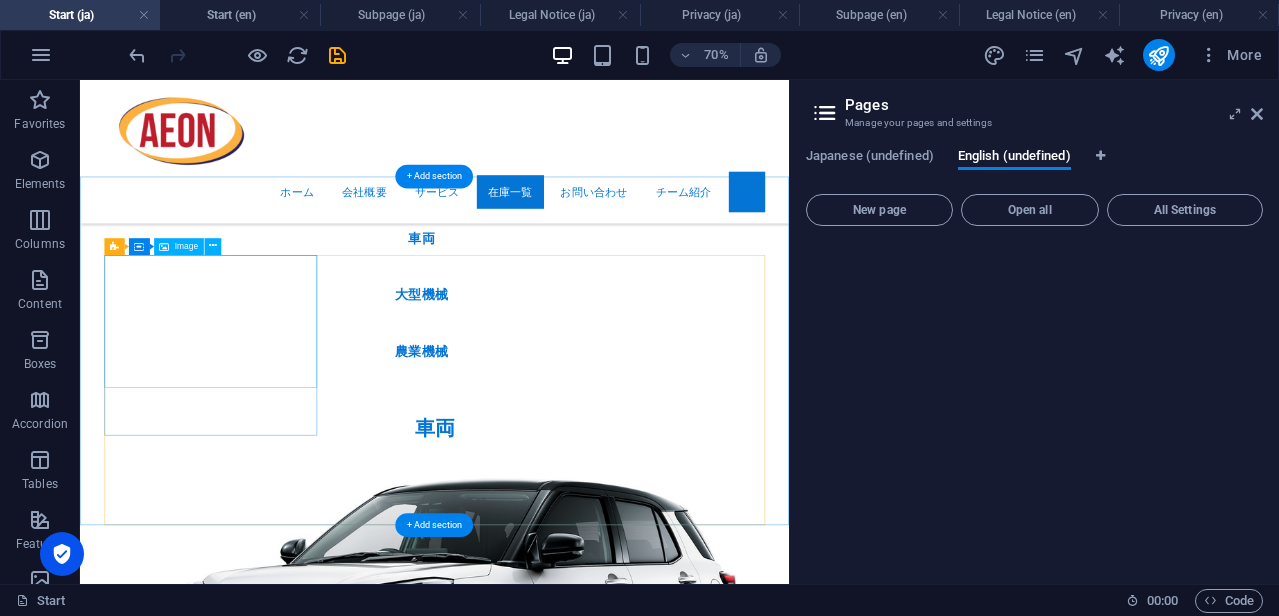 scroll, scrollTop: 7537, scrollLeft: 0, axis: vertical 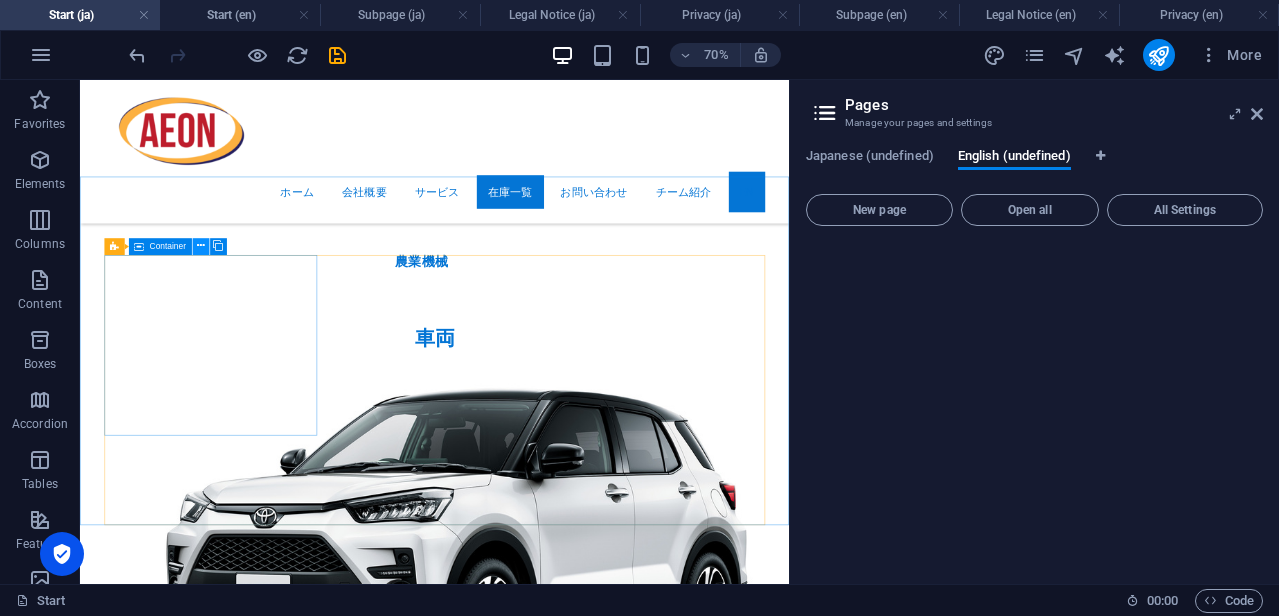 click at bounding box center (201, 246) 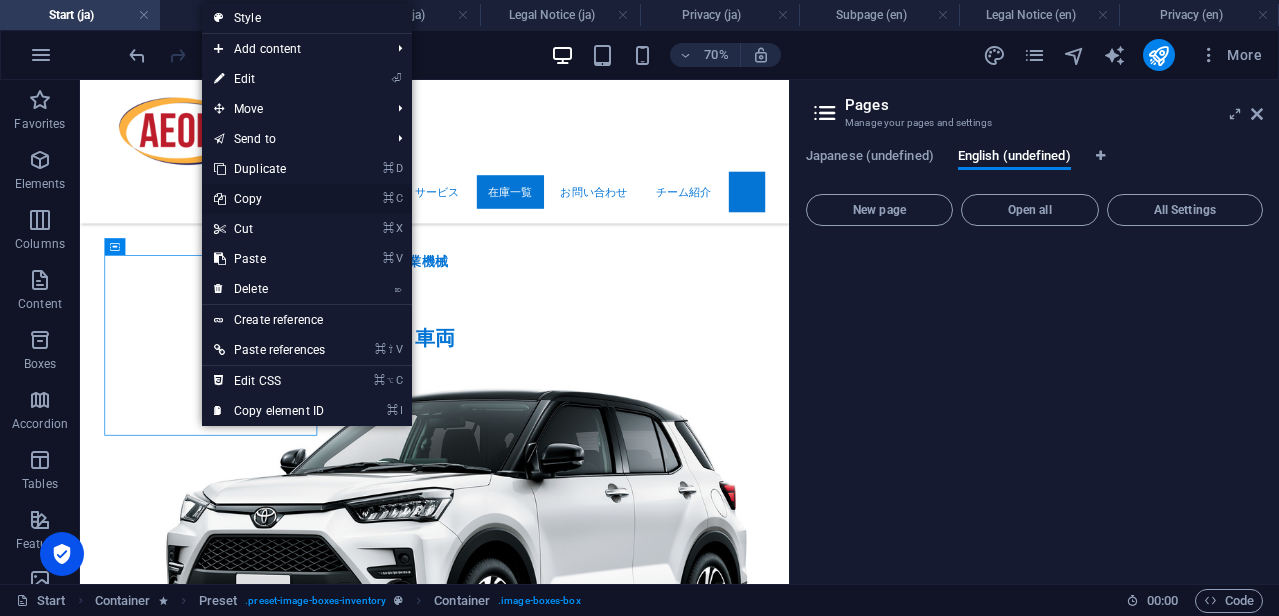 click on "⌘ C  Copy" at bounding box center [269, 199] 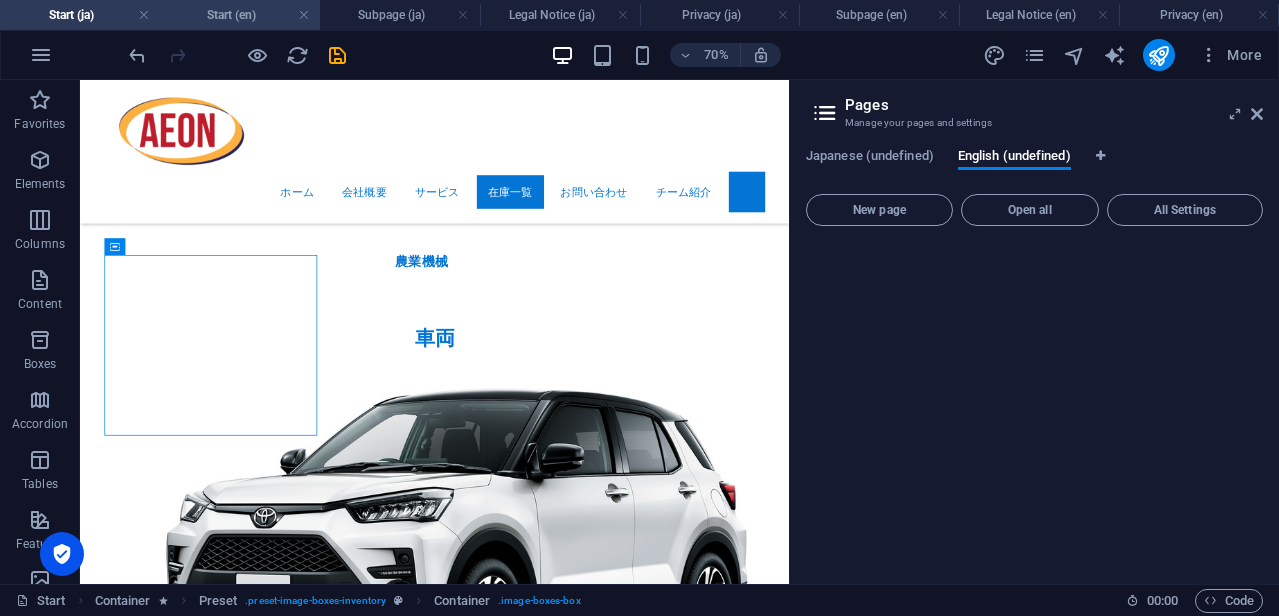 click on "Start (en)" at bounding box center (240, 15) 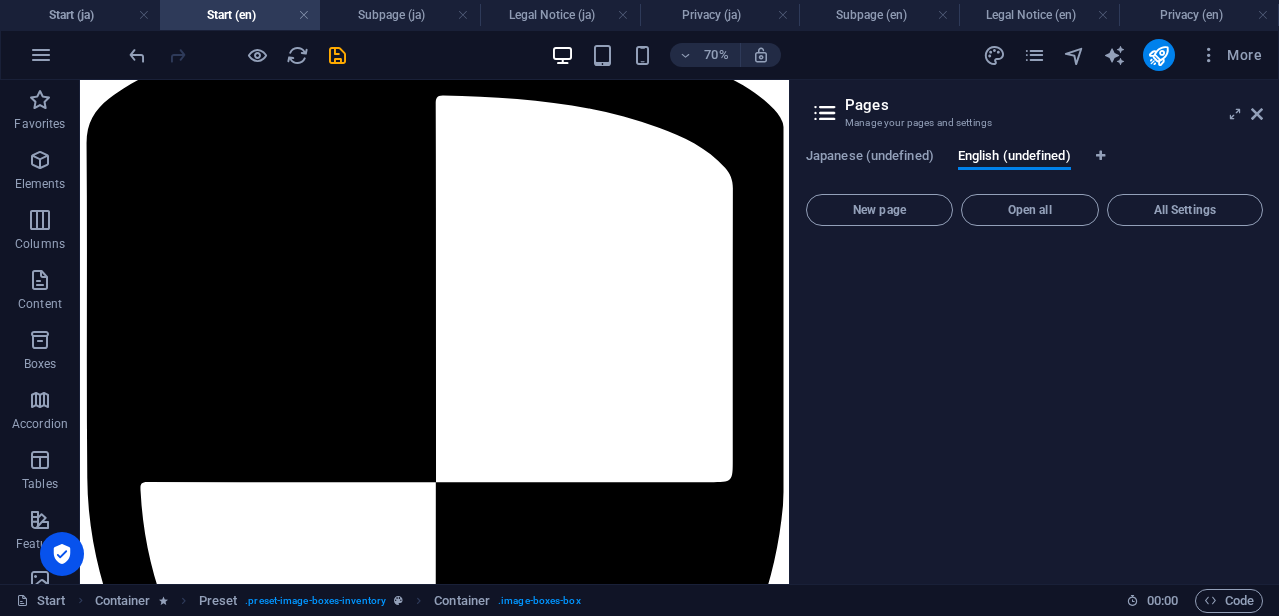 scroll, scrollTop: 7247, scrollLeft: 0, axis: vertical 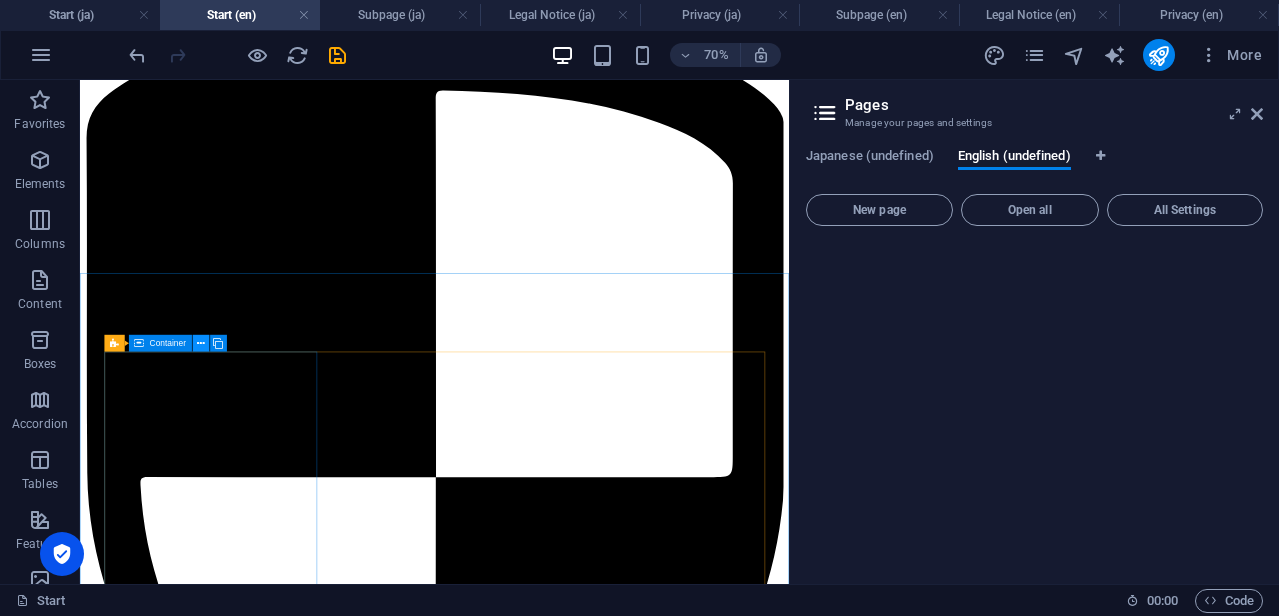 click at bounding box center [201, 343] 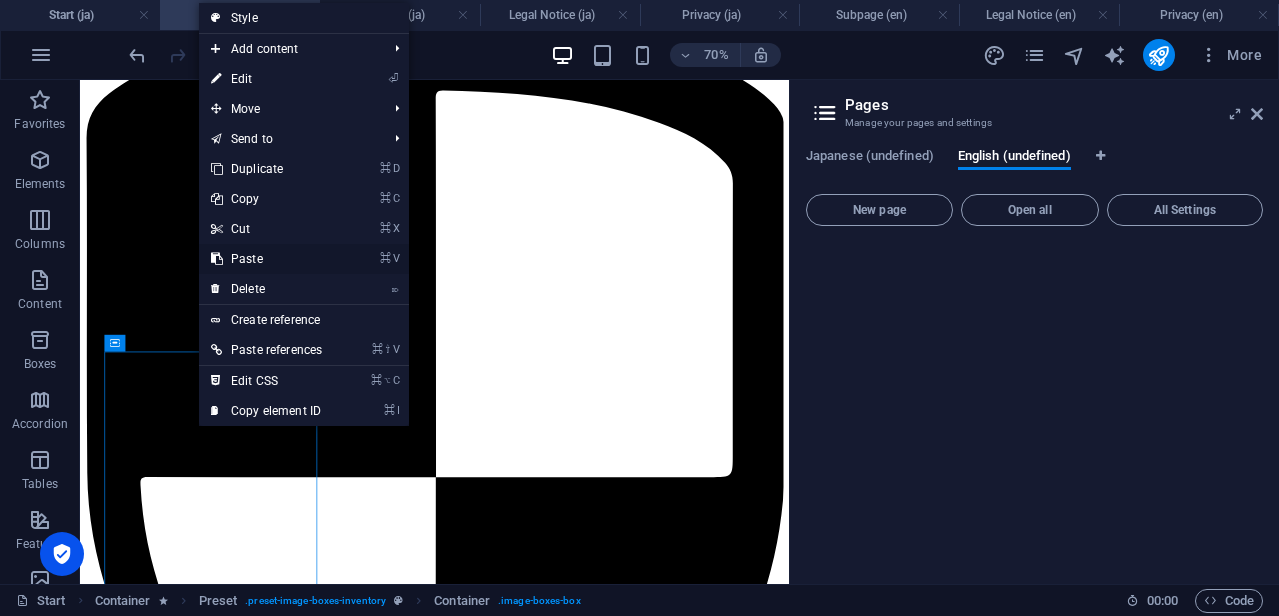 click on "⌘ V  Paste" at bounding box center (266, 259) 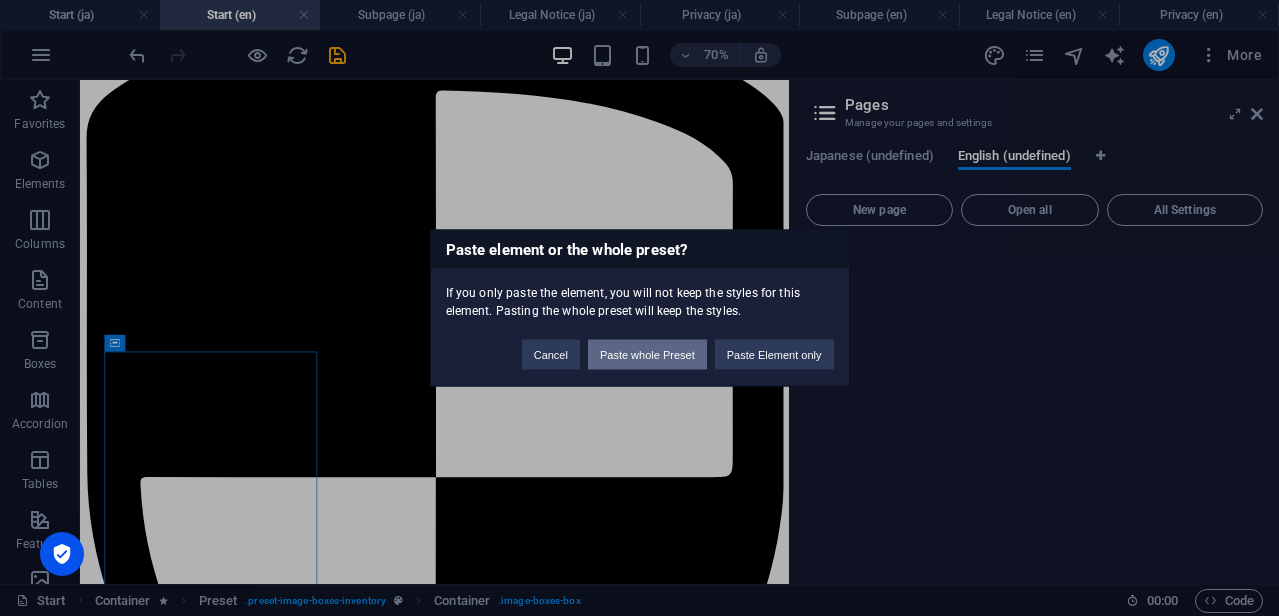 click on "Paste whole Preset" at bounding box center (647, 355) 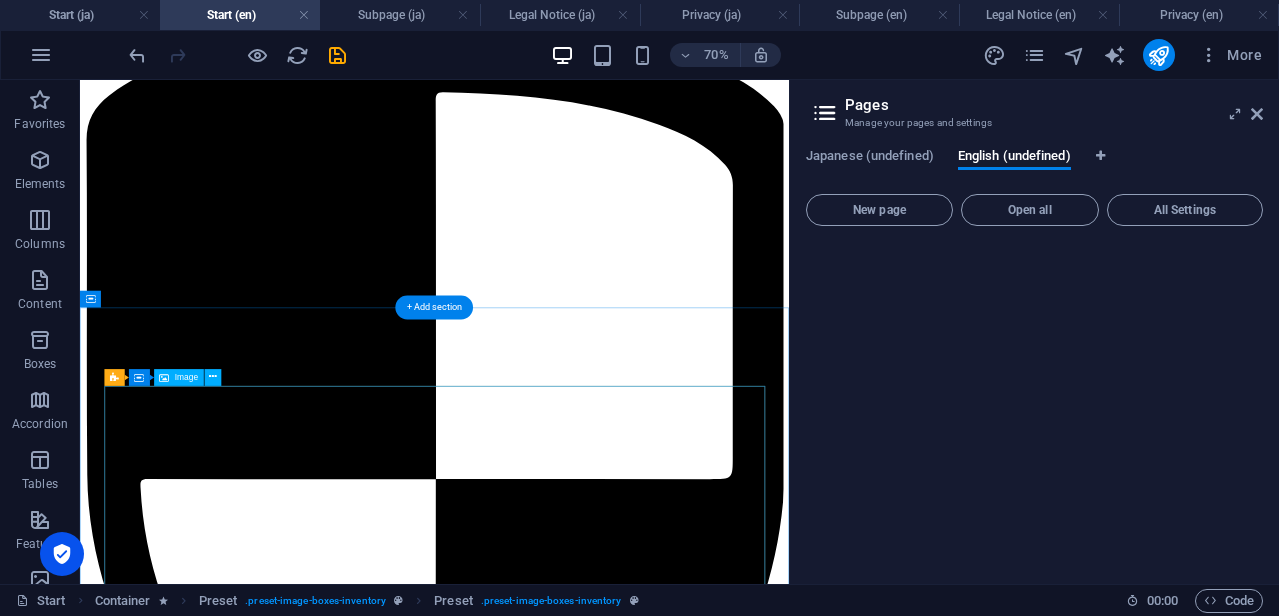 scroll, scrollTop: 7199, scrollLeft: 0, axis: vertical 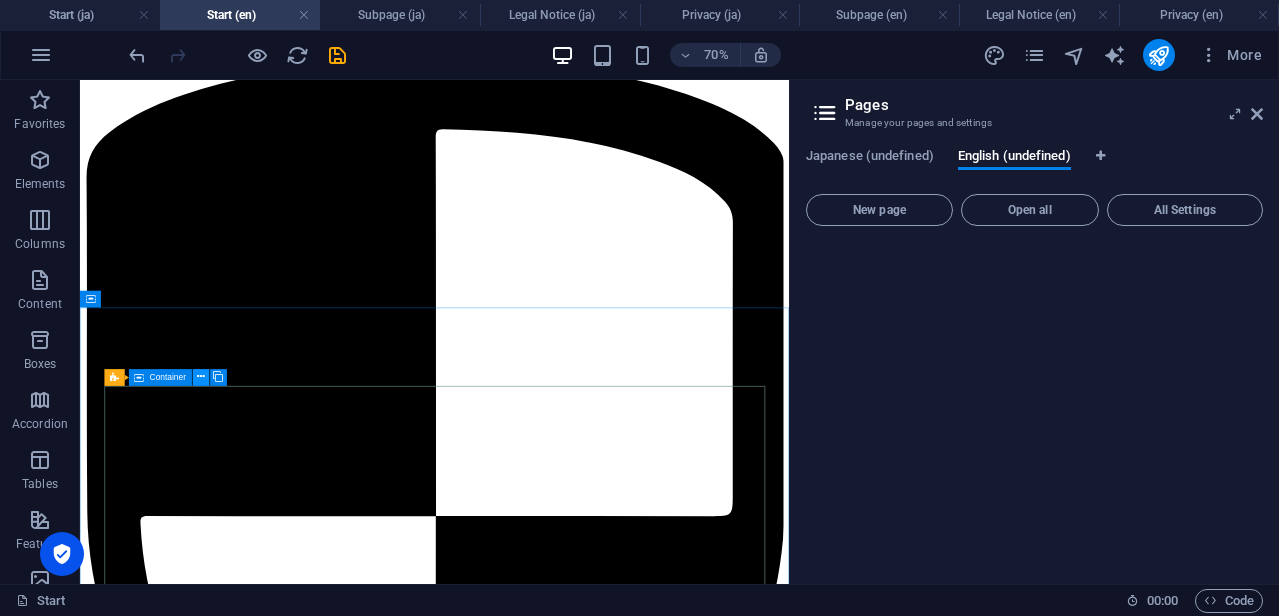click at bounding box center [201, 377] 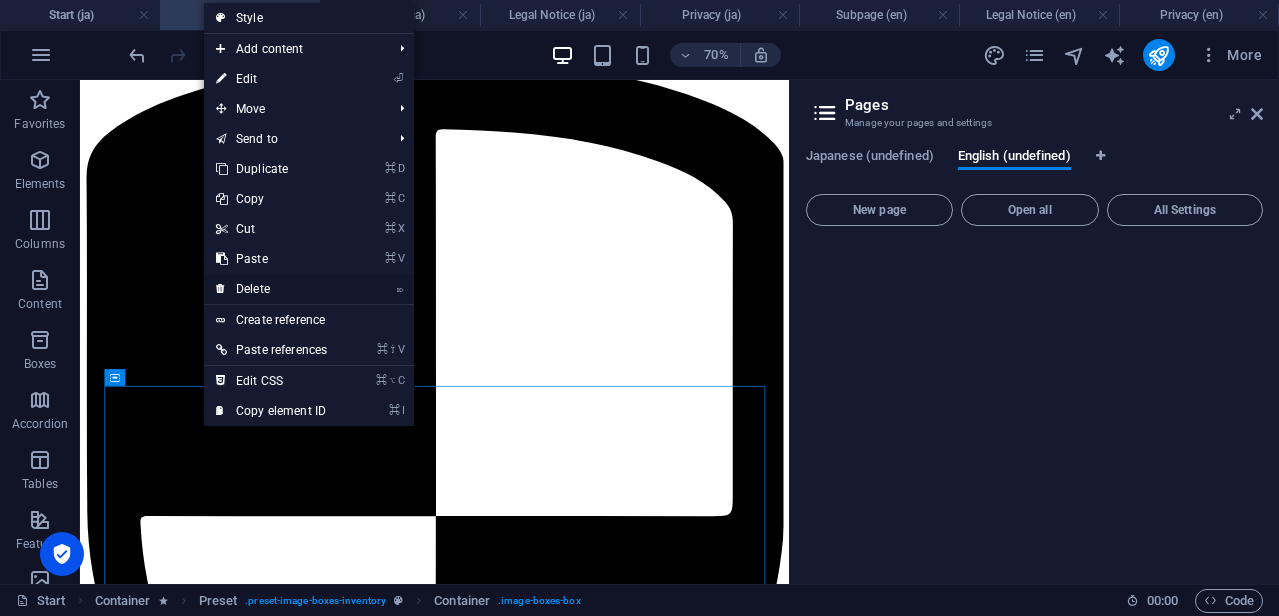 click on "⌦  Delete" at bounding box center (271, 289) 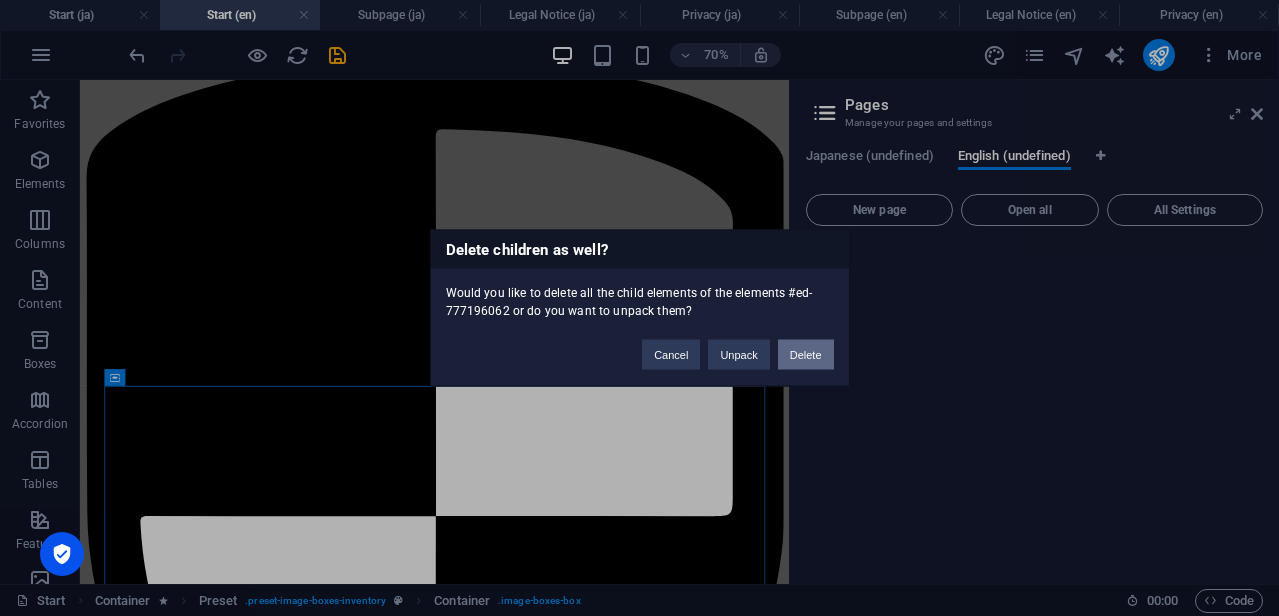 click on "Delete" at bounding box center [806, 355] 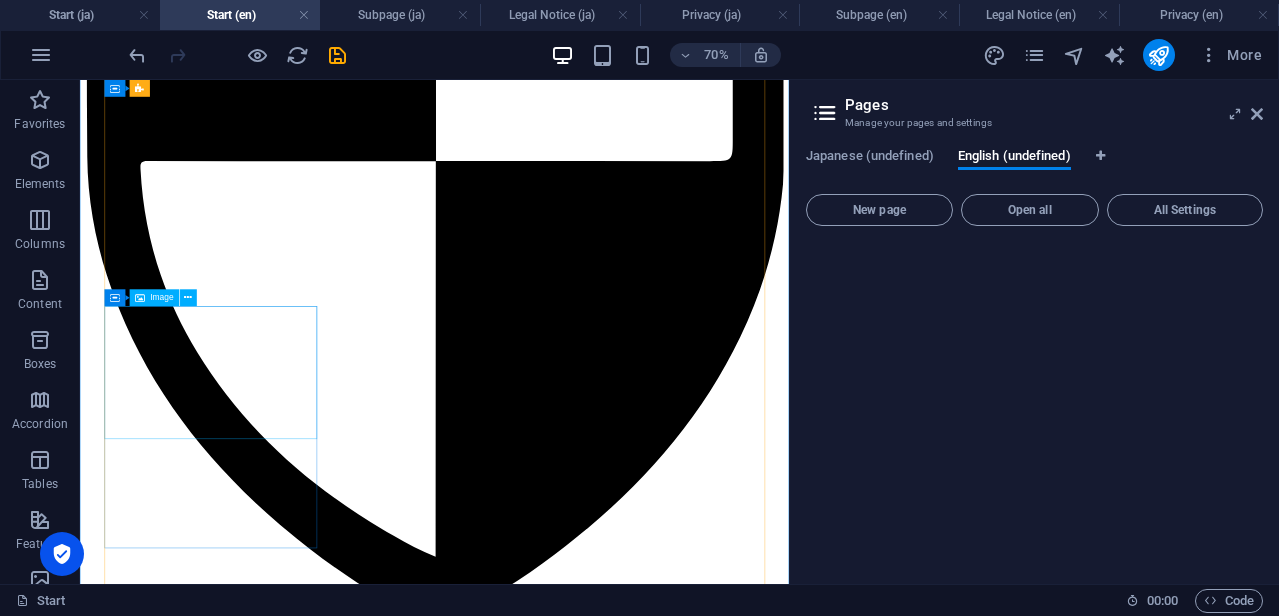 scroll, scrollTop: 7697, scrollLeft: 0, axis: vertical 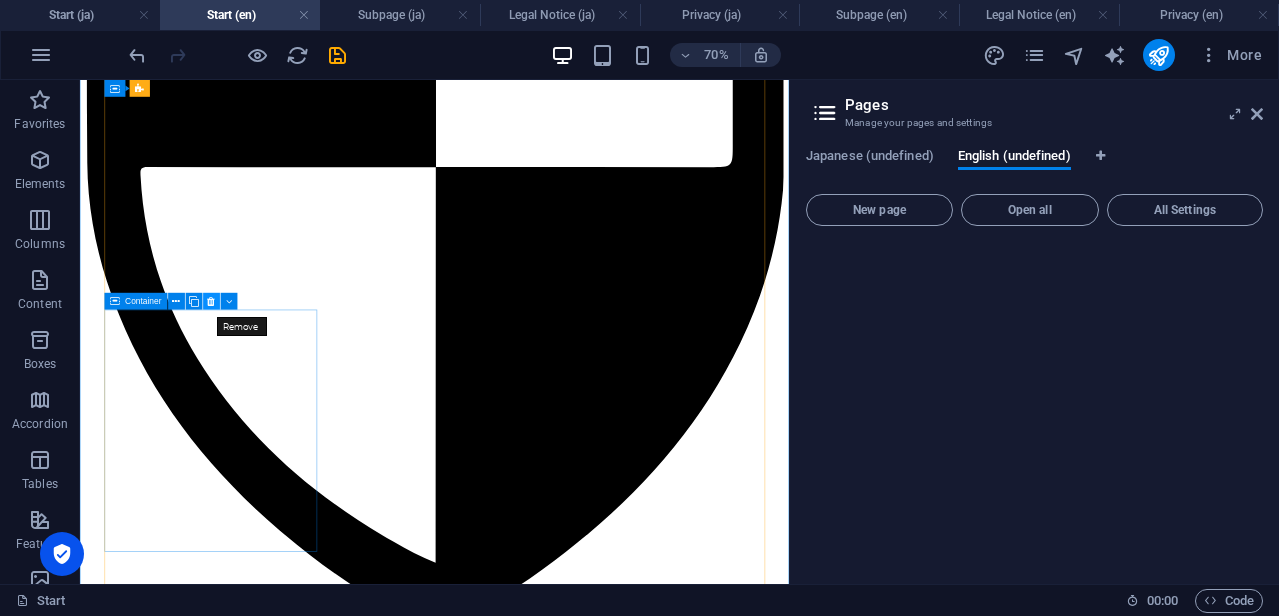 click at bounding box center (211, 301) 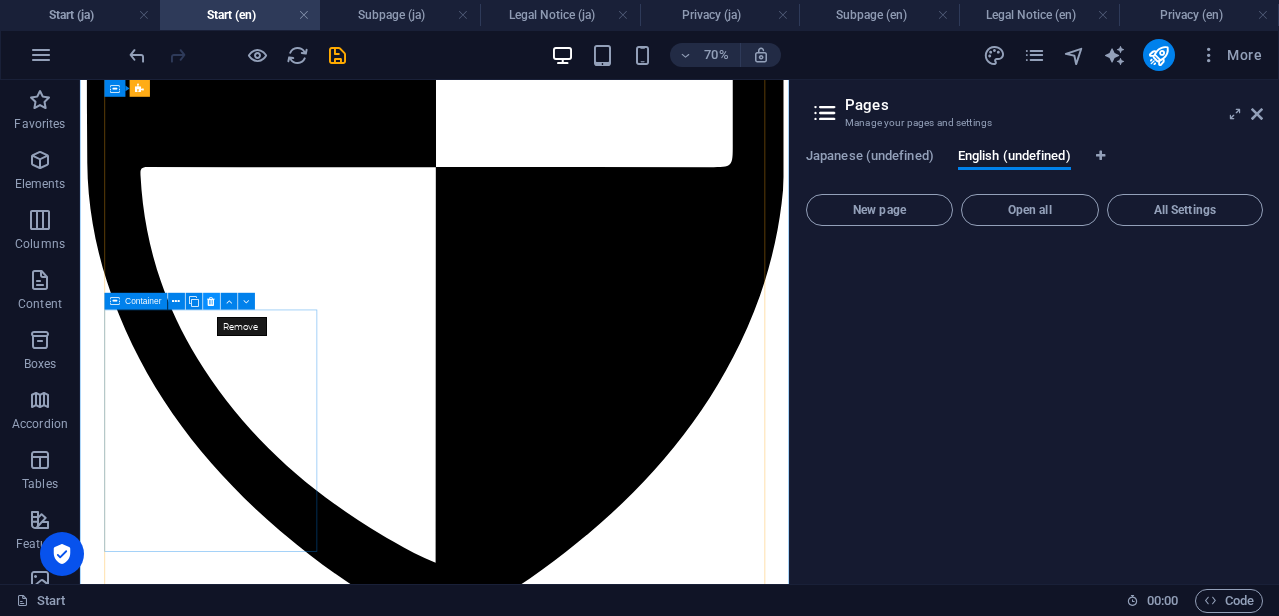 click at bounding box center (211, 301) 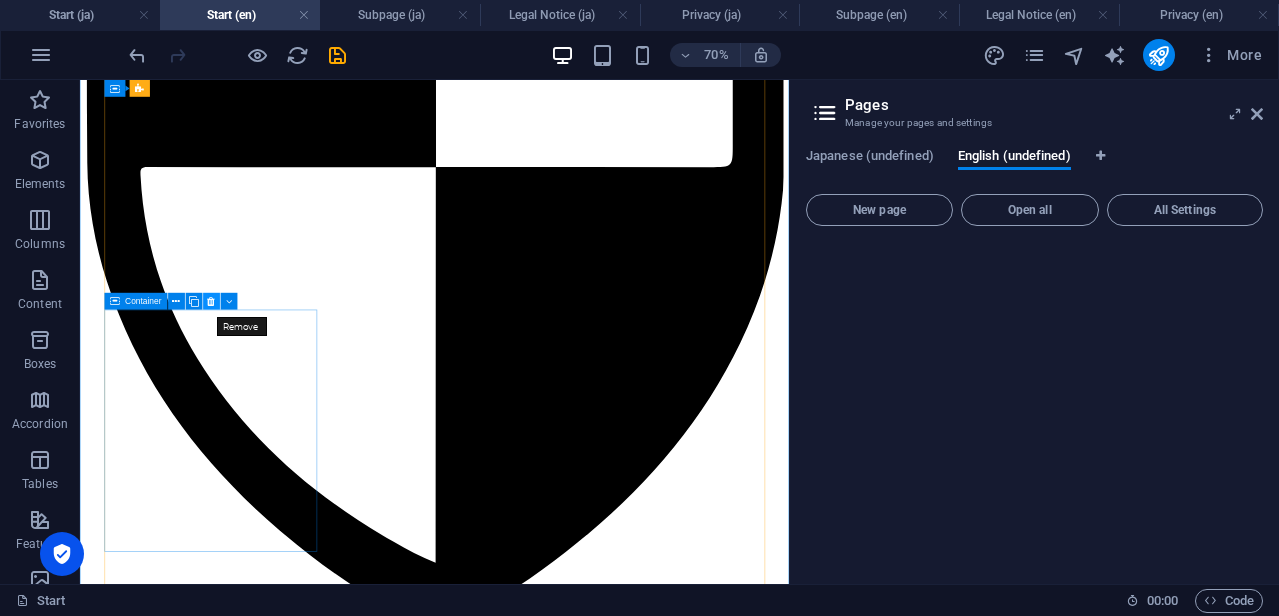 click at bounding box center (211, 301) 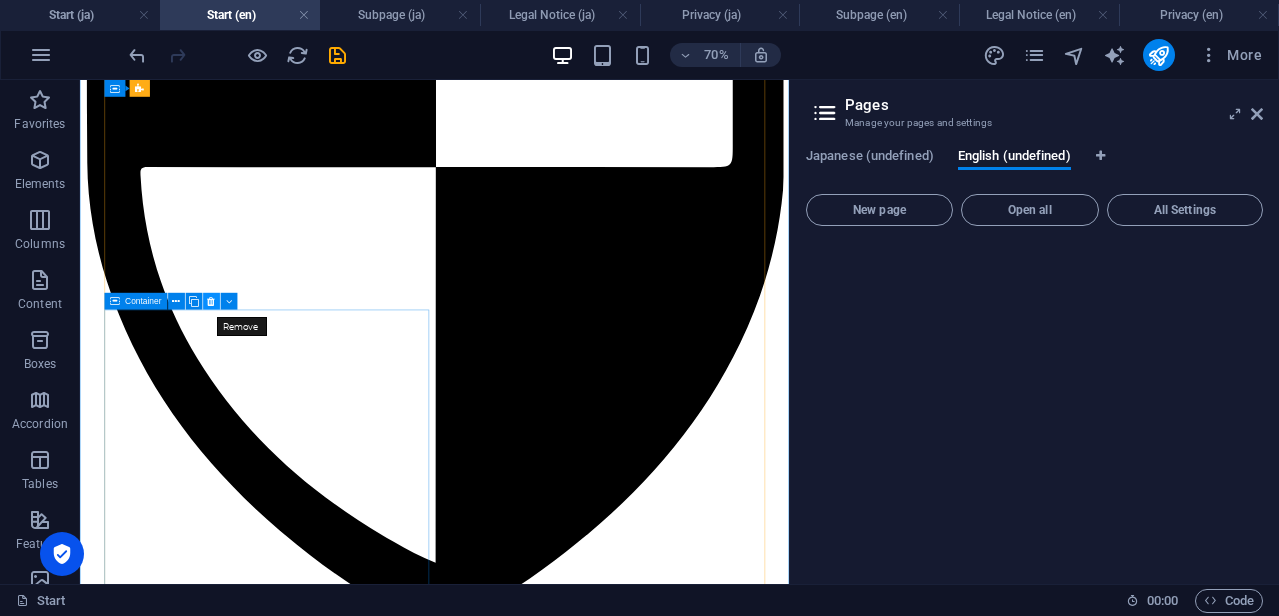 click at bounding box center [211, 301] 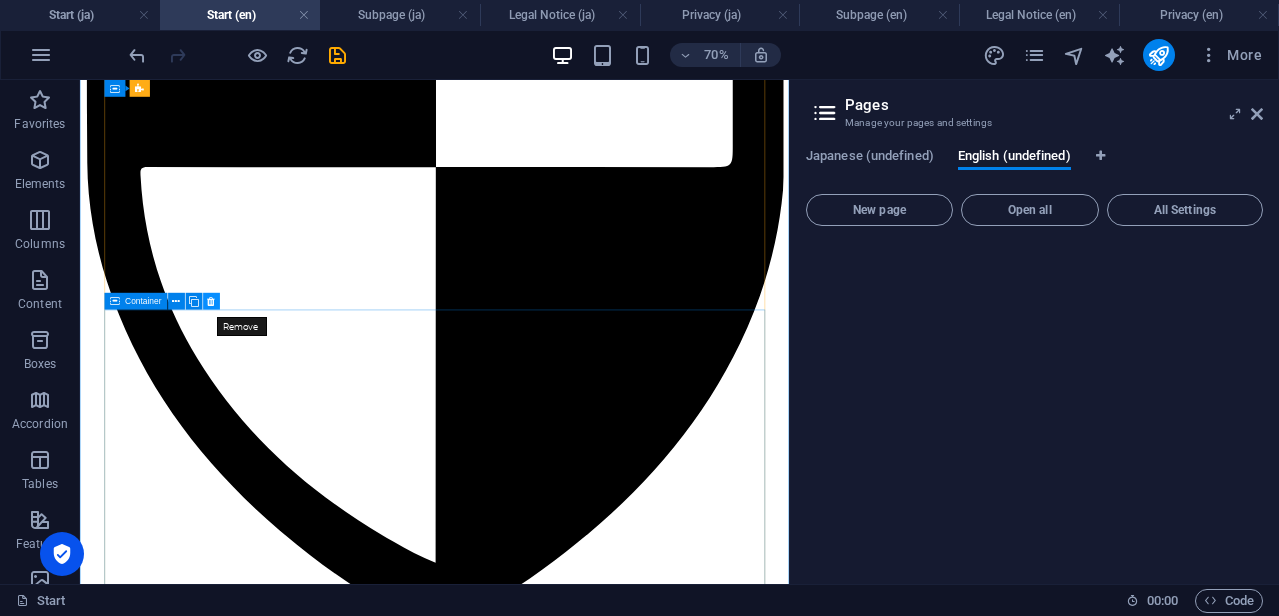 click at bounding box center [211, 301] 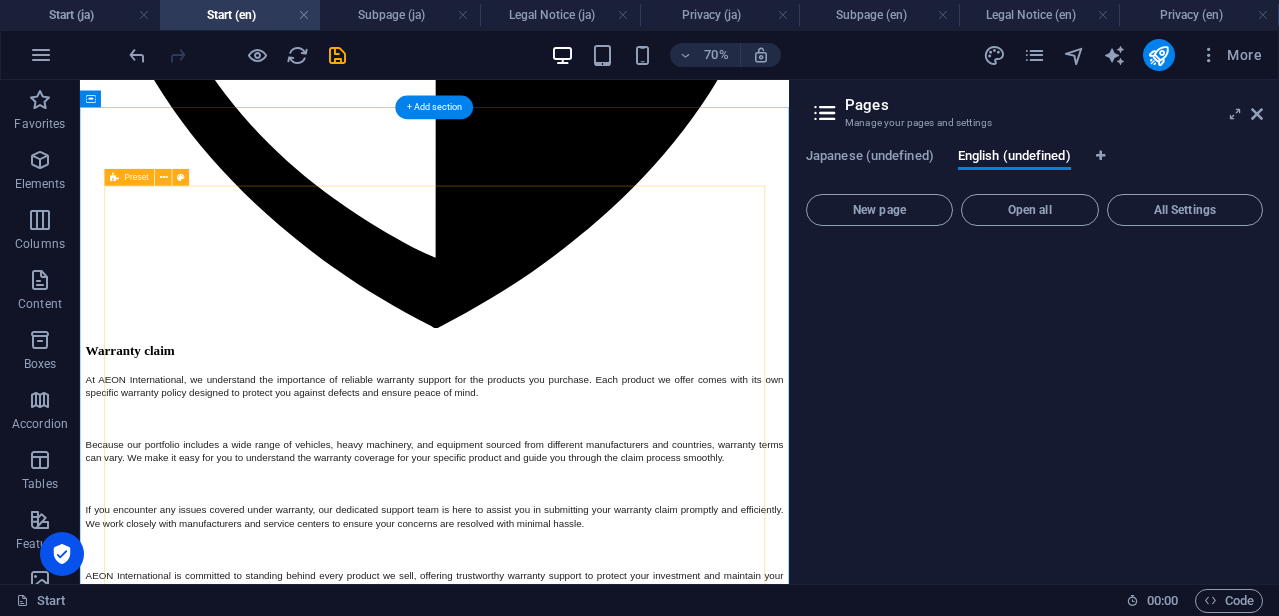 scroll, scrollTop: 8098, scrollLeft: 0, axis: vertical 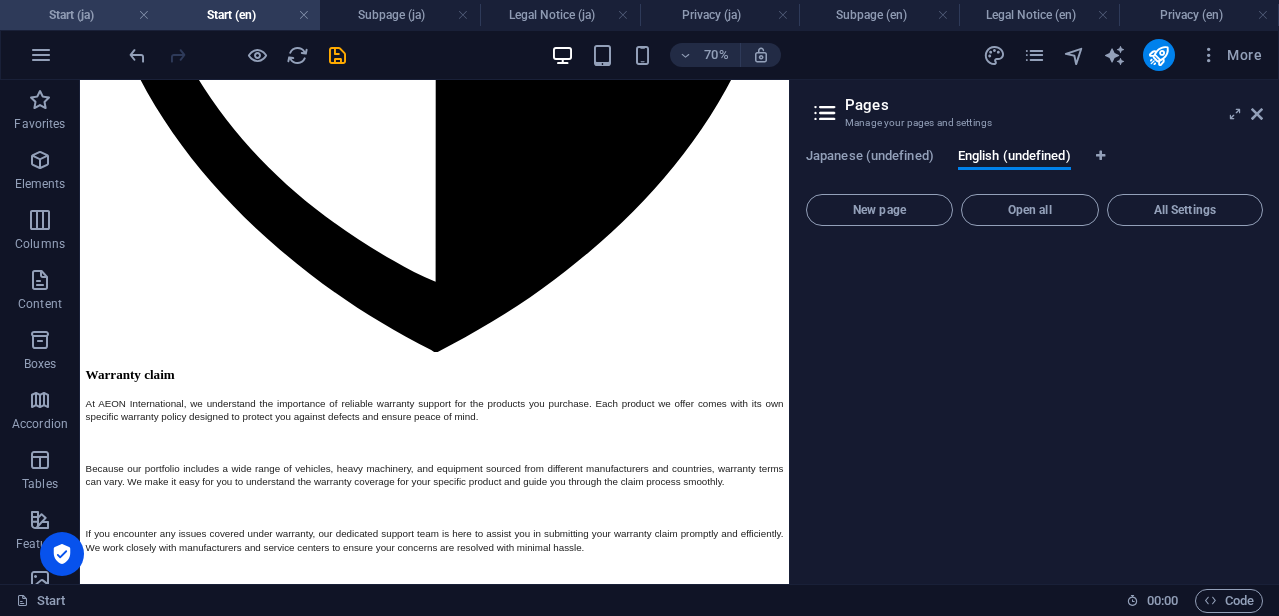click on "Start (ja)" at bounding box center [80, 15] 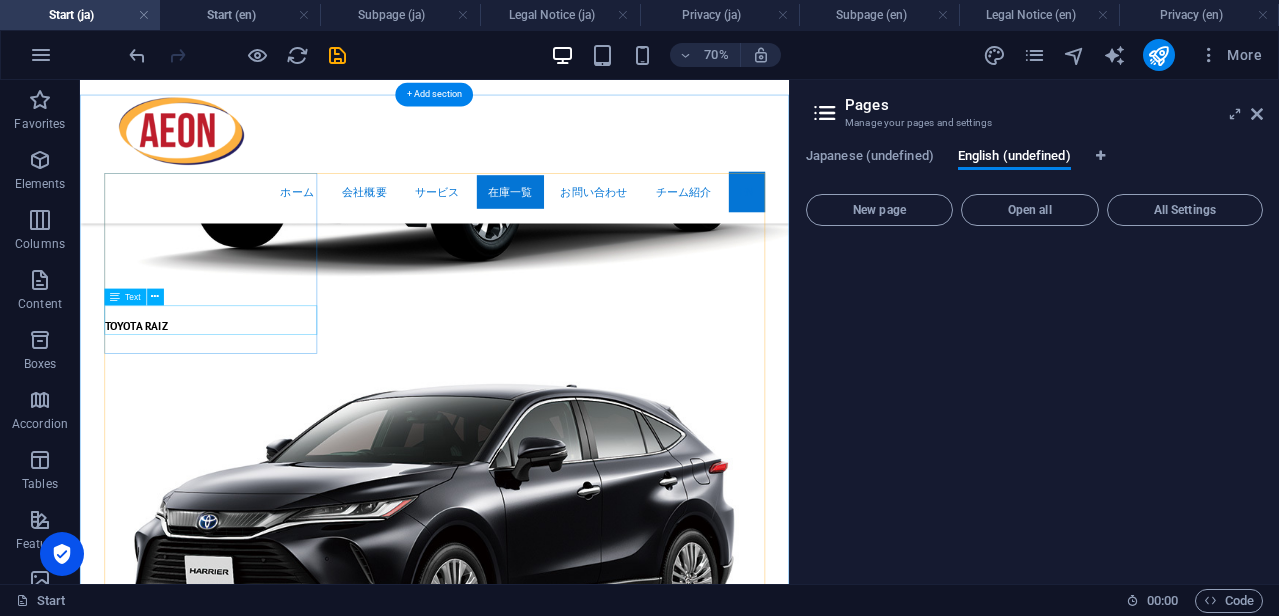 scroll, scrollTop: 8018, scrollLeft: 0, axis: vertical 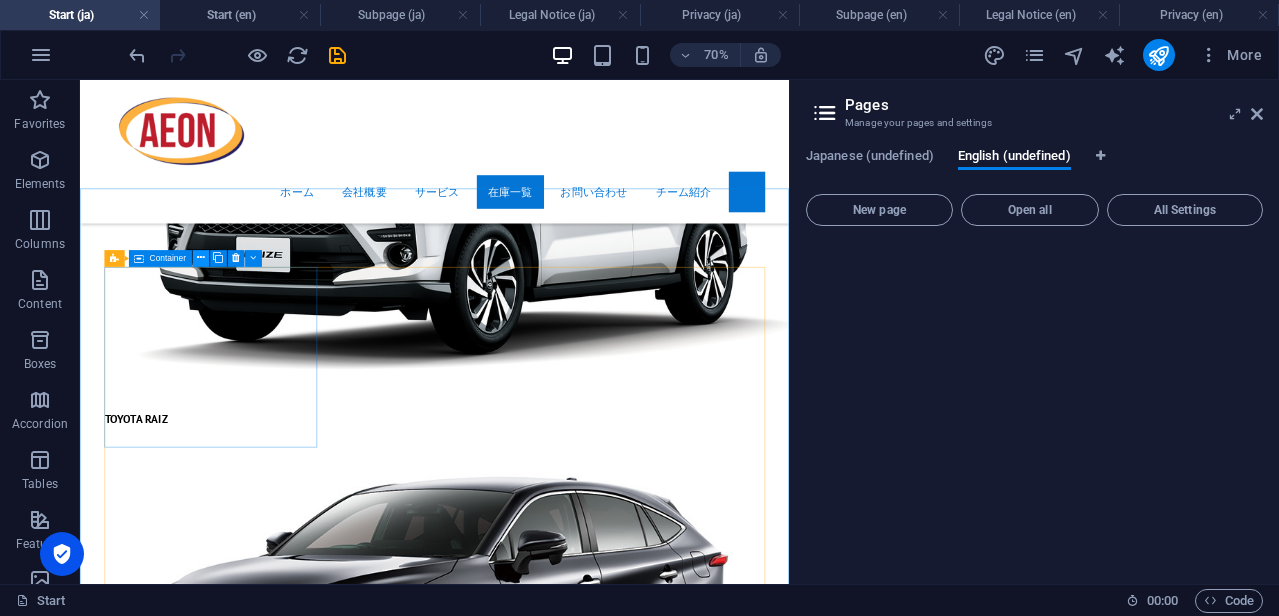 click at bounding box center [201, 258] 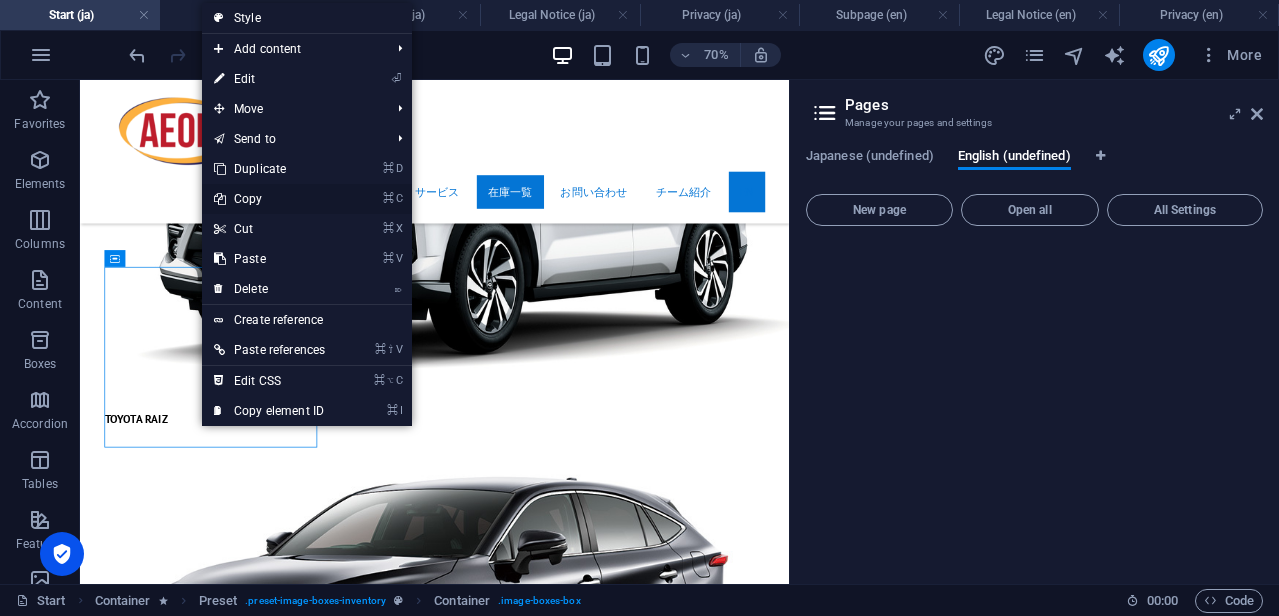 click on "⌘ C  Copy" at bounding box center (269, 199) 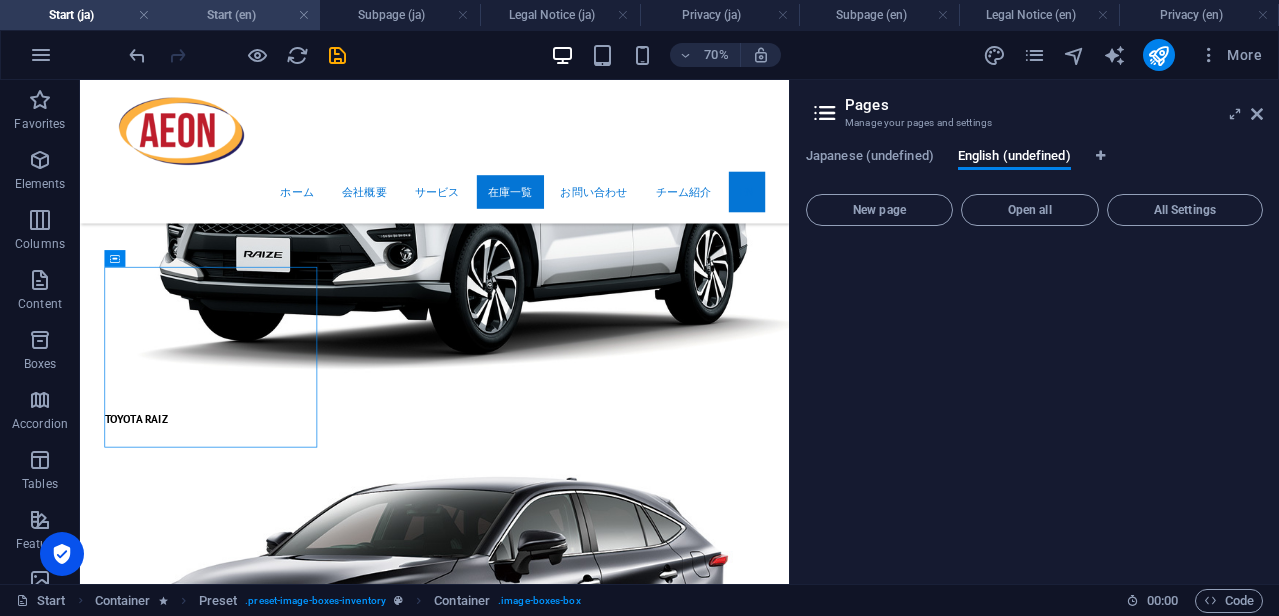 click on "Start (en)" at bounding box center [240, 15] 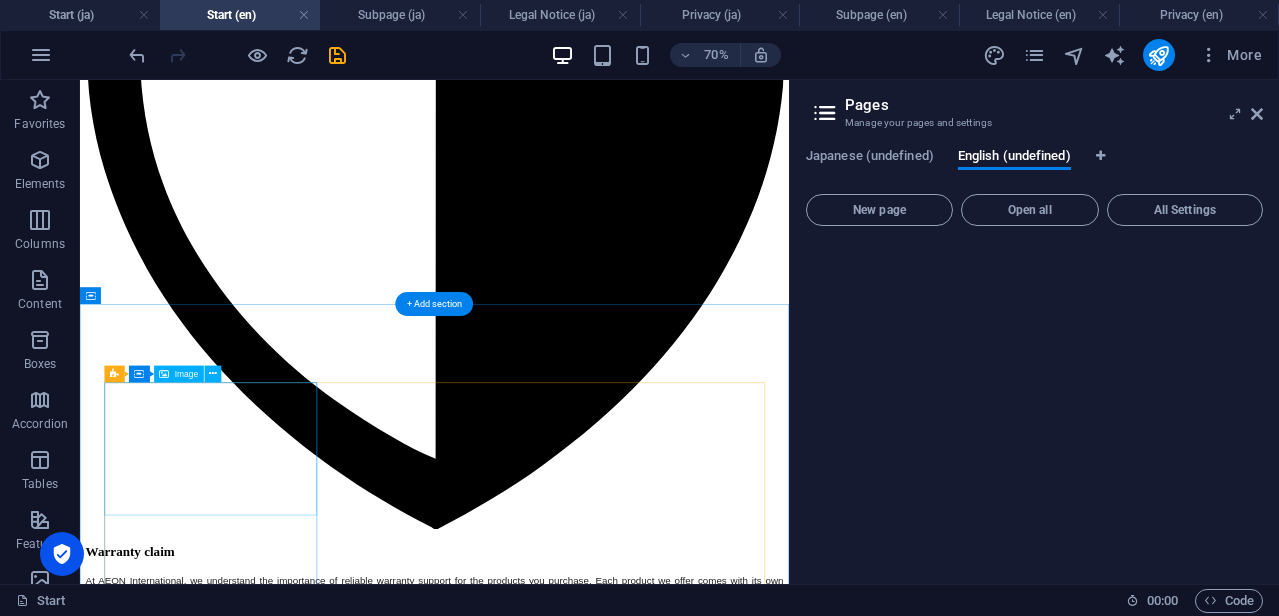 scroll, scrollTop: 7817, scrollLeft: 0, axis: vertical 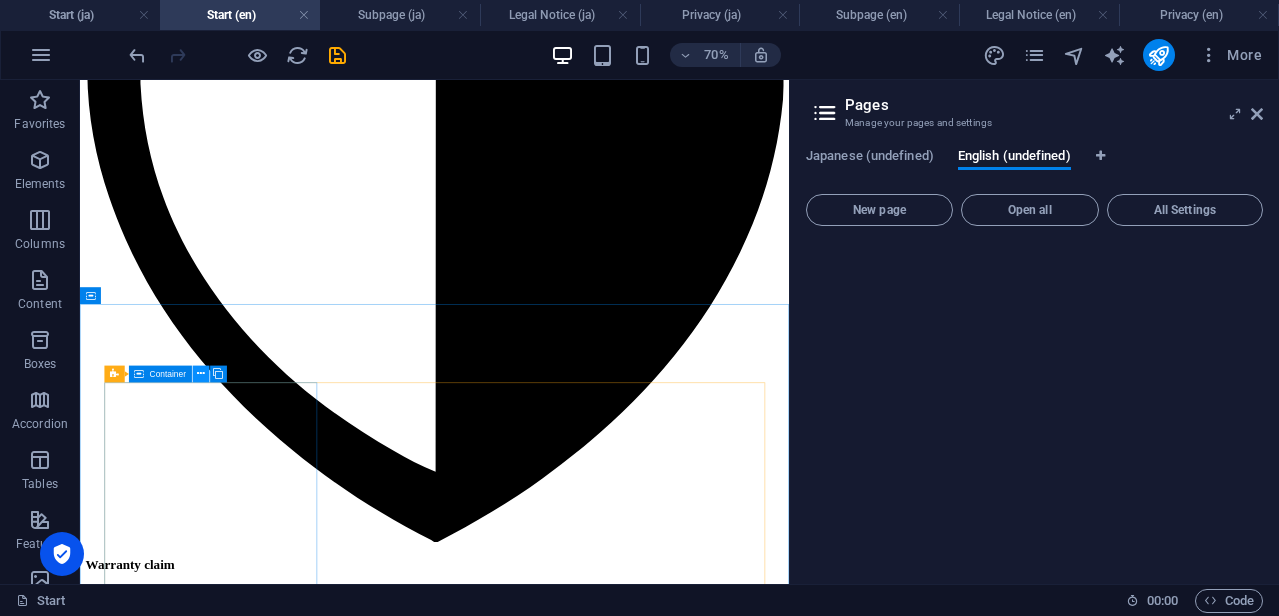 click at bounding box center [200, 374] 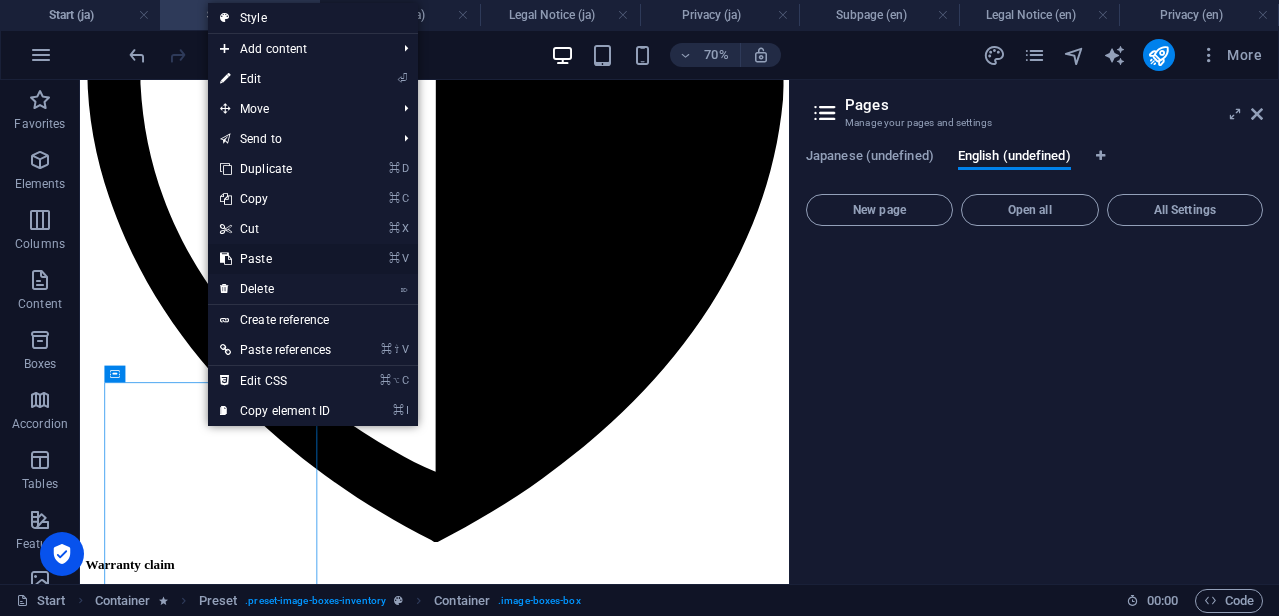 click on "⌘ V  Paste" at bounding box center [275, 259] 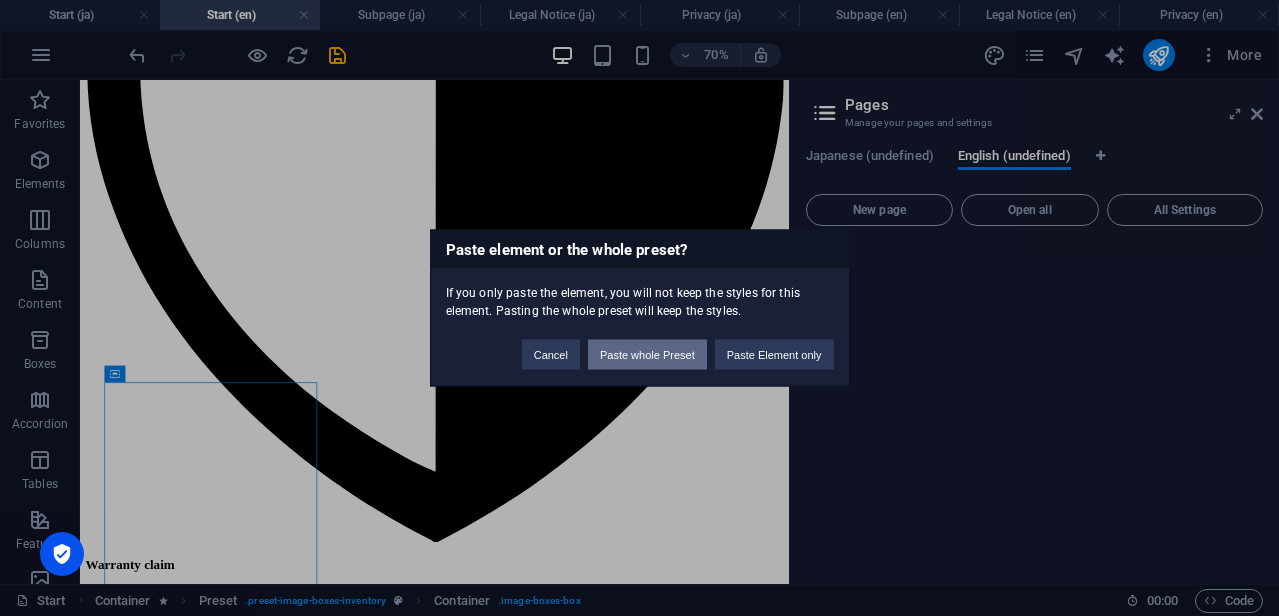 click on "Paste whole Preset" at bounding box center [647, 355] 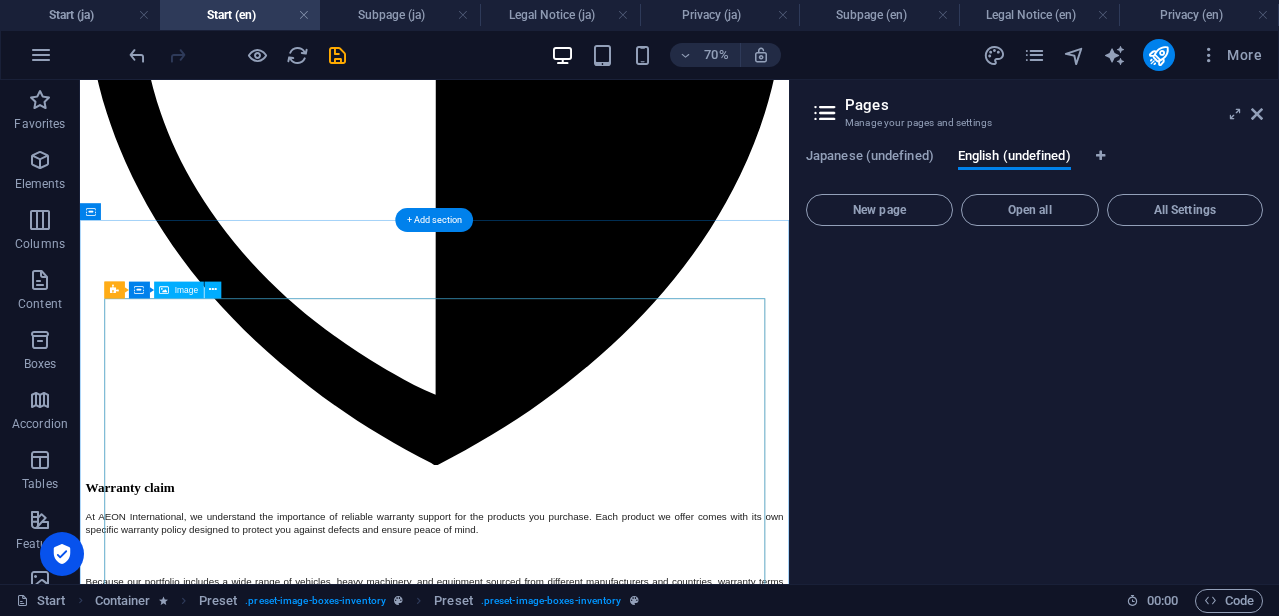 scroll, scrollTop: 7810, scrollLeft: 0, axis: vertical 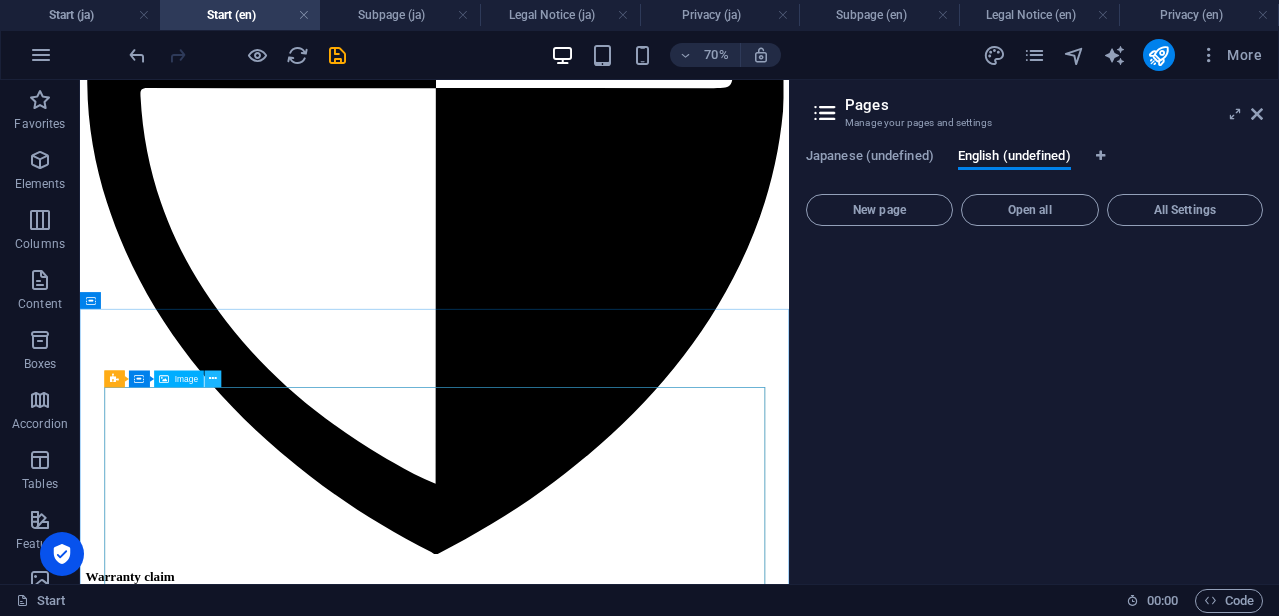 click at bounding box center (213, 379) 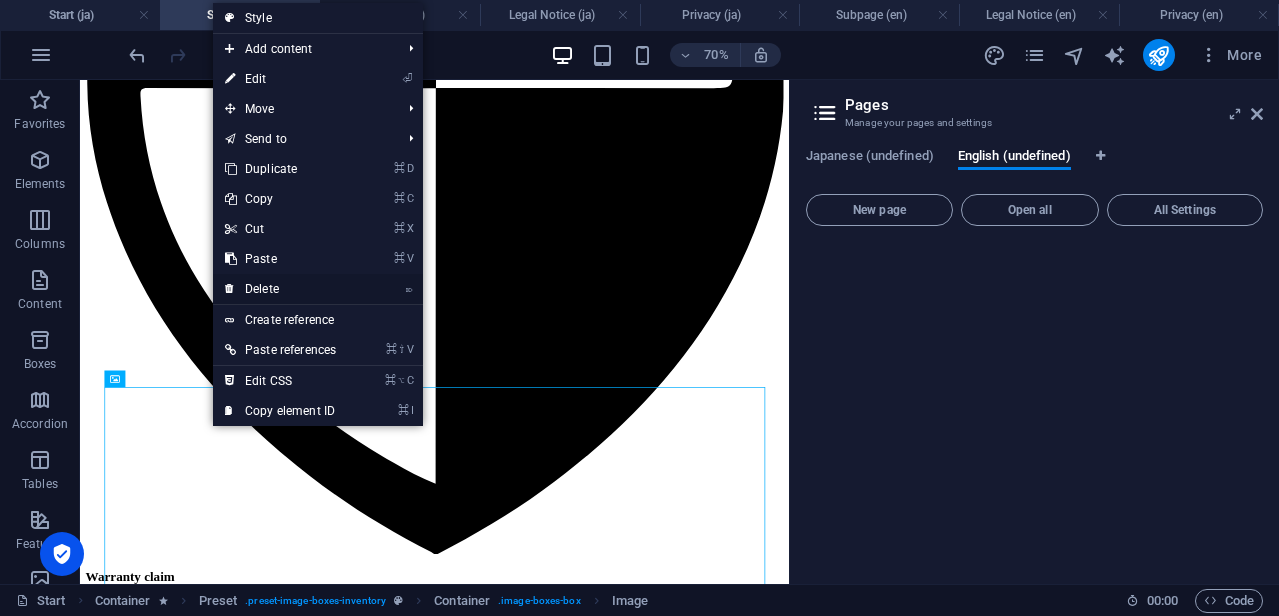 click on "⌦  Delete" at bounding box center (280, 289) 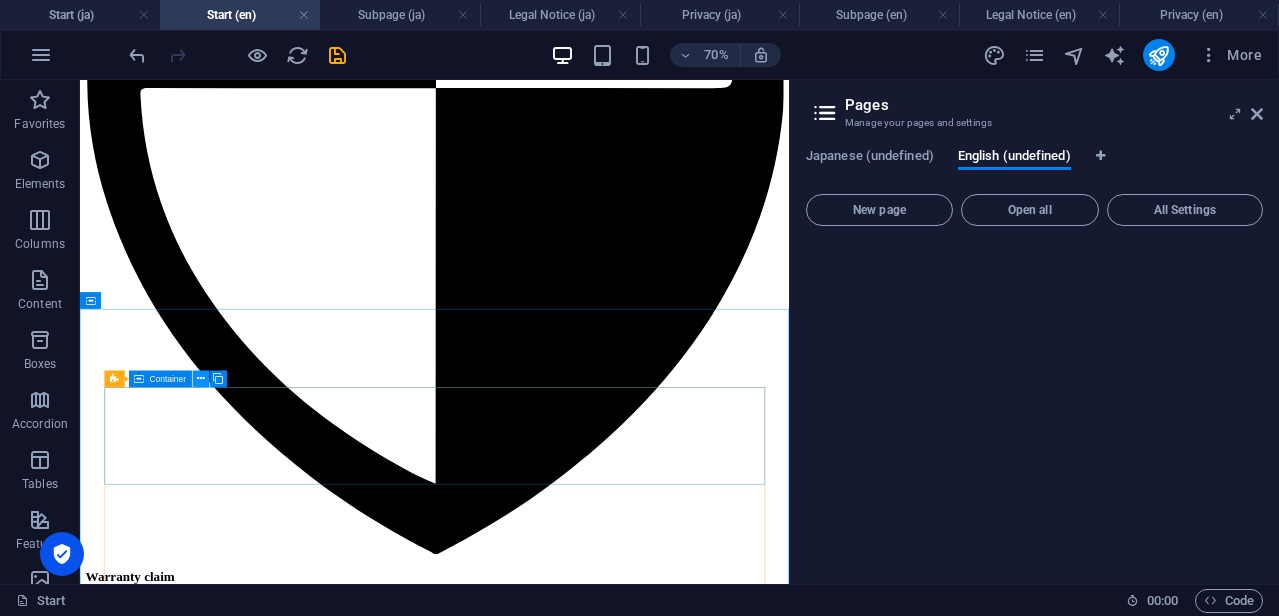 click at bounding box center [200, 379] 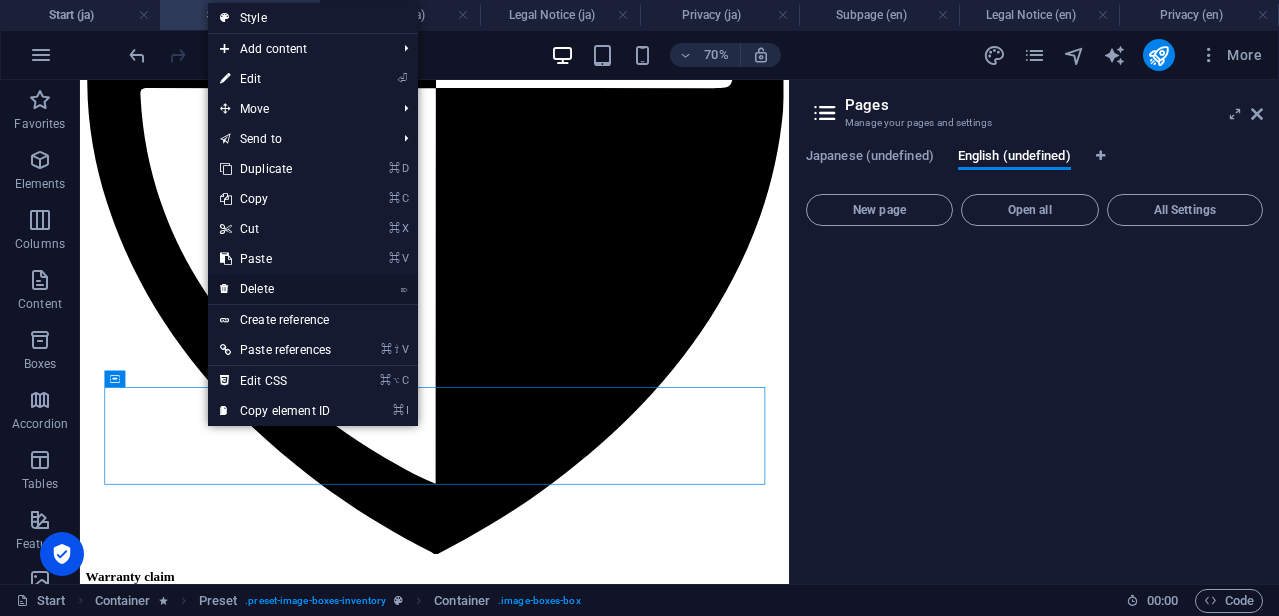 click on "⌦  Delete" at bounding box center [275, 289] 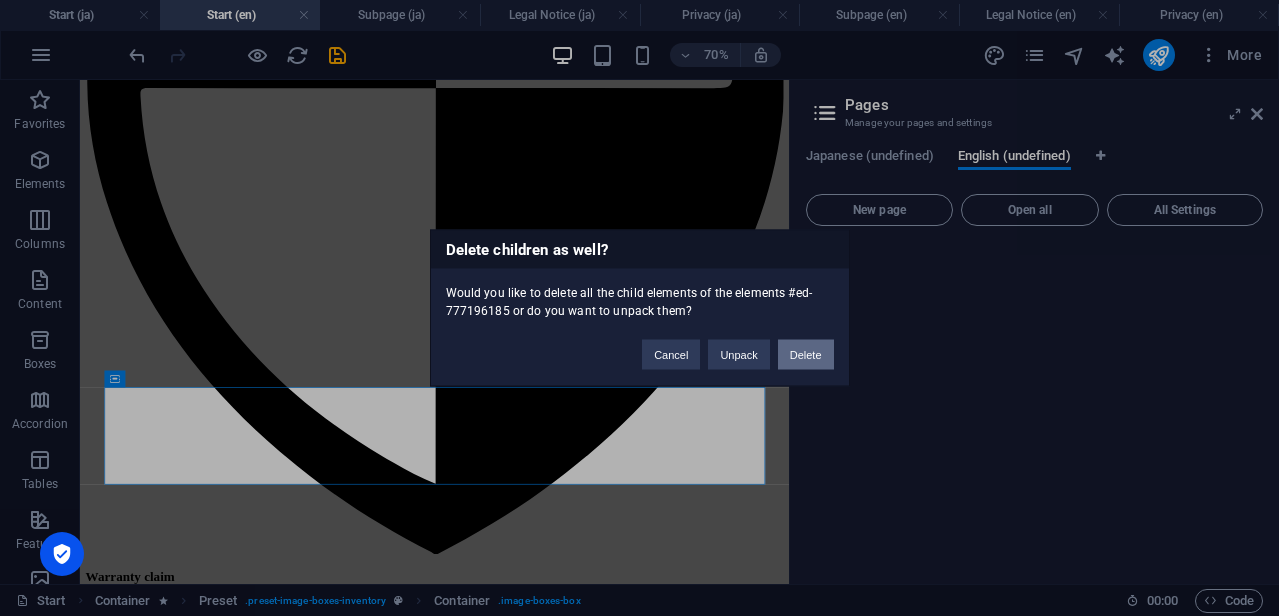 click on "Delete" at bounding box center (806, 355) 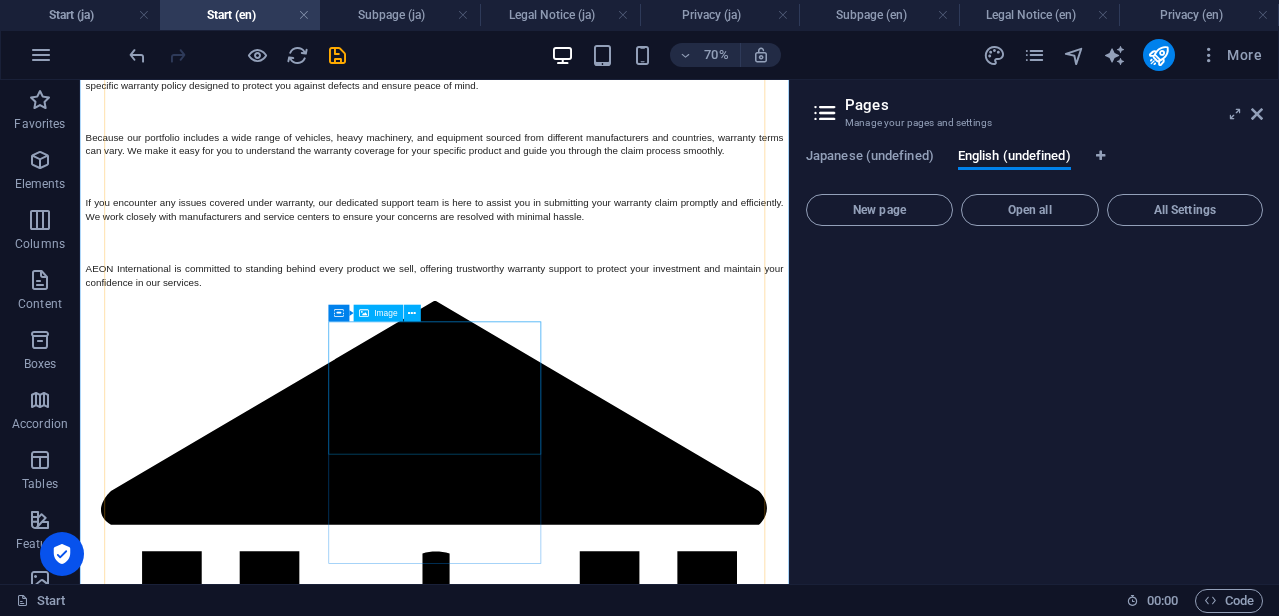 scroll, scrollTop: 8848, scrollLeft: 0, axis: vertical 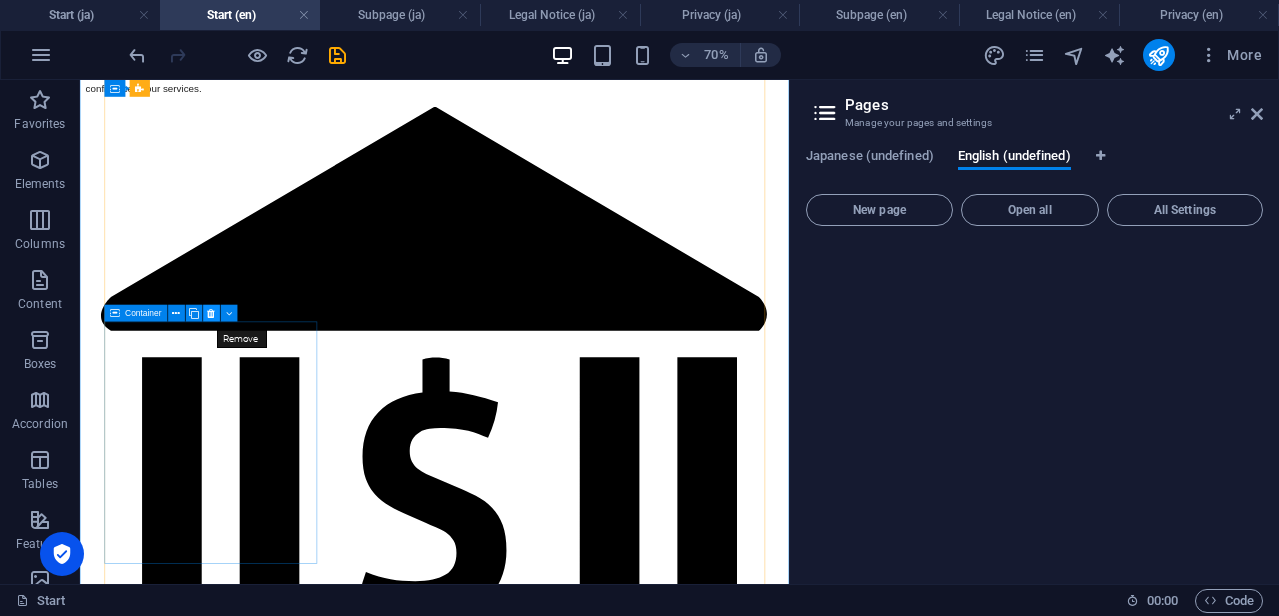 click at bounding box center (211, 313) 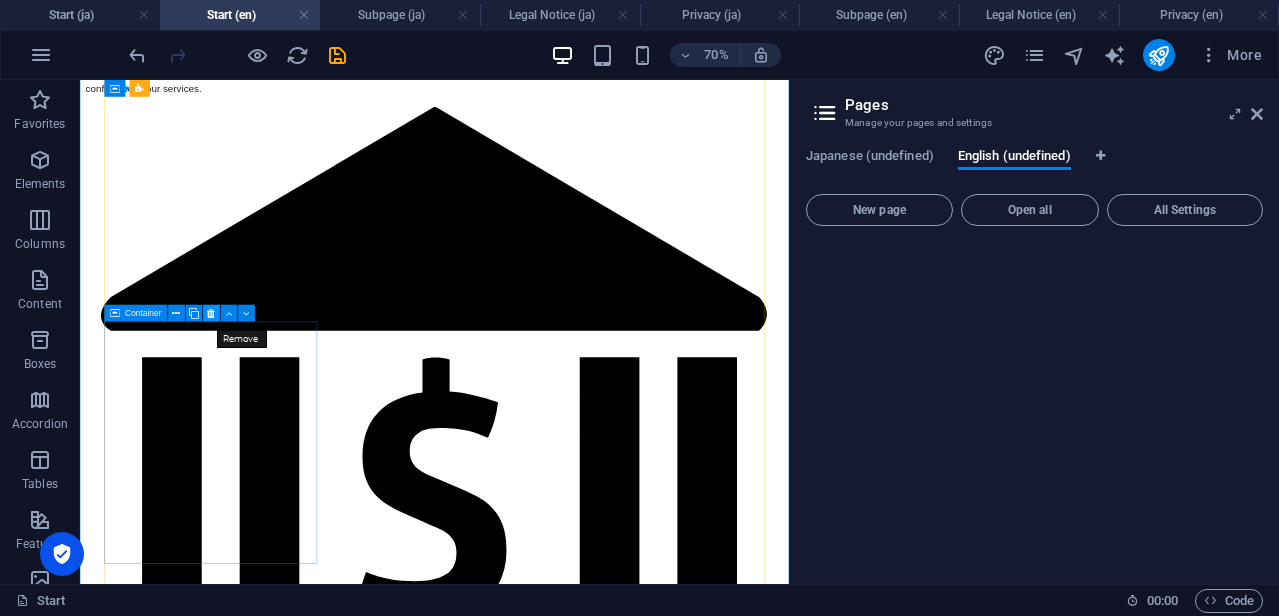 click at bounding box center [211, 313] 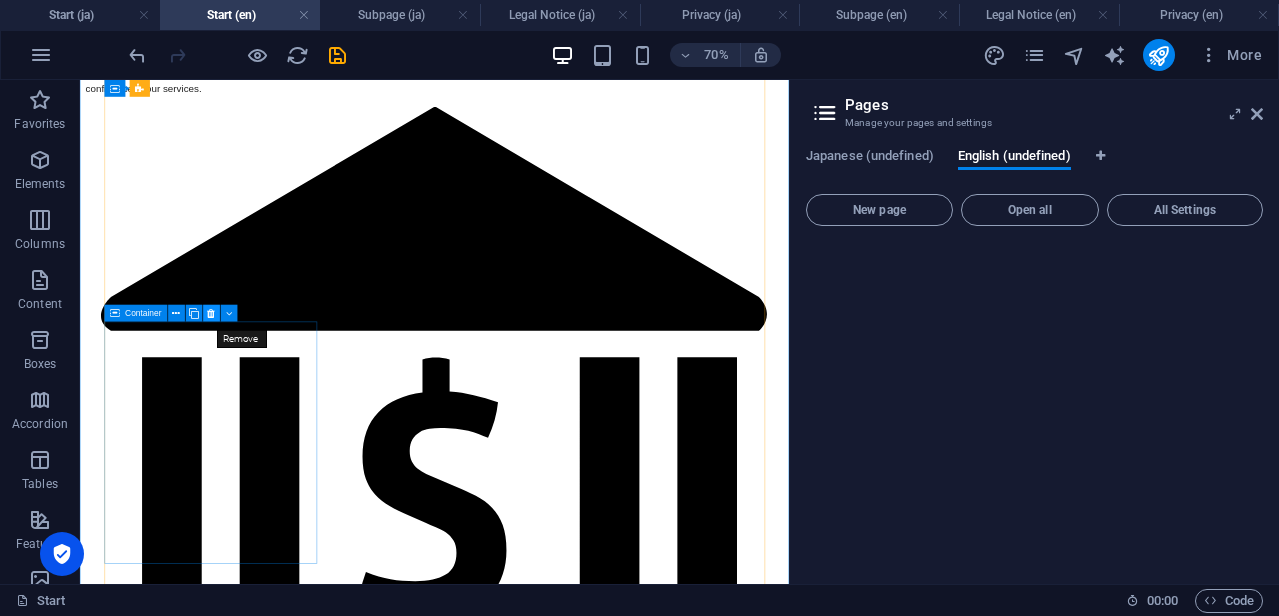 click at bounding box center [211, 313] 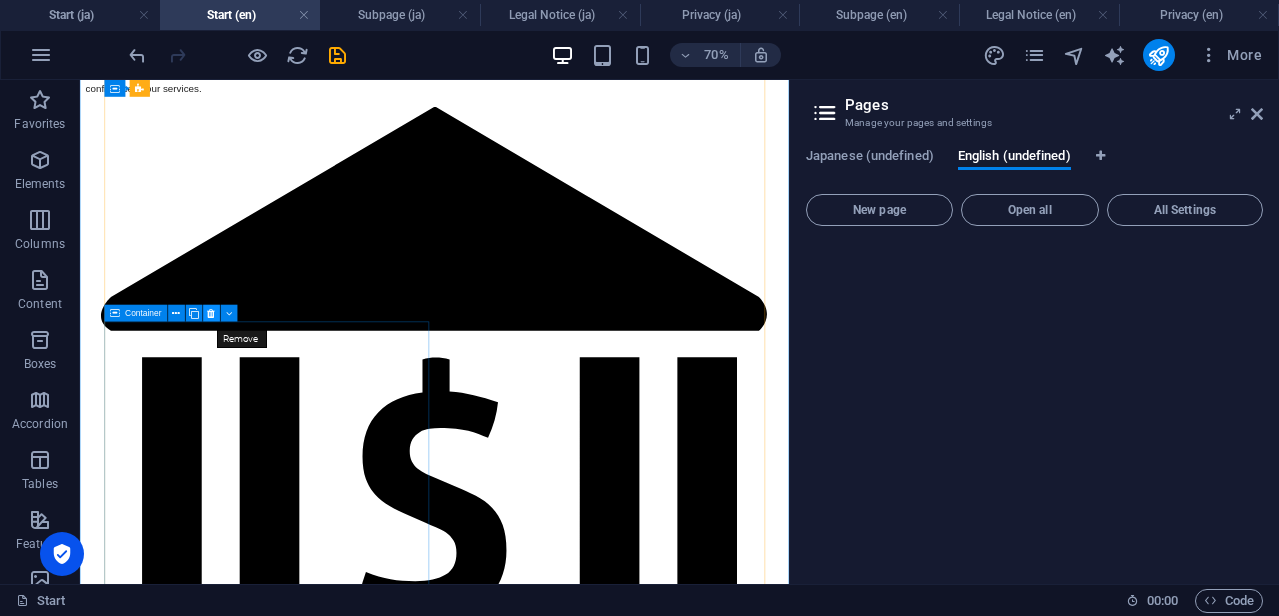 click at bounding box center [211, 313] 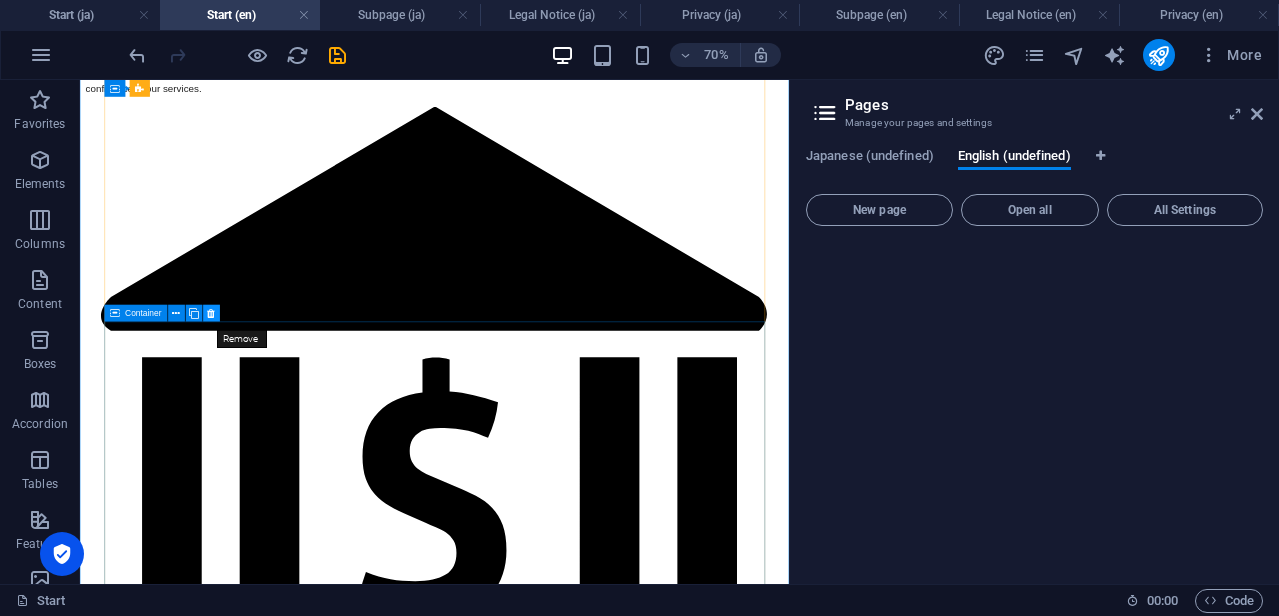 click at bounding box center [211, 313] 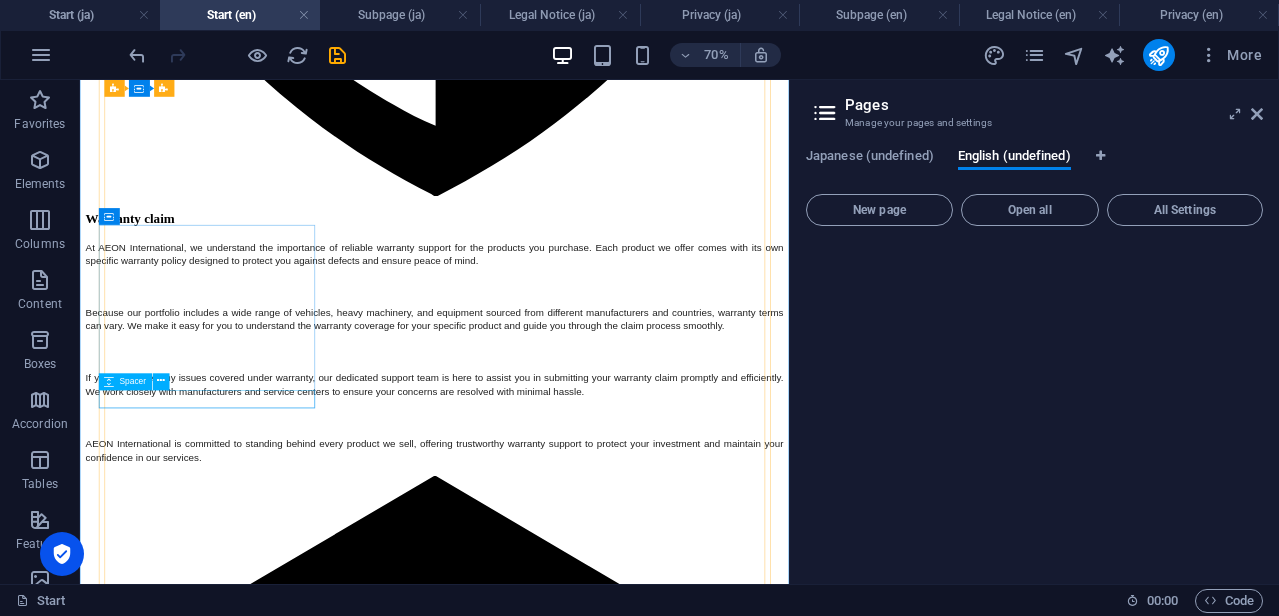 scroll, scrollTop: 8311, scrollLeft: 0, axis: vertical 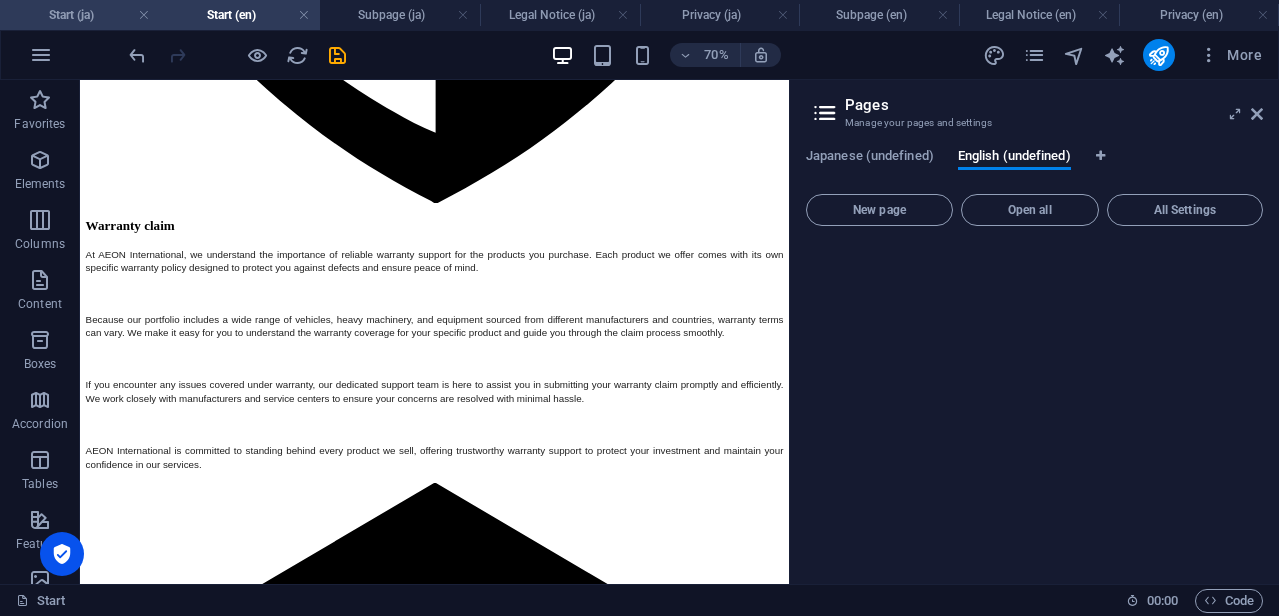 click on "Start (ja)" at bounding box center [80, 15] 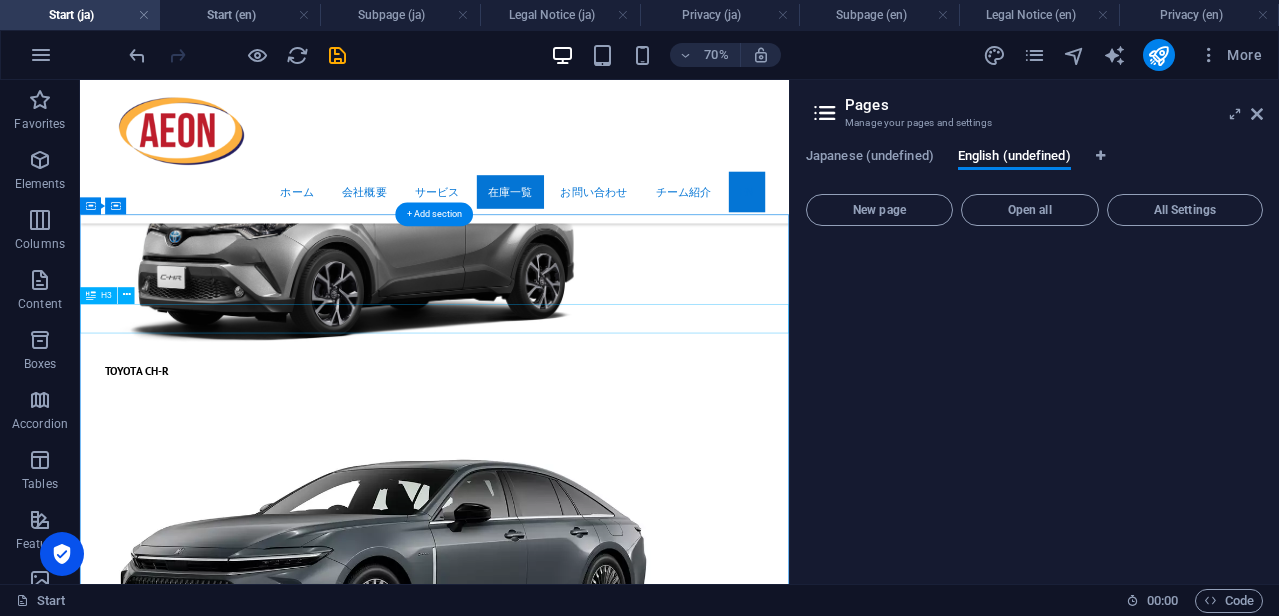 scroll, scrollTop: 9054, scrollLeft: 0, axis: vertical 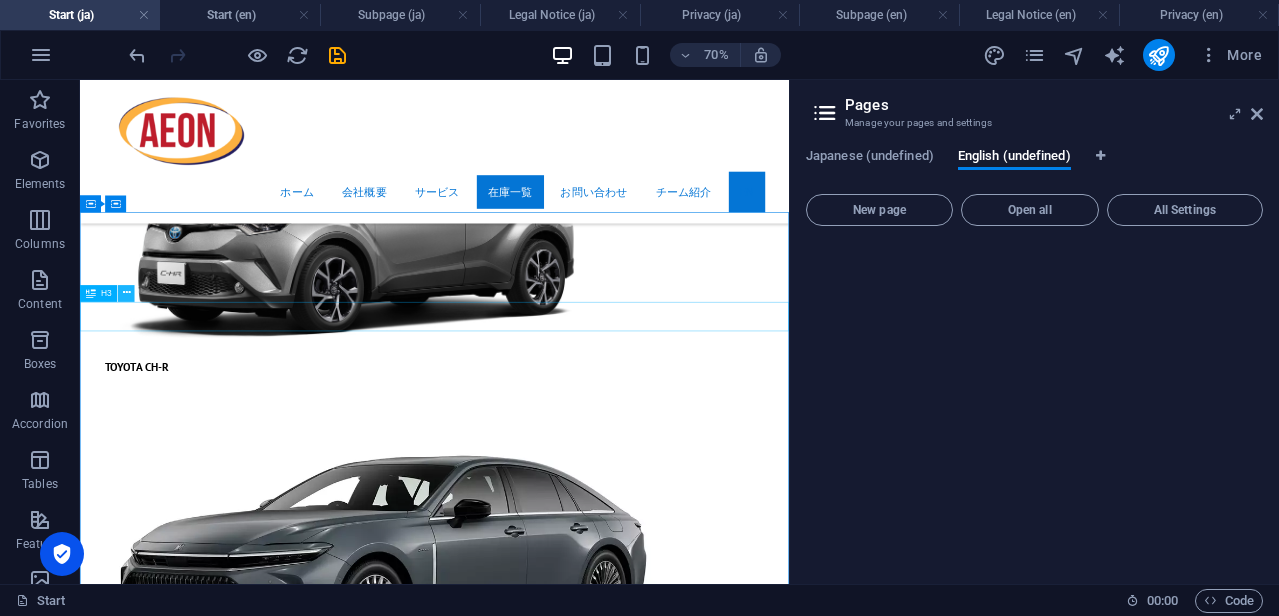 click at bounding box center (127, 293) 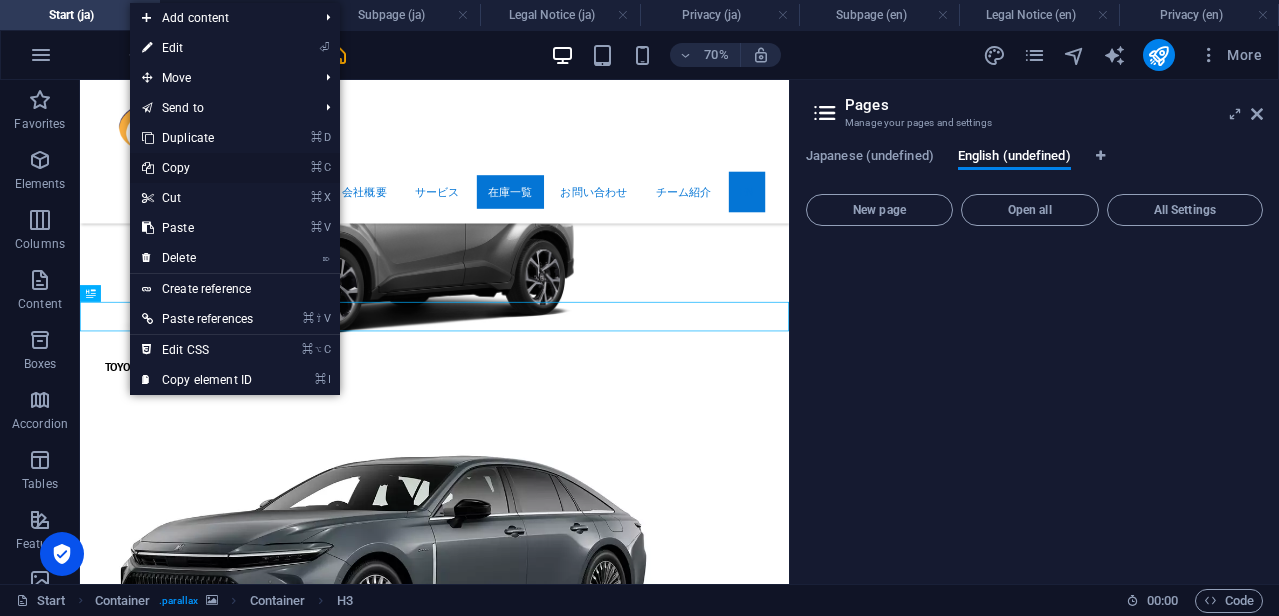 click on "⌘ C  Copy" at bounding box center (197, 168) 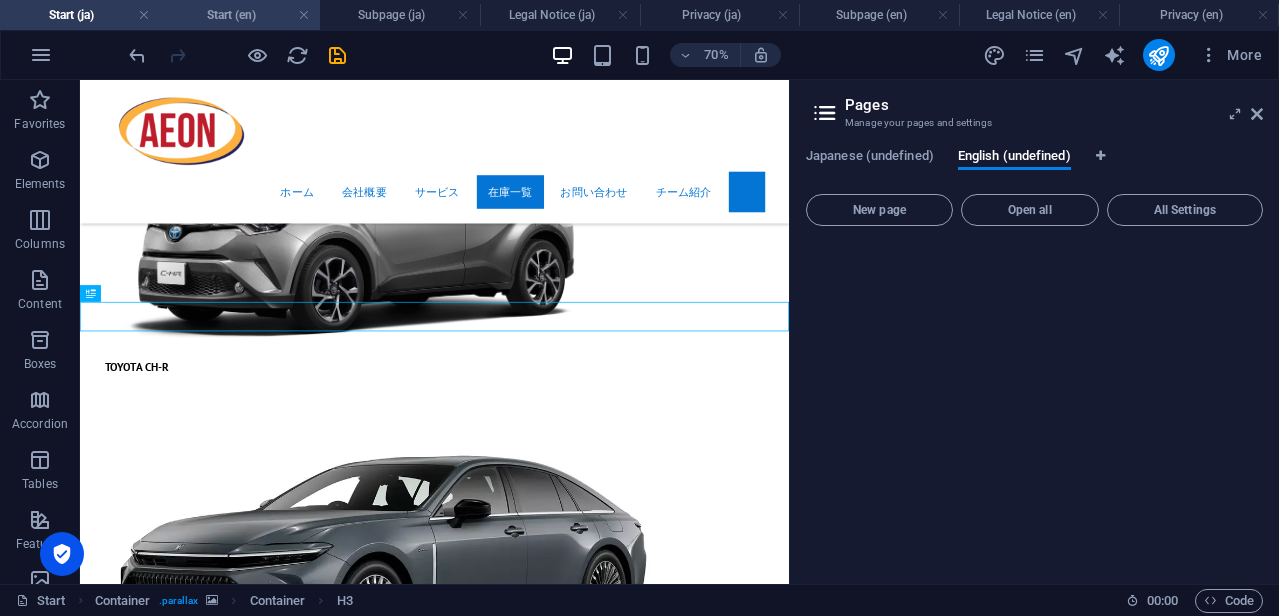 click on "Start (en)" at bounding box center [240, 15] 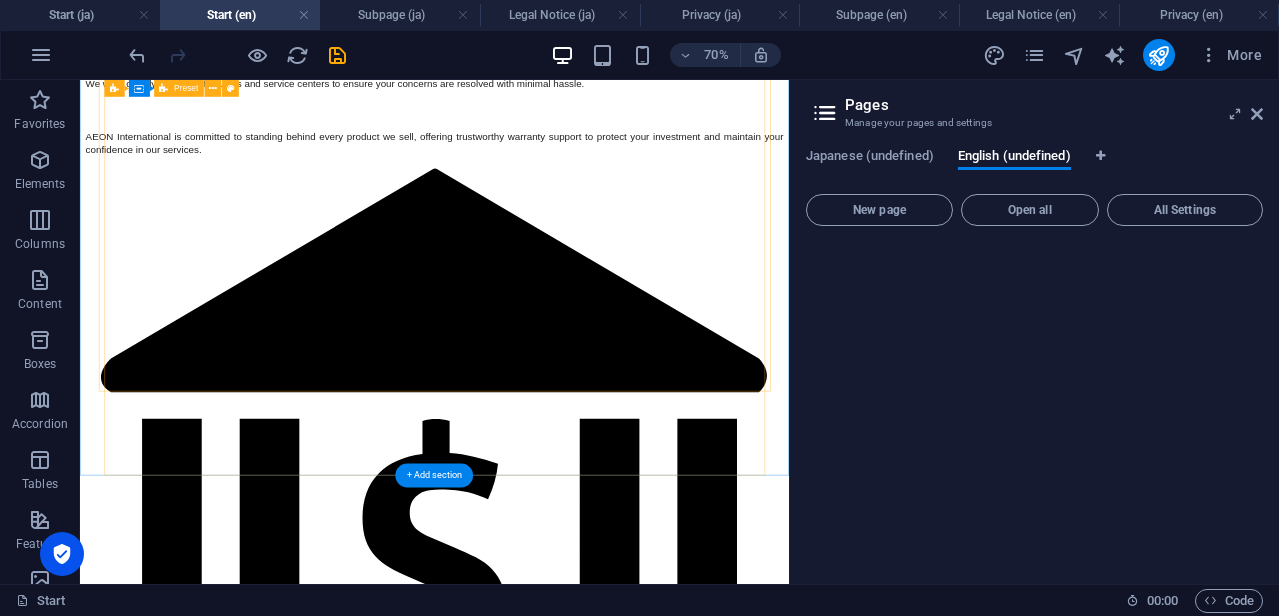 scroll, scrollTop: 8738, scrollLeft: 0, axis: vertical 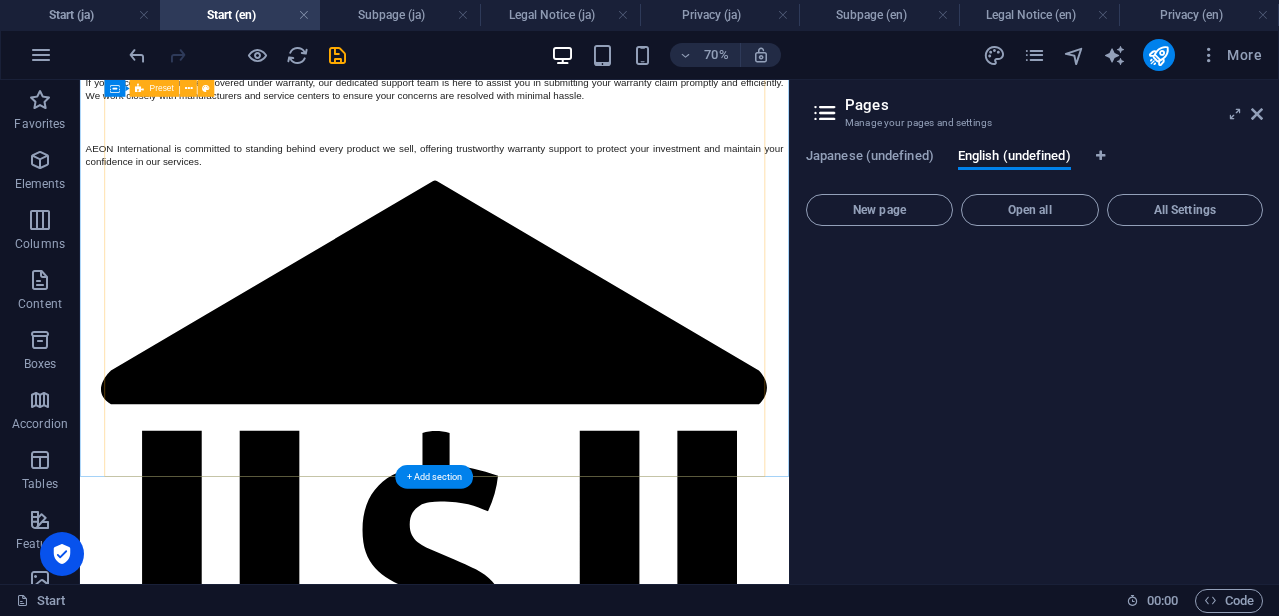 click on "Kubota tractor Kubota Combine Iseki Tractor Iseki Combine Yanmar Tractor Yanmar Combine [PERSON_NAME] Tractor [PERSON_NAME] Tractor New Holland Tractor" at bounding box center (586, 18155) 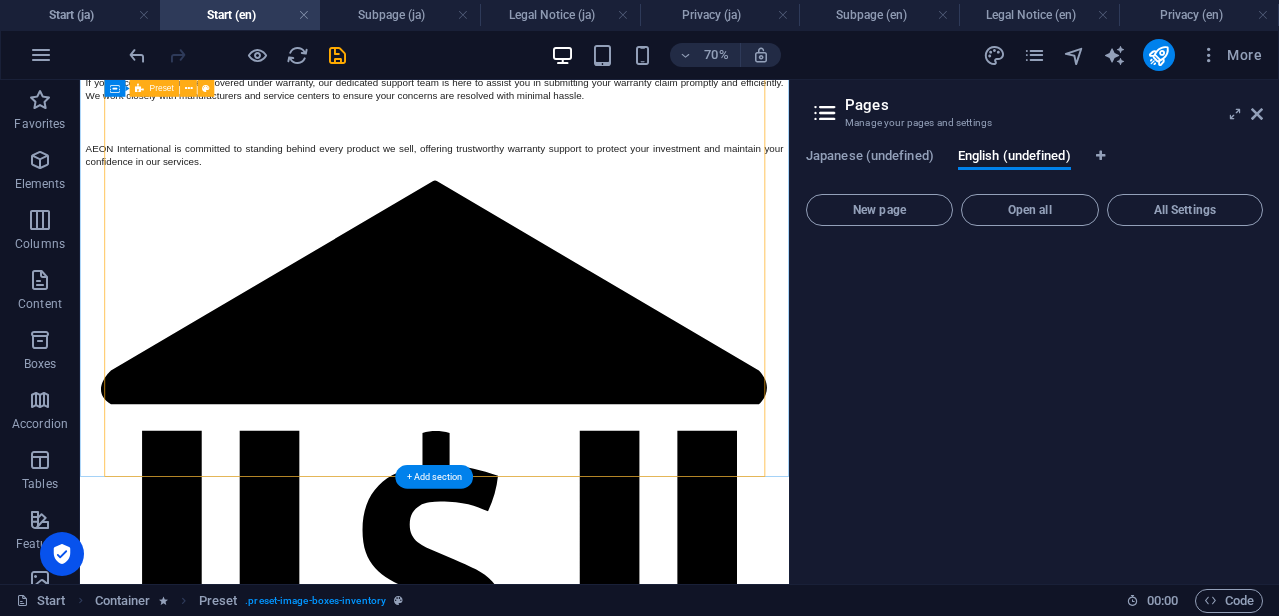 scroll, scrollTop: 8883, scrollLeft: 0, axis: vertical 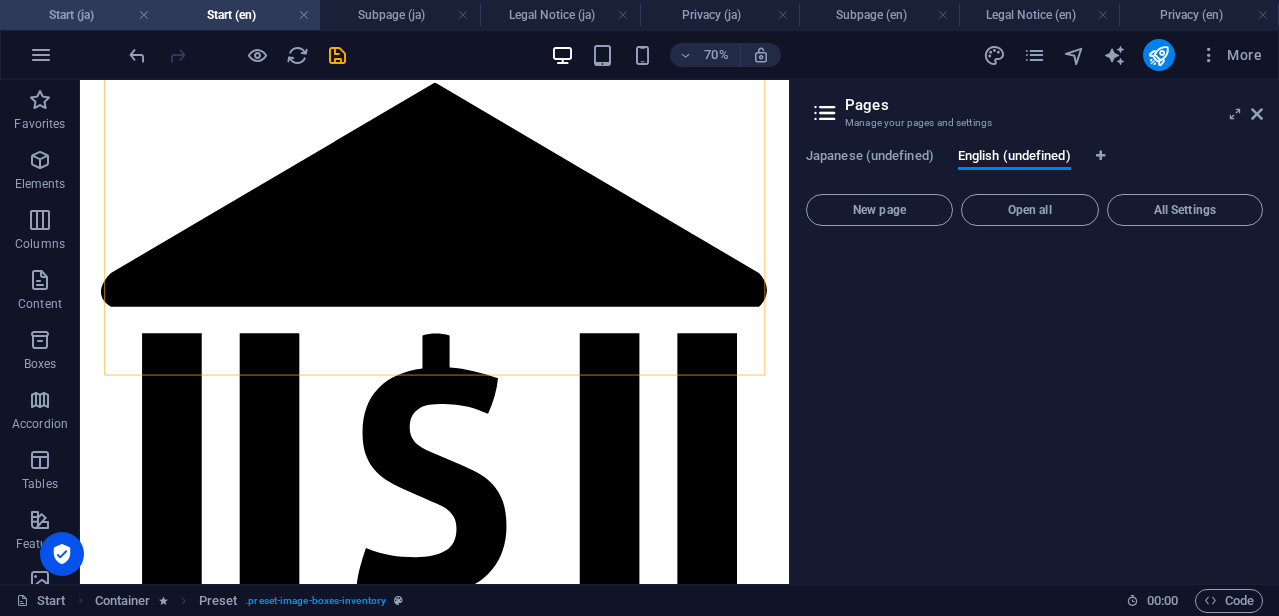 click on "Start (ja)" at bounding box center [80, 15] 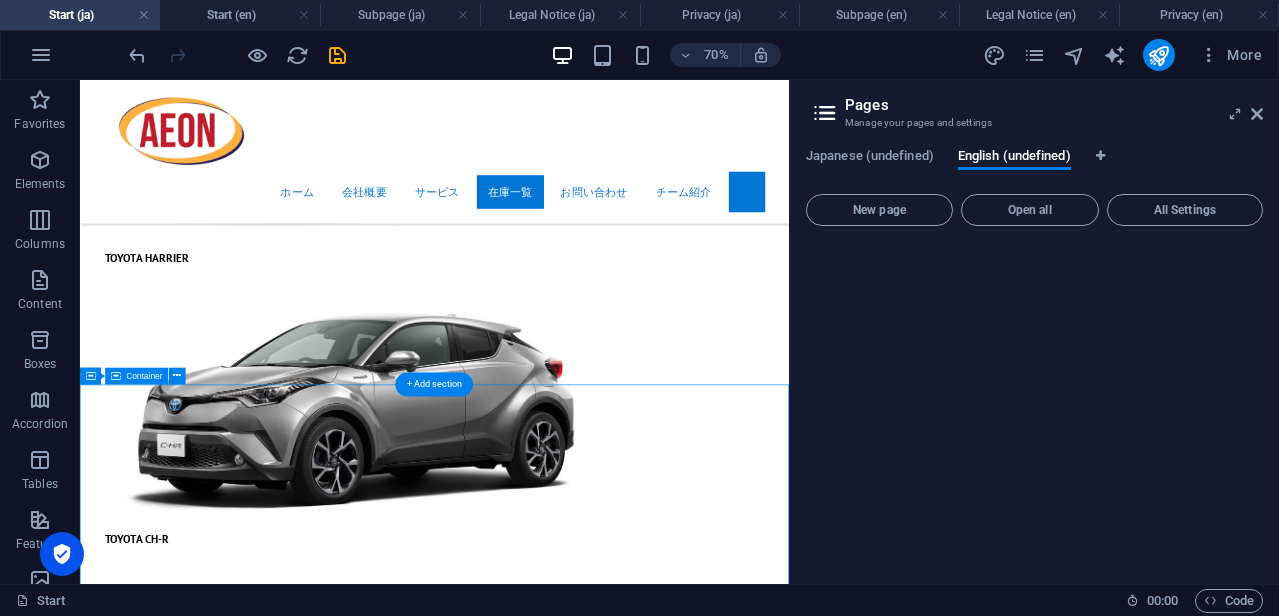 scroll, scrollTop: 8827, scrollLeft: 0, axis: vertical 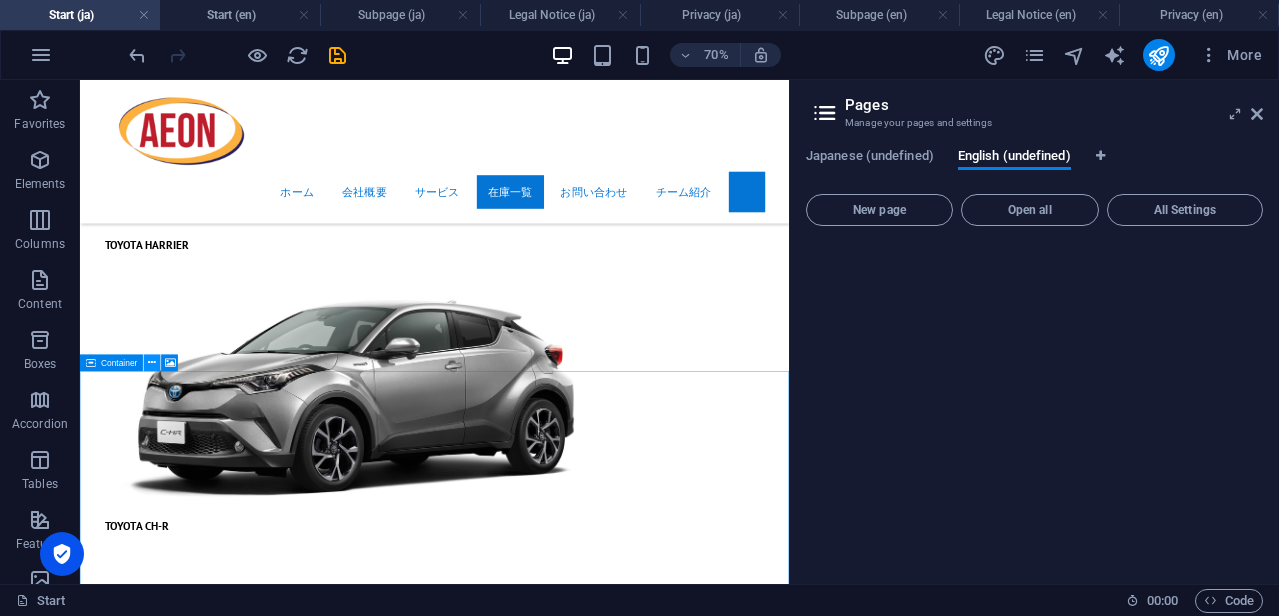 click at bounding box center (152, 362) 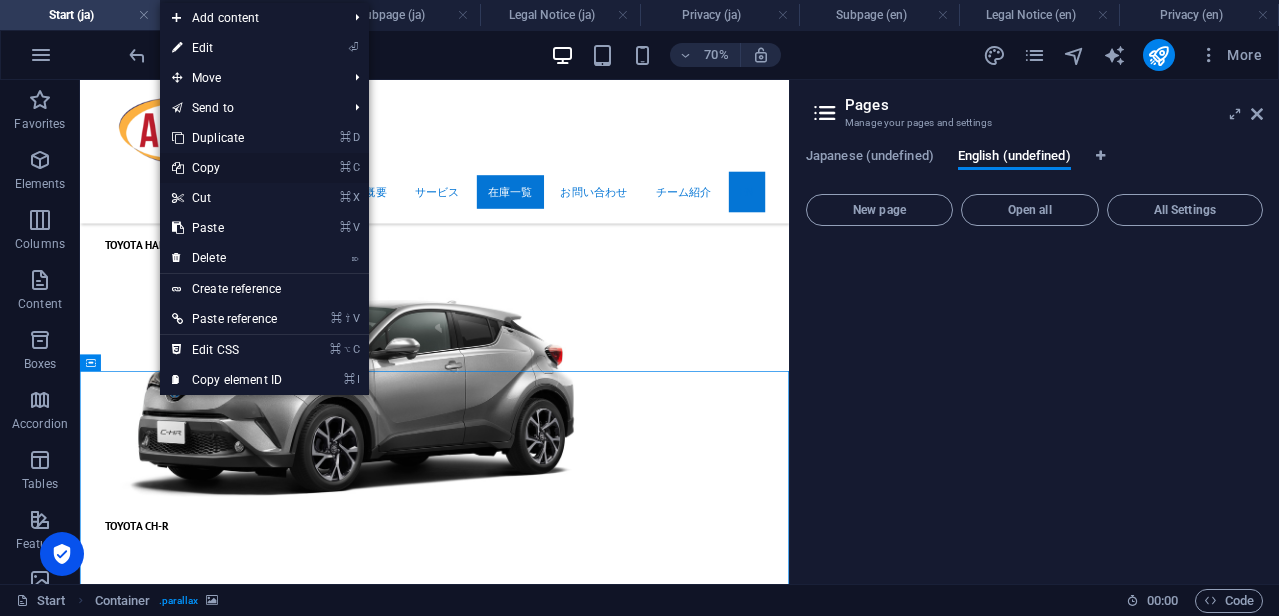 click on "⌘ C  Copy" at bounding box center [227, 168] 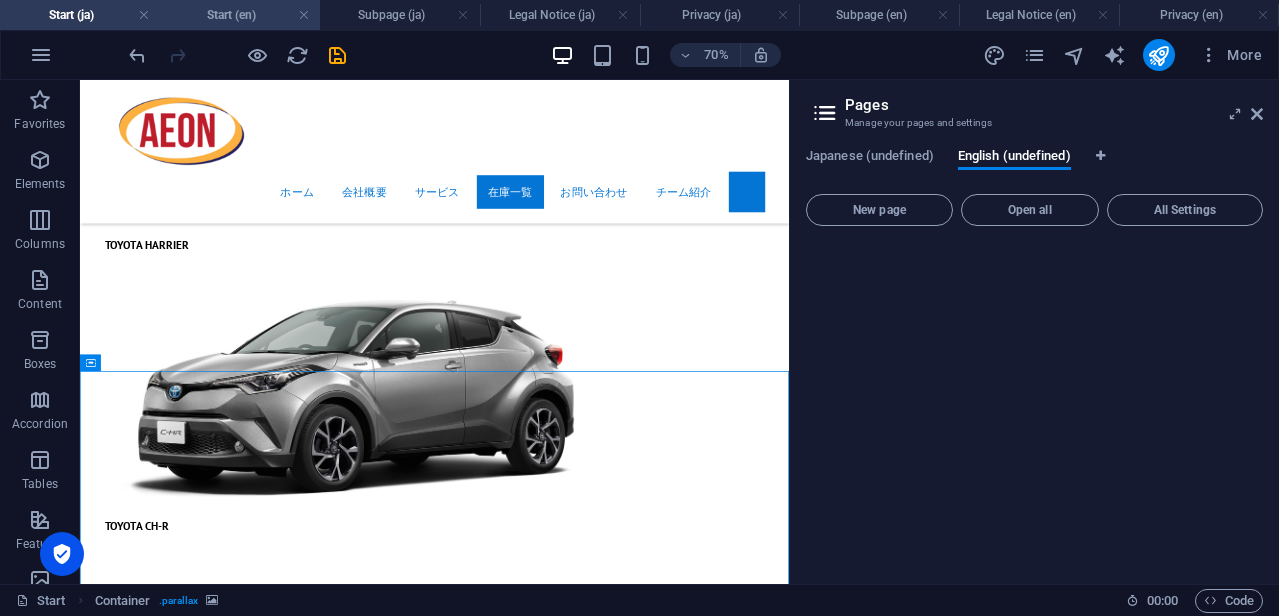 click on "Start (en)" at bounding box center [240, 15] 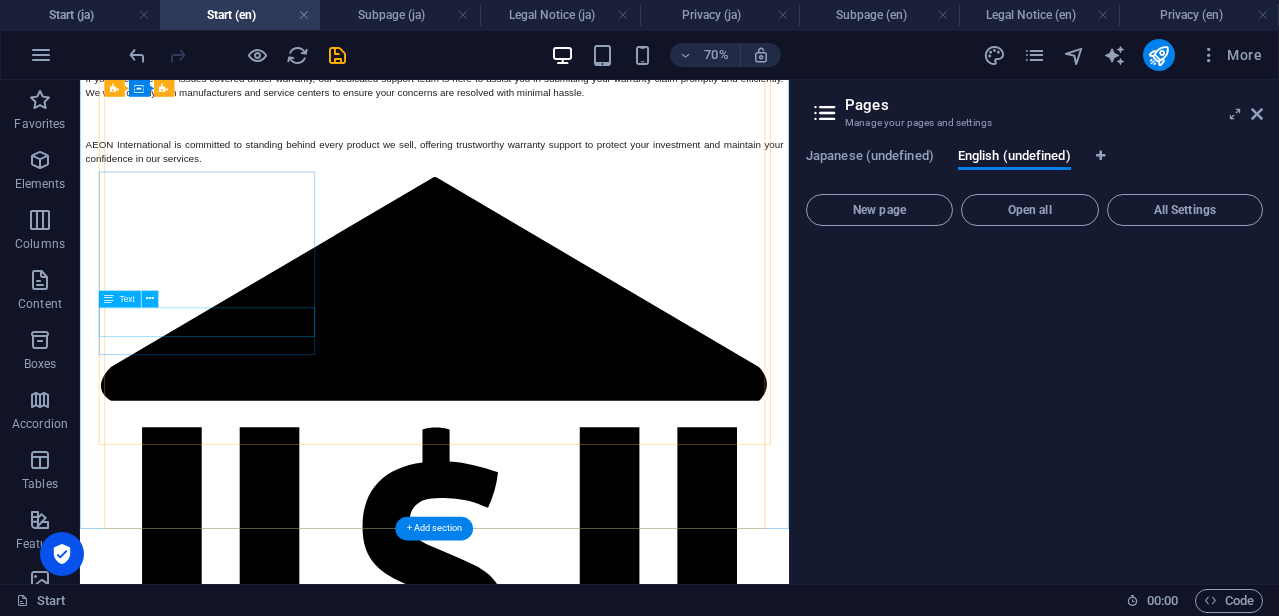 scroll, scrollTop: 8625, scrollLeft: 0, axis: vertical 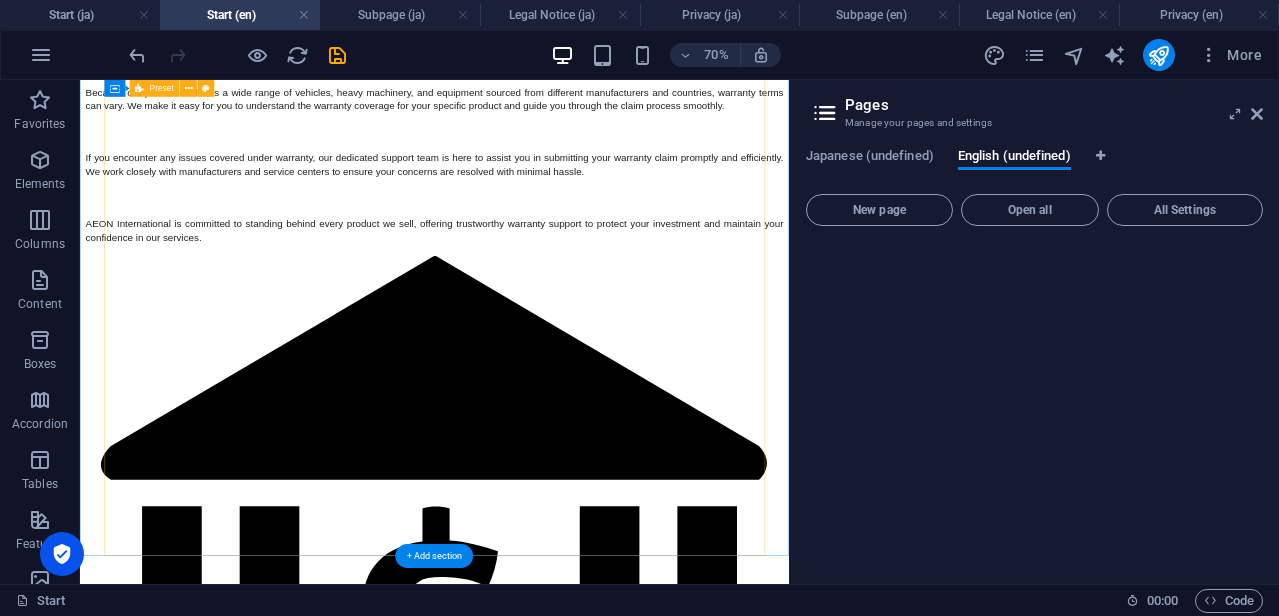 click on "Kubota tractor Kubota Combine Iseki Tractor Iseki Combine Yanmar Tractor Yanmar Combine [PERSON_NAME] Tractor [PERSON_NAME] Tractor New Holland Tractor" at bounding box center (586, 18263) 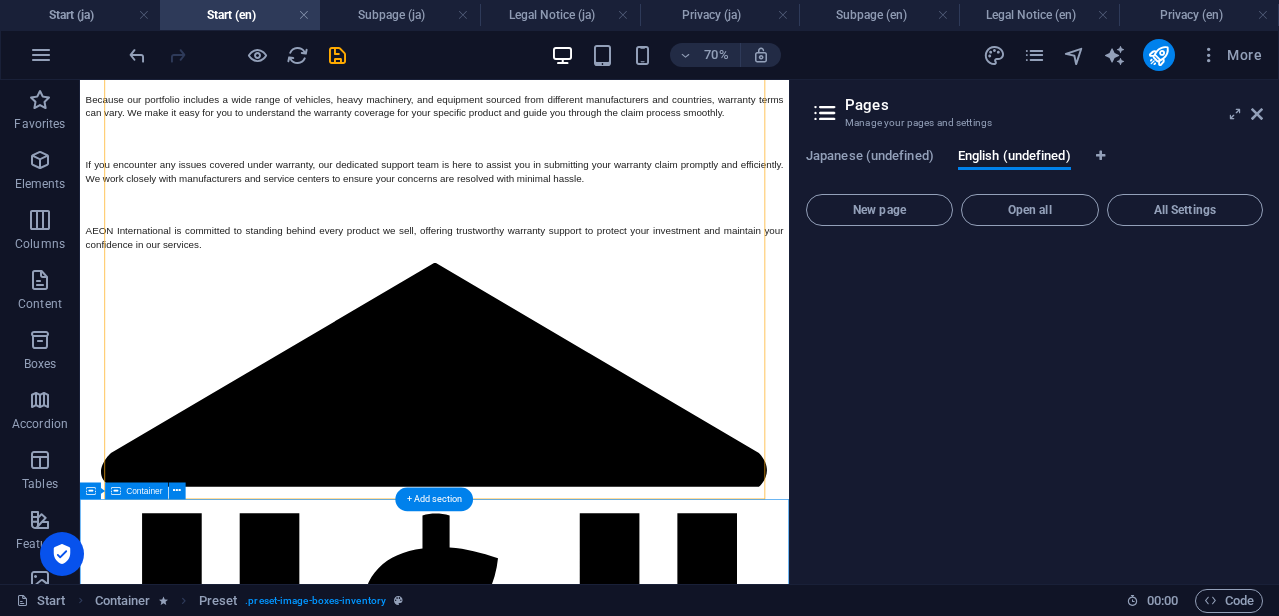 scroll, scrollTop: 8731, scrollLeft: 0, axis: vertical 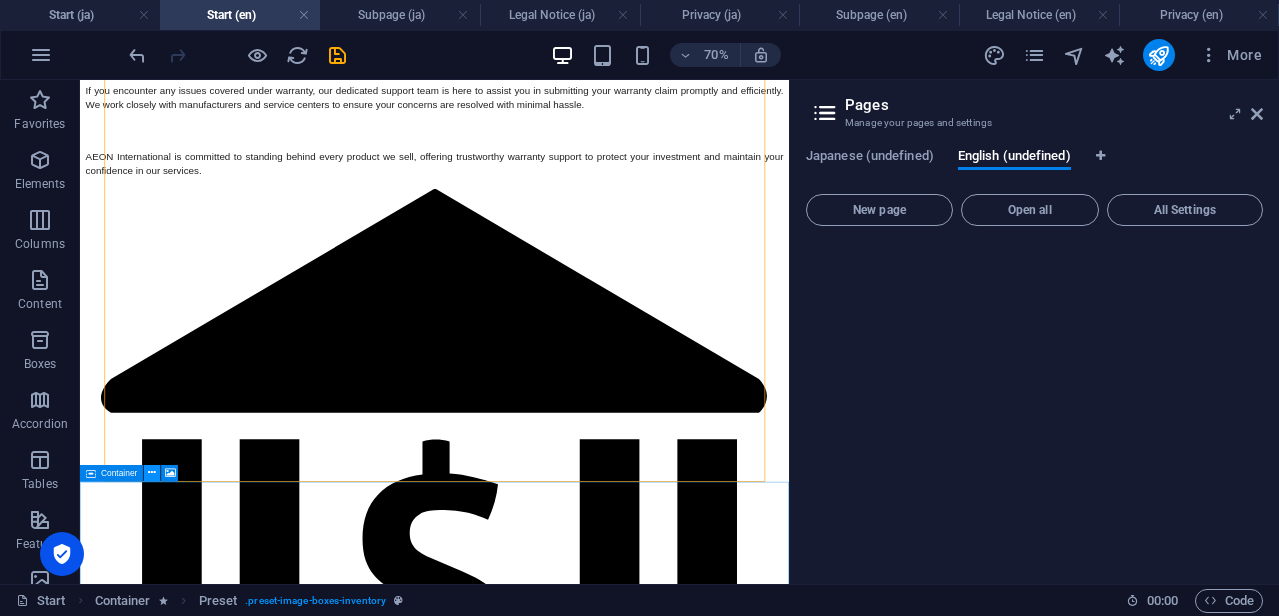 click at bounding box center (152, 473) 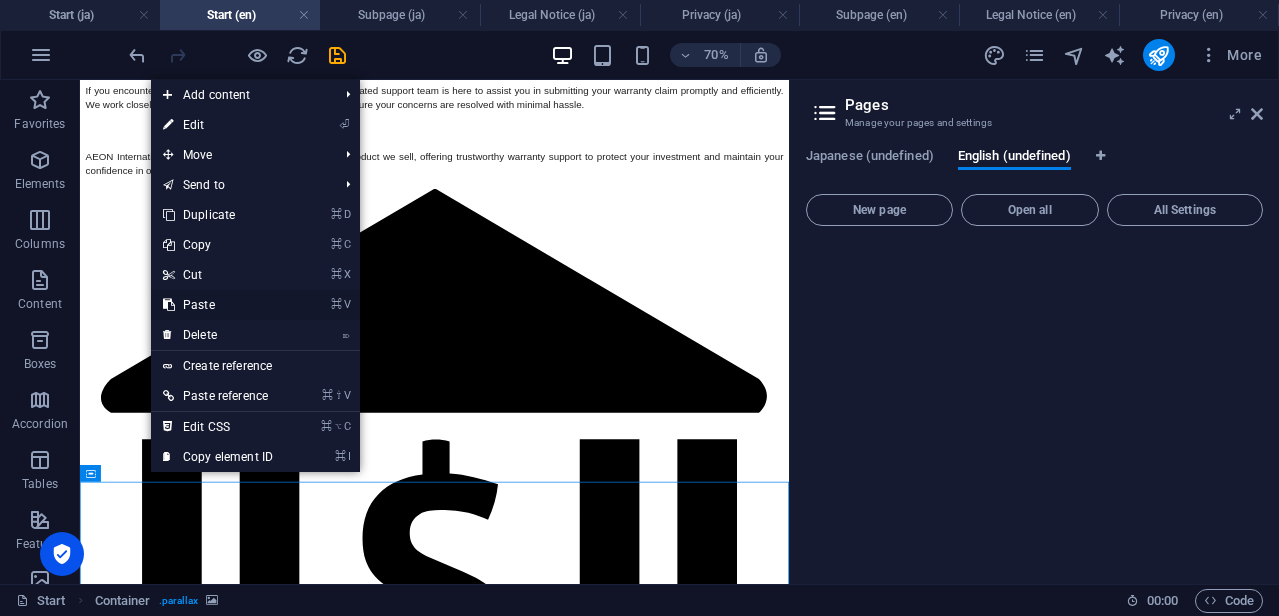 click on "⌘ V  Paste" at bounding box center [218, 305] 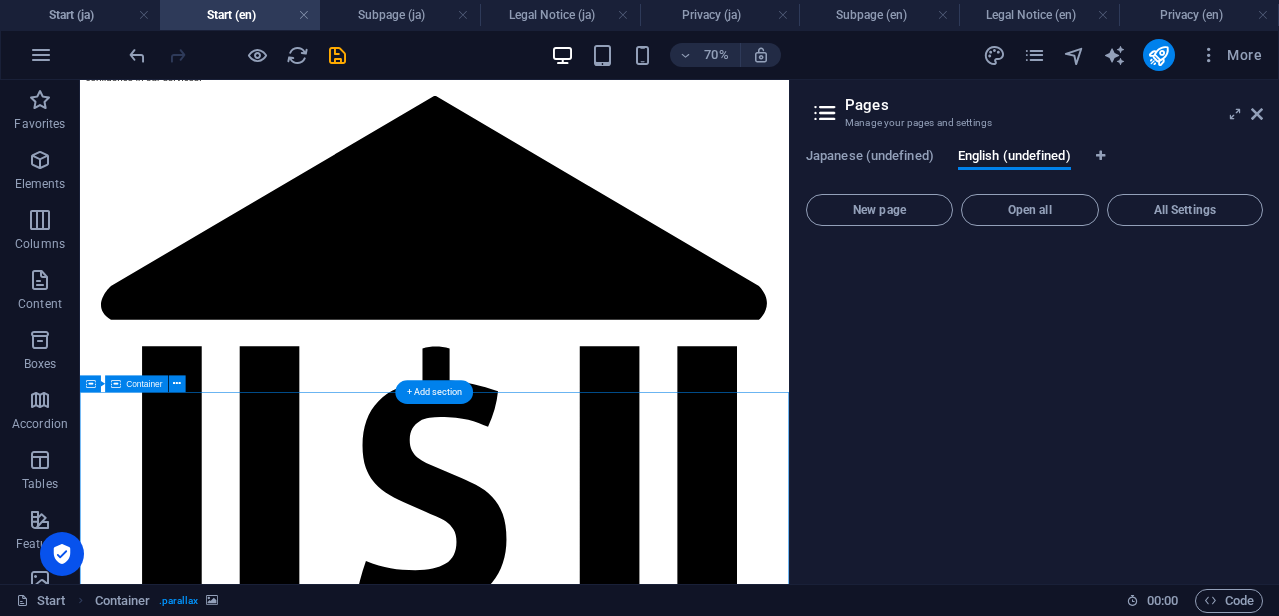 scroll, scrollTop: 8859, scrollLeft: 0, axis: vertical 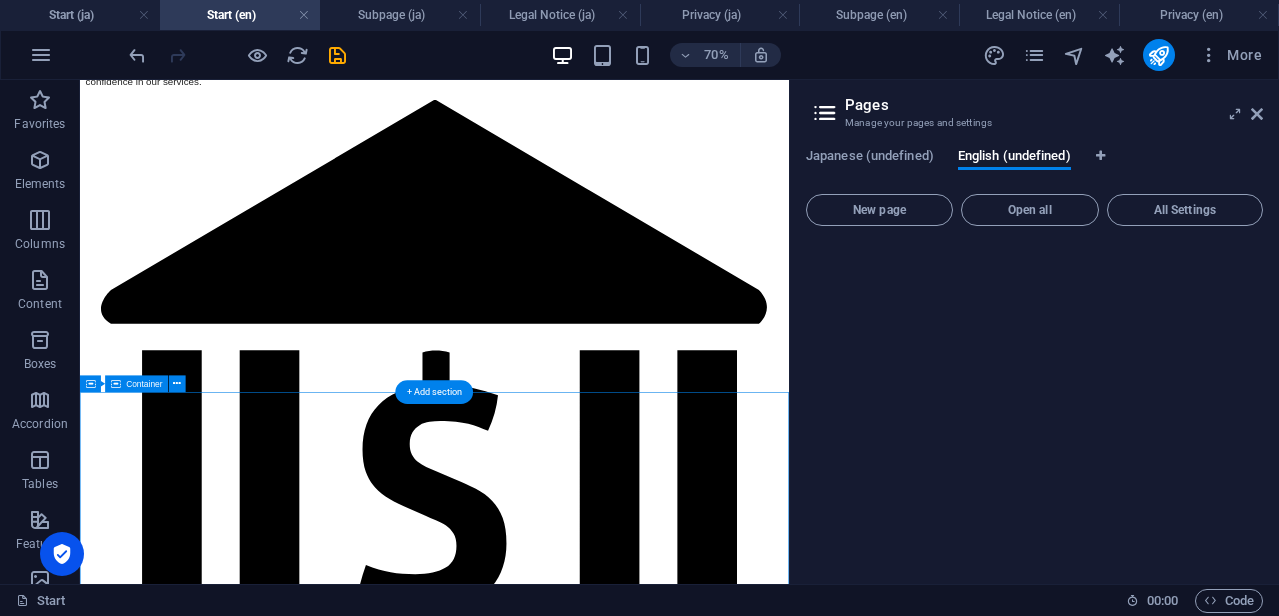 click on "Drop content here or  Add elements  Paste clipboard" at bounding box center [586, 21714] 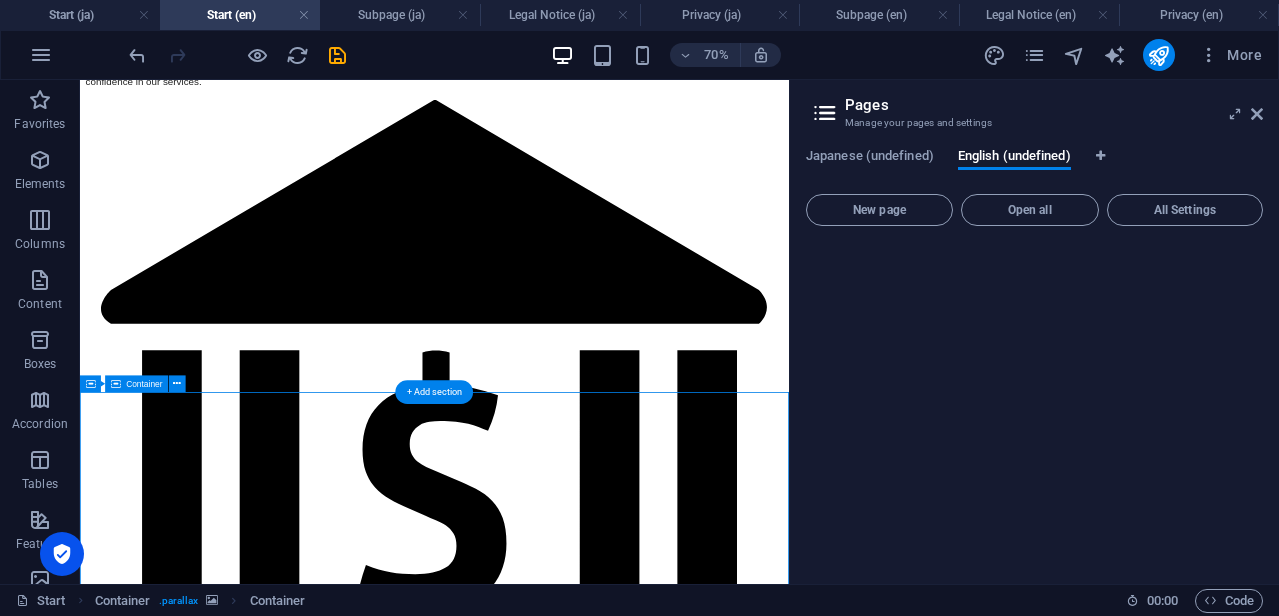 click on "Drop content here or  Add elements  Paste clipboard" at bounding box center (586, 21714) 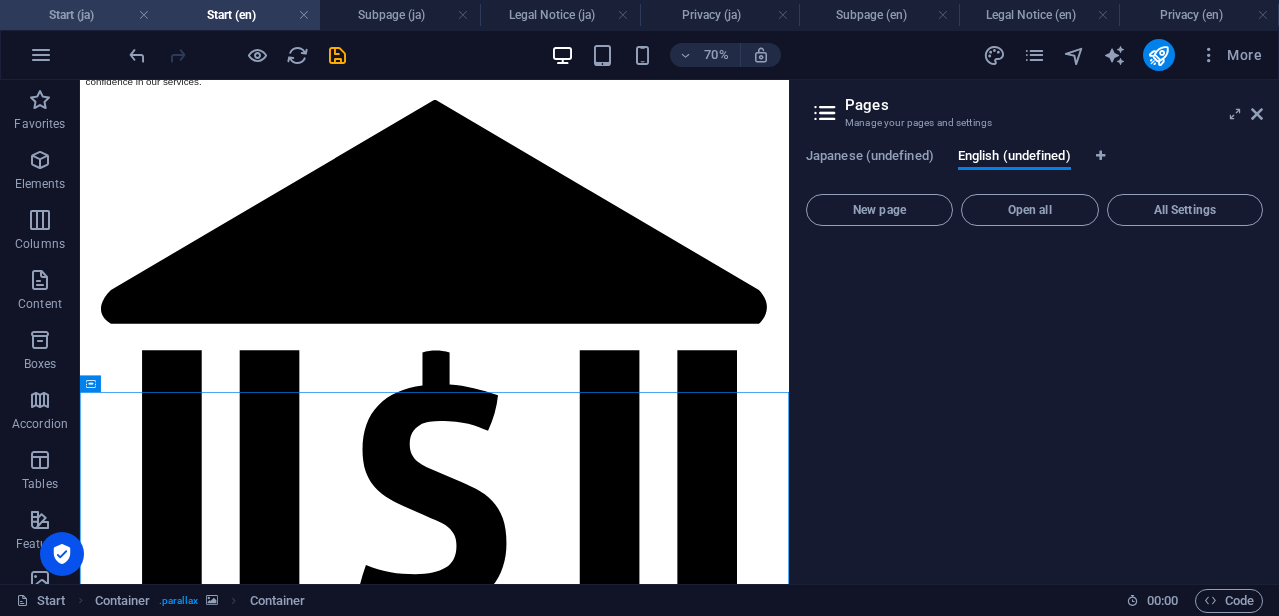 click on "Start (ja)" at bounding box center (80, 15) 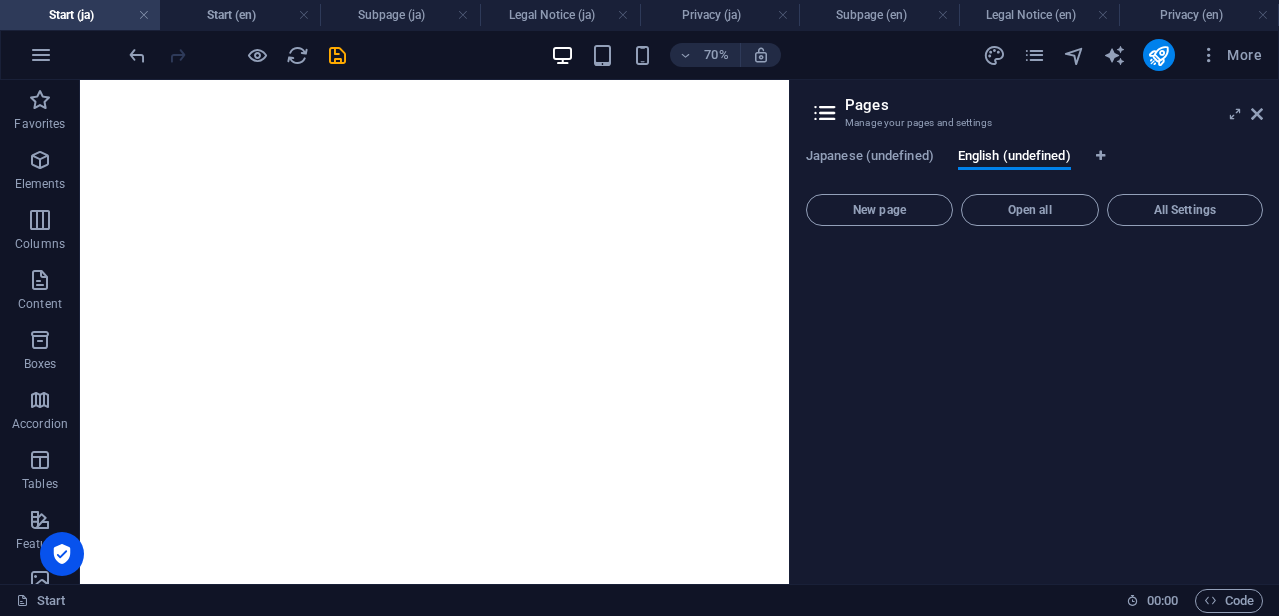 scroll, scrollTop: 0, scrollLeft: 0, axis: both 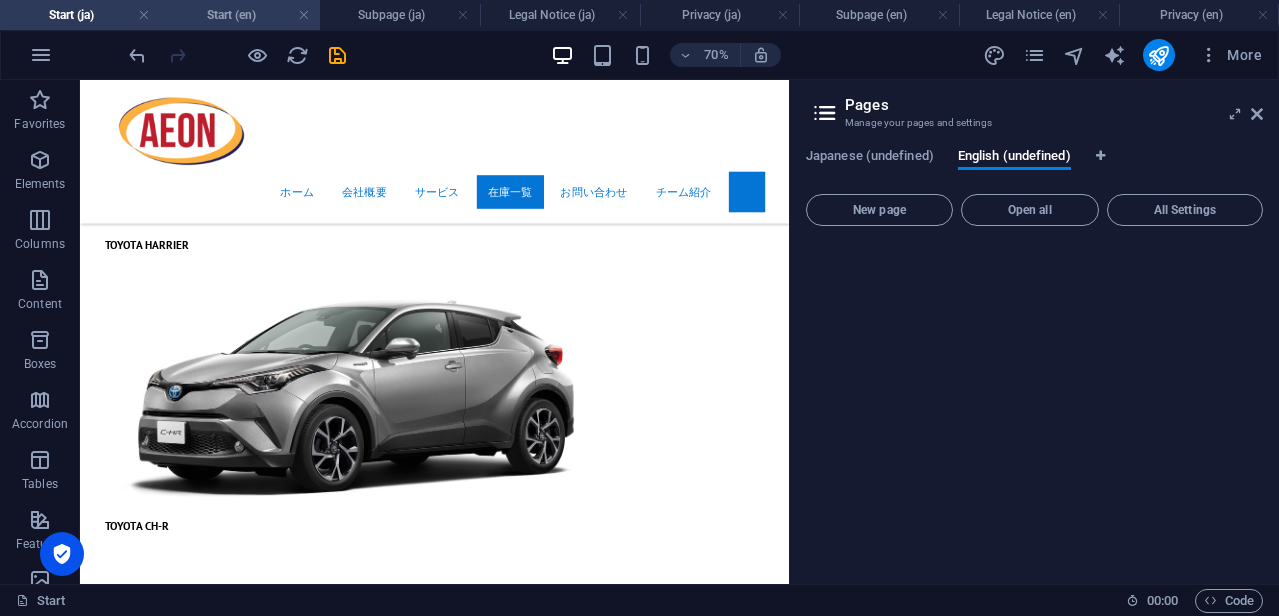 click on "Start (en)" at bounding box center (240, 15) 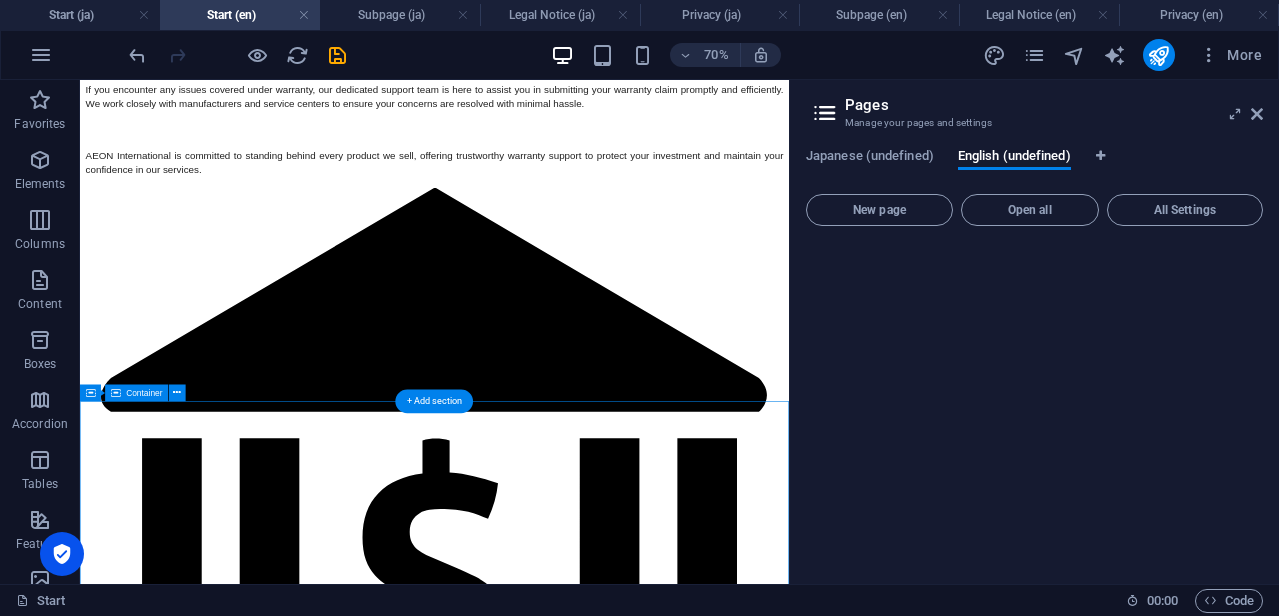 scroll, scrollTop: 8847, scrollLeft: 0, axis: vertical 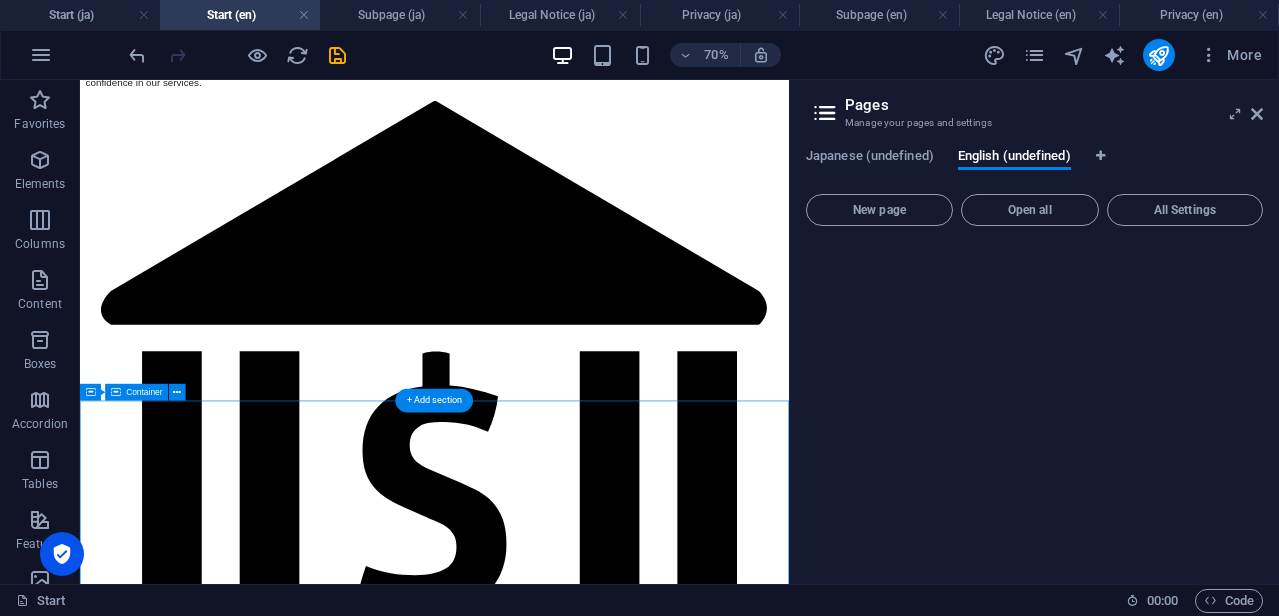 click on "Drop content here or  Add elements  Paste clipboard" at bounding box center (586, 21716) 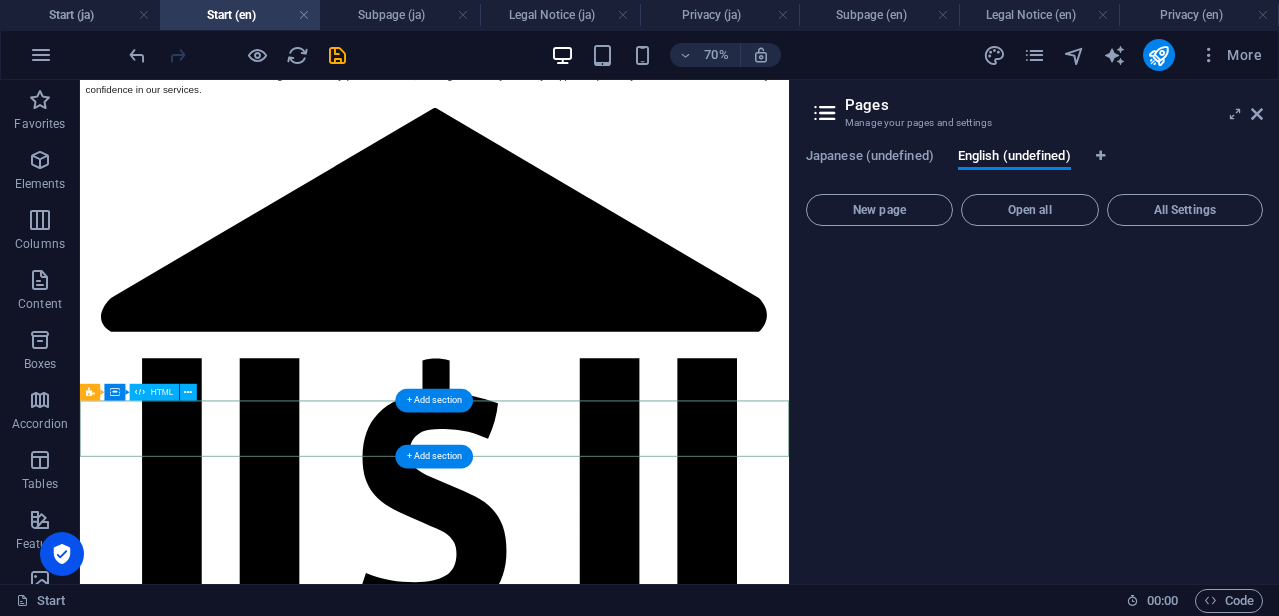 click at bounding box center [586, 21616] 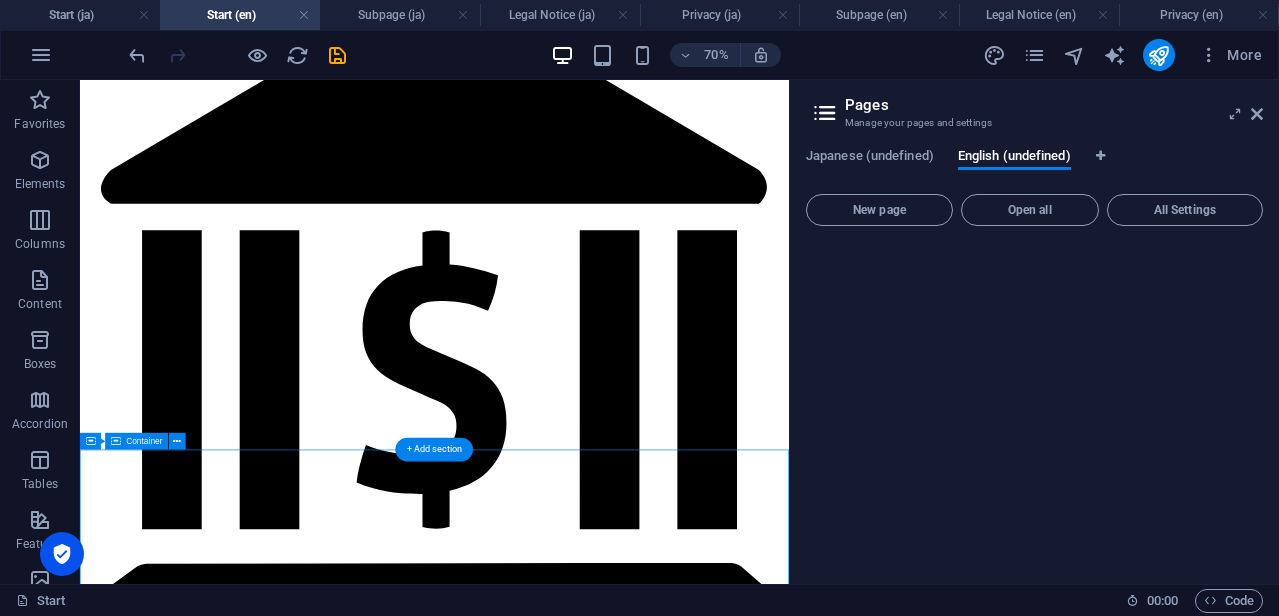 scroll, scrollTop: 8919, scrollLeft: 0, axis: vertical 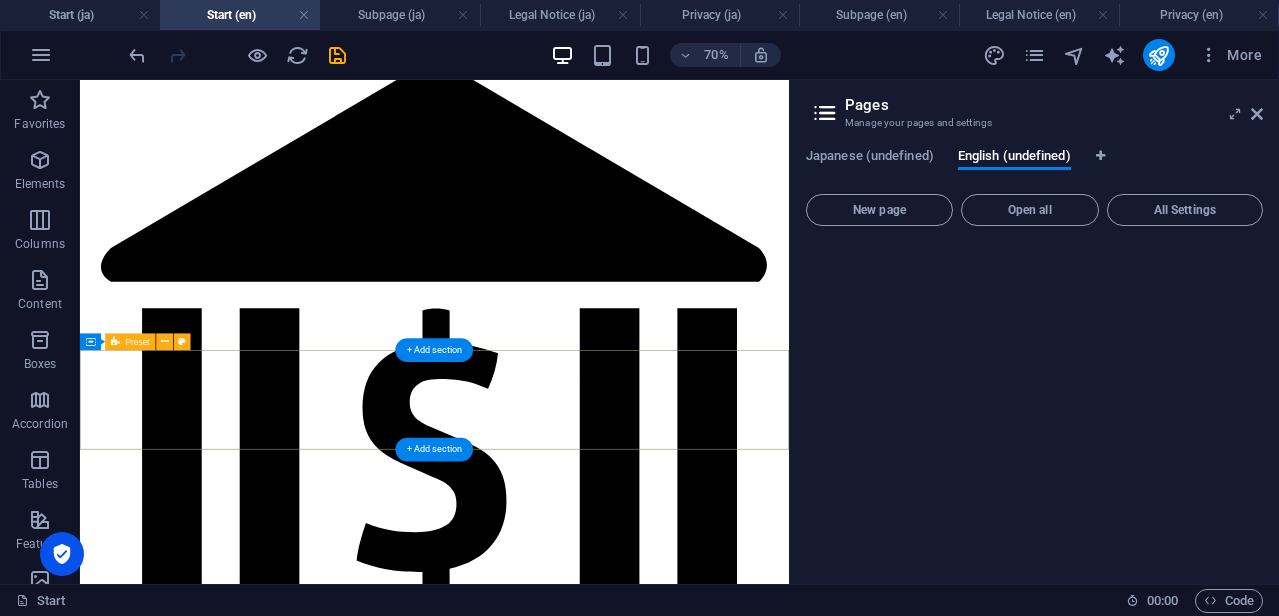 click on "Drop content here or  Add elements  Paste clipboard" at bounding box center (586, 21486) 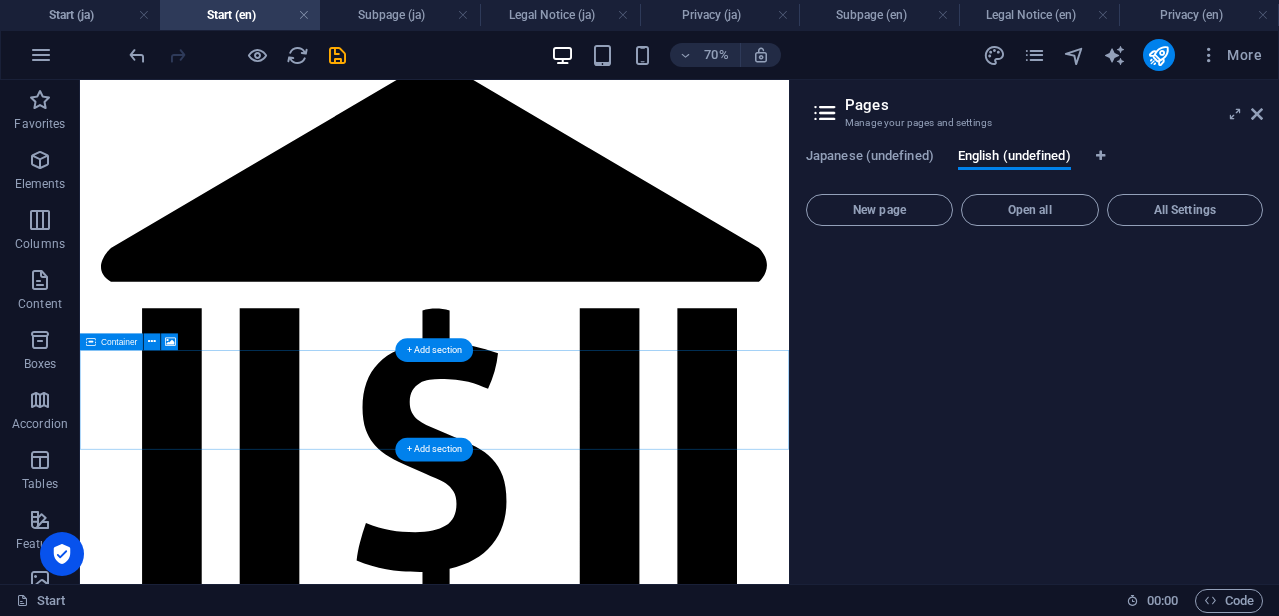 click on "Drop content here or  Add elements  Paste clipboard" at bounding box center (586, 21486) 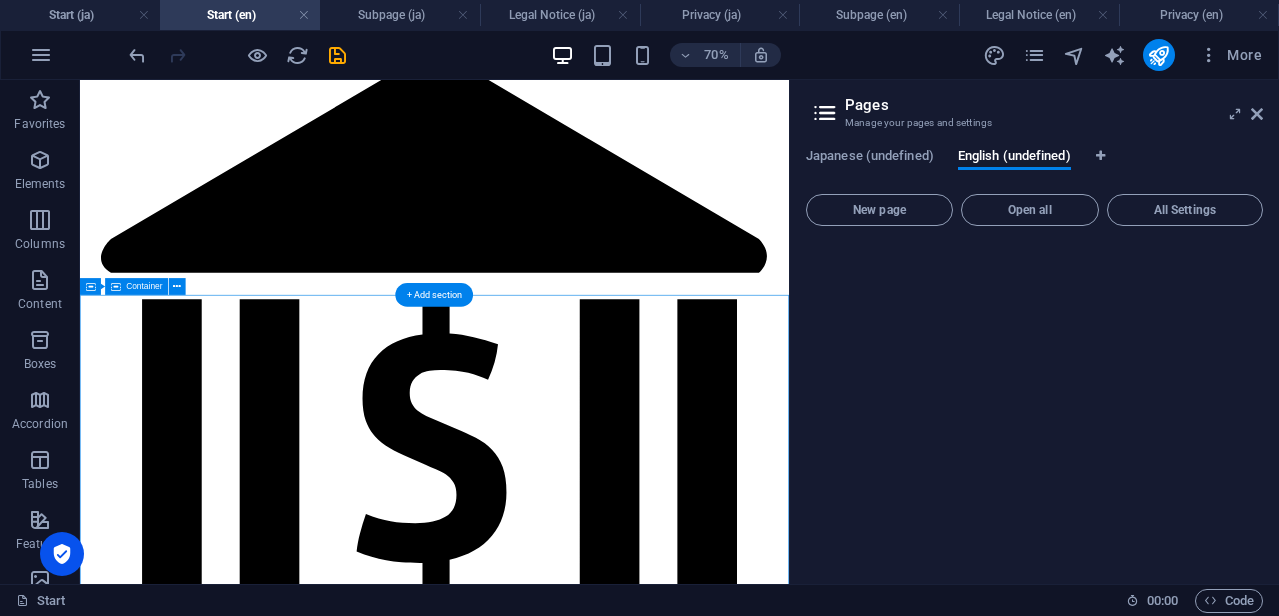 scroll, scrollTop: 9065, scrollLeft: 0, axis: vertical 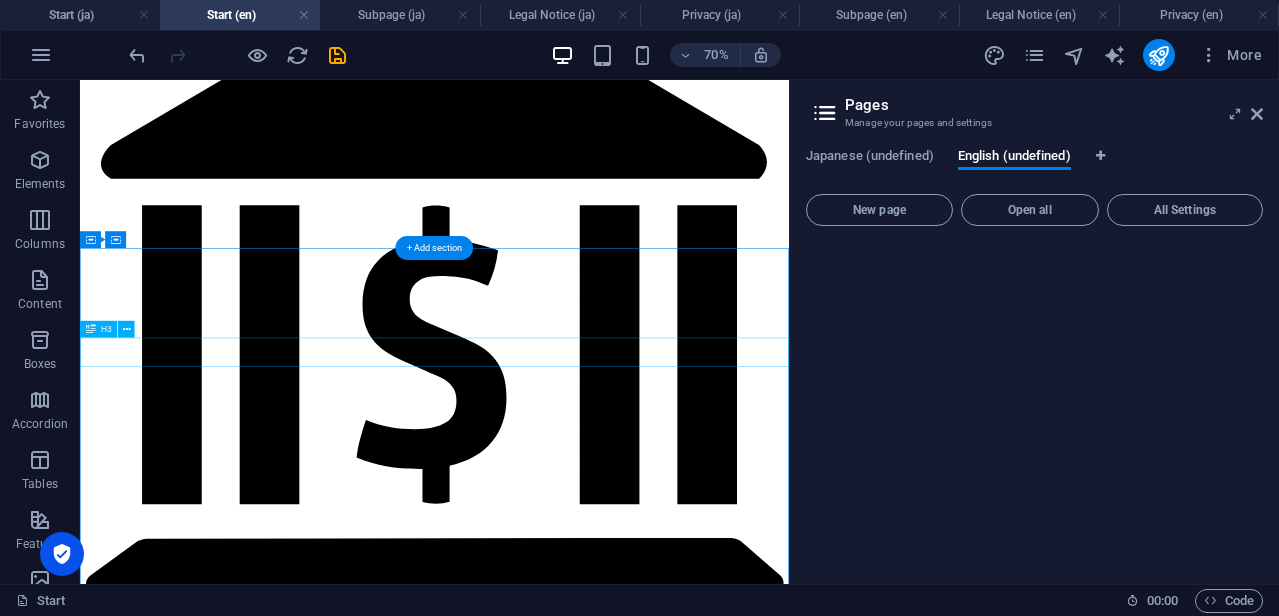 click on "チーム紹介" at bounding box center [586, 21606] 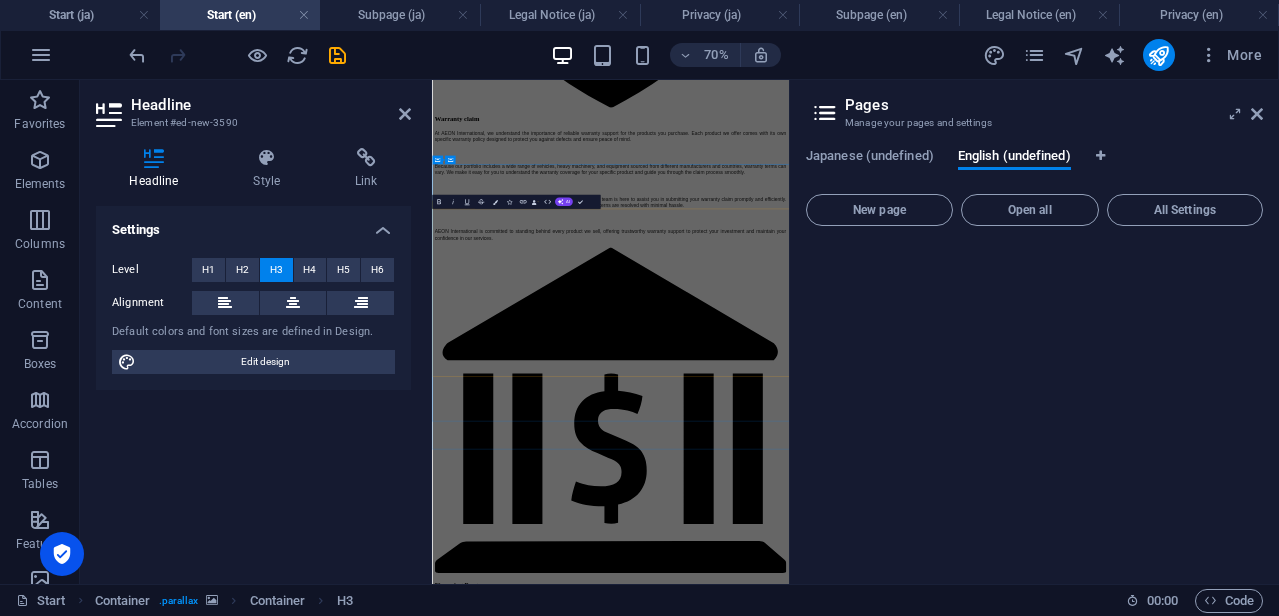 scroll, scrollTop: 9681, scrollLeft: 0, axis: vertical 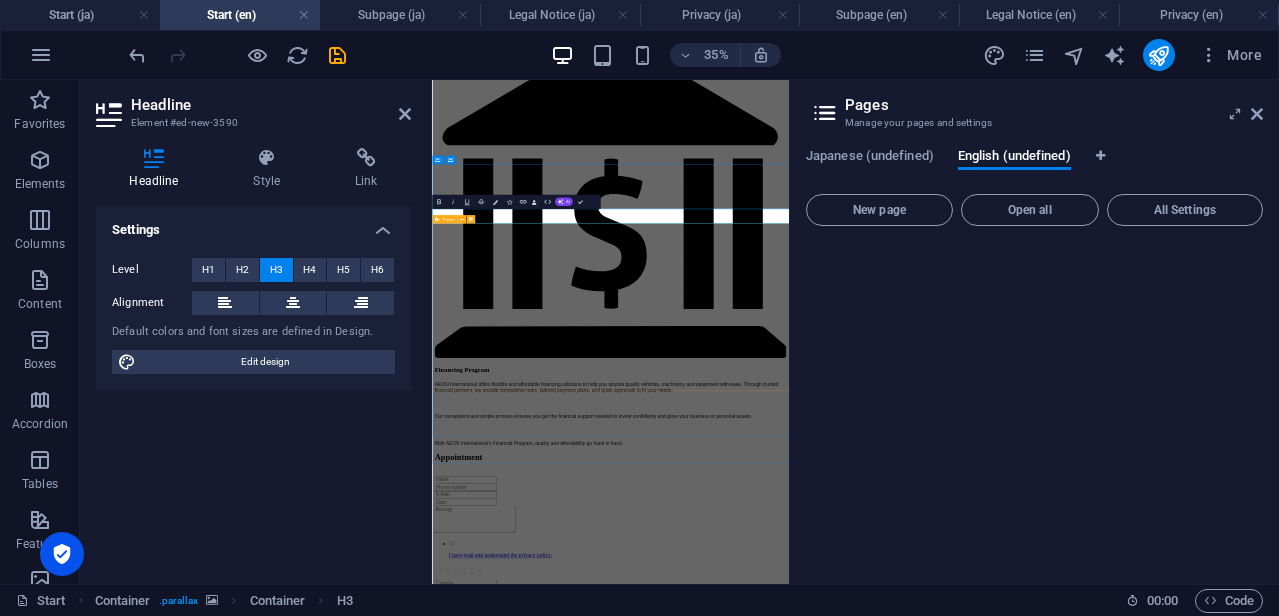 type 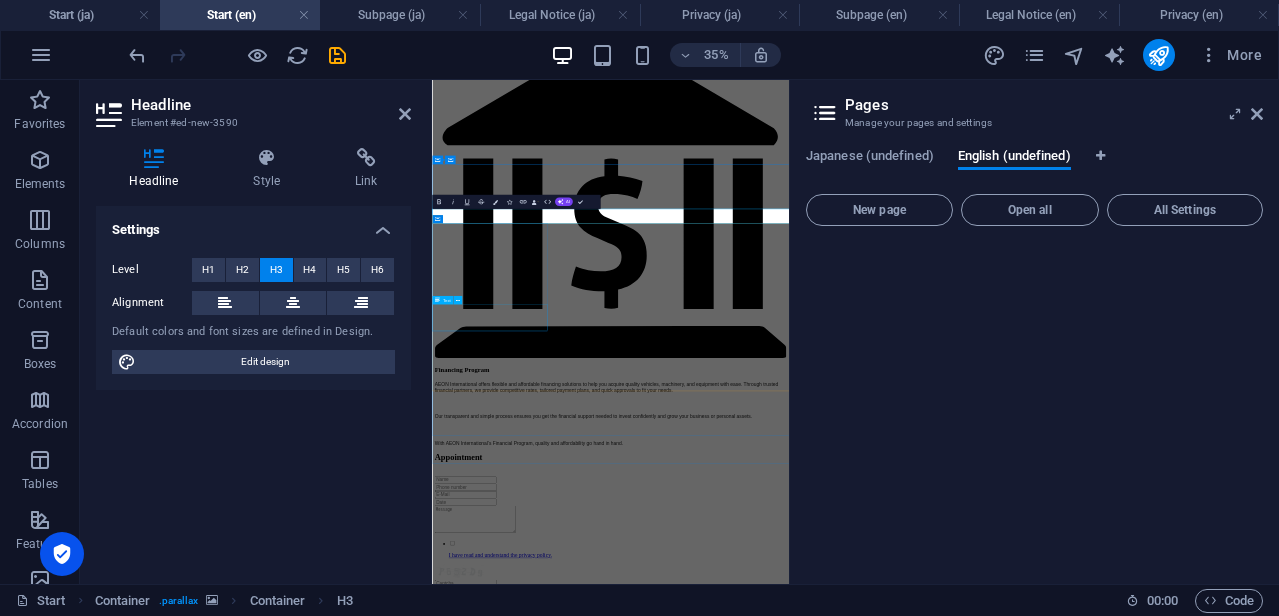 click on "アシキン サヒード 創業者・CEO（日本・スリランカ）" at bounding box center (942, 22935) 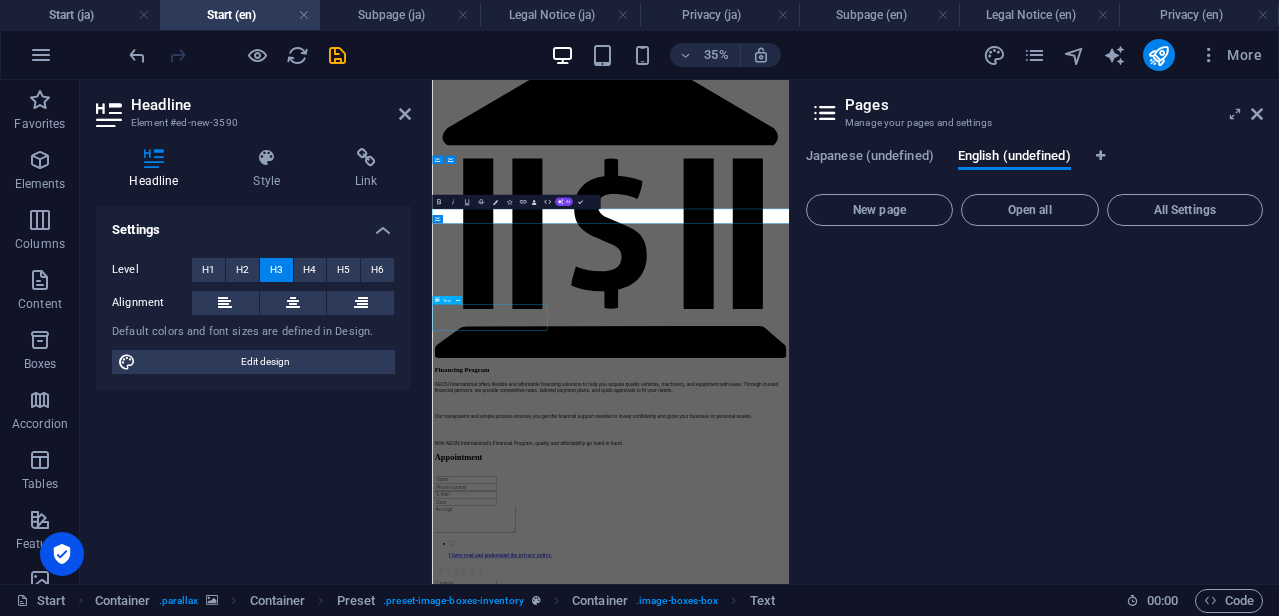 click on "アシキン サヒード 創業者・CEO（日本・スリランカ）" at bounding box center (942, 22935) 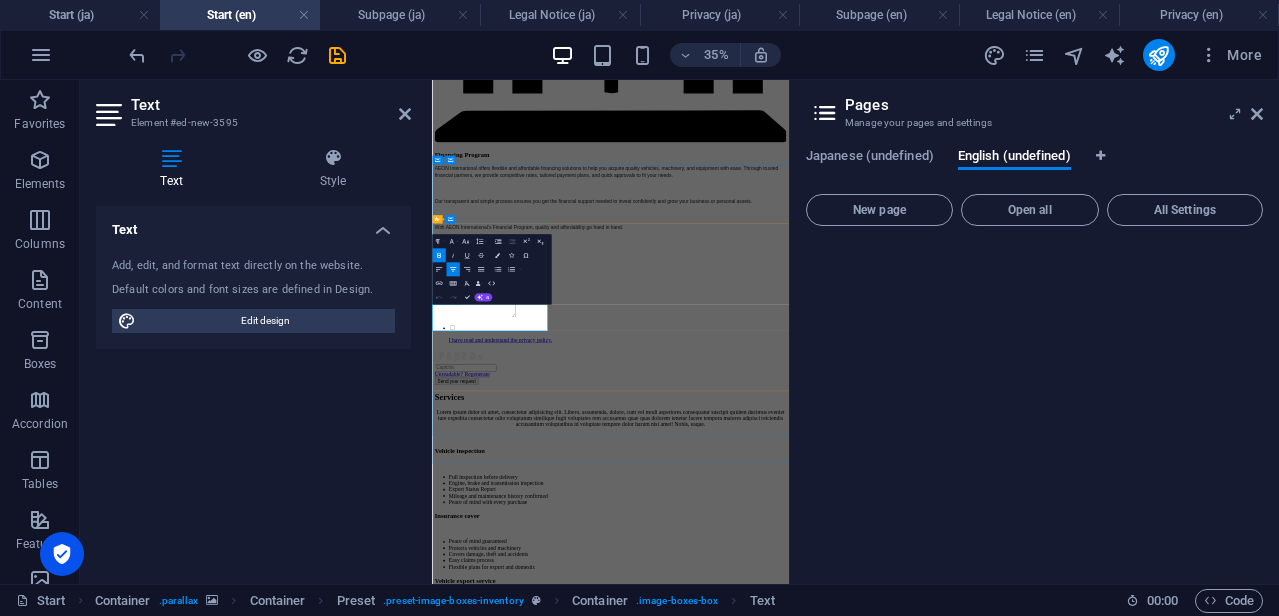 click on "アシキン サヒード" at bounding box center (942, 21797) 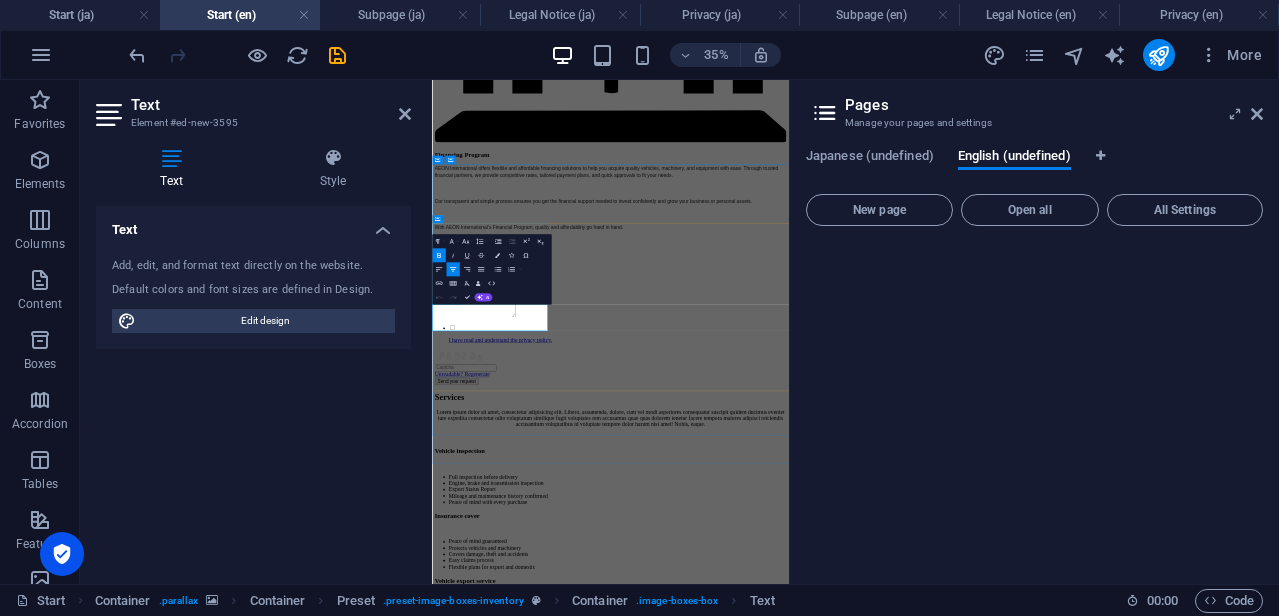 type 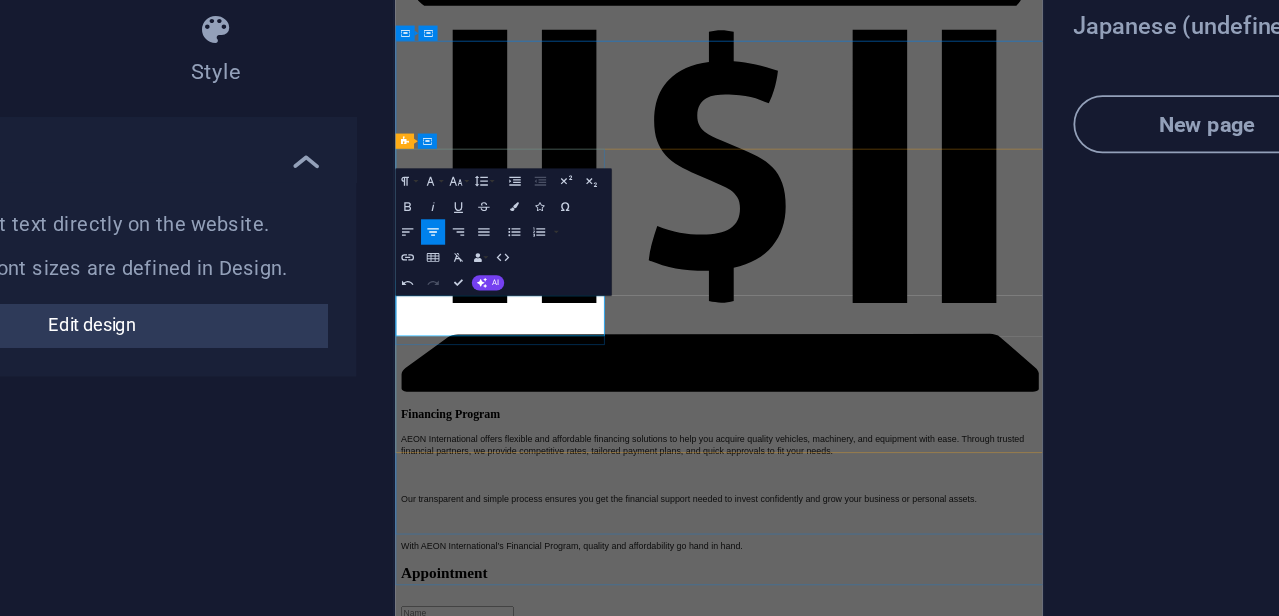 click on "創業者・CEO（日本・スリランカ）" at bounding box center (904, 22753) 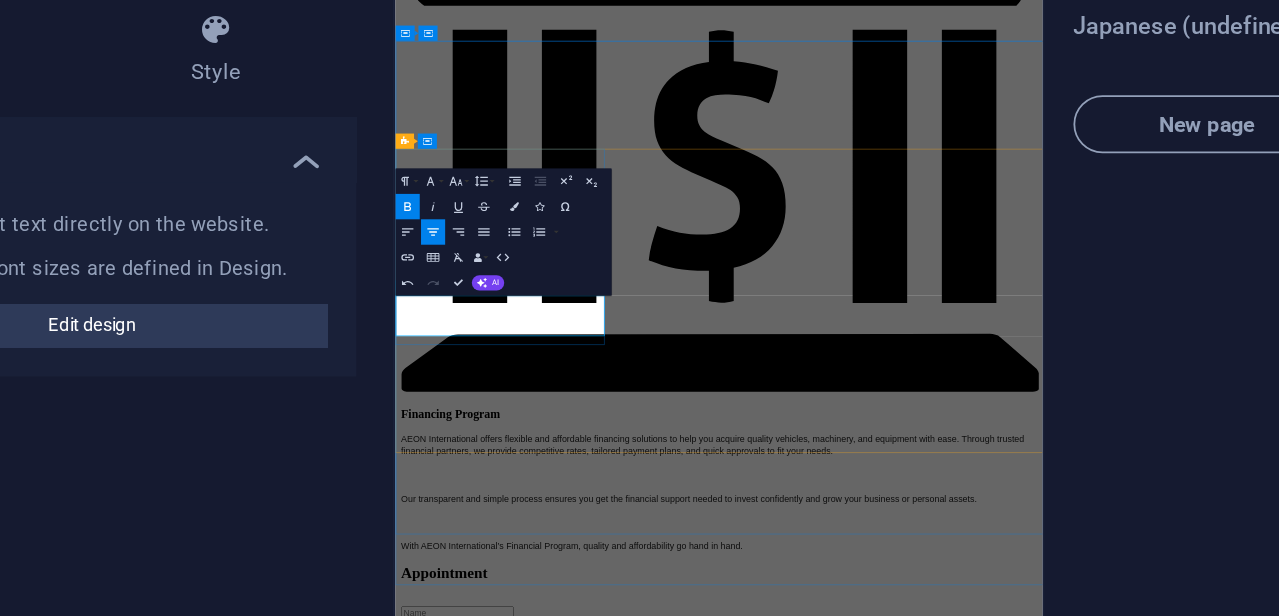 click on "創業者・CEO（日本・スリランカ）" at bounding box center (904, 22753) 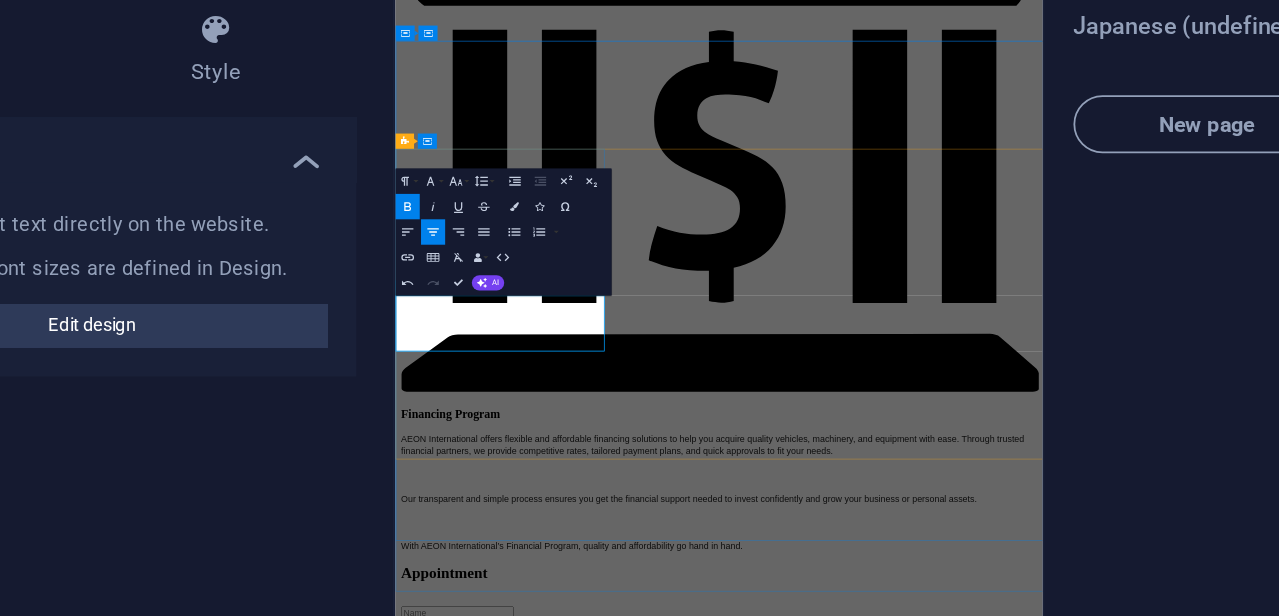 click on "FOUNDER AND CEO ・CEO（日本・スリランカ）" at bounding box center [904, 22759] 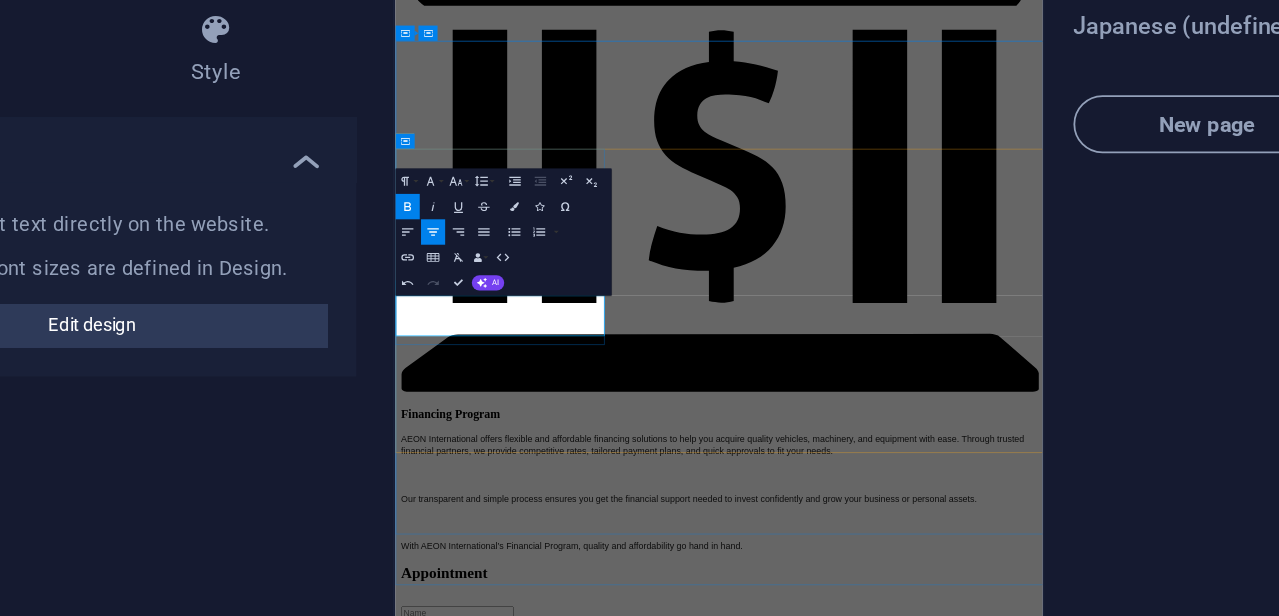 click on "​ASHKIN SAHEED" at bounding box center (904, 22719) 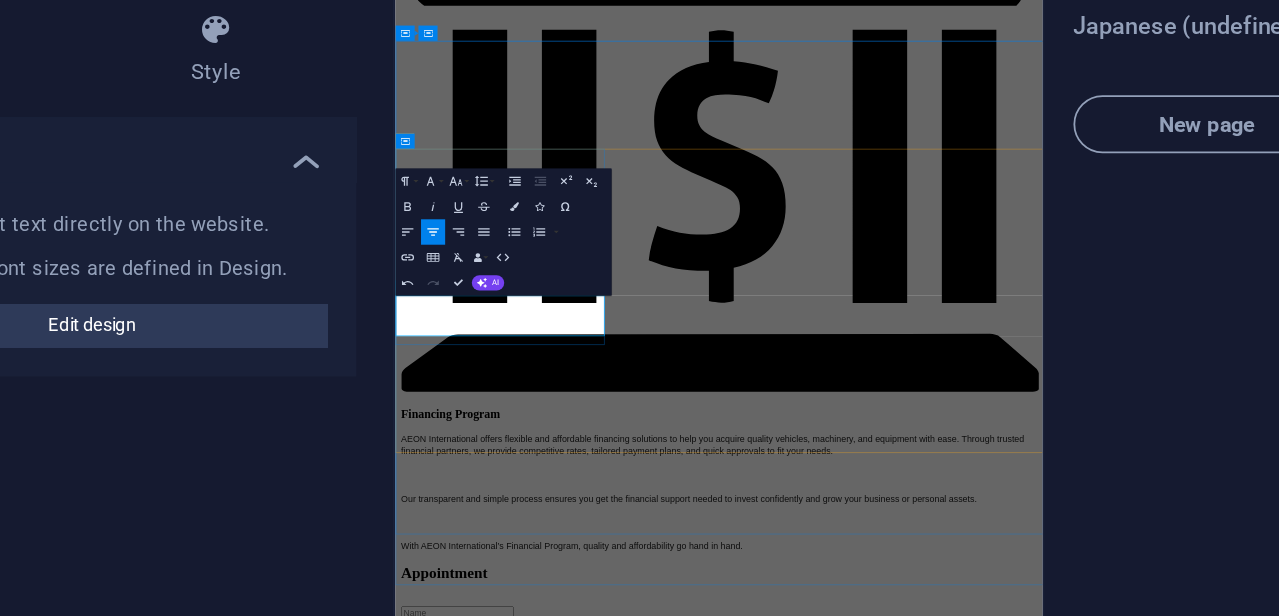 click on "​ASHKIN SAHEED" at bounding box center (904, 22719) 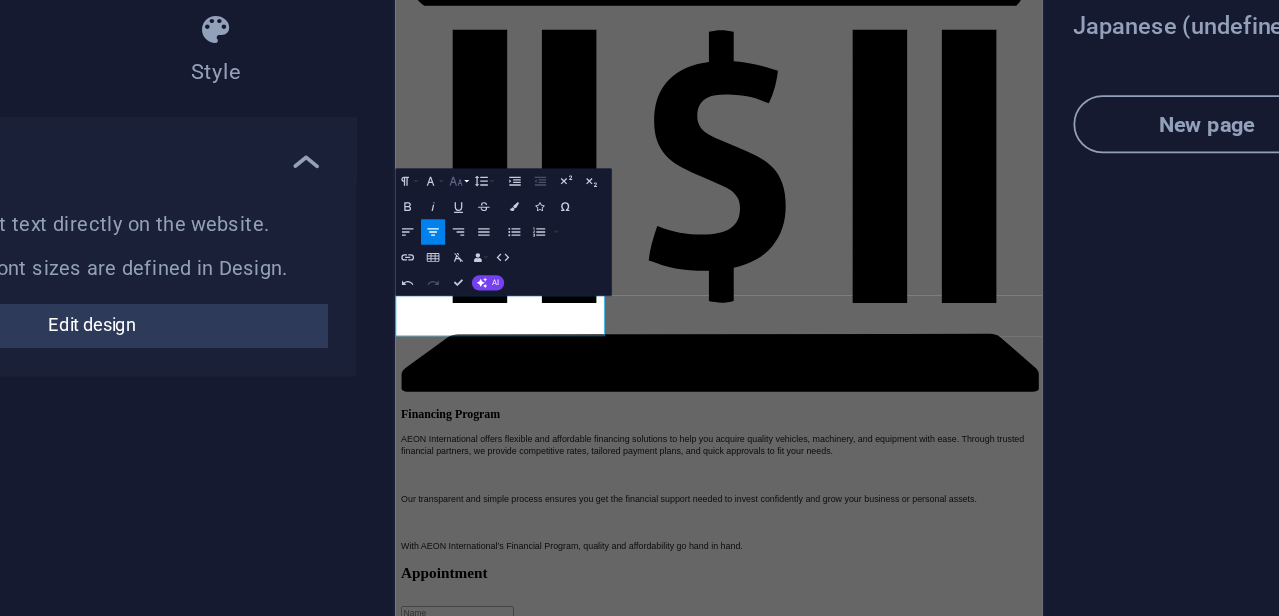 click 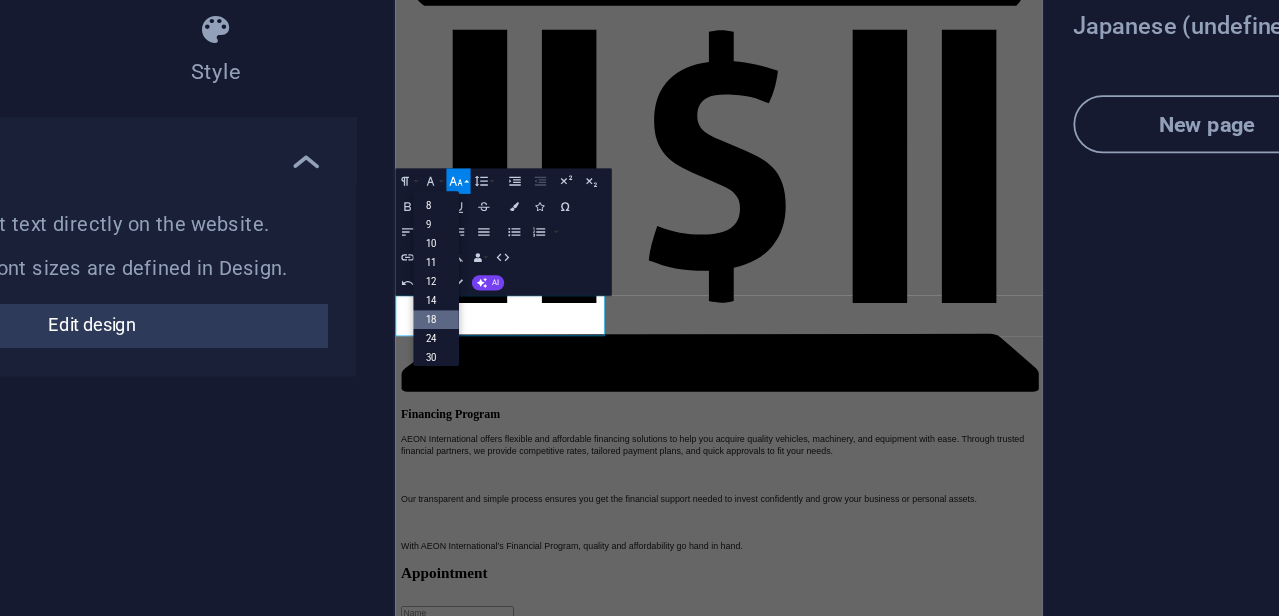 click on "18" at bounding box center [454, 318] 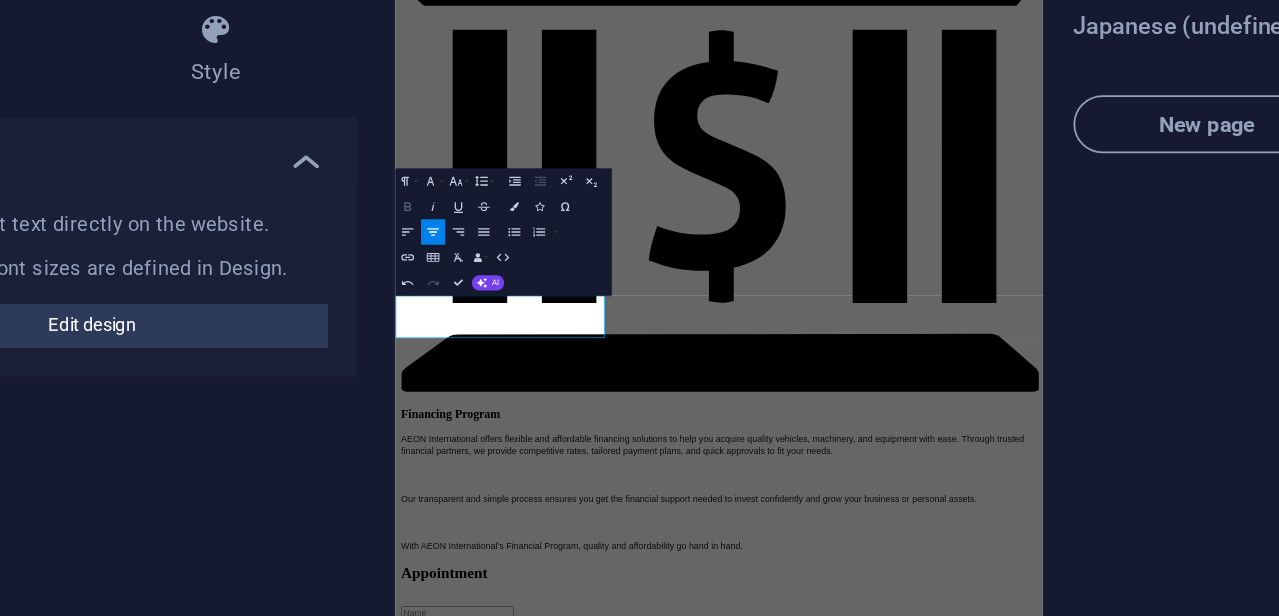 click 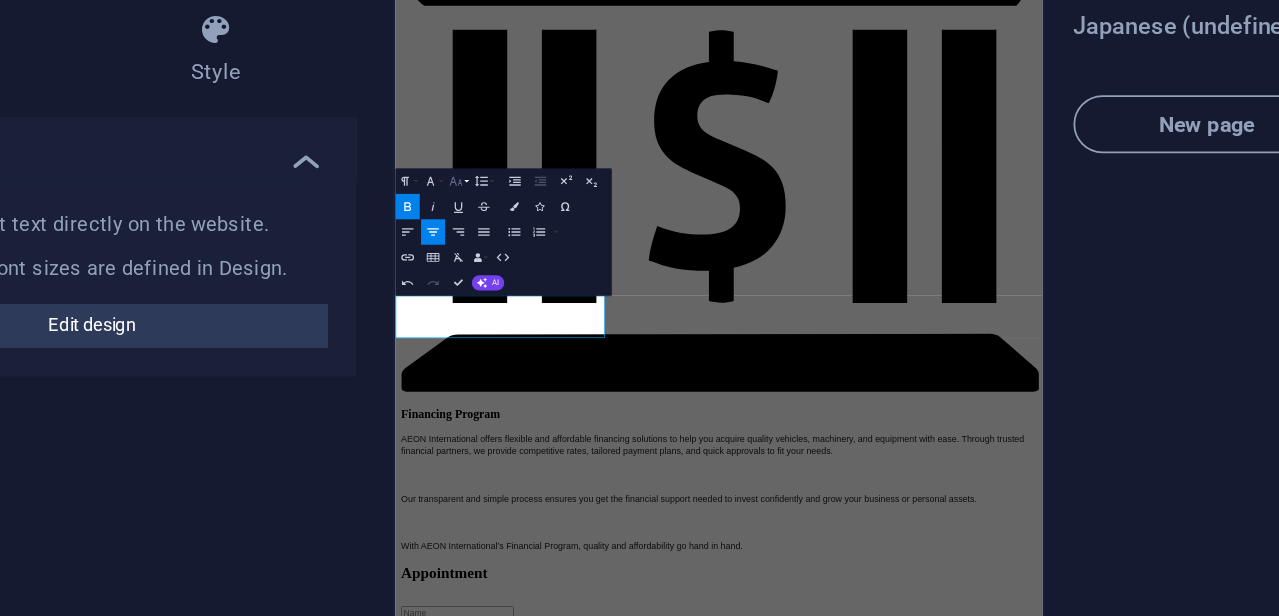 click 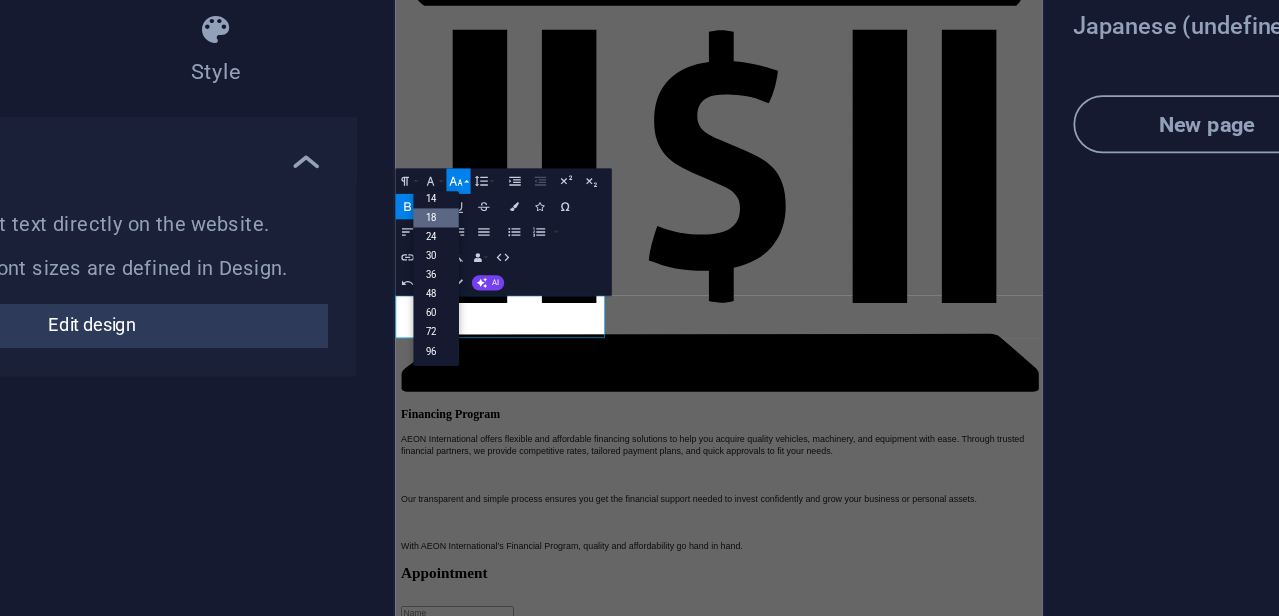 scroll, scrollTop: 161, scrollLeft: 0, axis: vertical 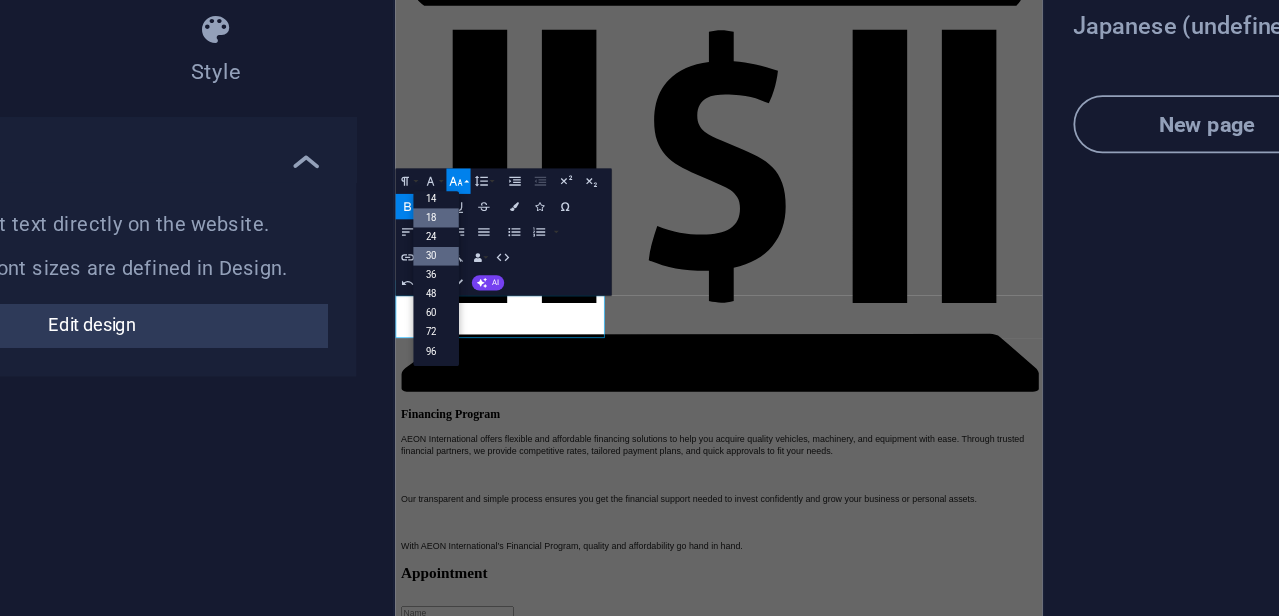click on "30" at bounding box center (454, 283) 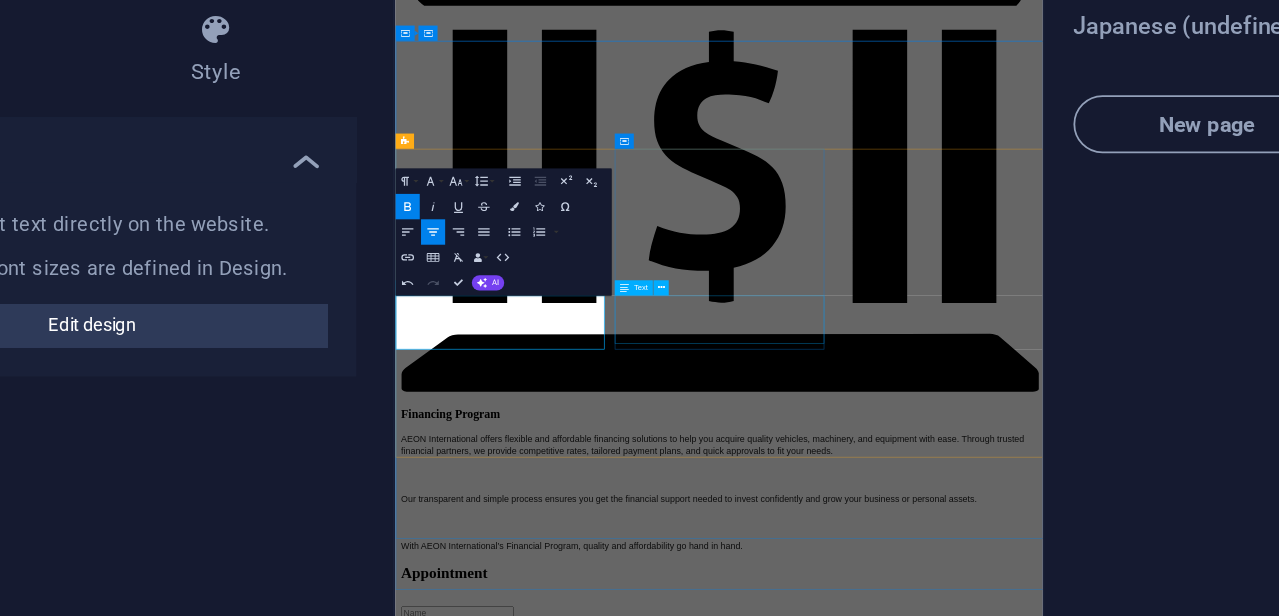 click on "モハマヅ カヒル ビシャル カントリーディレクター（スリランカ）" at bounding box center [904, 23484] 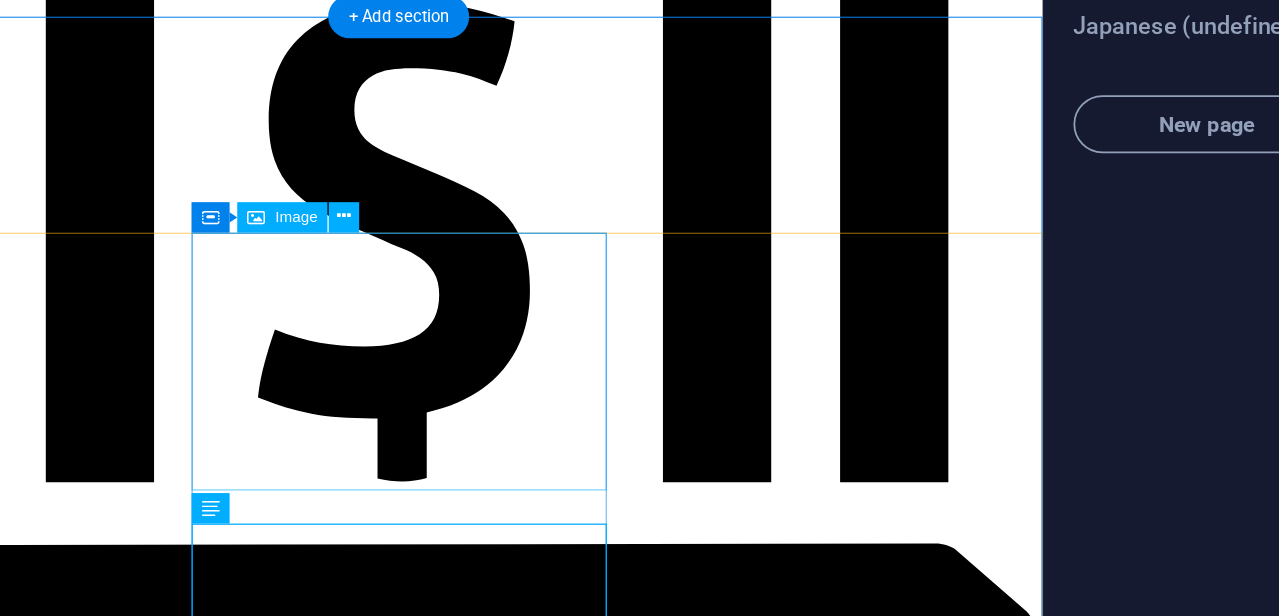 scroll, scrollTop: 9303, scrollLeft: 0, axis: vertical 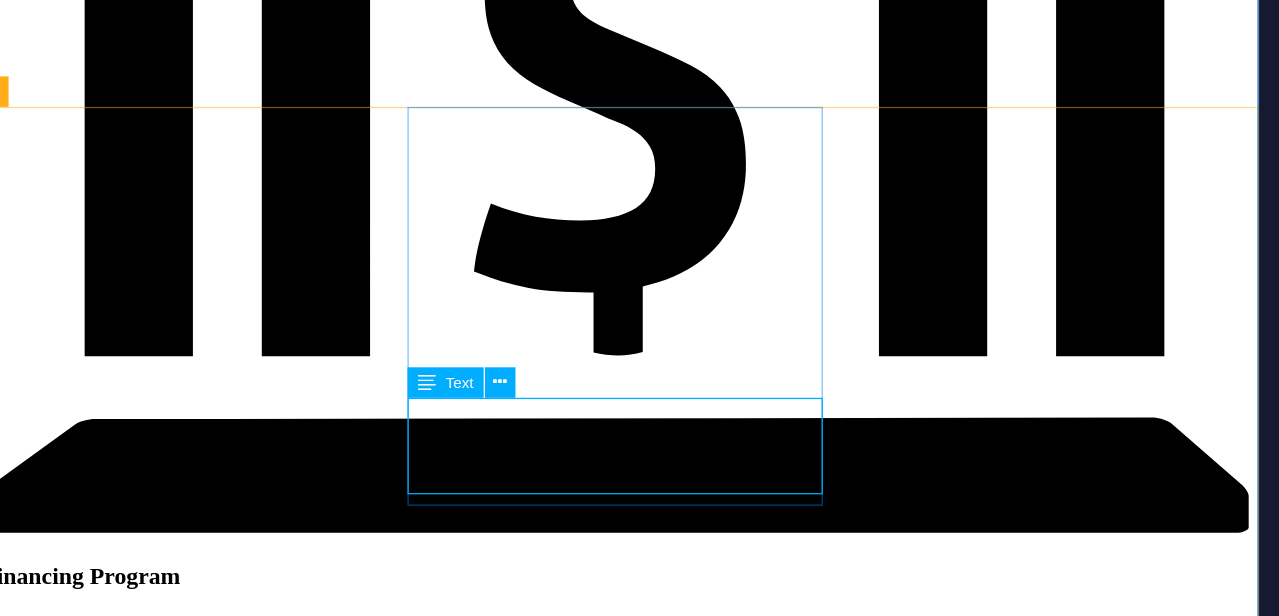 click on "モハマヅ カヒル ビシャル カントリーディレクター（スリランカ）" at bounding box center [478, 22626] 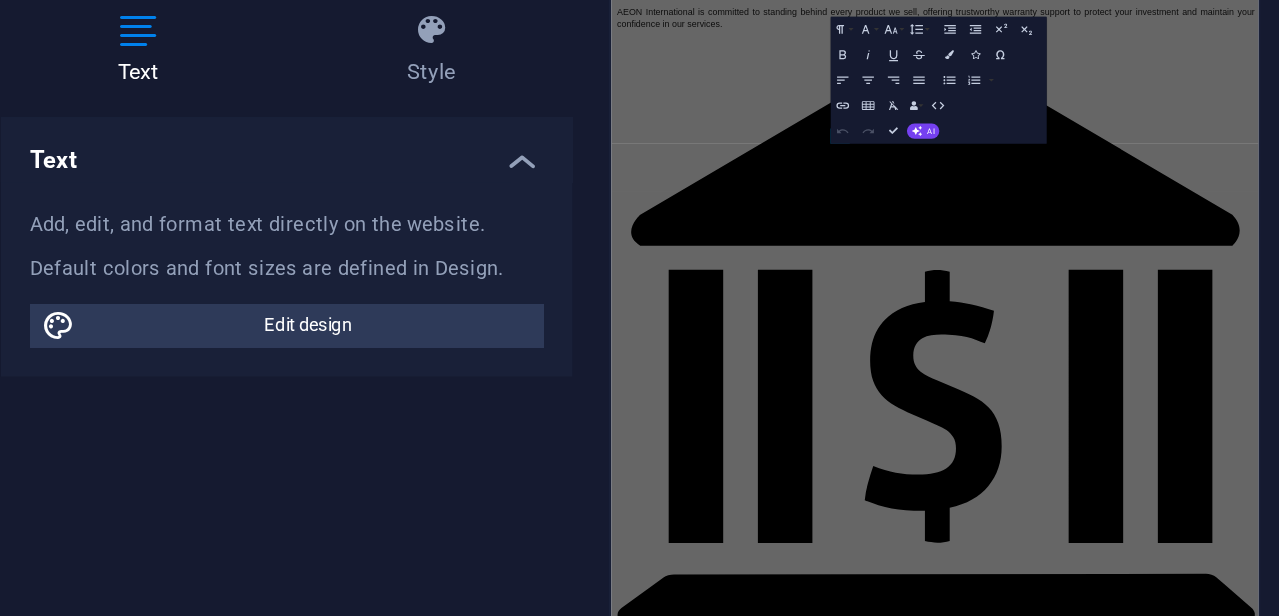 scroll, scrollTop: 9919, scrollLeft: 0, axis: vertical 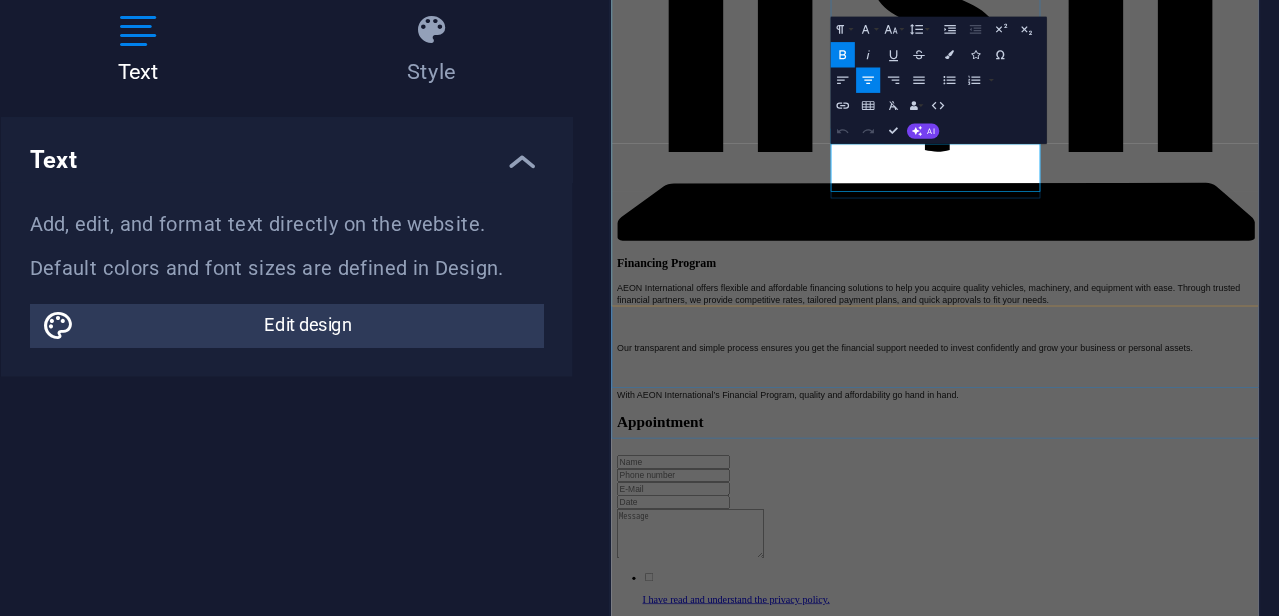 click on "モハマヅ カヒル ビシャル" at bounding box center [1120, 23229] 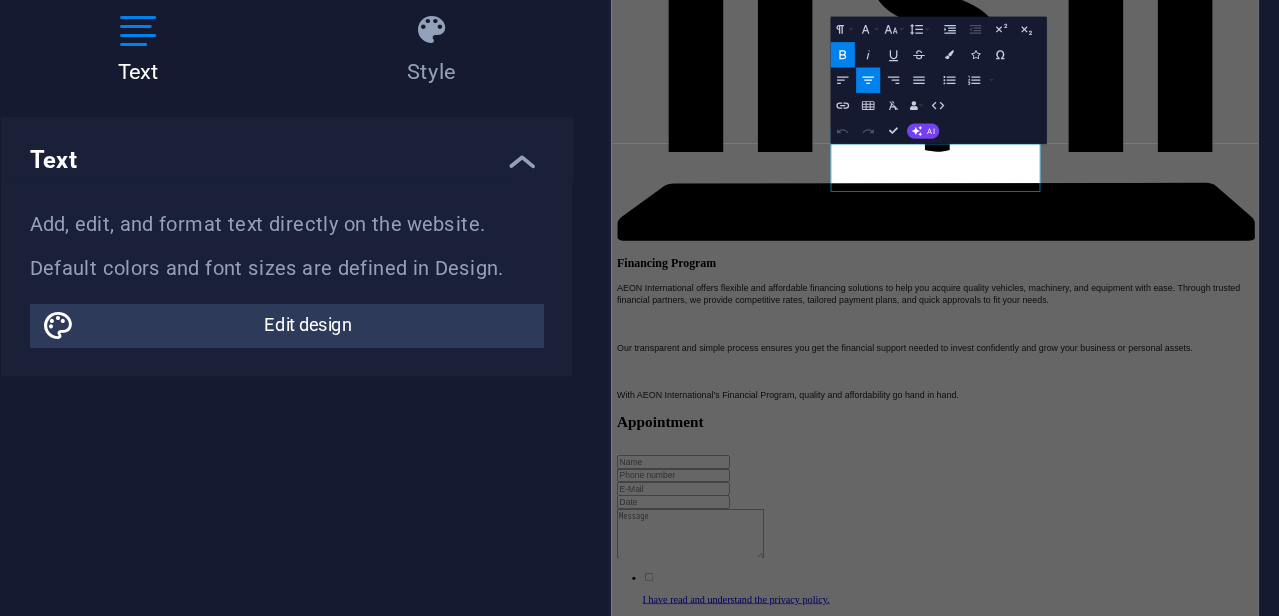type 